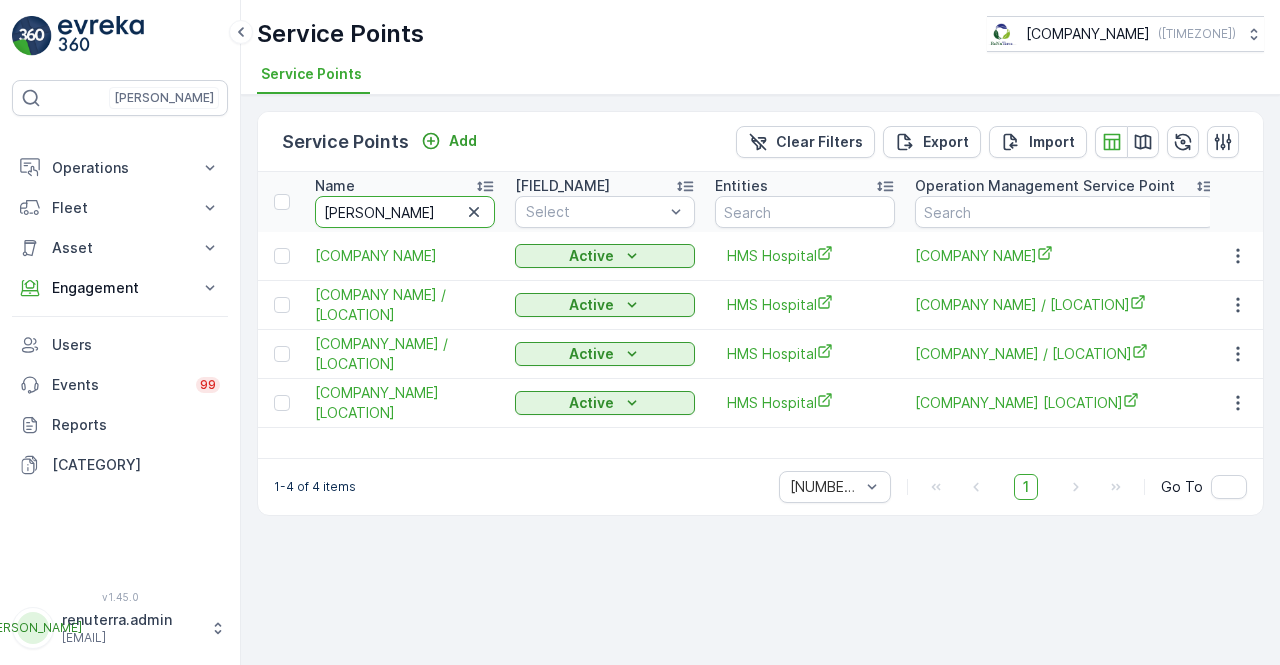 scroll, scrollTop: 0, scrollLeft: 0, axis: both 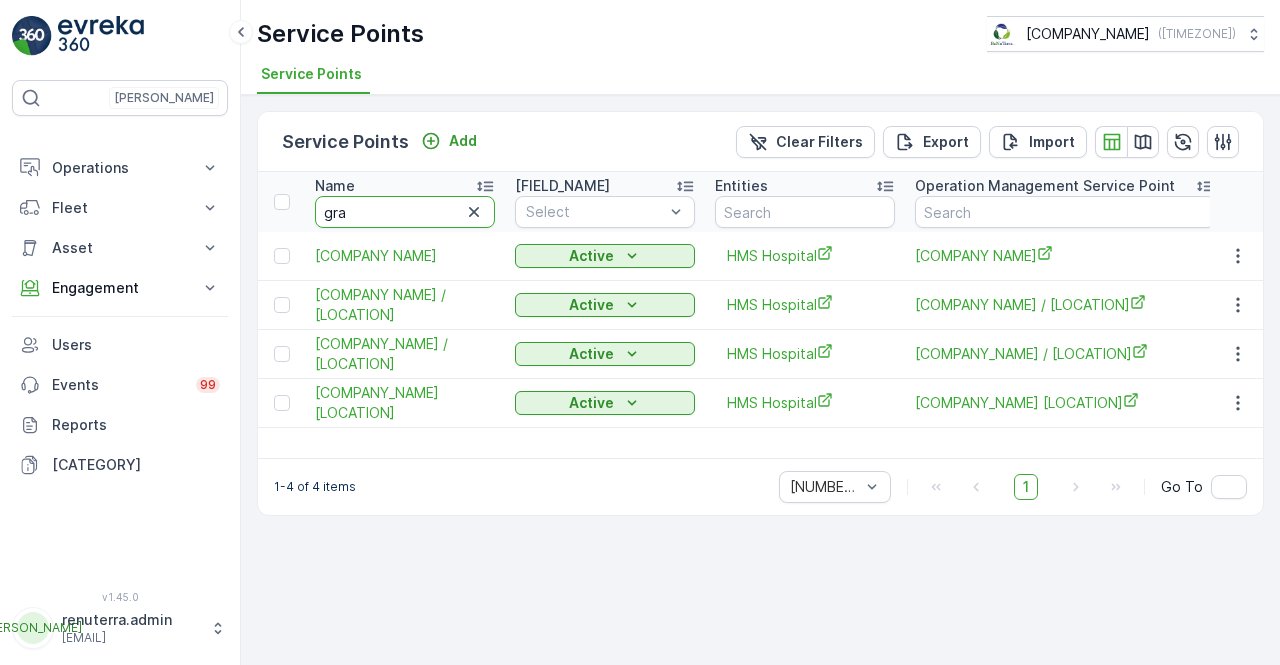 type on "gran" 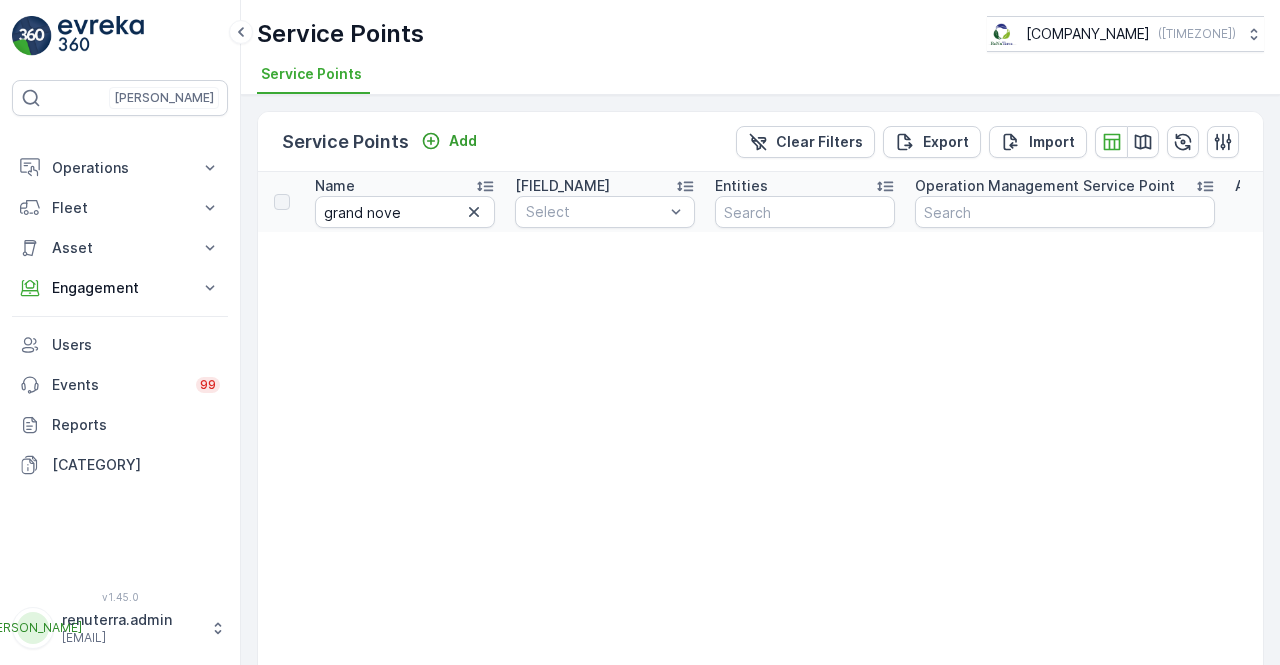 click on "There are no service points" at bounding box center (841, 1275) 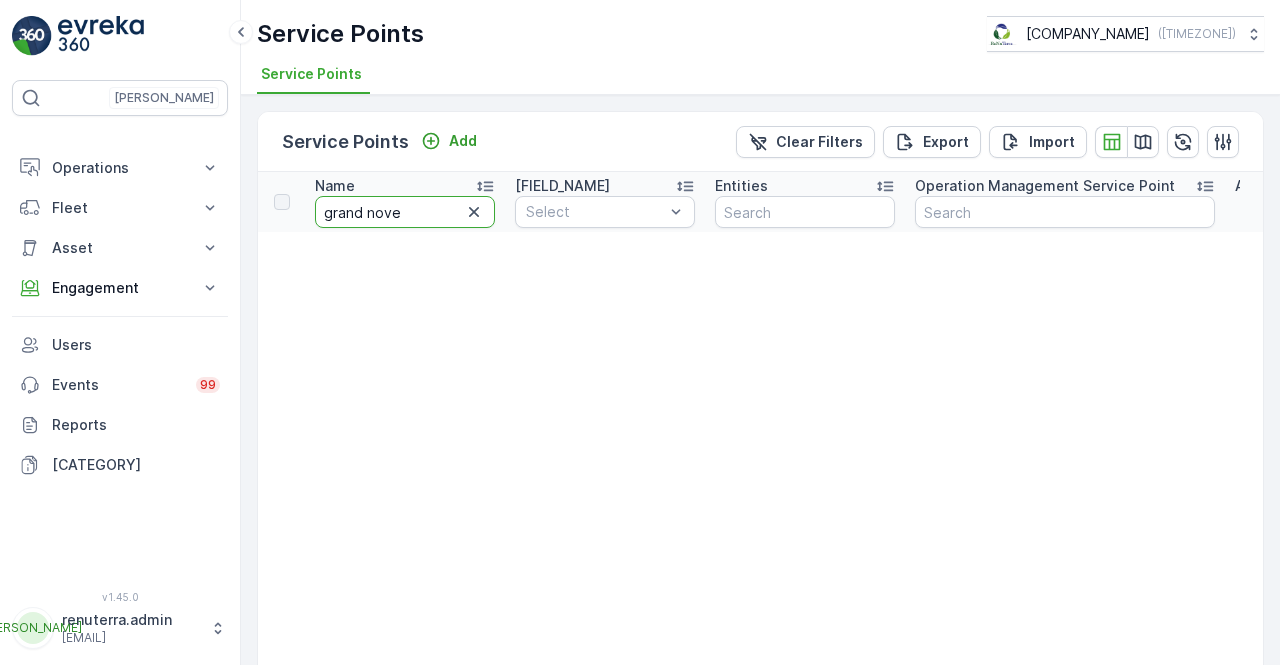click on "grand nove" at bounding box center [405, 212] 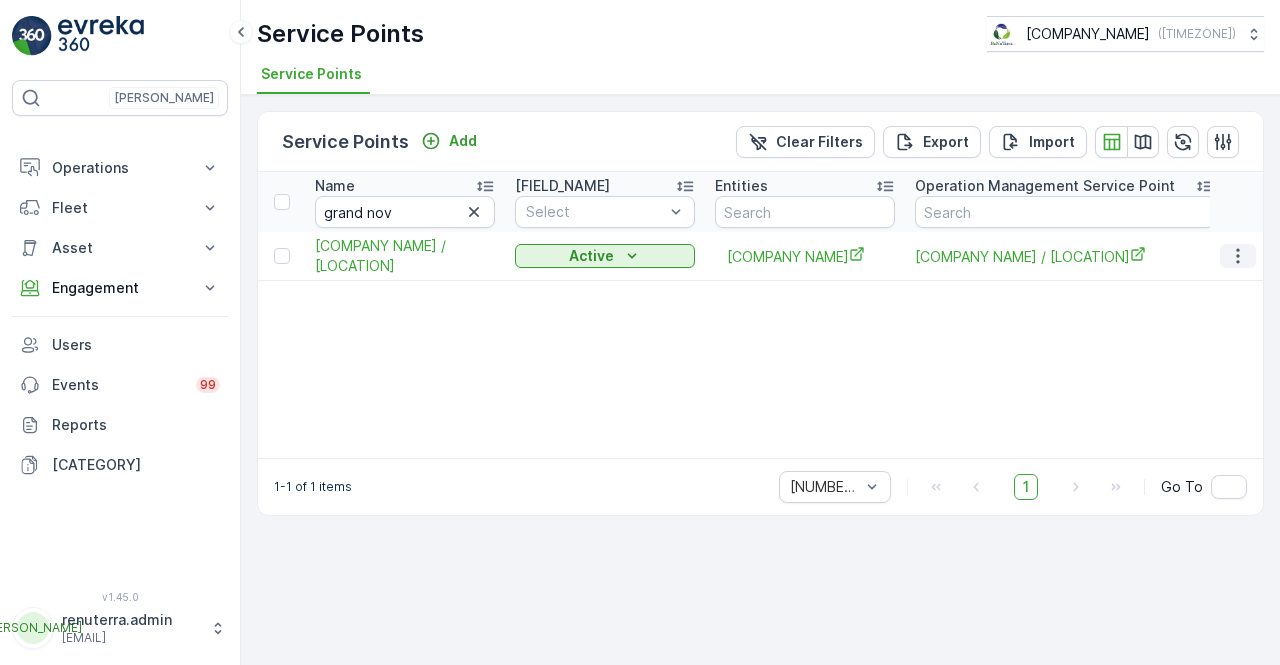 click at bounding box center (1238, 256) 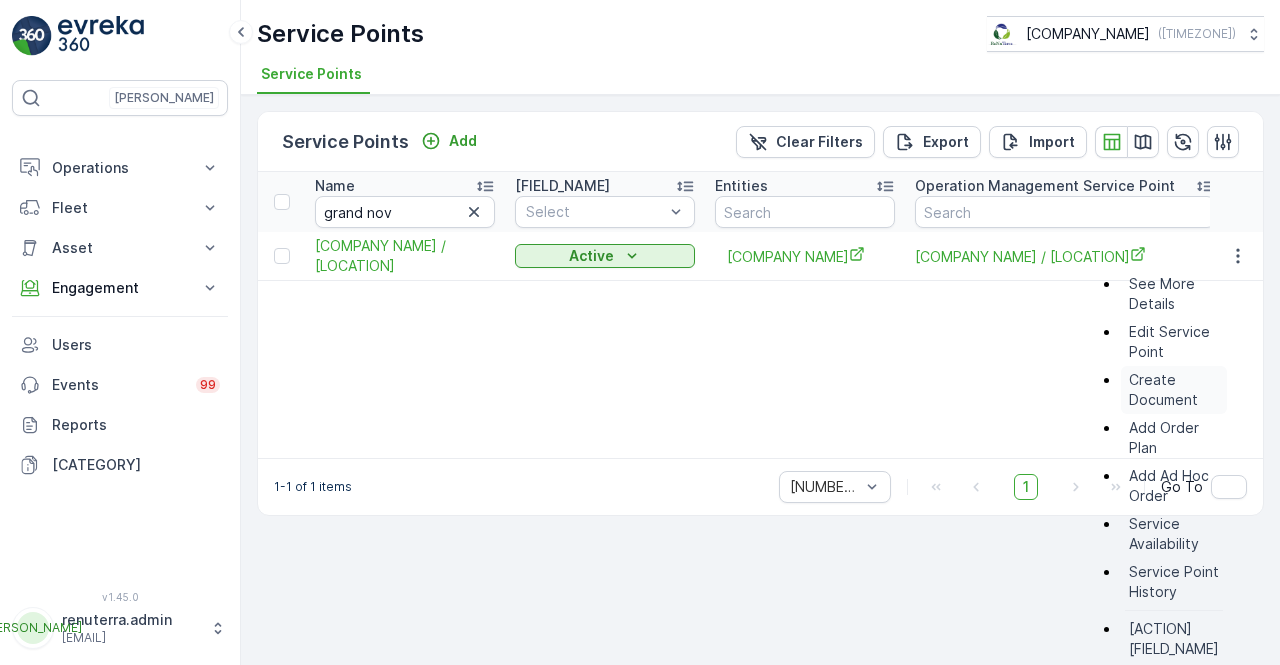 click on "Create Document" at bounding box center [1174, 390] 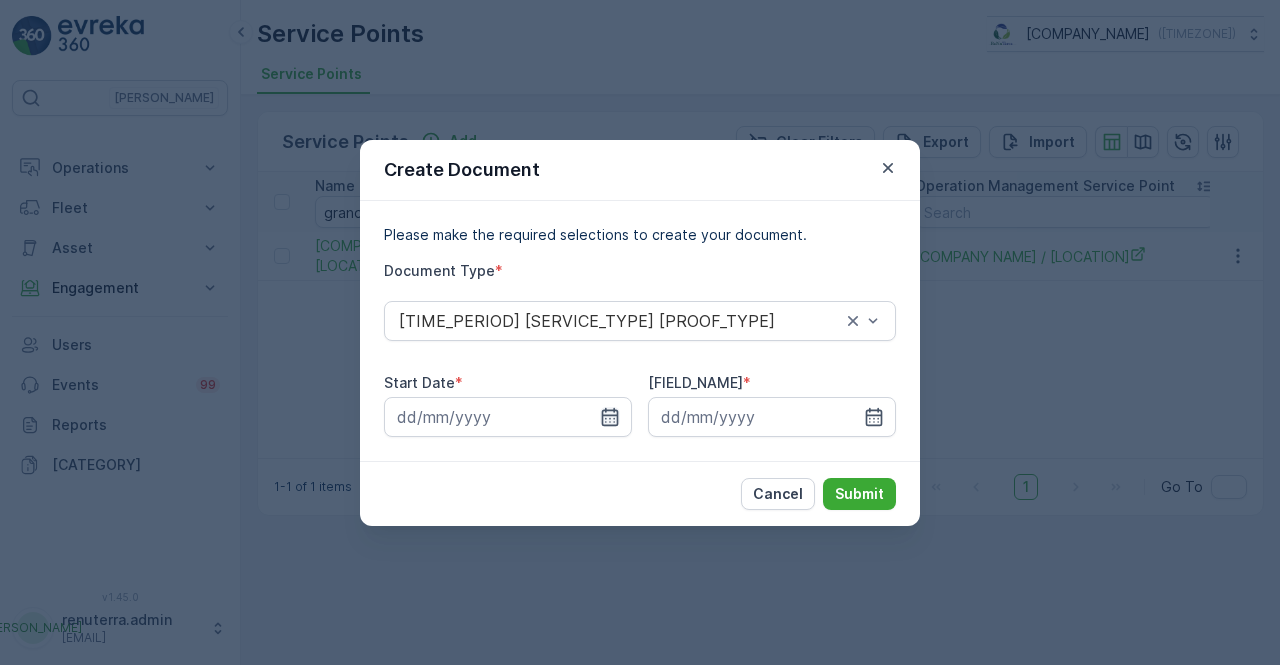 click at bounding box center (610, 417) 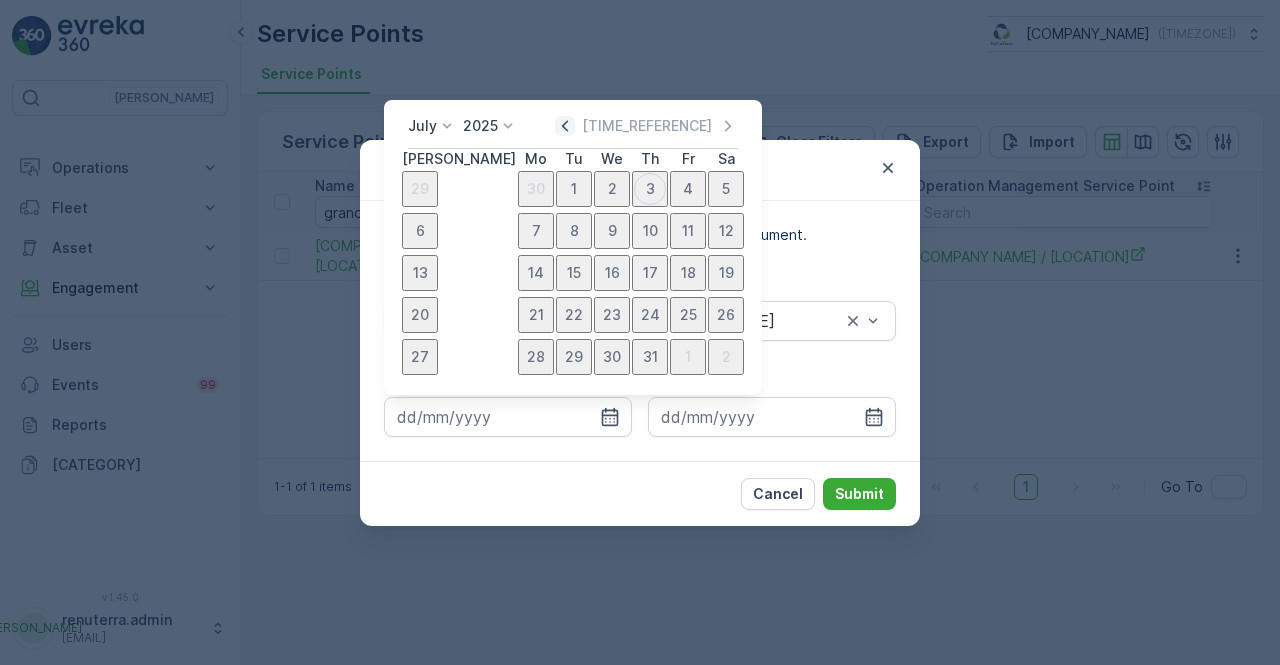 click at bounding box center [565, 126] 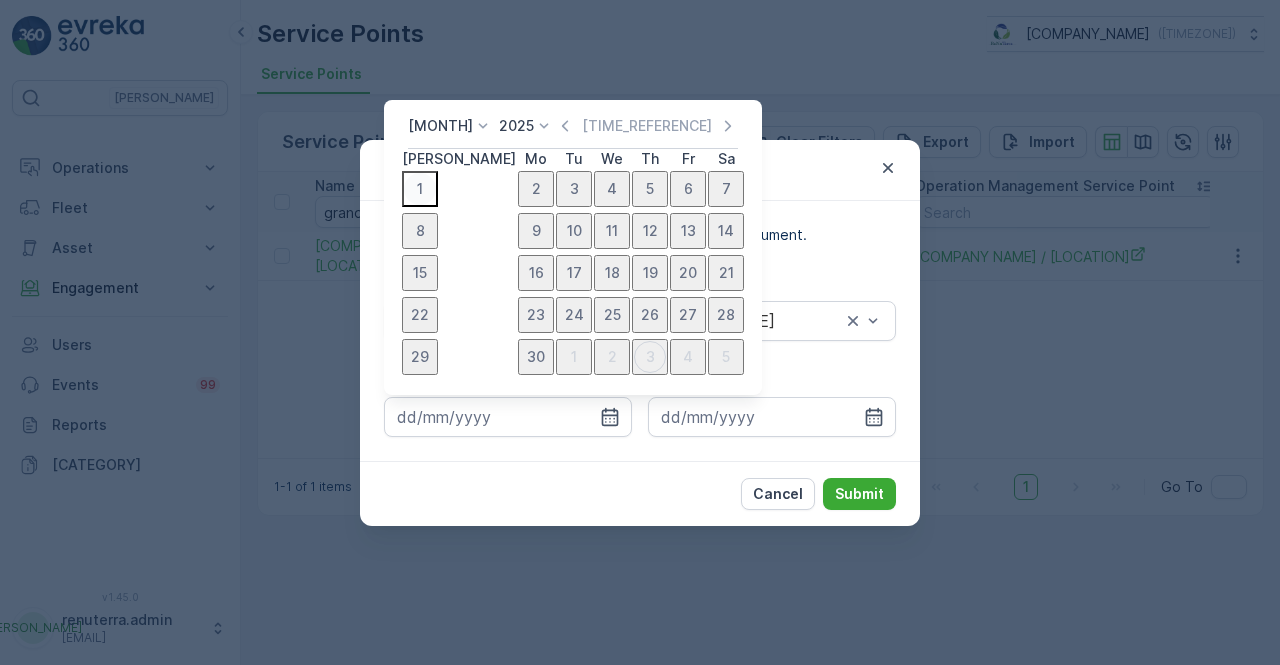 click on "[NUMBER]" at bounding box center [420, 189] 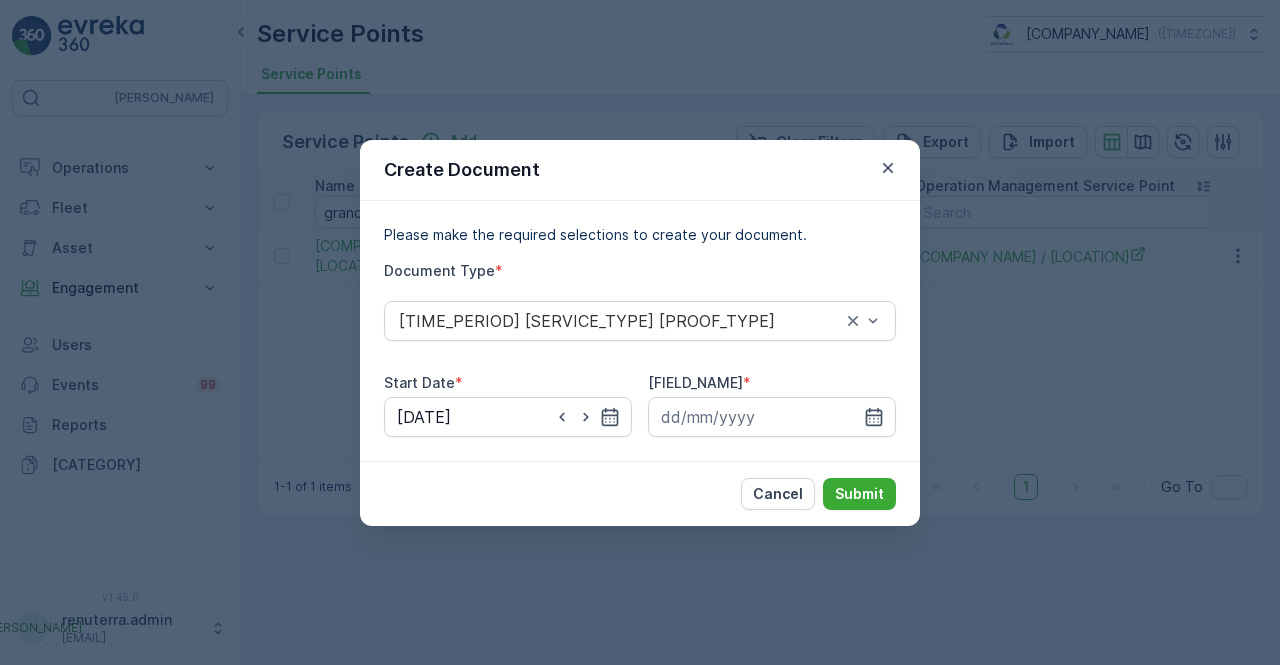 drag, startPoint x: 886, startPoint y: 415, endPoint x: 880, endPoint y: 395, distance: 20.880613 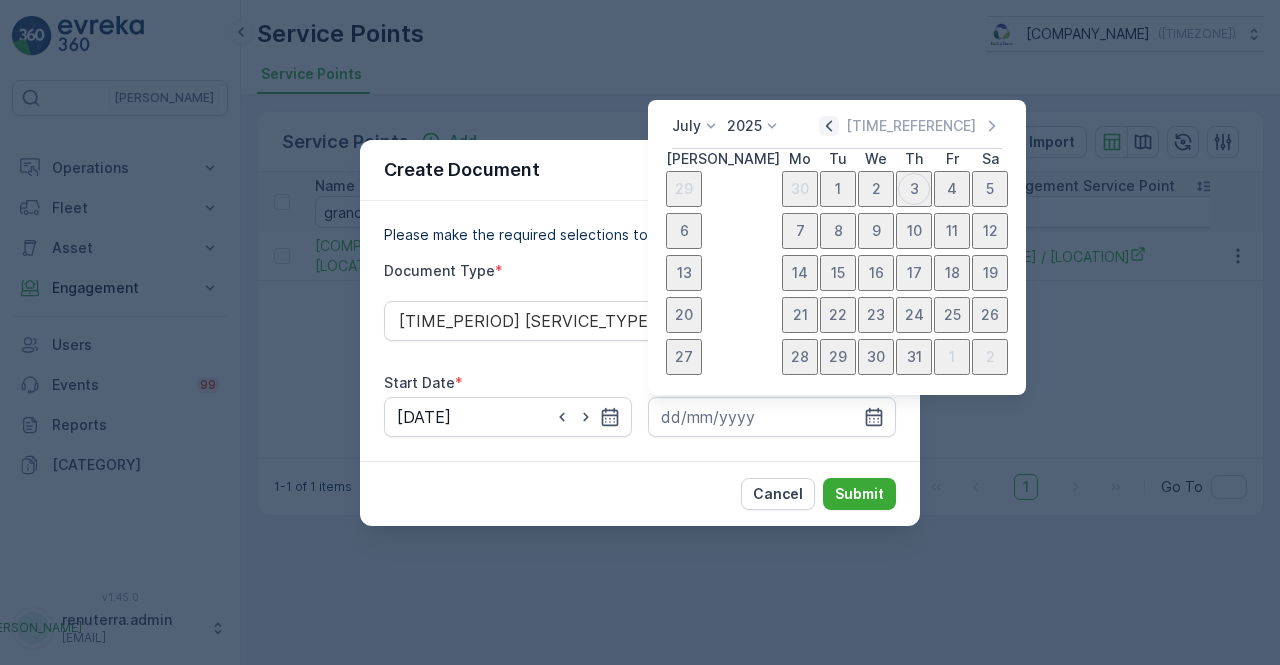 click at bounding box center (829, 126) 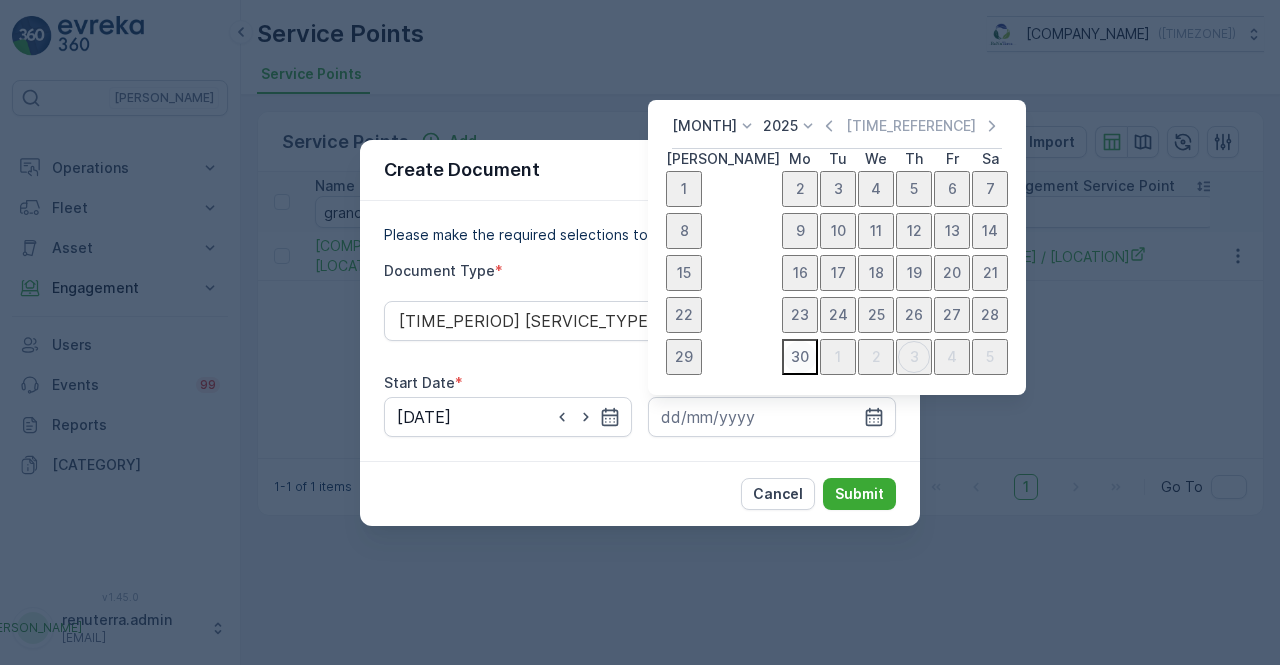 click on "30" at bounding box center [800, 357] 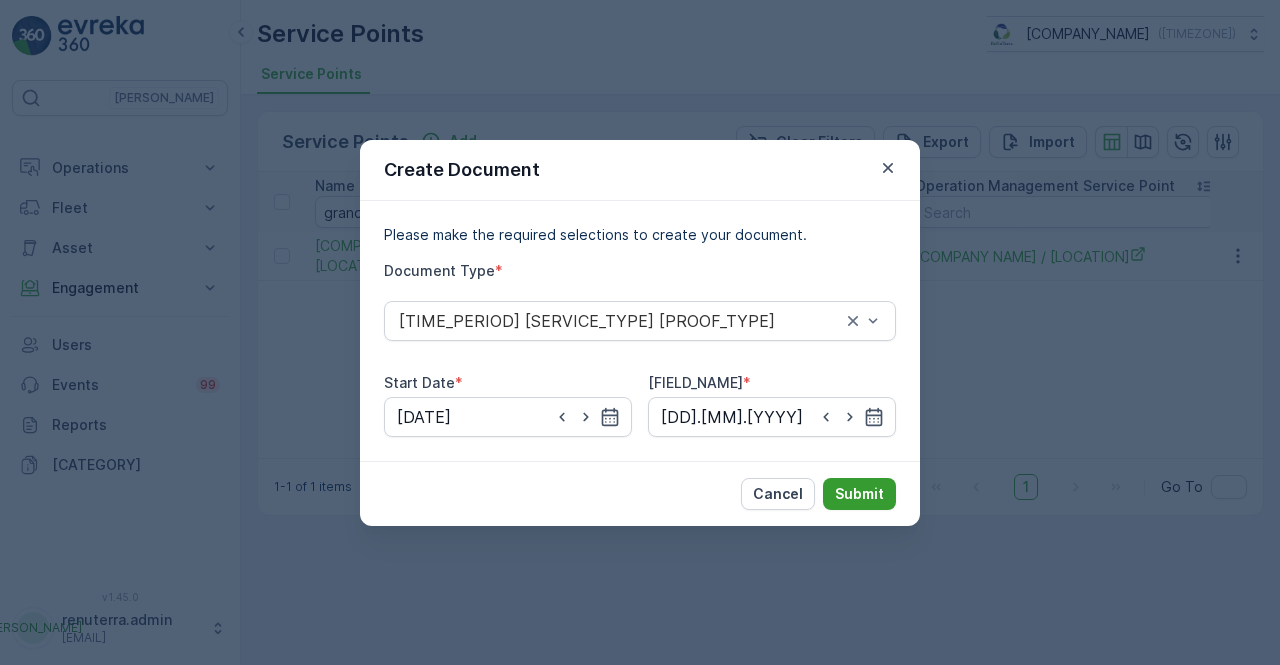 click on "Submit" at bounding box center [859, 494] 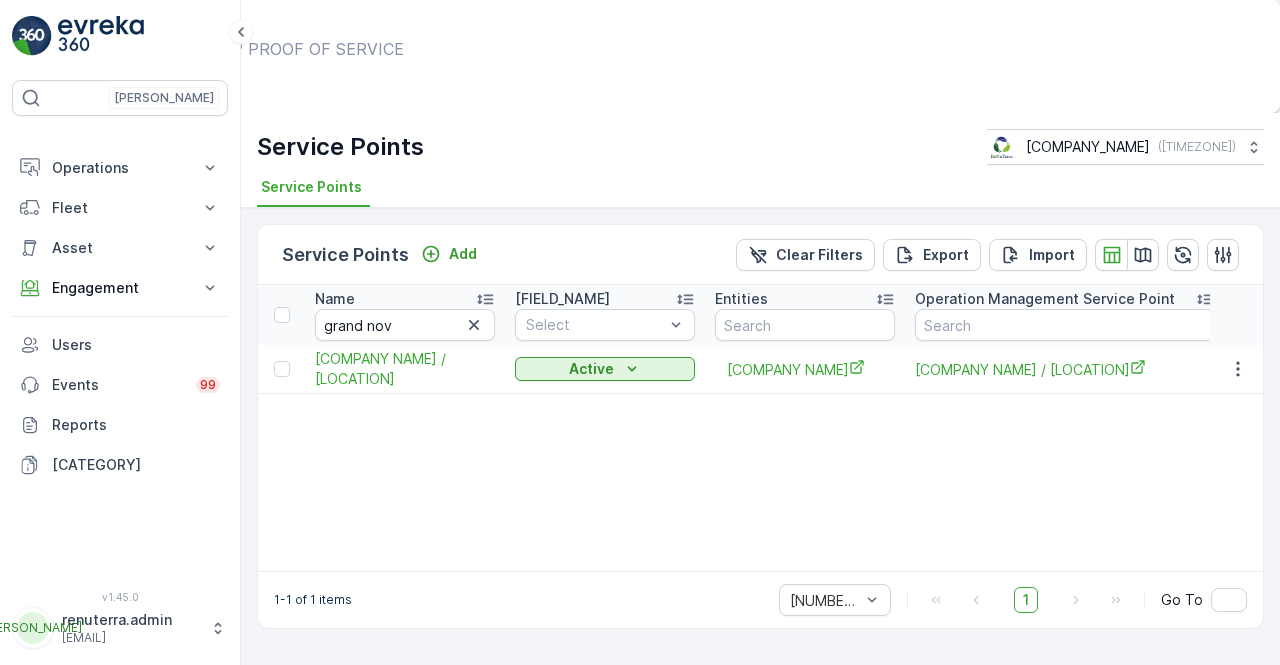 click on "Show Documents" at bounding box center [657, 68] 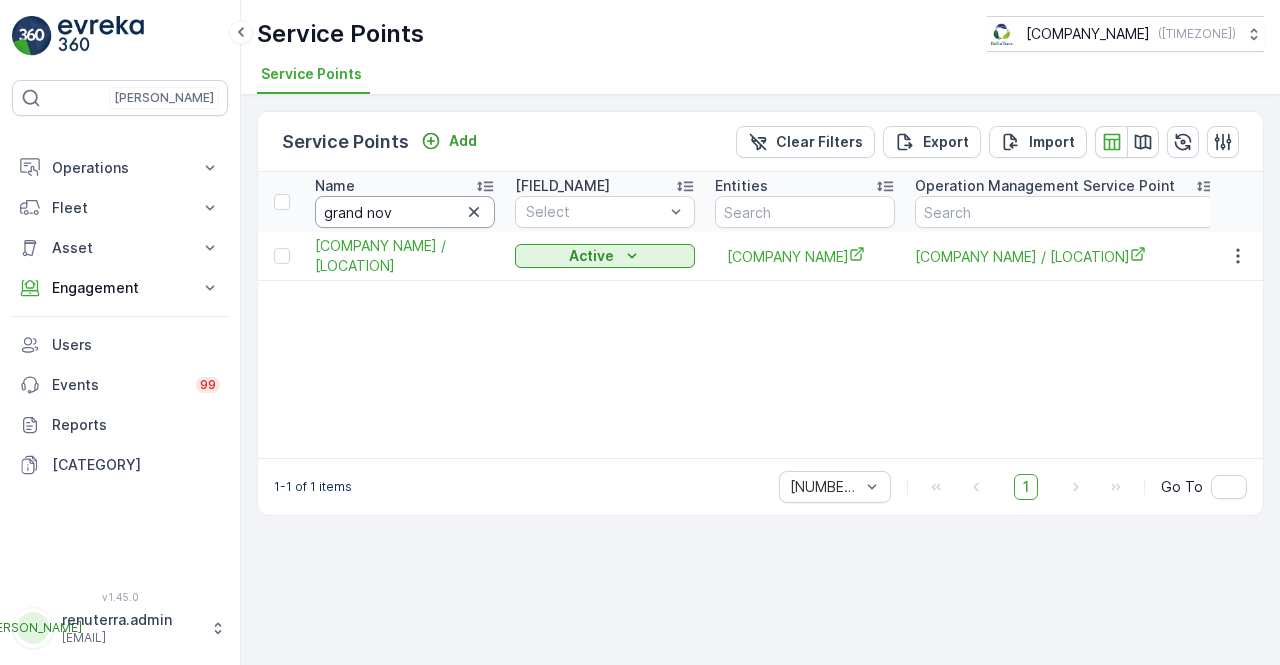 click on "grand nov" at bounding box center [405, 212] 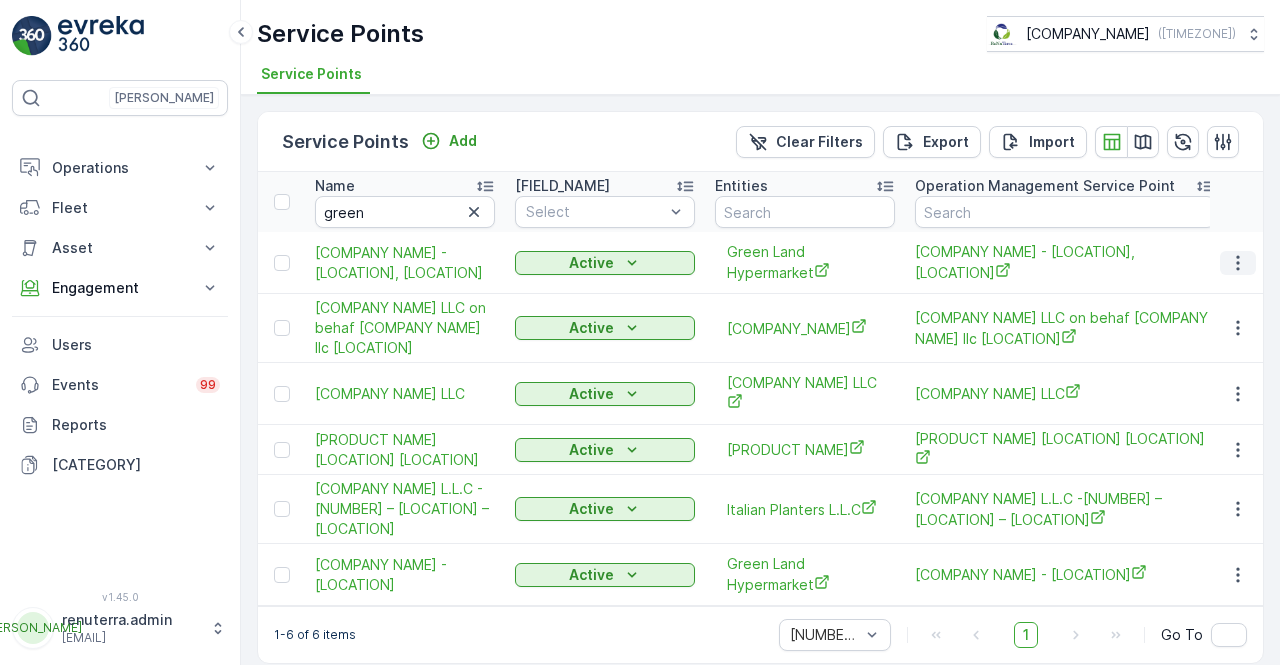 click at bounding box center (1238, 263) 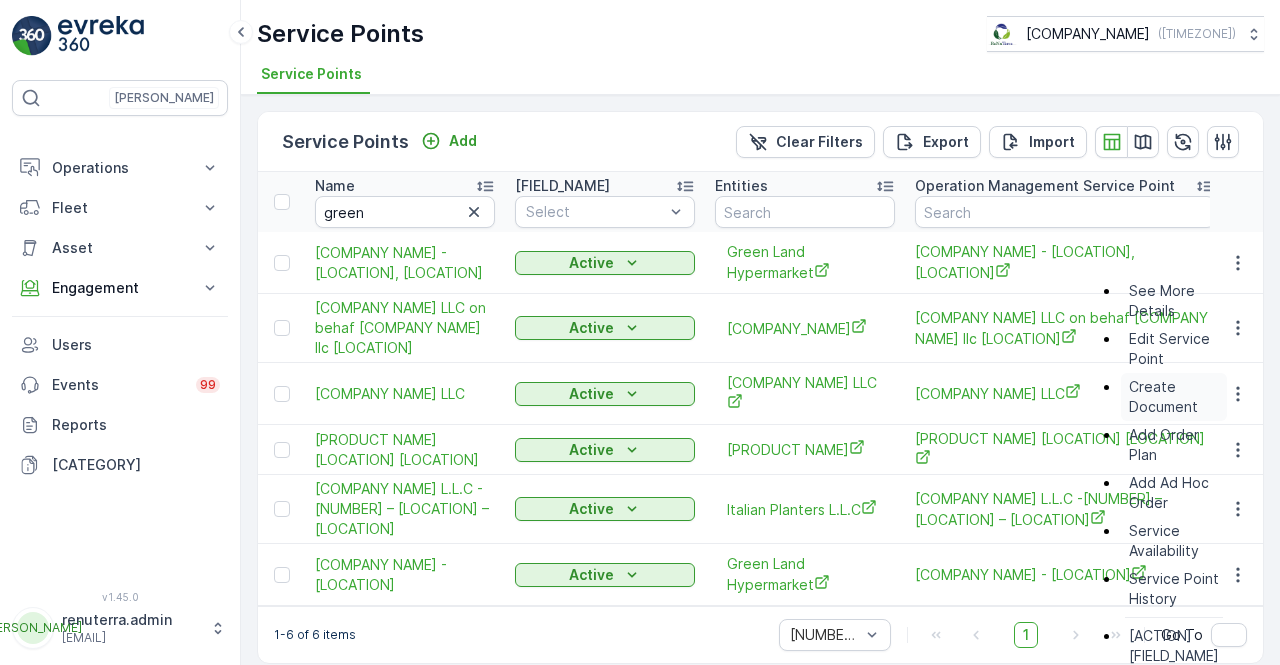 click on "Create Document" at bounding box center [1174, 397] 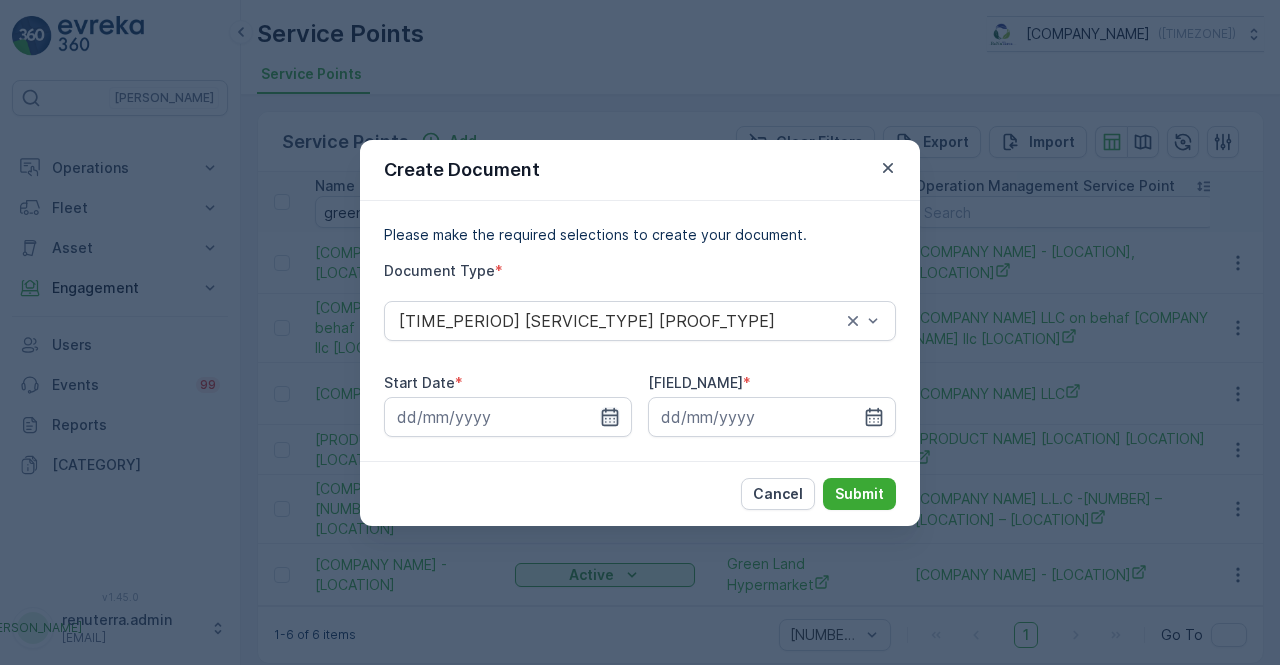 click at bounding box center [610, 416] 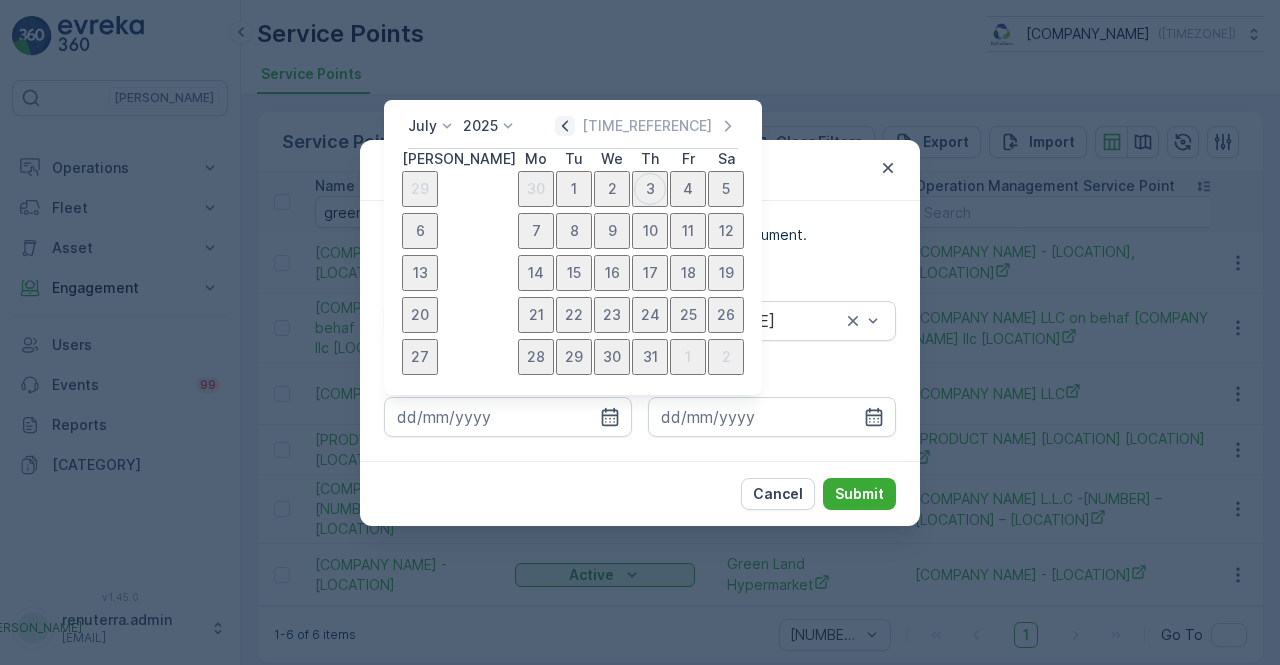 drag, startPoint x: 576, startPoint y: 120, endPoint x: 556, endPoint y: 116, distance: 20.396078 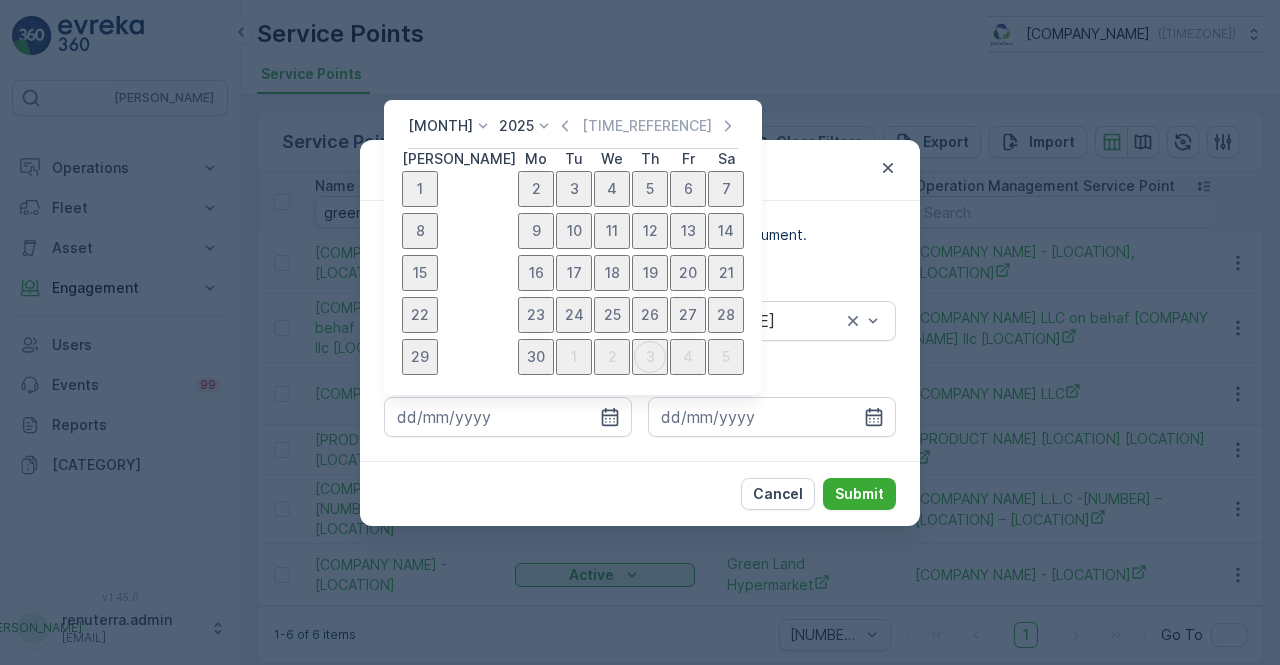 click on "1" at bounding box center [420, 189] 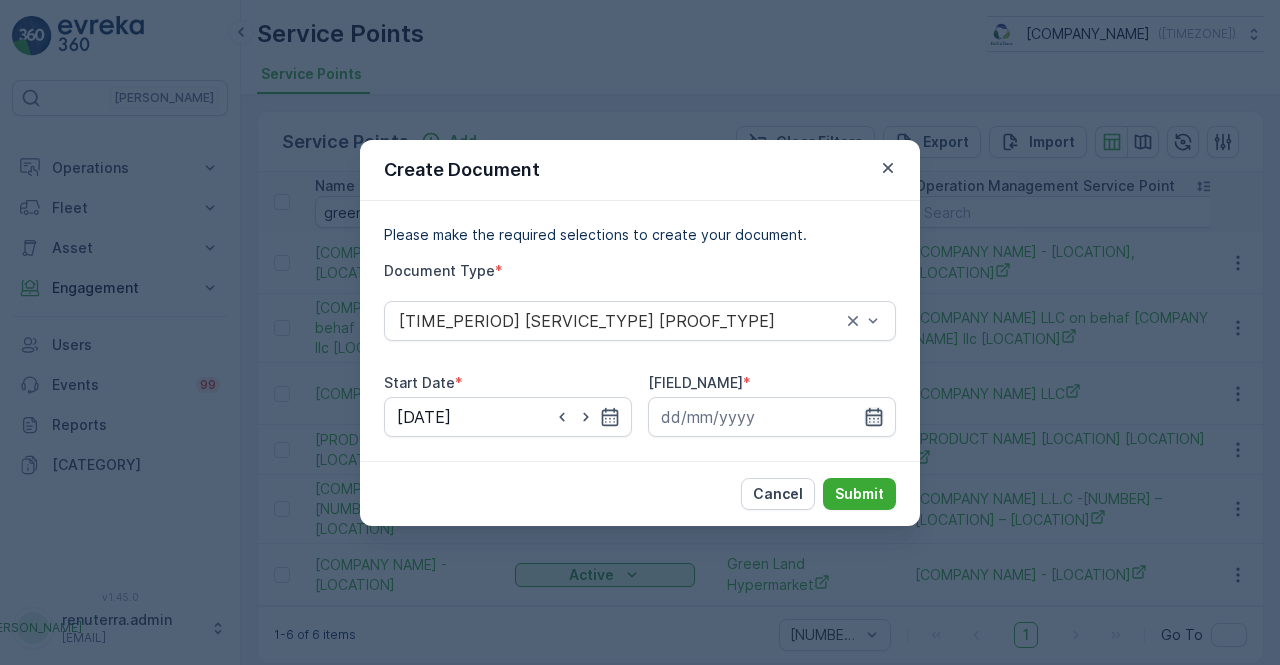 drag, startPoint x: 870, startPoint y: 417, endPoint x: 869, endPoint y: 406, distance: 11.045361 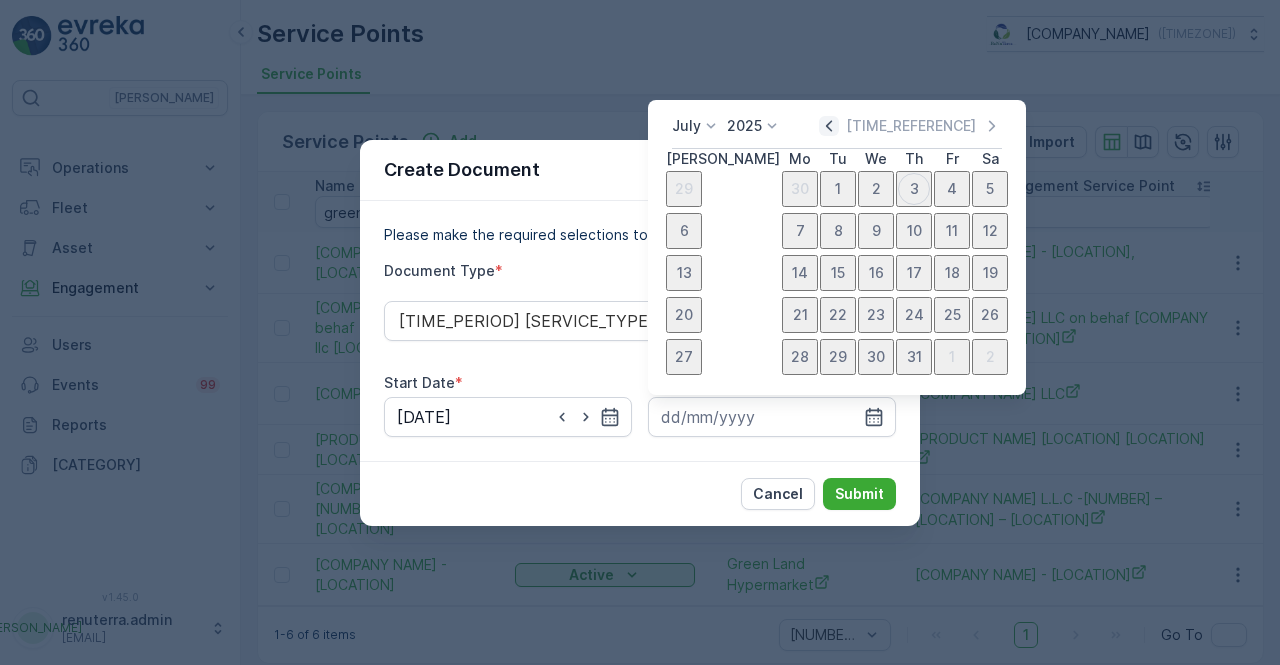 click at bounding box center [829, 126] 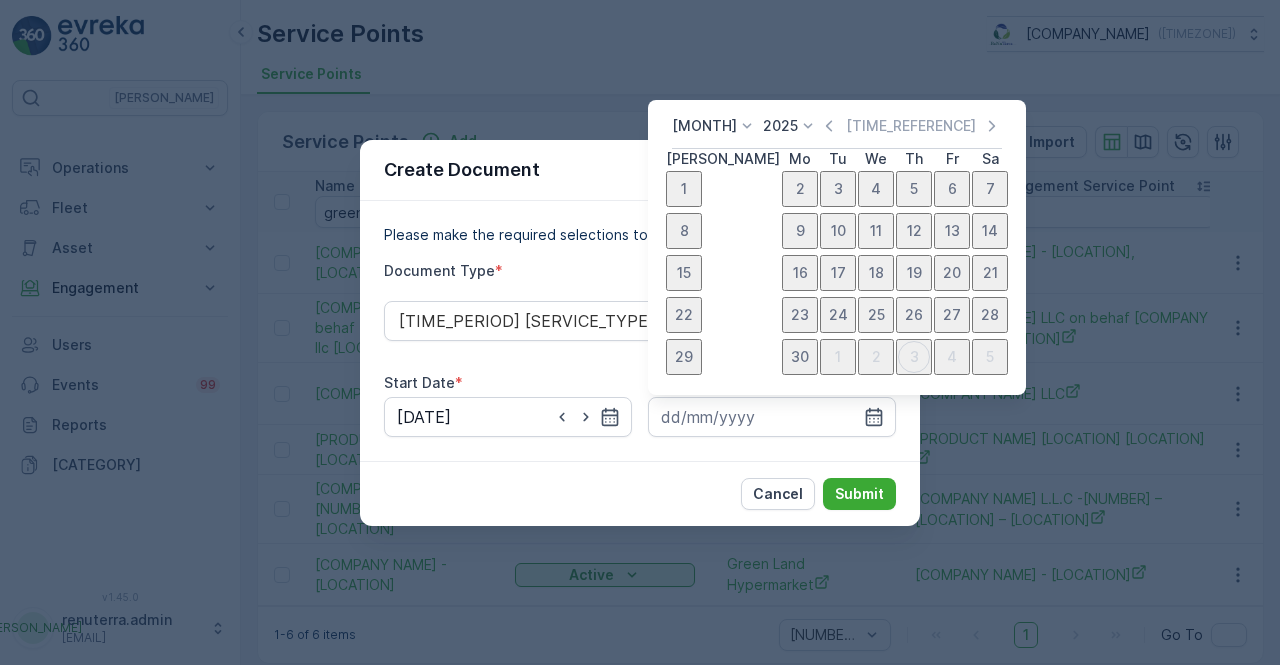 click on "30" at bounding box center [800, 357] 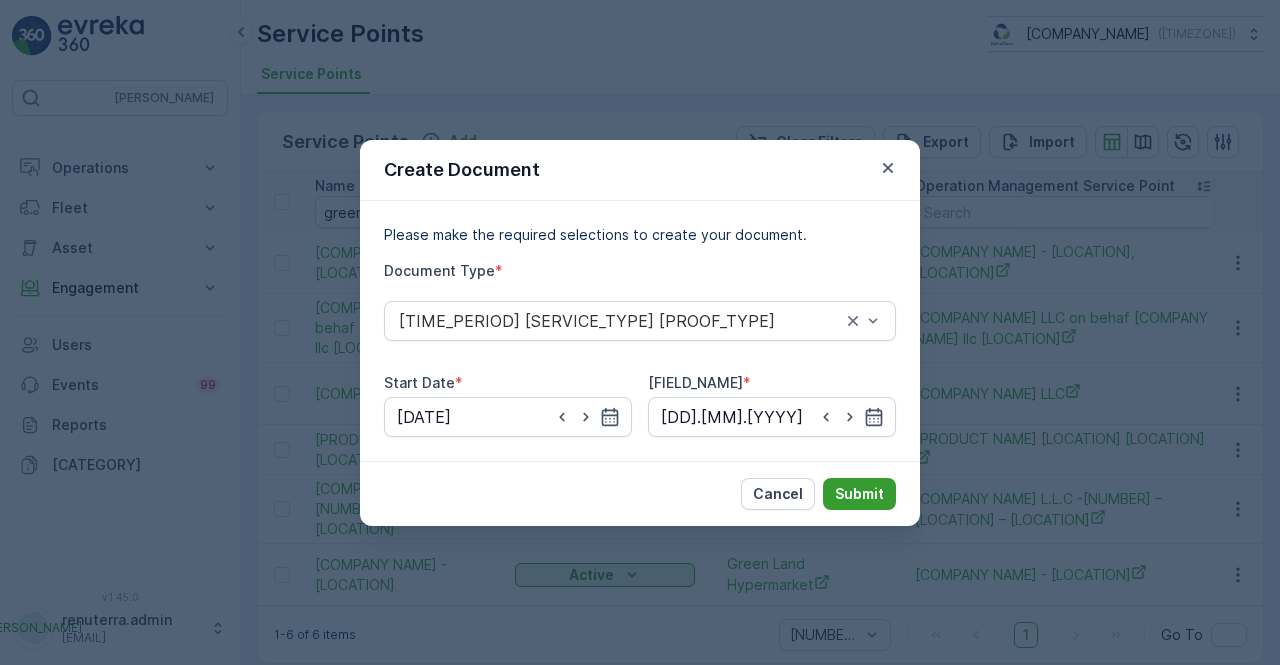click on "Submit" at bounding box center [859, 494] 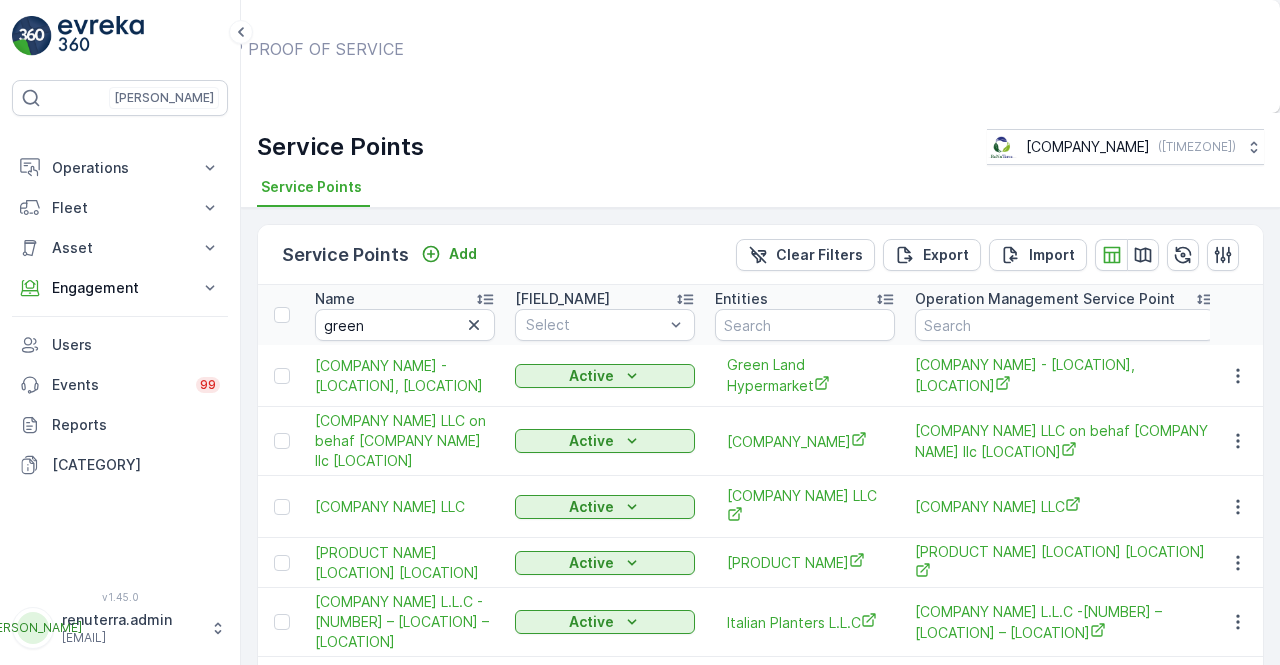 click on "Show Documents" at bounding box center (657, 68) 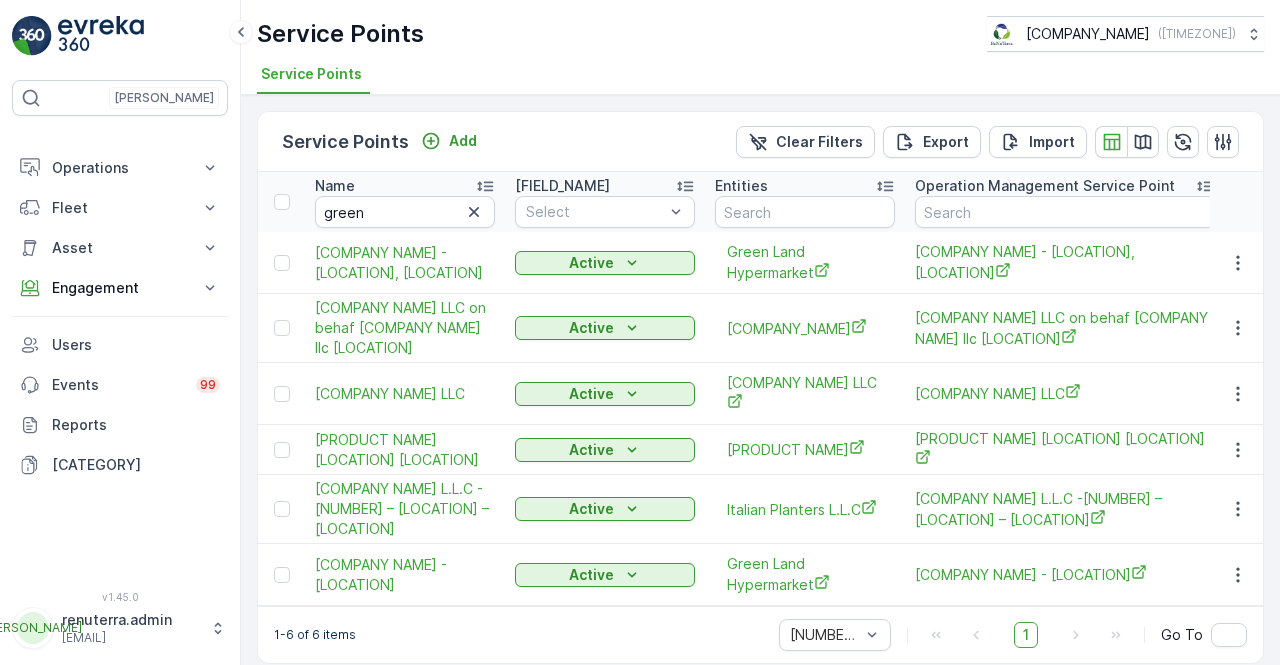 click at bounding box center [1238, 575] 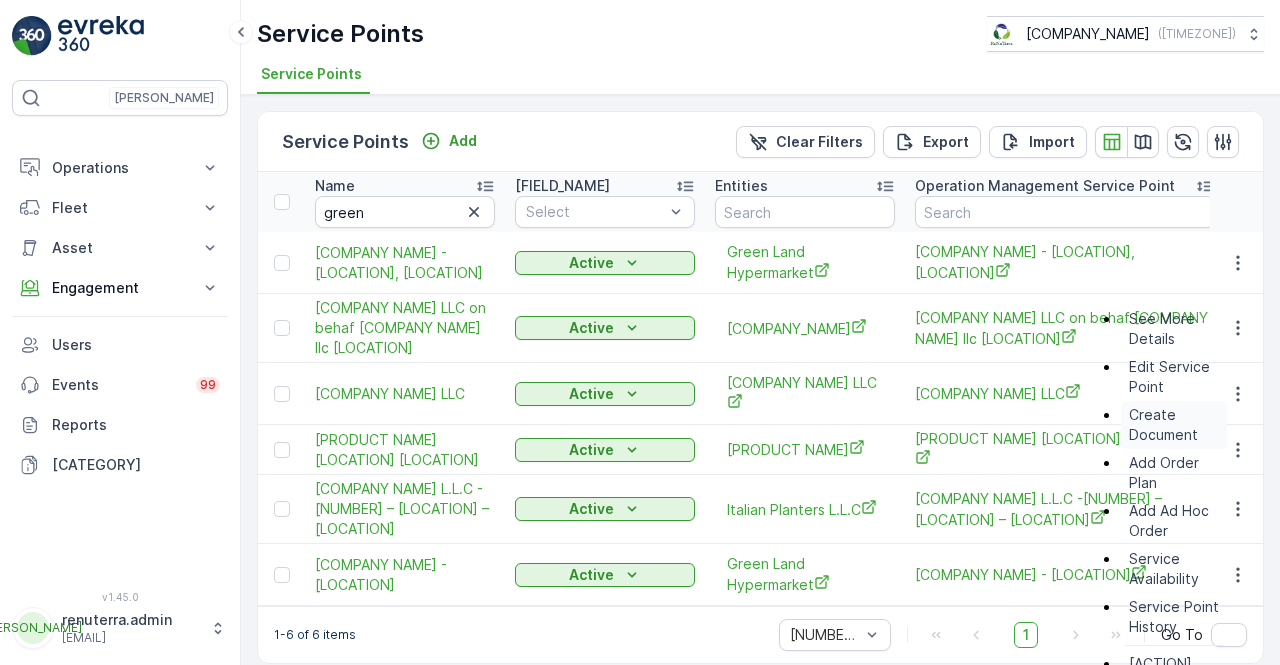 click on "Create Document" at bounding box center (1174, 425) 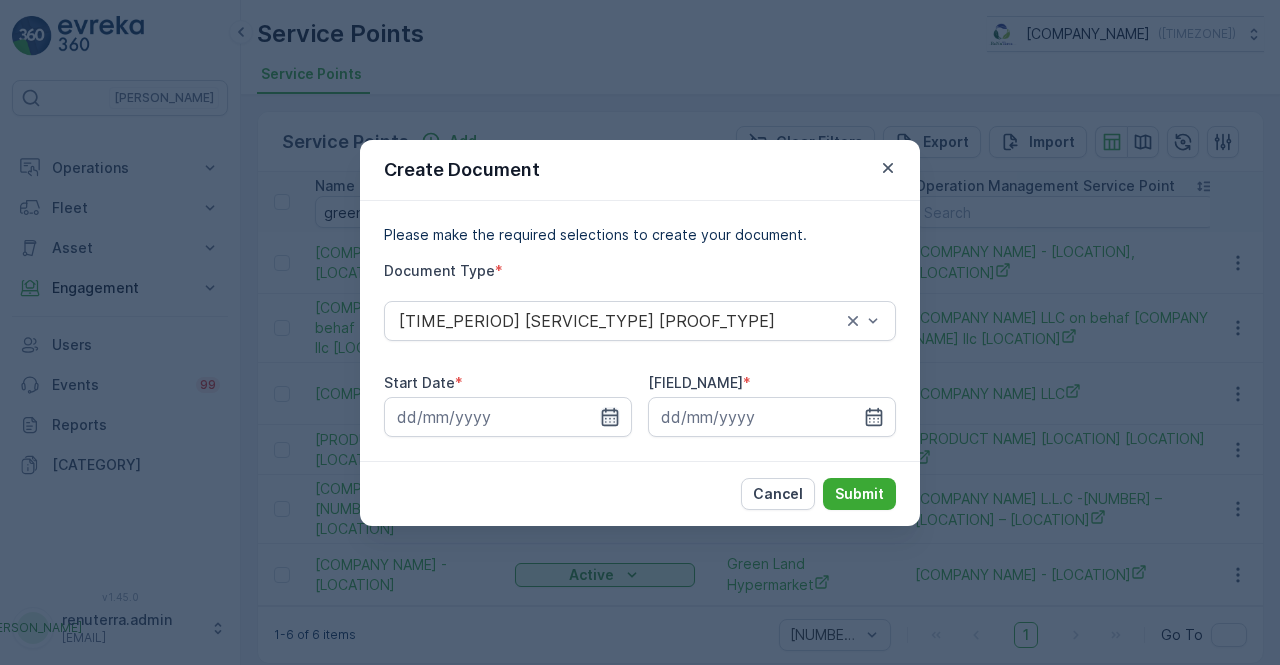 click at bounding box center [610, 417] 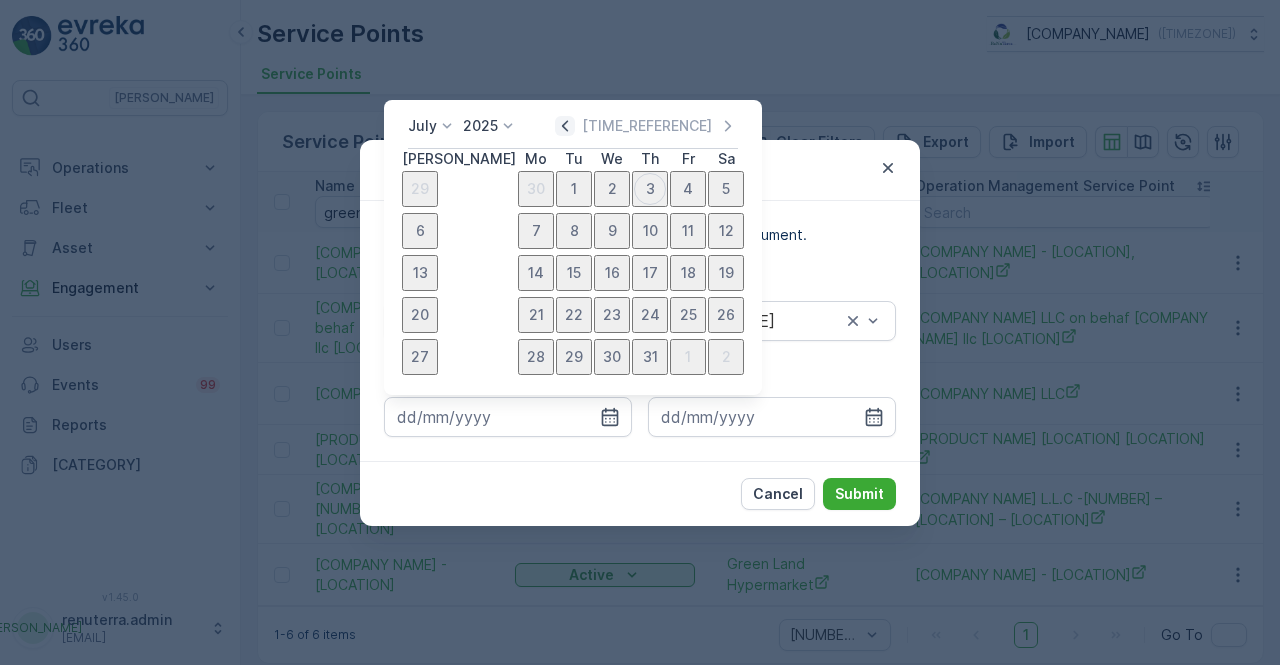 click at bounding box center [565, 126] 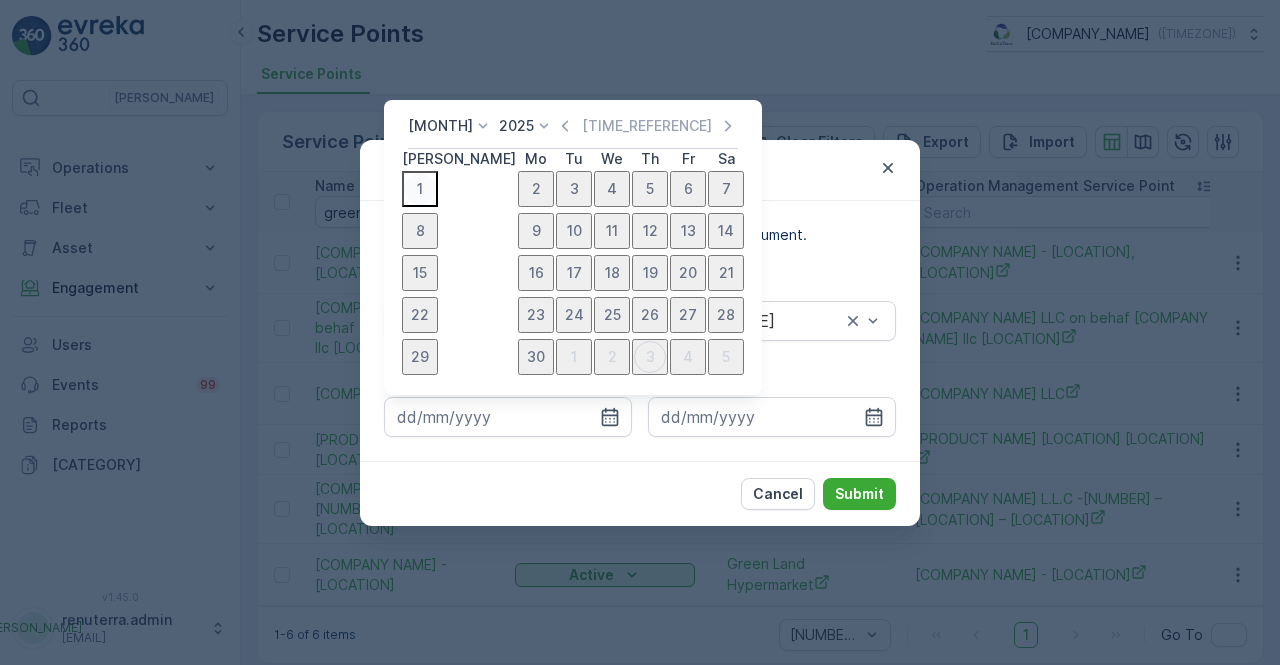 click on "1" at bounding box center [420, 189] 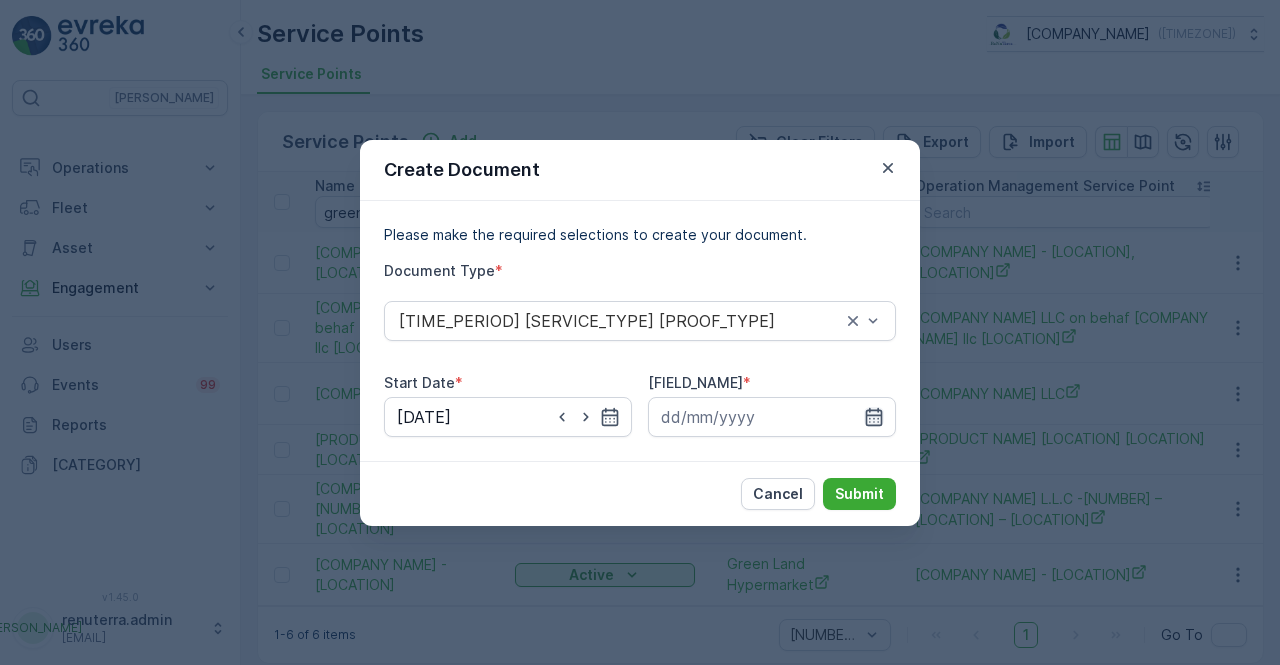 click at bounding box center (772, 417) 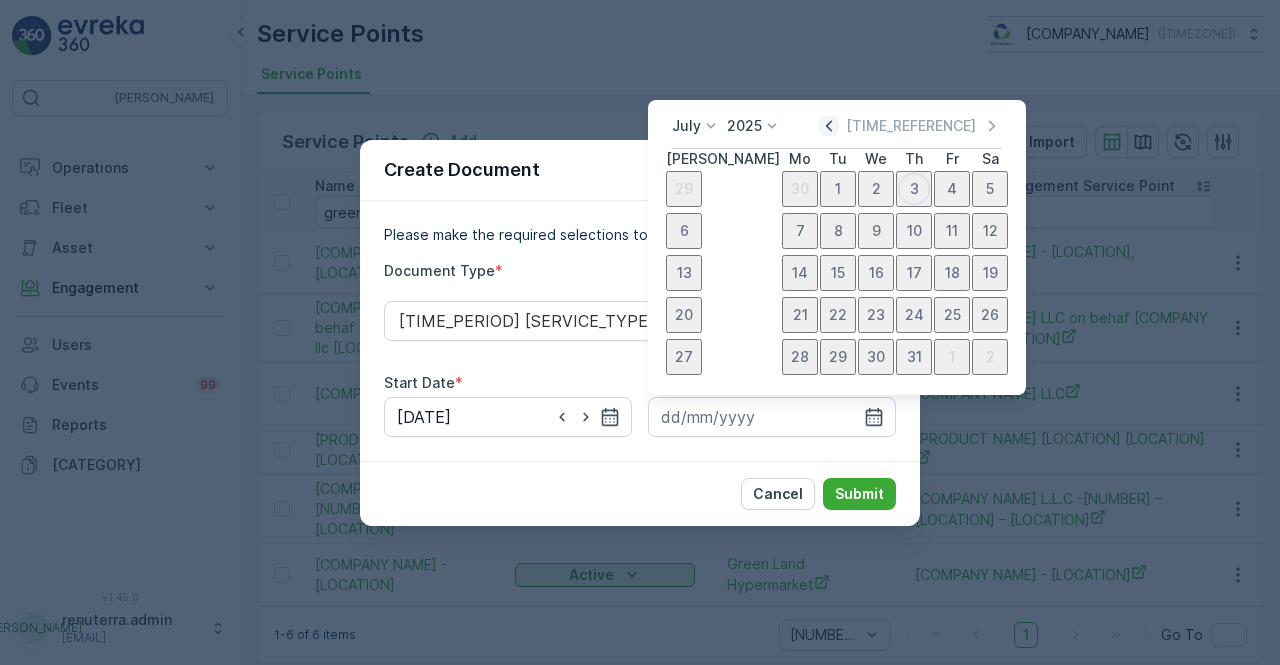 click at bounding box center [829, 126] 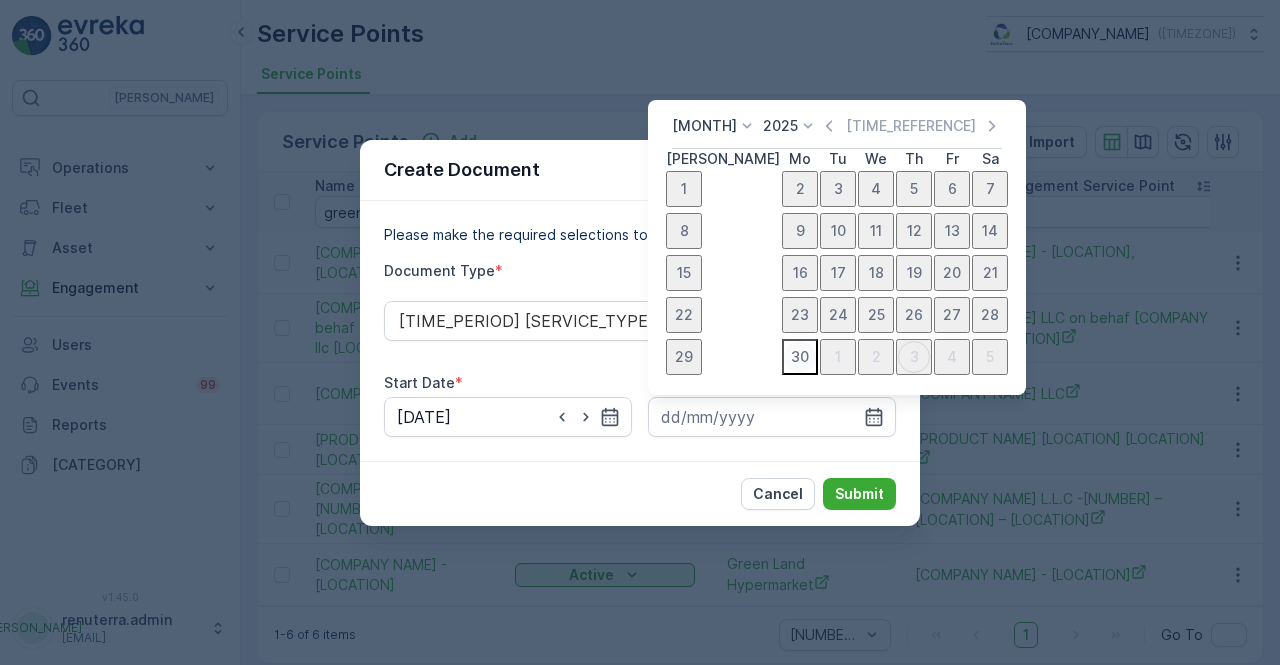 click on "30" at bounding box center [800, 357] 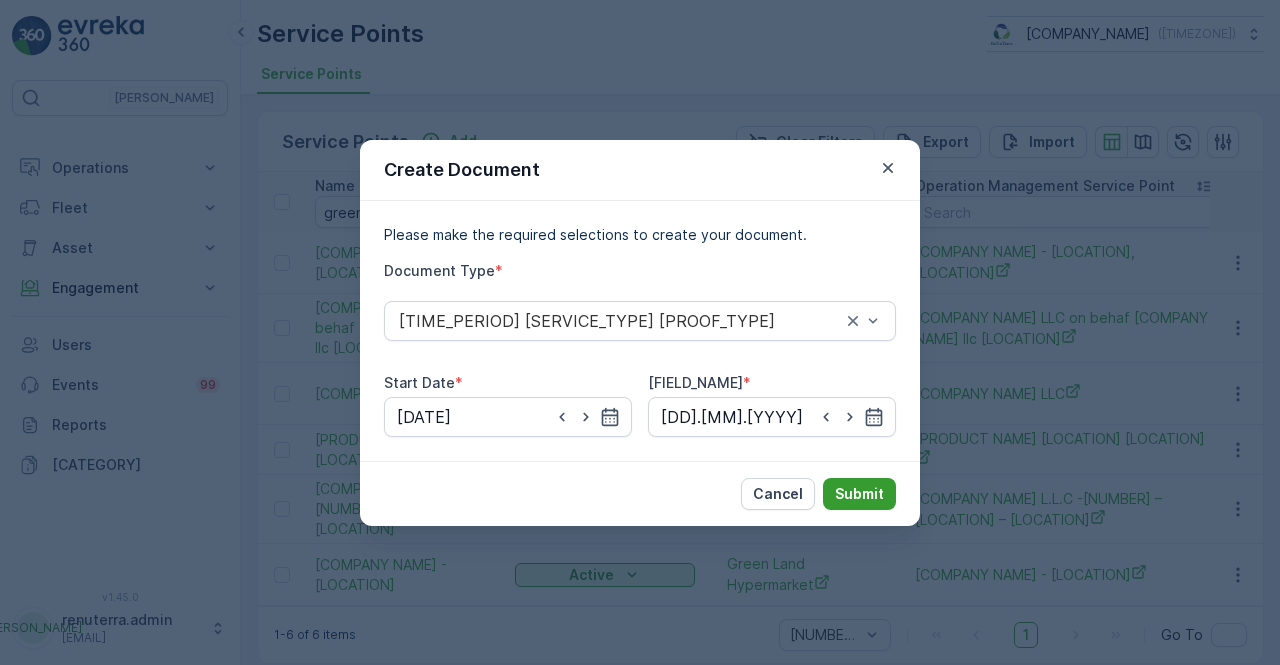 click on "Submit" at bounding box center [859, 494] 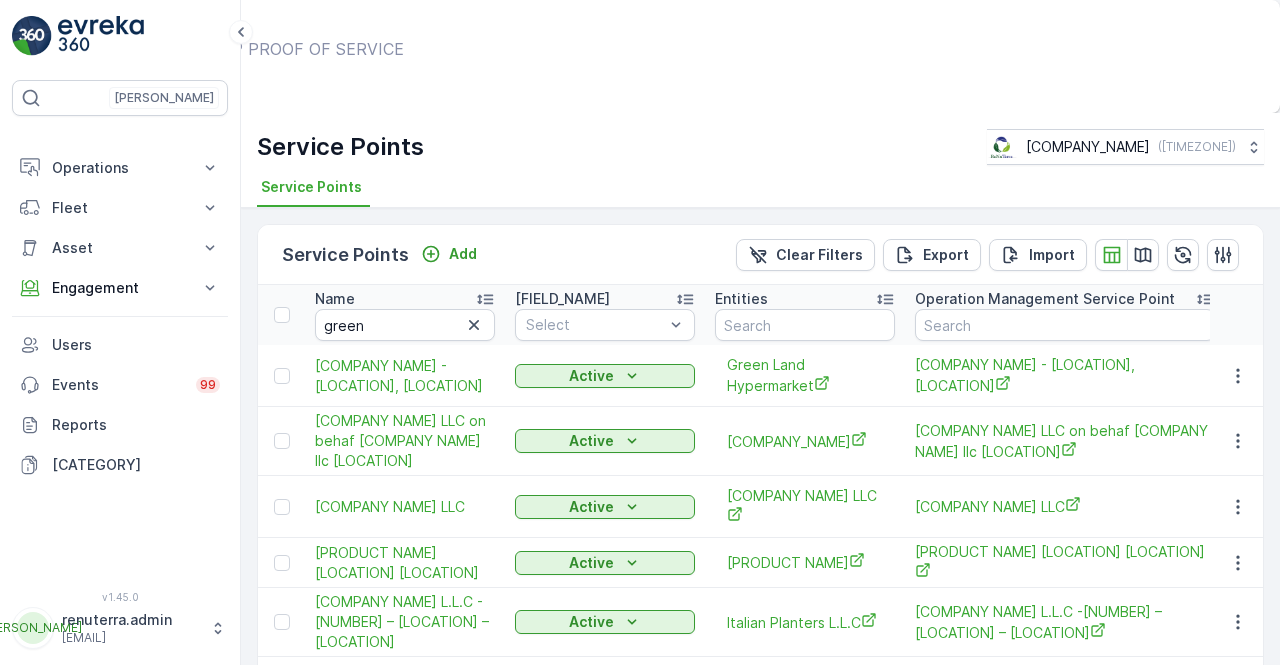 click on "Successfully requested SP PROOF OF SERVICE   Show Documents" at bounding box center (640, 59) 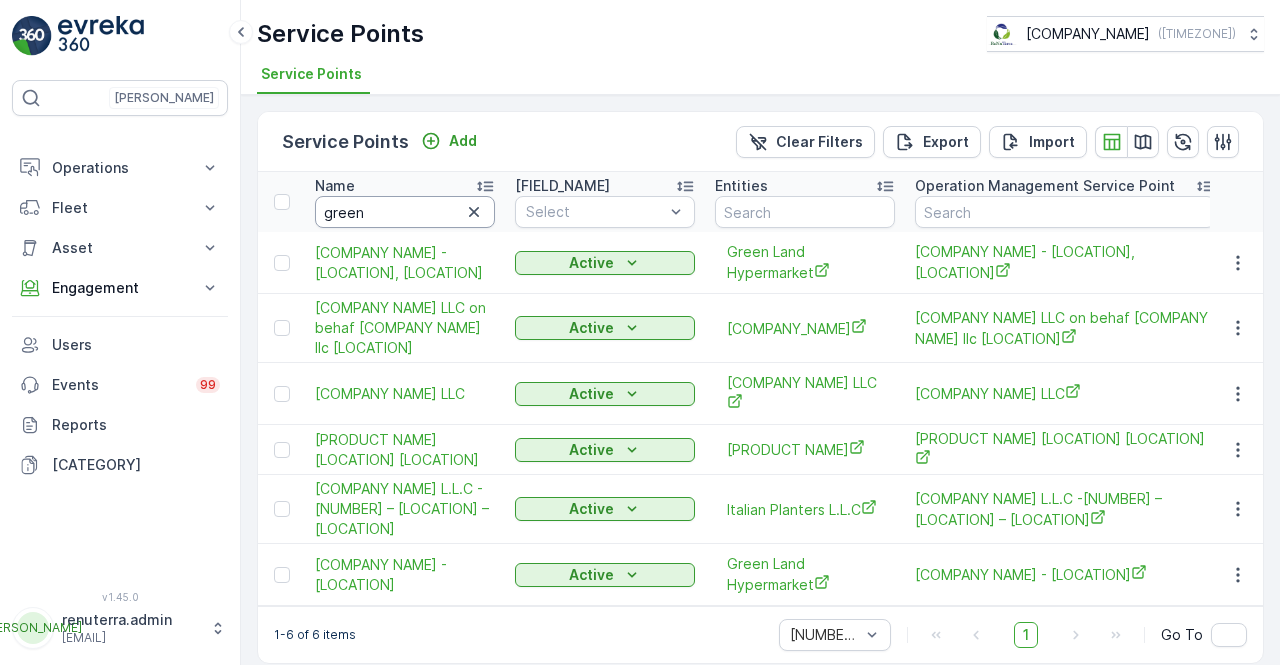 click on "green" at bounding box center [405, 212] 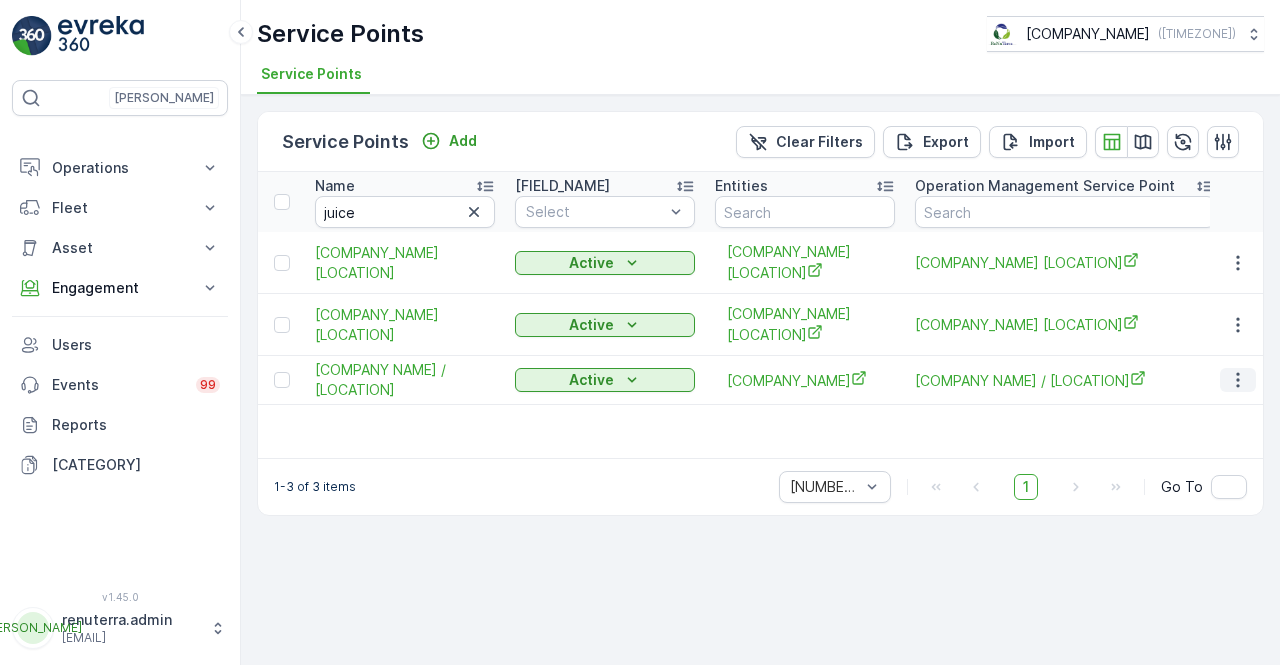 click at bounding box center [1238, 380] 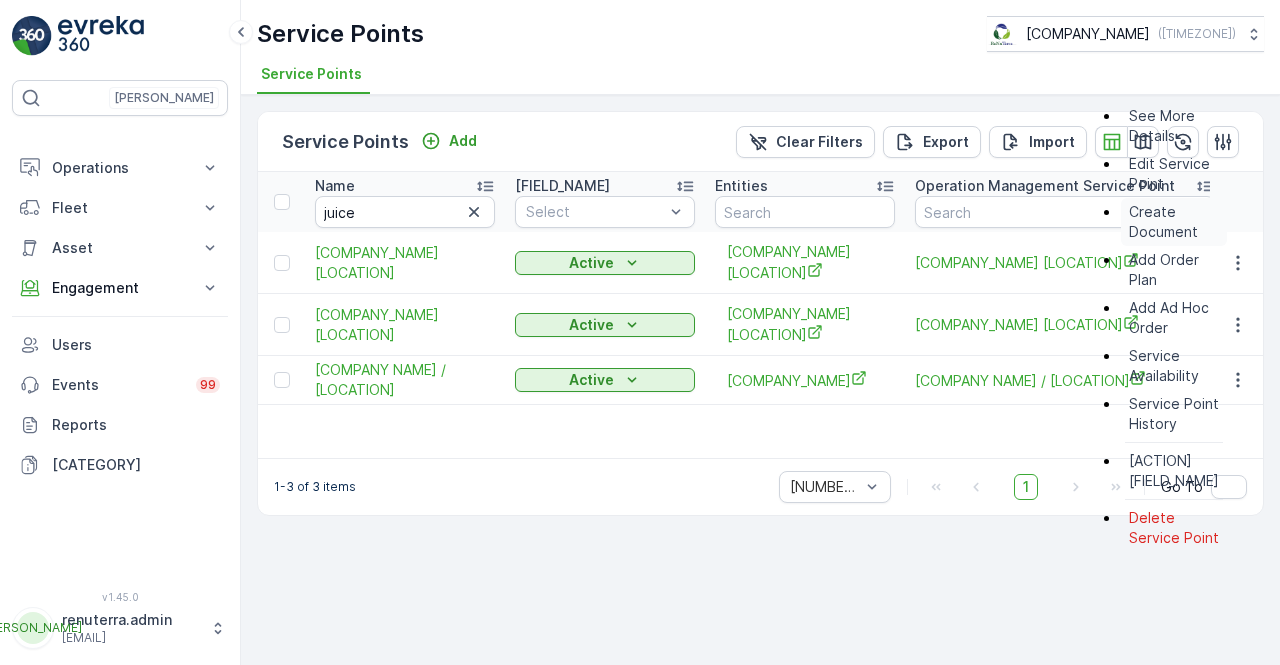 click on "Create Document" at bounding box center [1174, 222] 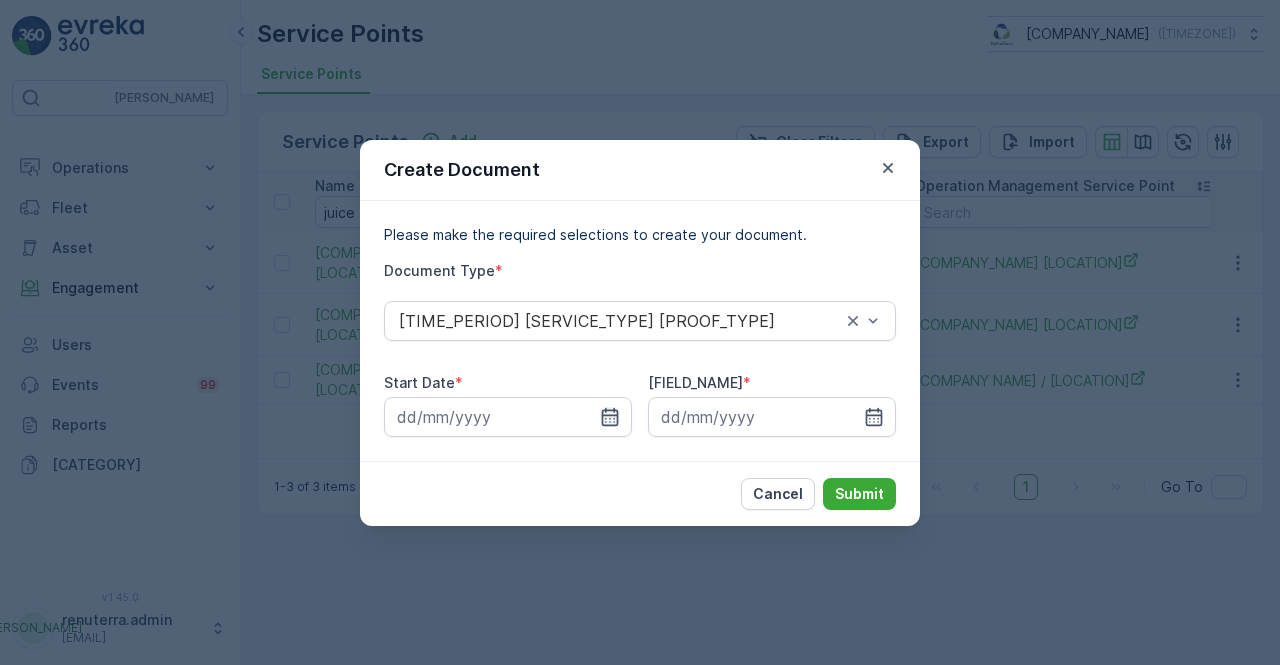 click at bounding box center [610, 416] 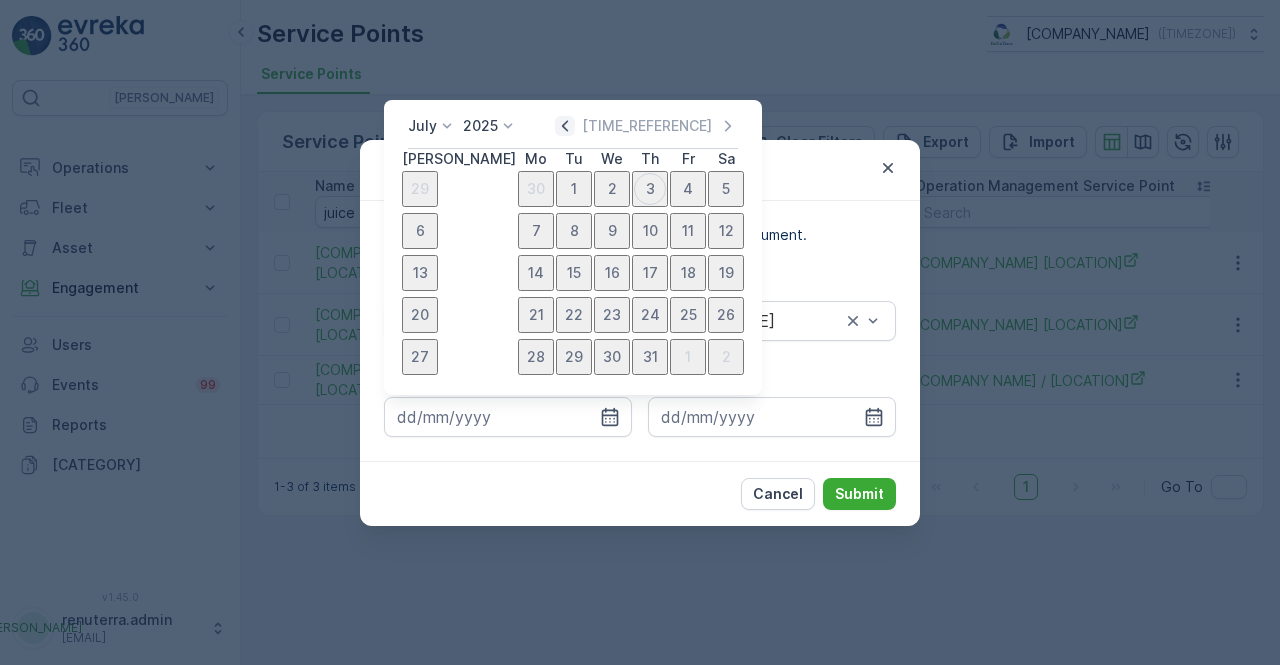 click at bounding box center (565, 126) 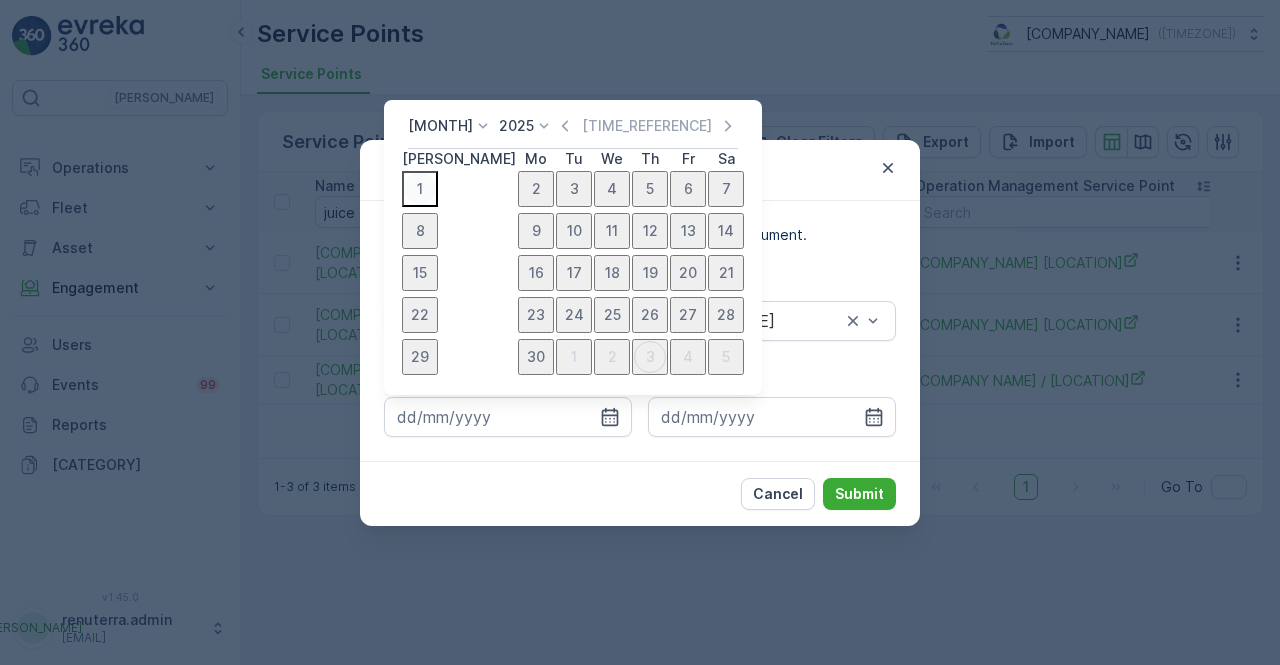 click on "1" at bounding box center [420, 189] 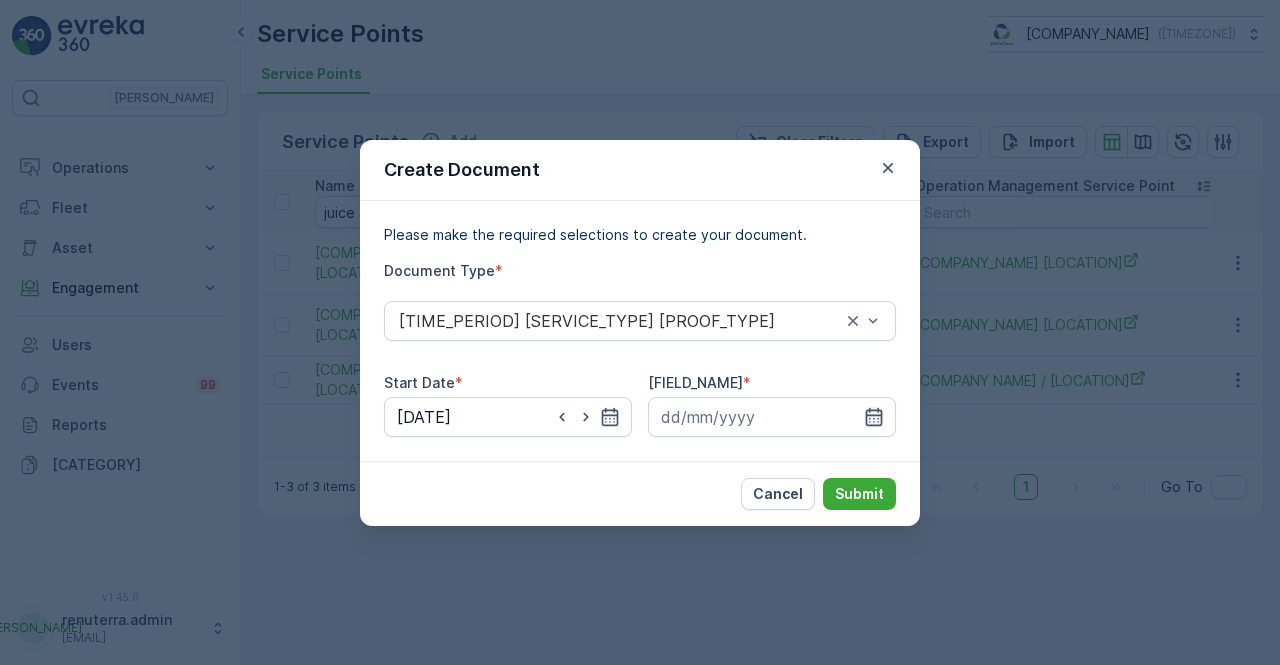 click at bounding box center (610, 416) 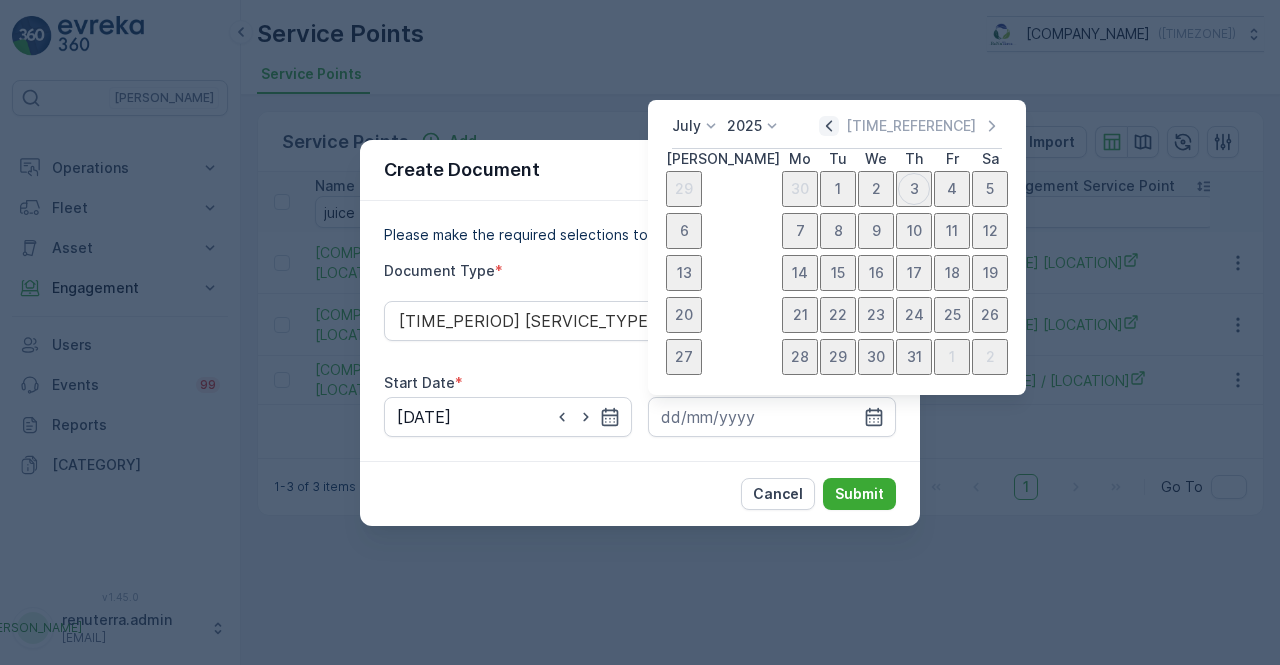 drag, startPoint x: 824, startPoint y: 111, endPoint x: 819, endPoint y: 121, distance: 11.18034 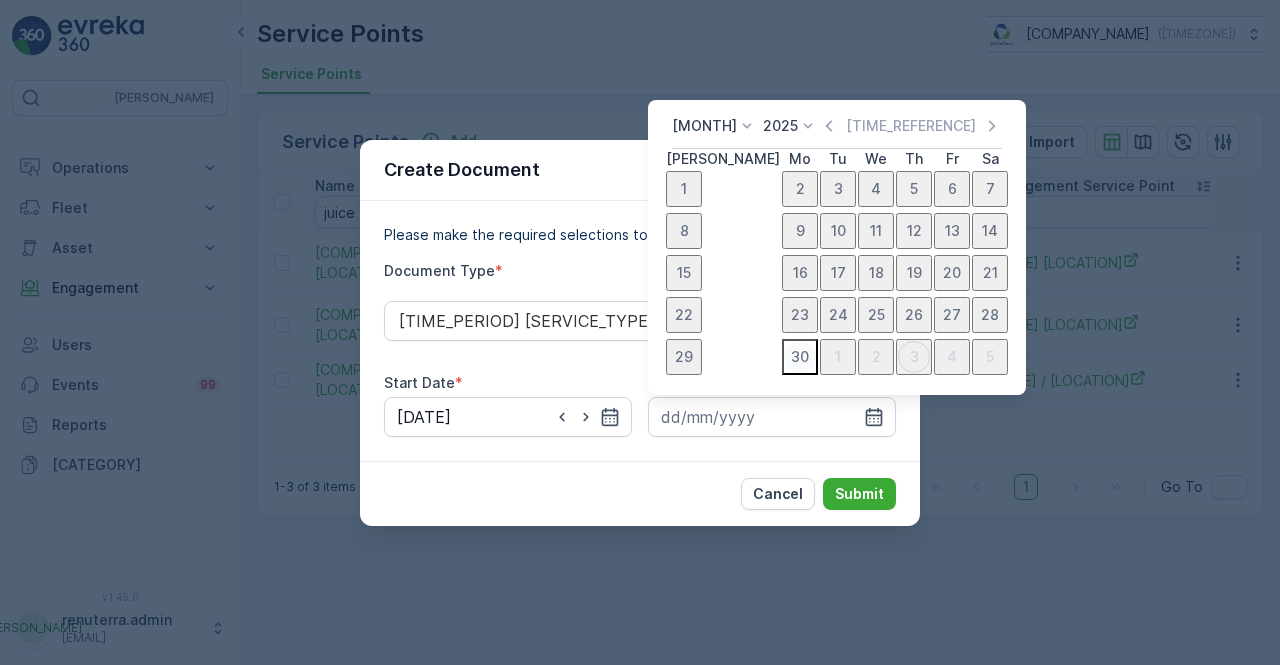 click on "30" at bounding box center [800, 357] 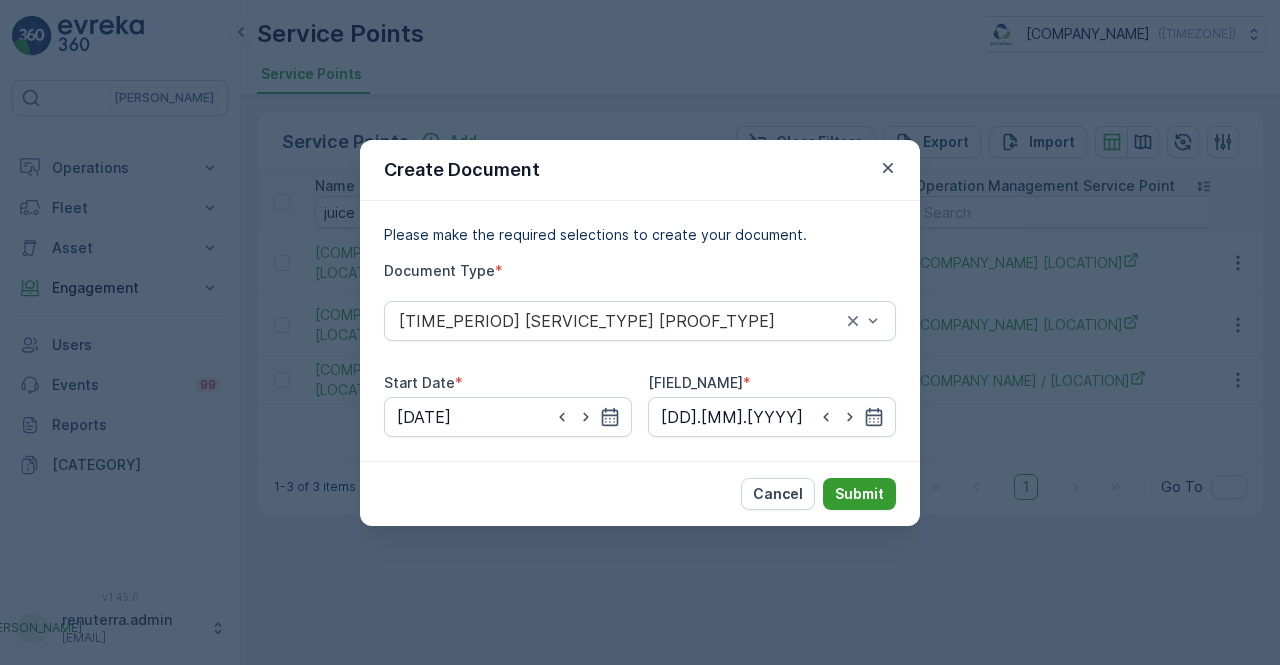 click on "Submit" at bounding box center (859, 494) 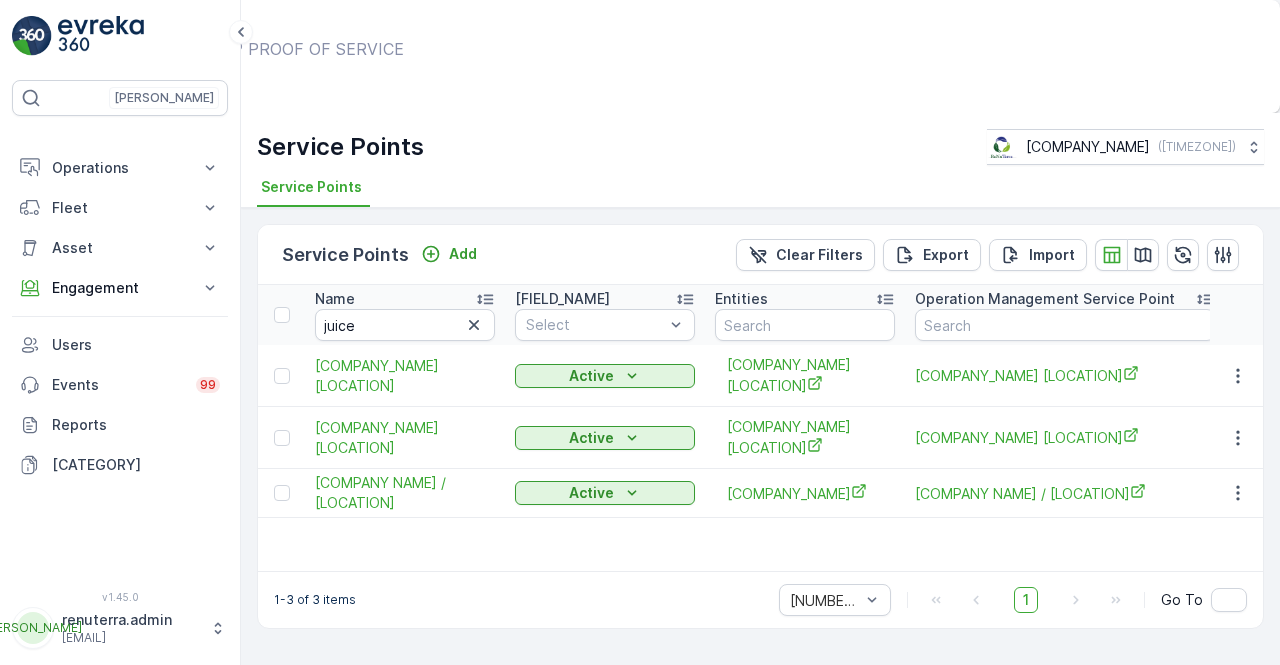 click on "Show Documents" at bounding box center (657, 68) 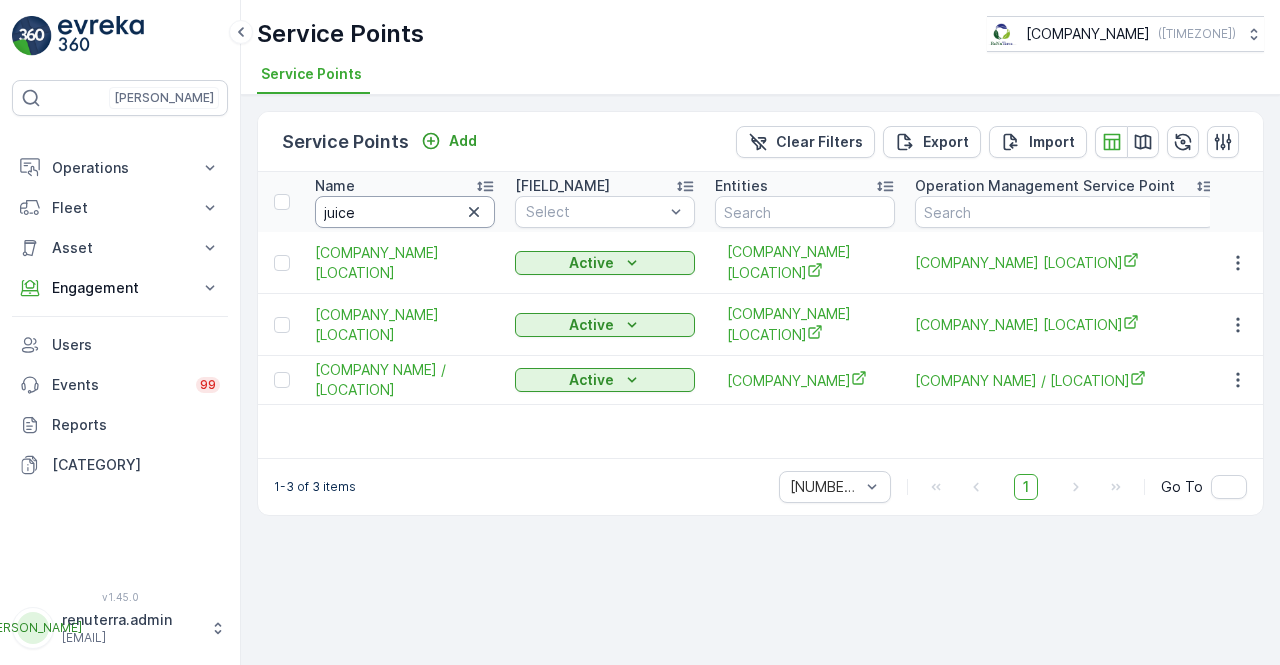 click on "juice" at bounding box center (405, 212) 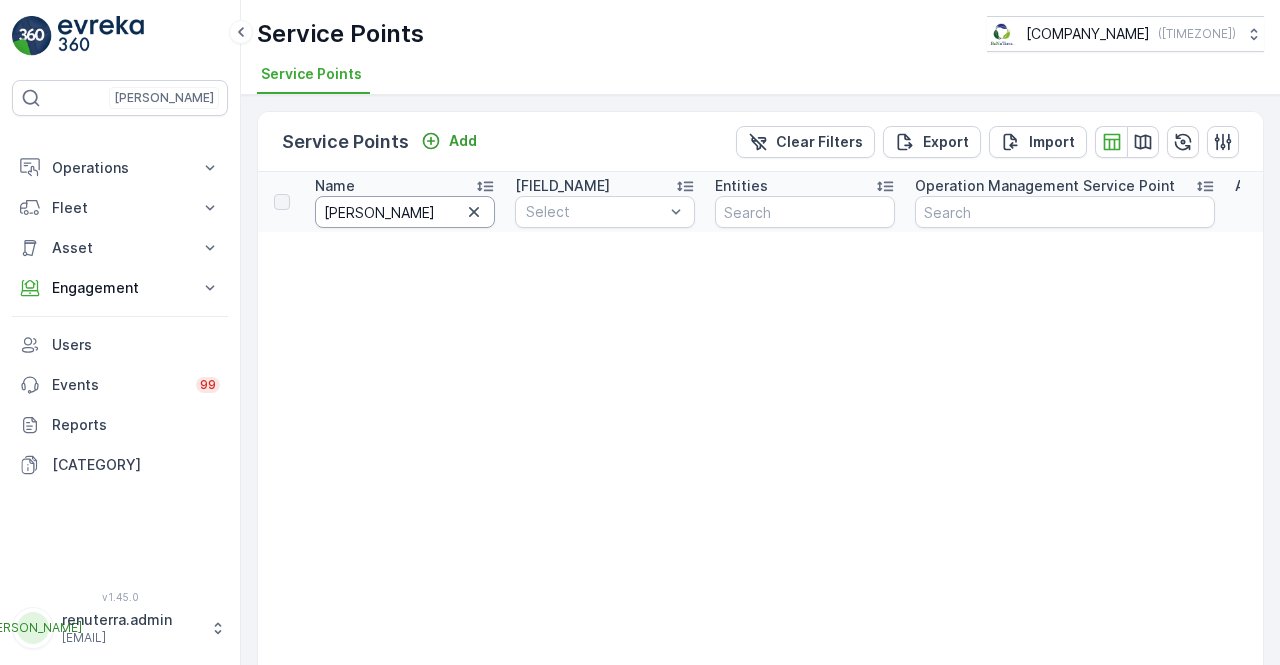 click on "kwai" at bounding box center [405, 212] 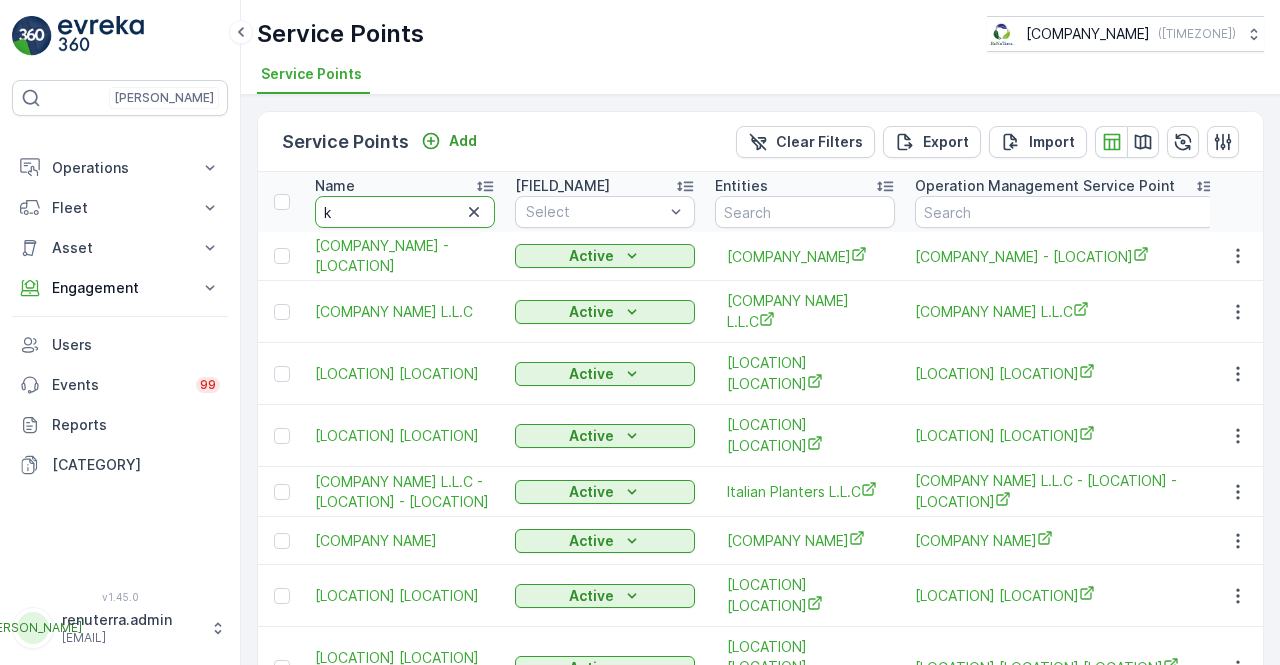 click on "k" at bounding box center (405, 212) 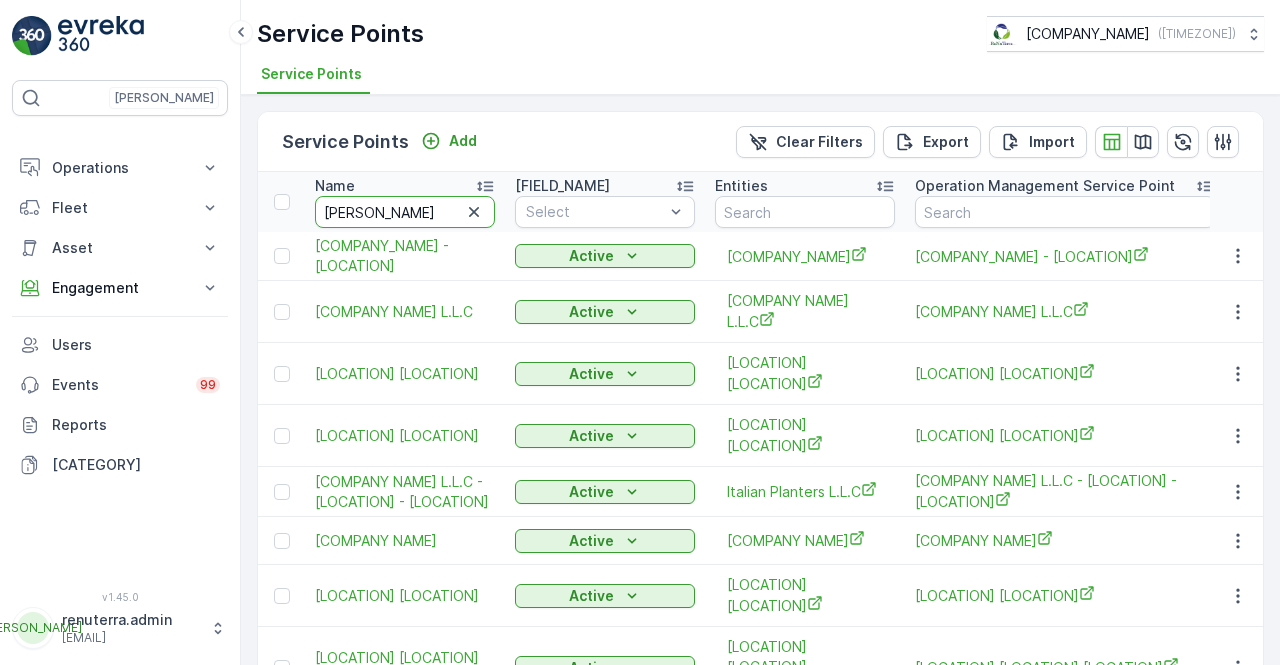 type on "kuw" 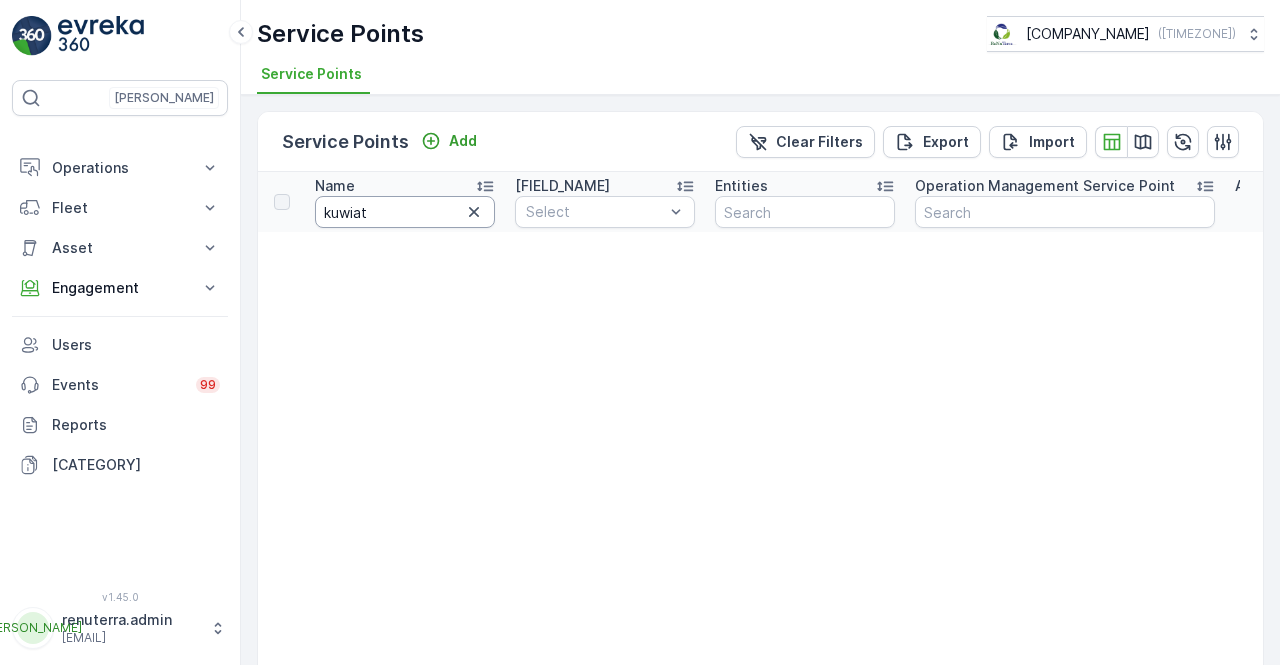 click on "kuwiat" at bounding box center [405, 212] 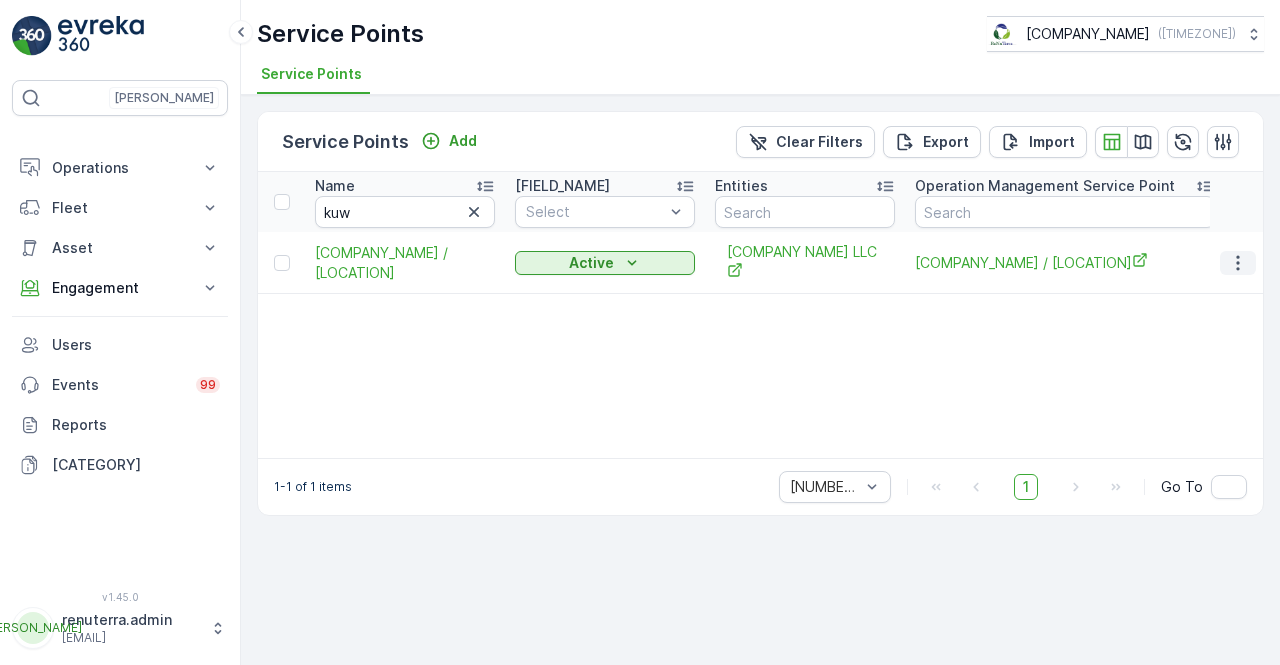 click at bounding box center (1238, 263) 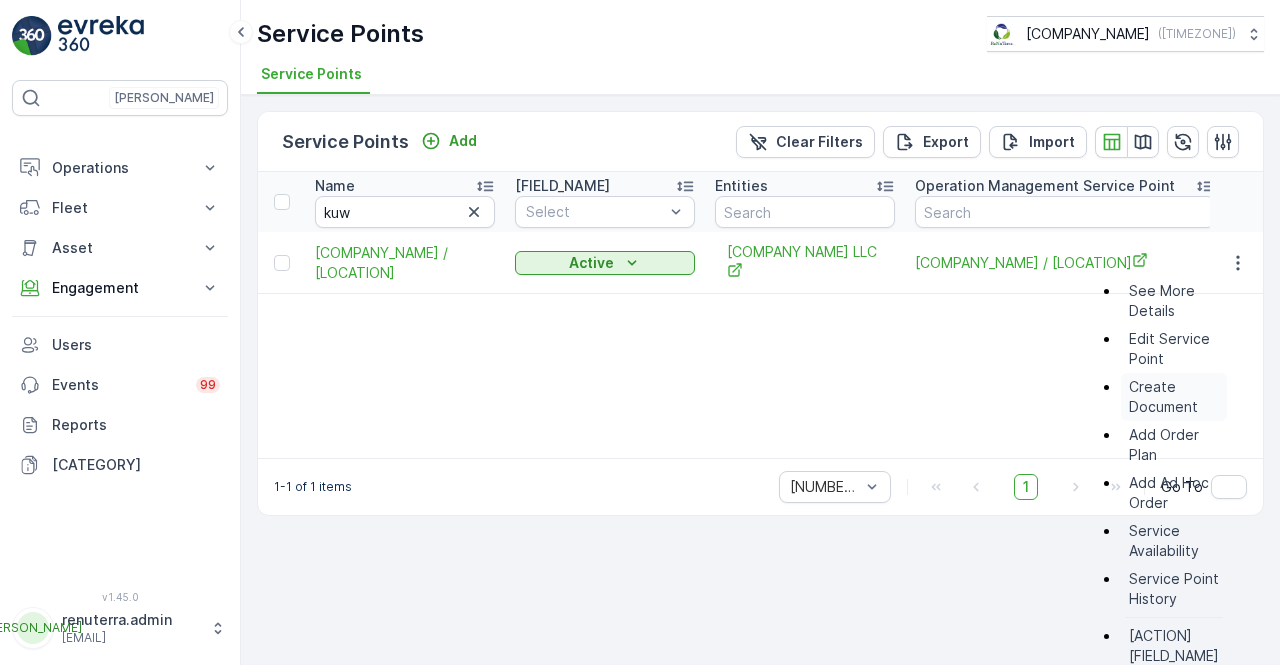 click on "Create Document" at bounding box center (1174, 397) 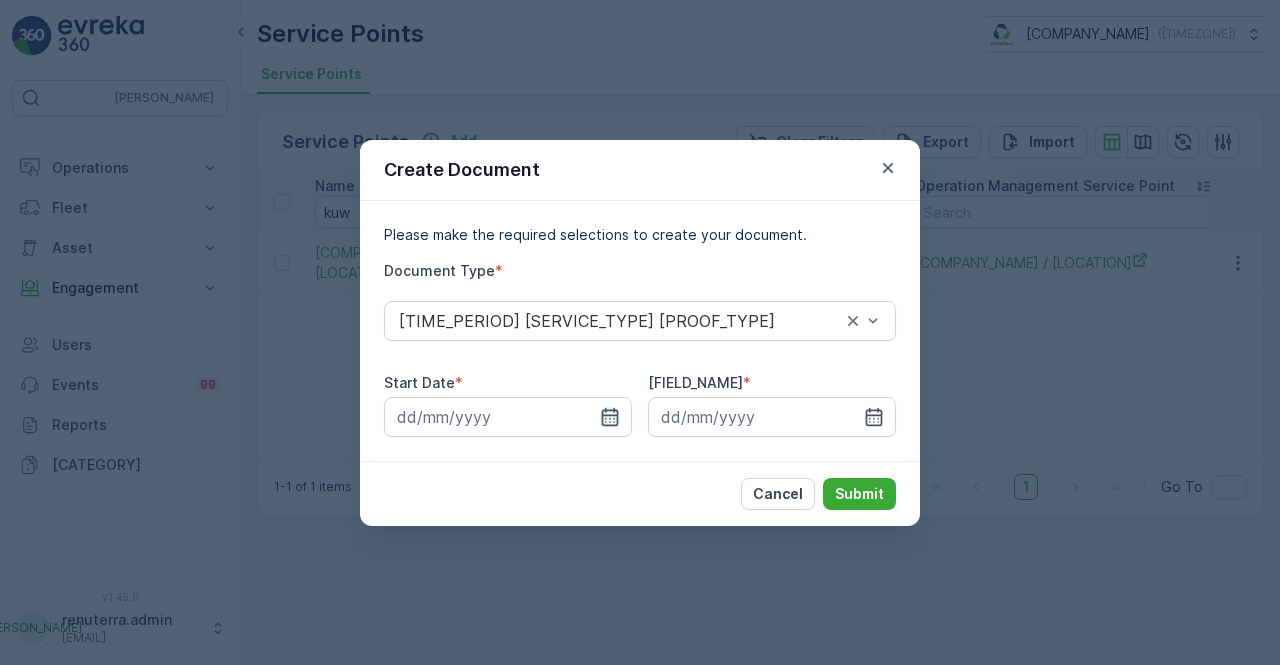 click at bounding box center (610, 416) 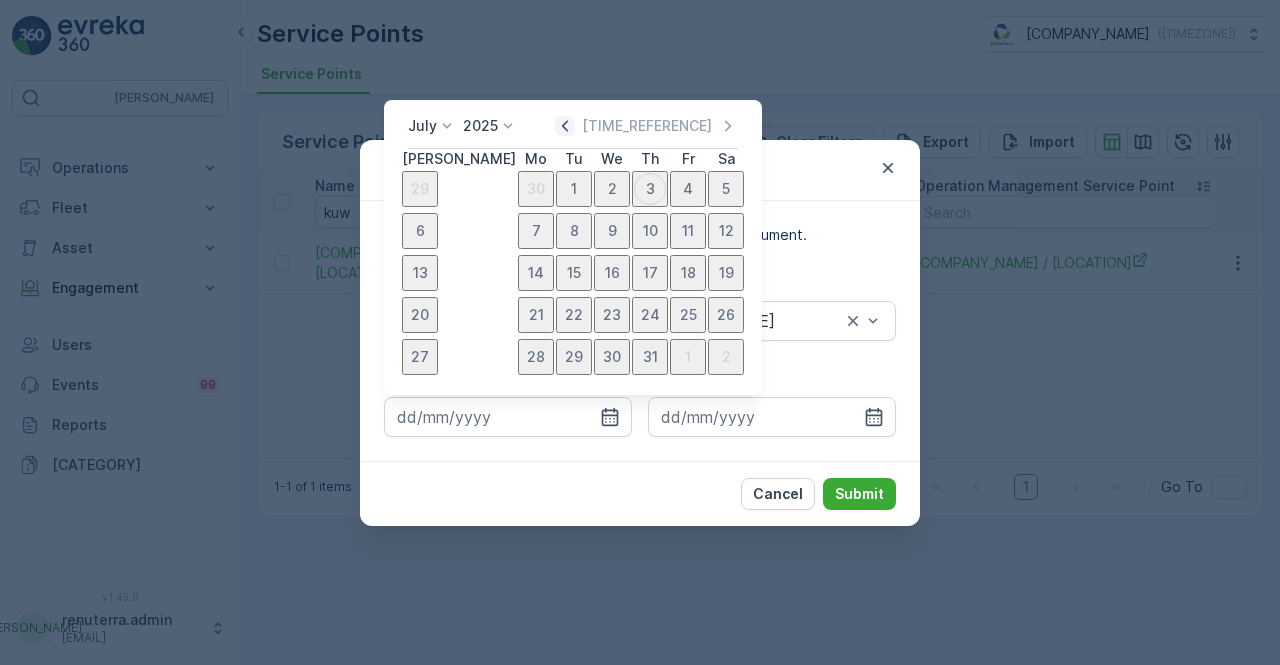 click at bounding box center [565, 126] 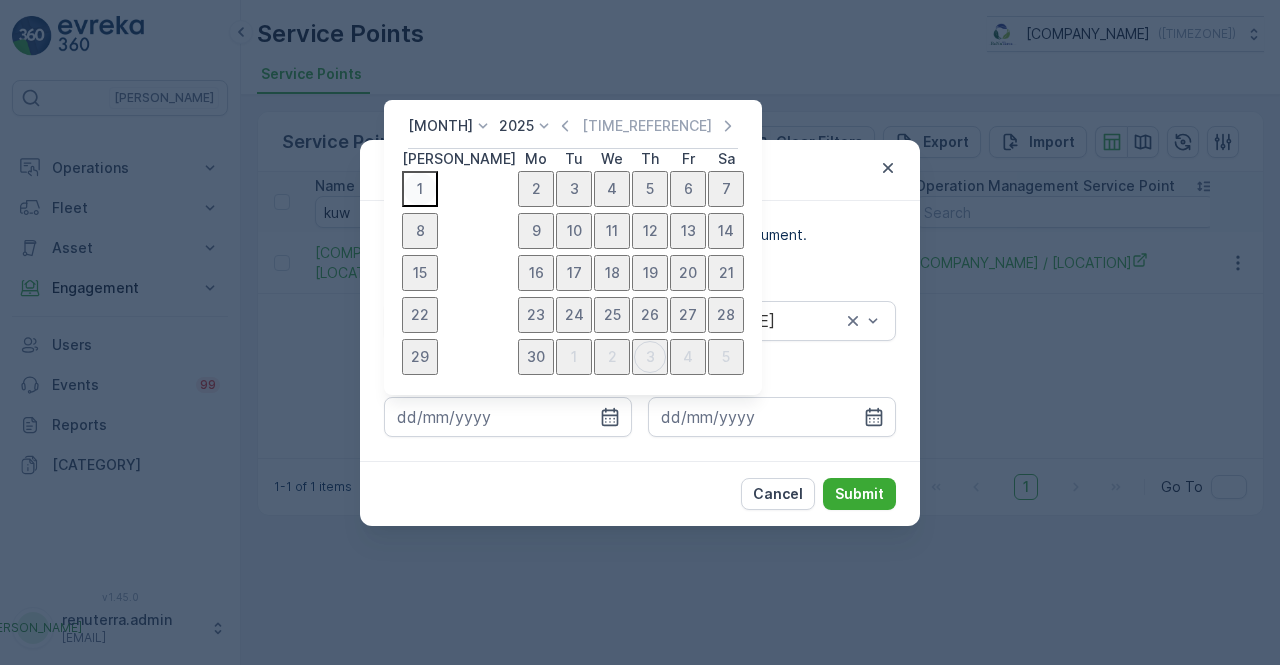 click on "1" at bounding box center (420, 189) 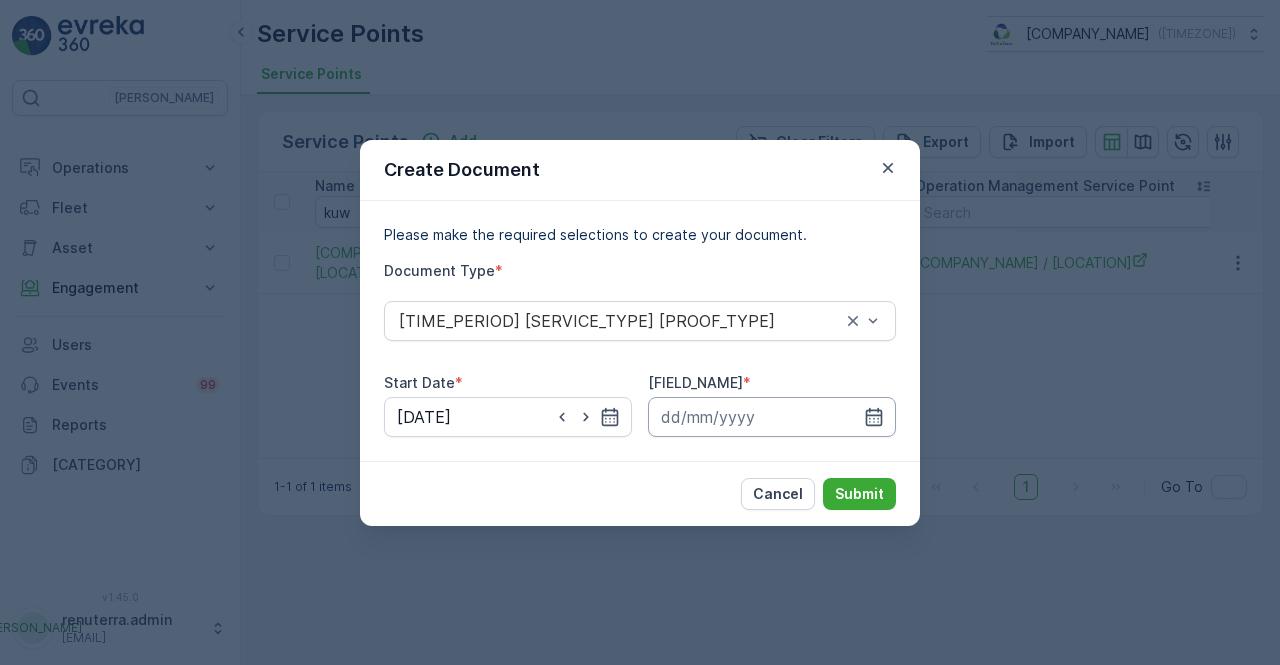 click at bounding box center [772, 417] 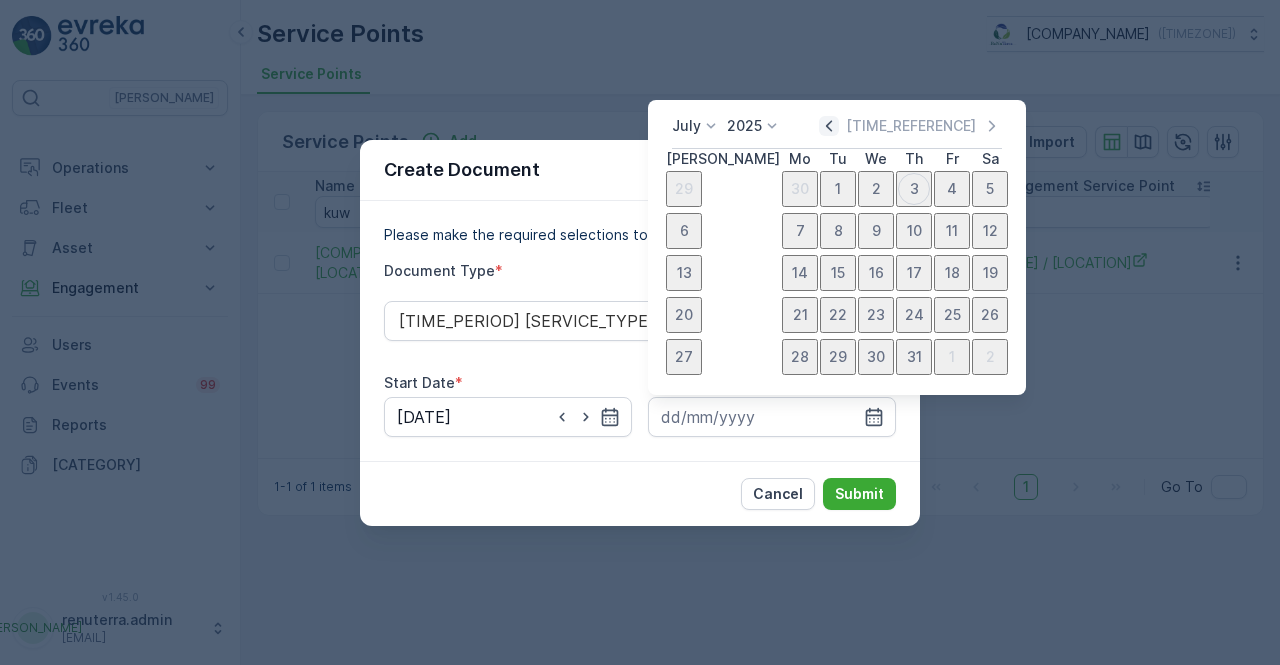 click at bounding box center (829, 126) 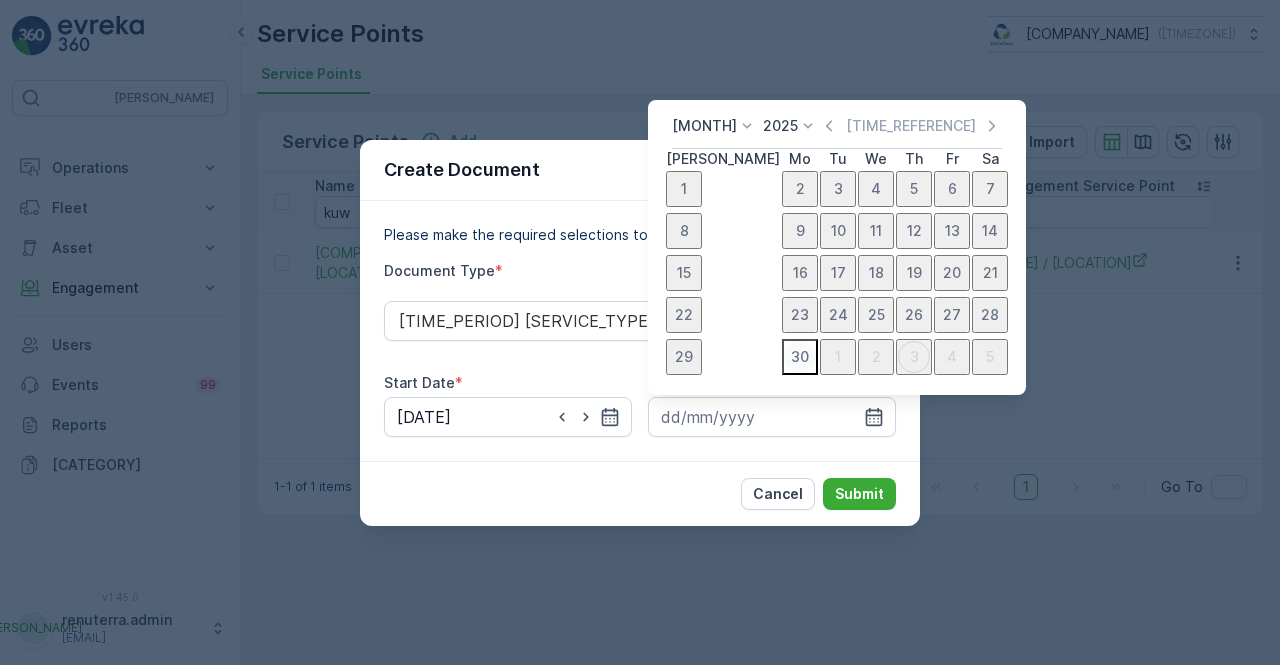 click on "30" at bounding box center (800, 357) 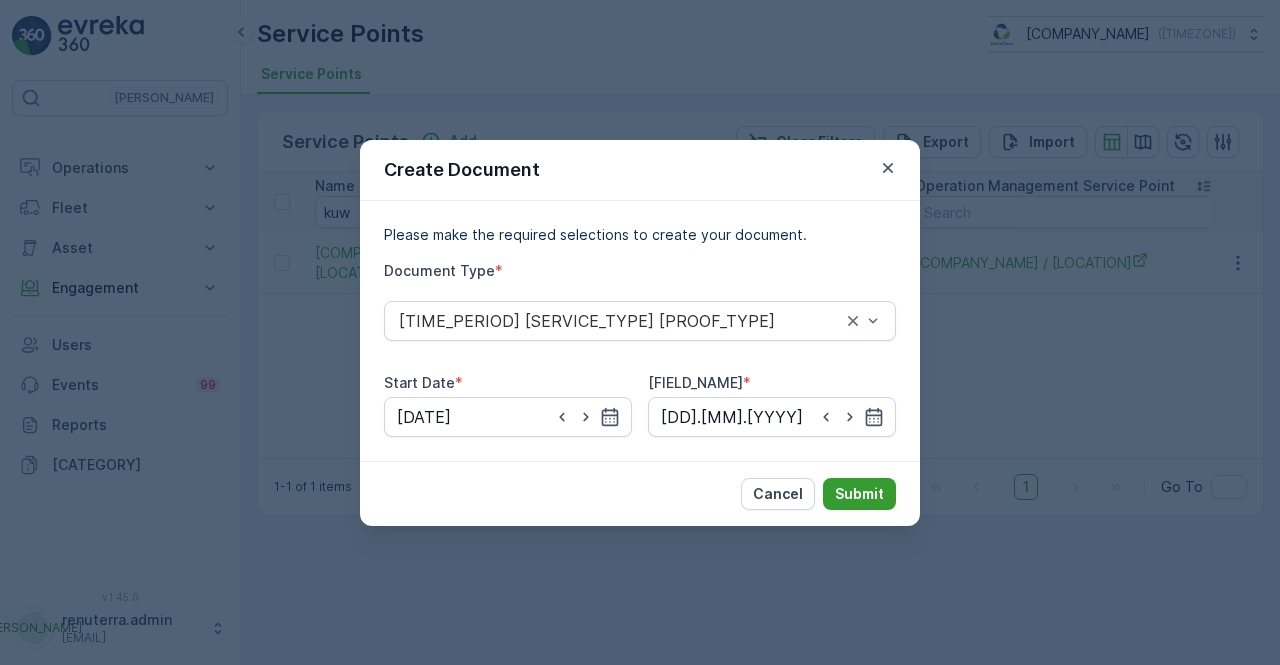 click on "Submit" at bounding box center [859, 494] 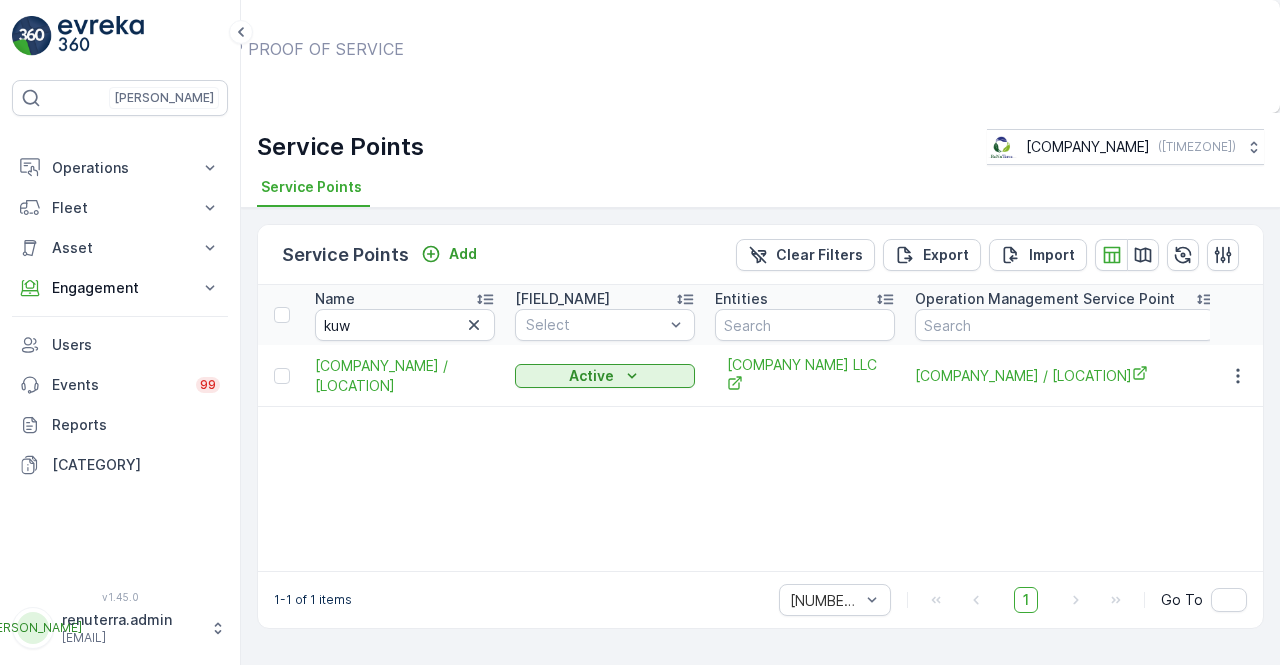 click on "Show Documents" at bounding box center [657, 68] 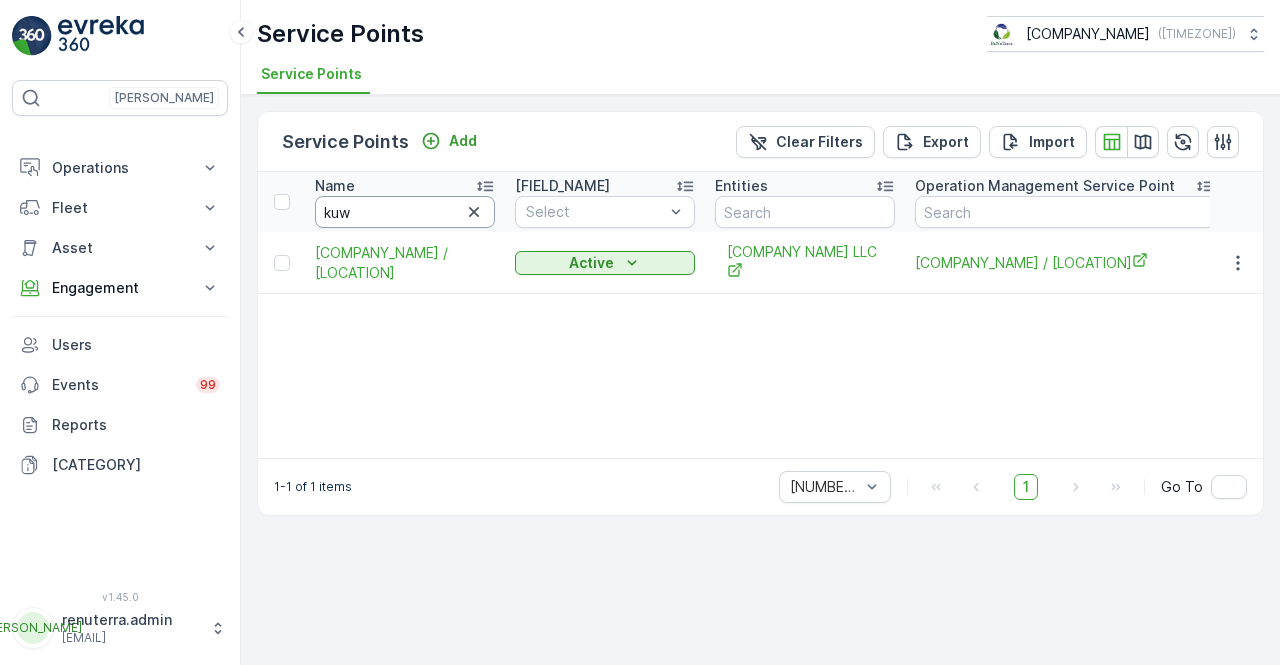 click on "Name" at bounding box center [405, 186] 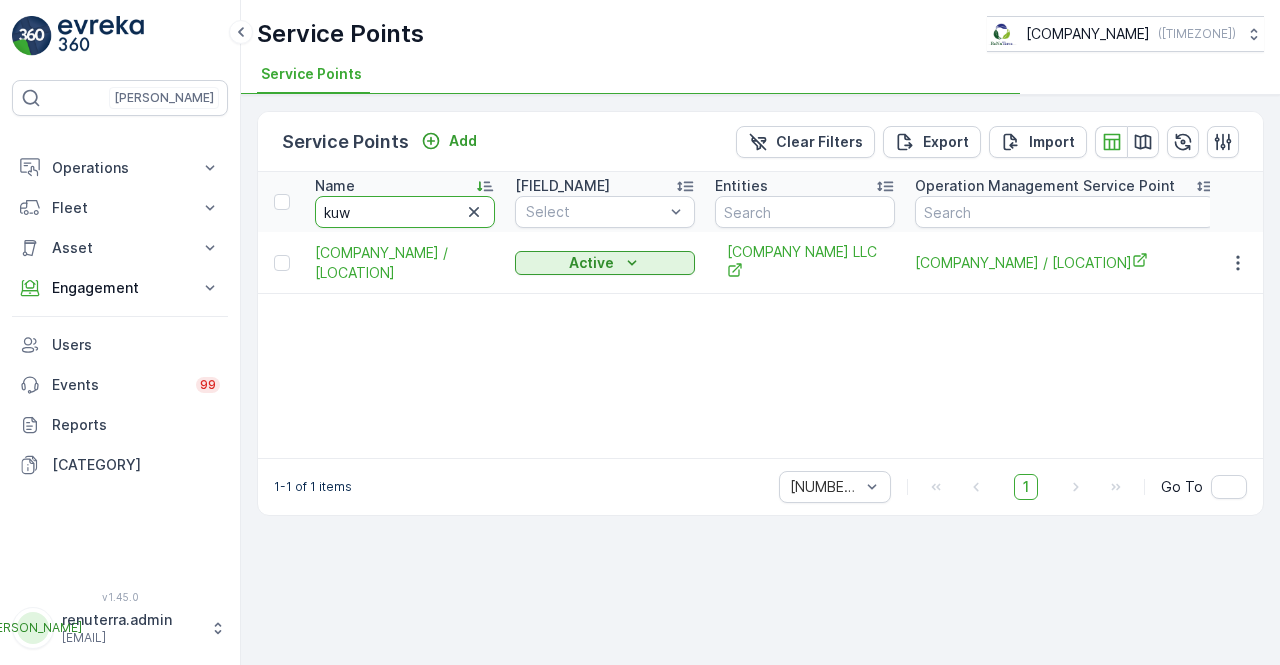 click on "kuw" at bounding box center [405, 212] 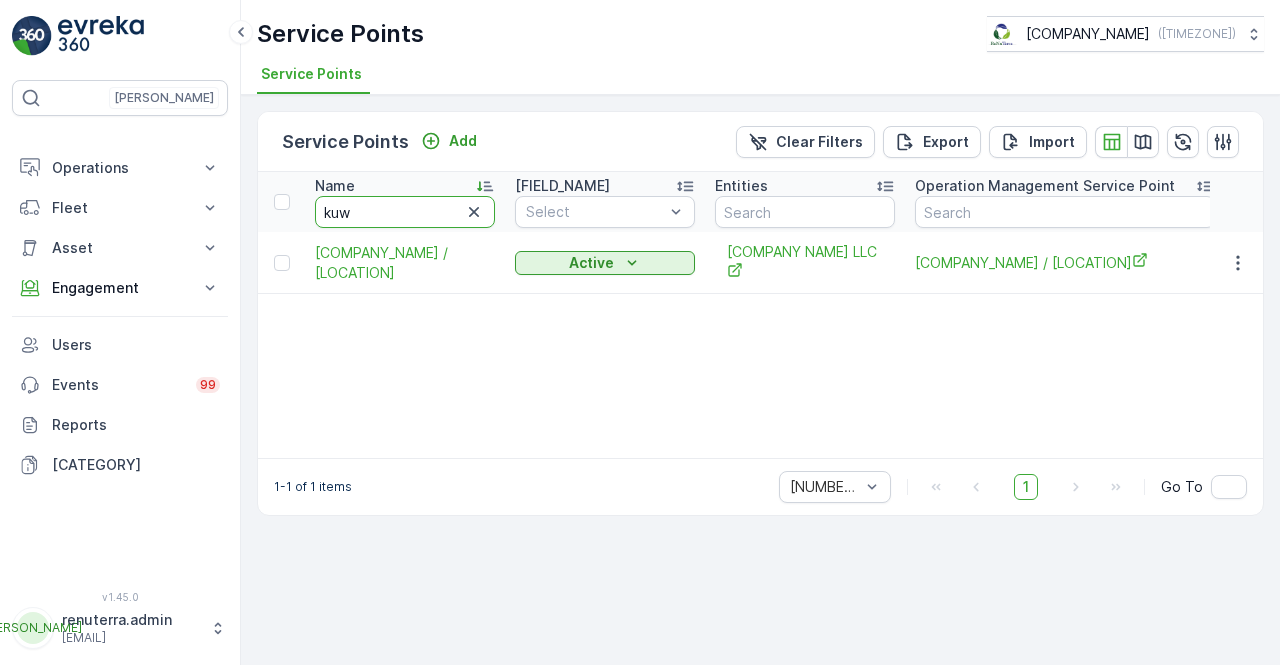 drag, startPoint x: 371, startPoint y: 209, endPoint x: 408, endPoint y: 172, distance: 52.3259 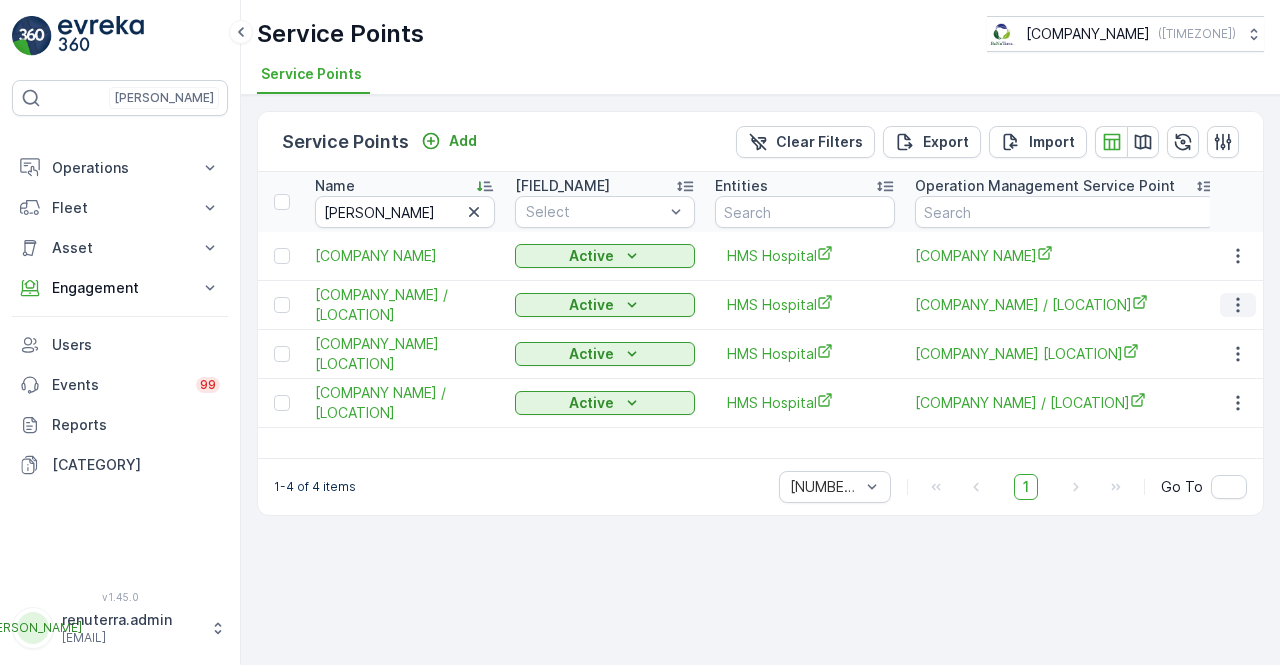 click at bounding box center (1238, 305) 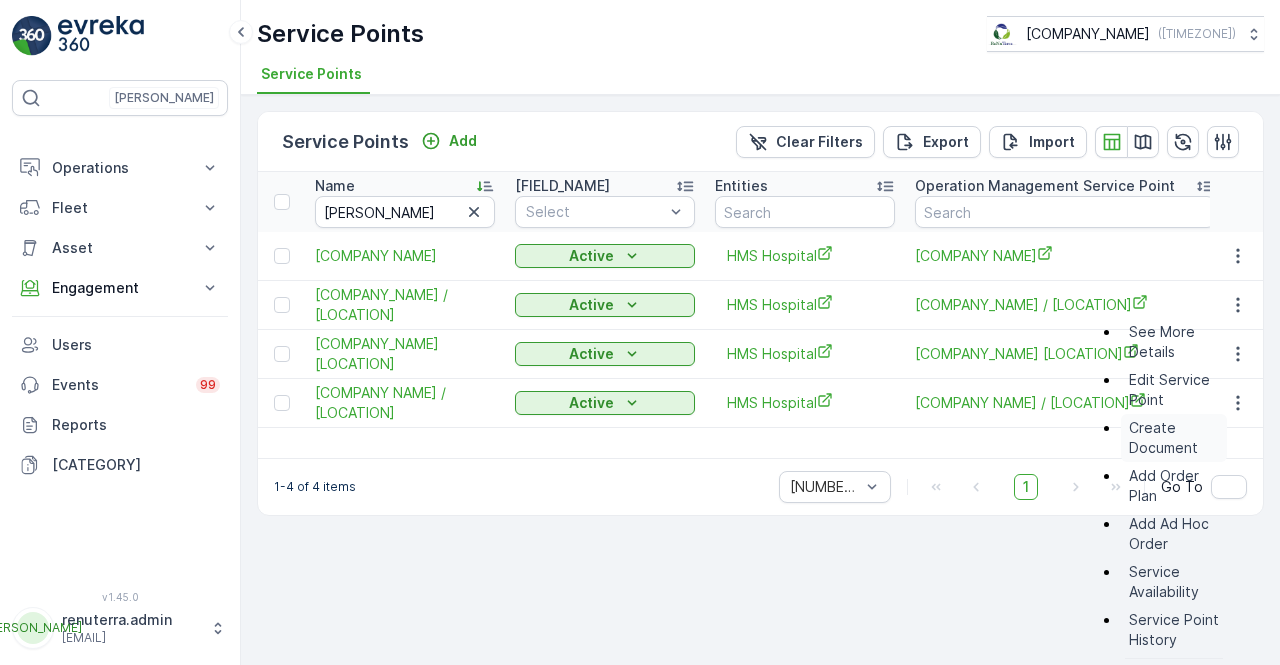 click on "Create Document" at bounding box center (1174, 438) 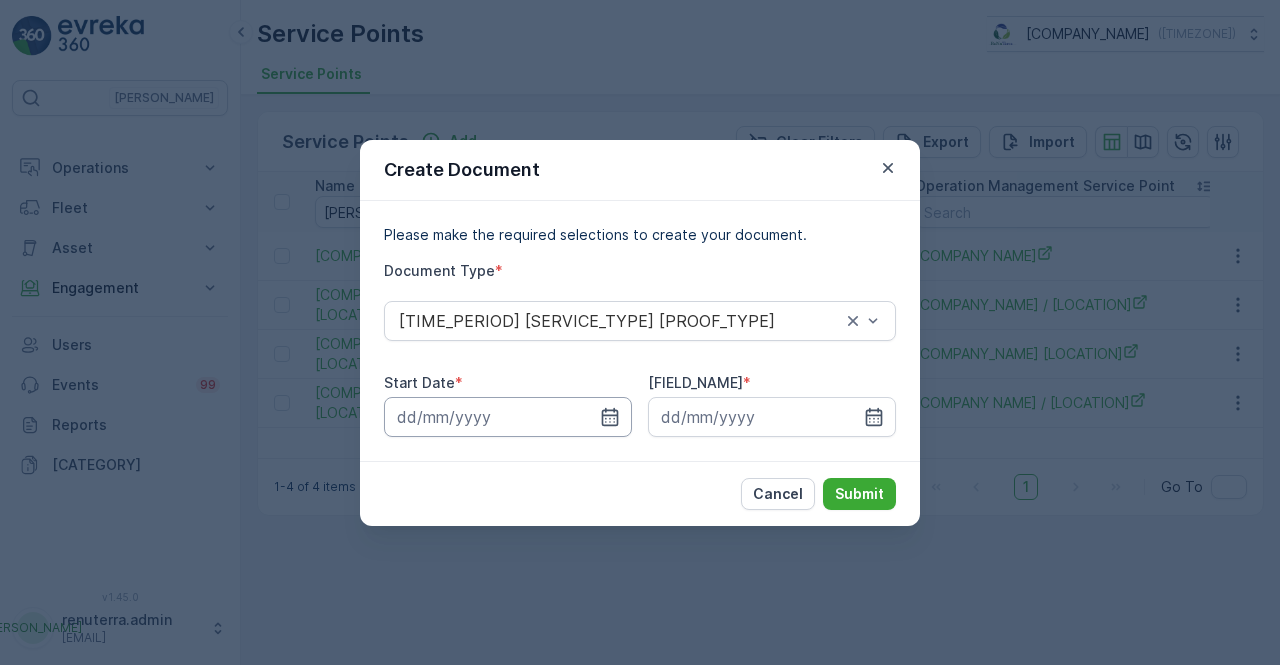 drag, startPoint x: 623, startPoint y: 411, endPoint x: 605, endPoint y: 397, distance: 22.803509 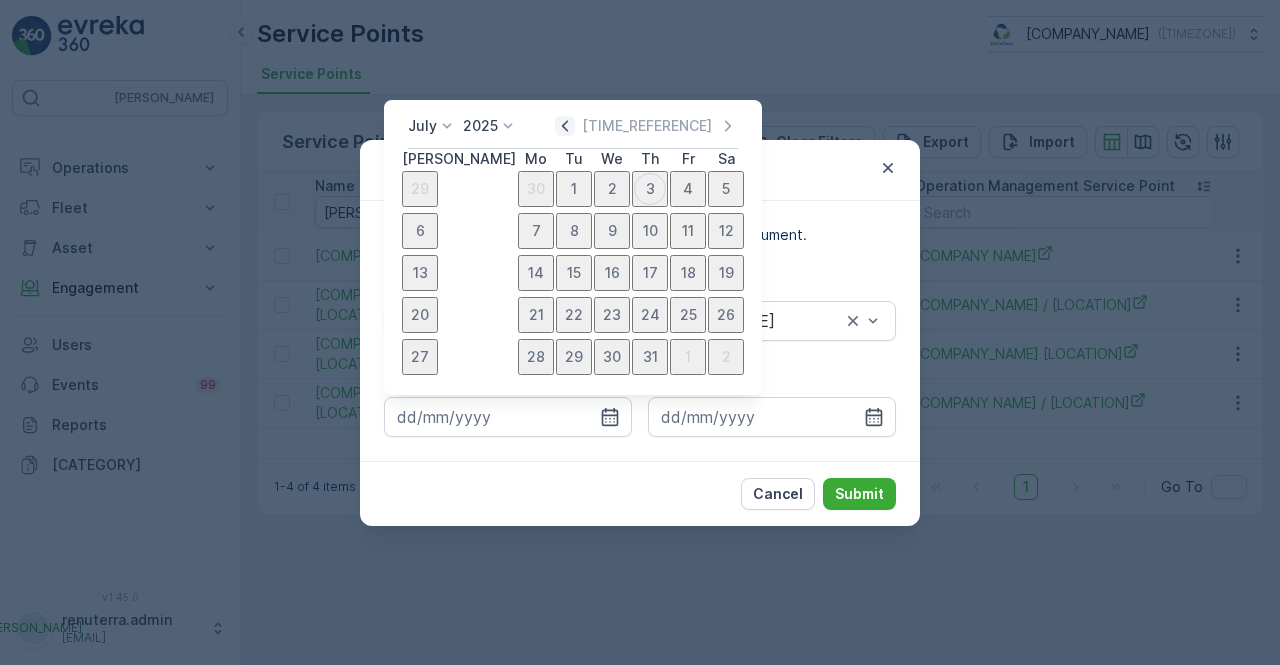 click at bounding box center (565, 126) 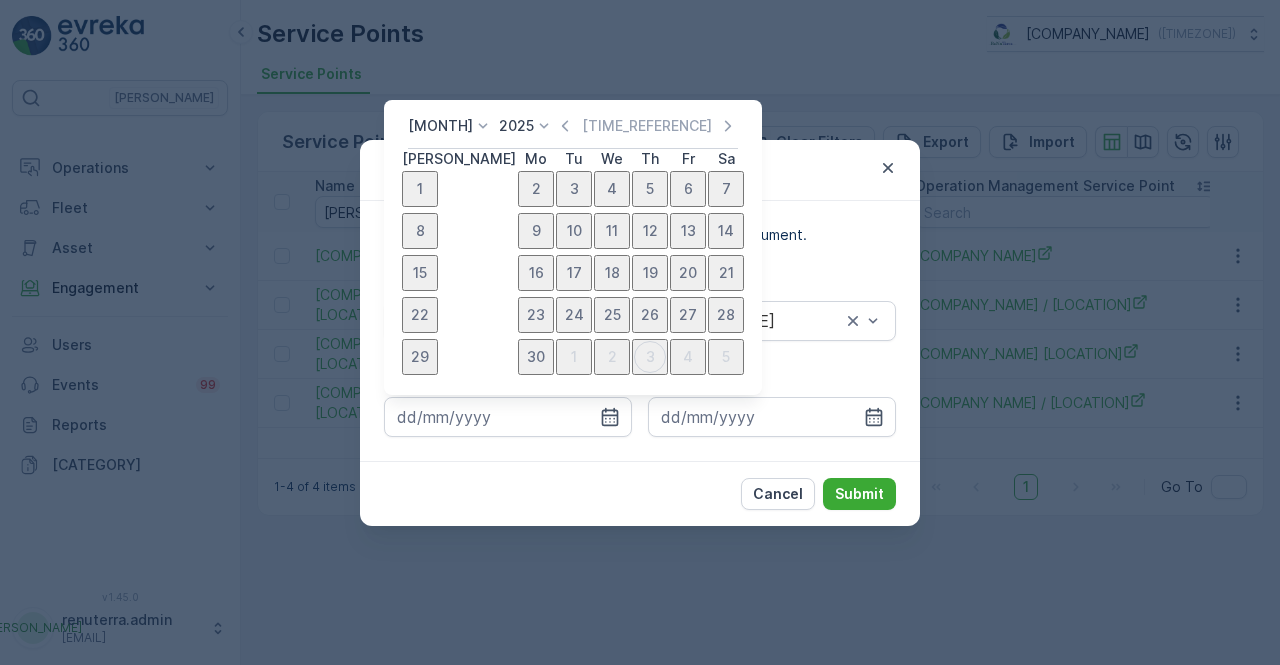 drag, startPoint x: 413, startPoint y: 203, endPoint x: 517, endPoint y: 290, distance: 135.5913 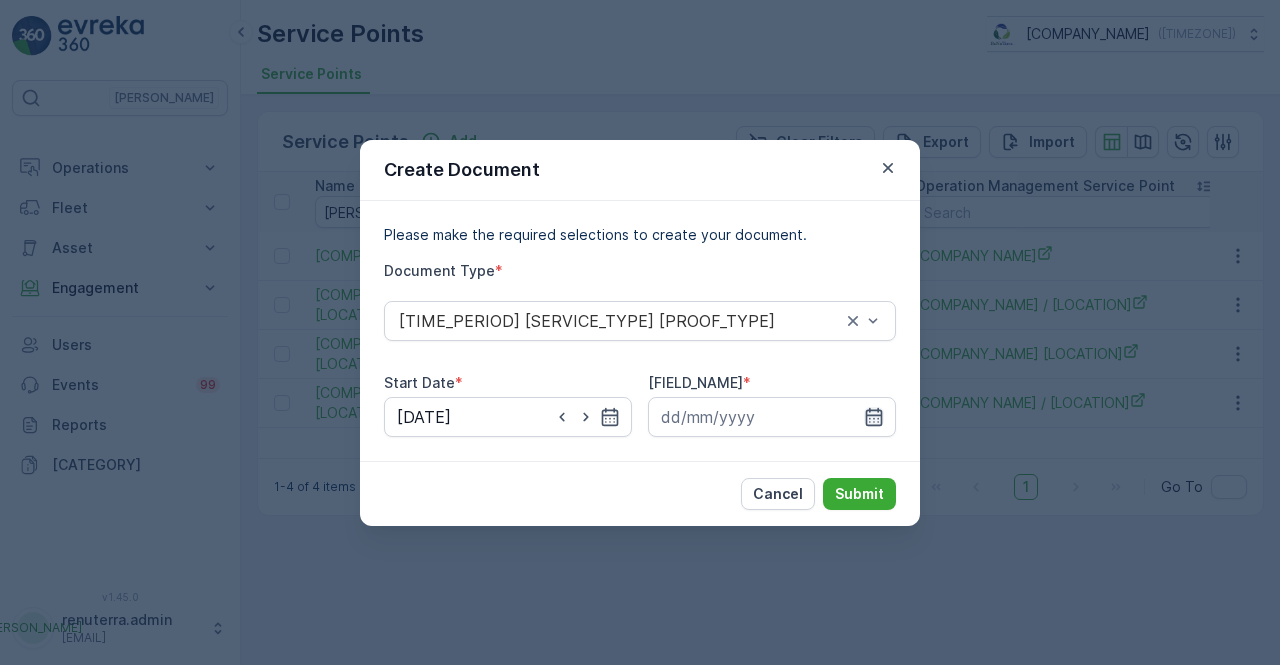 click at bounding box center [610, 417] 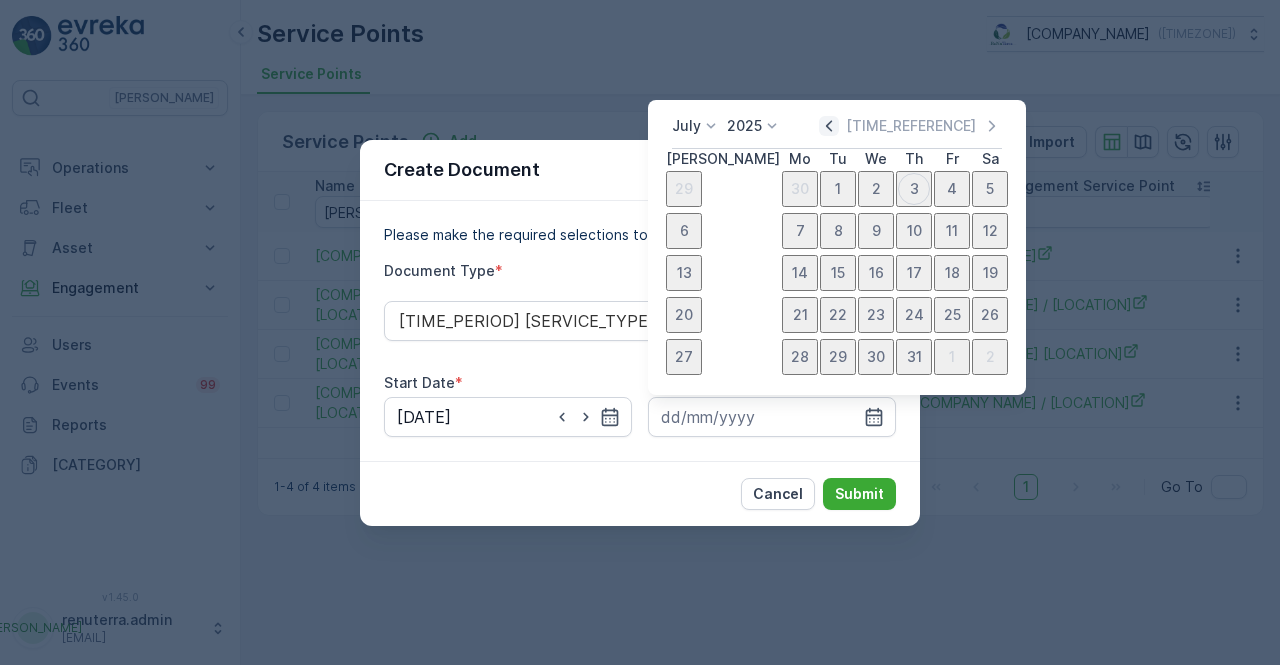 click at bounding box center (829, 126) 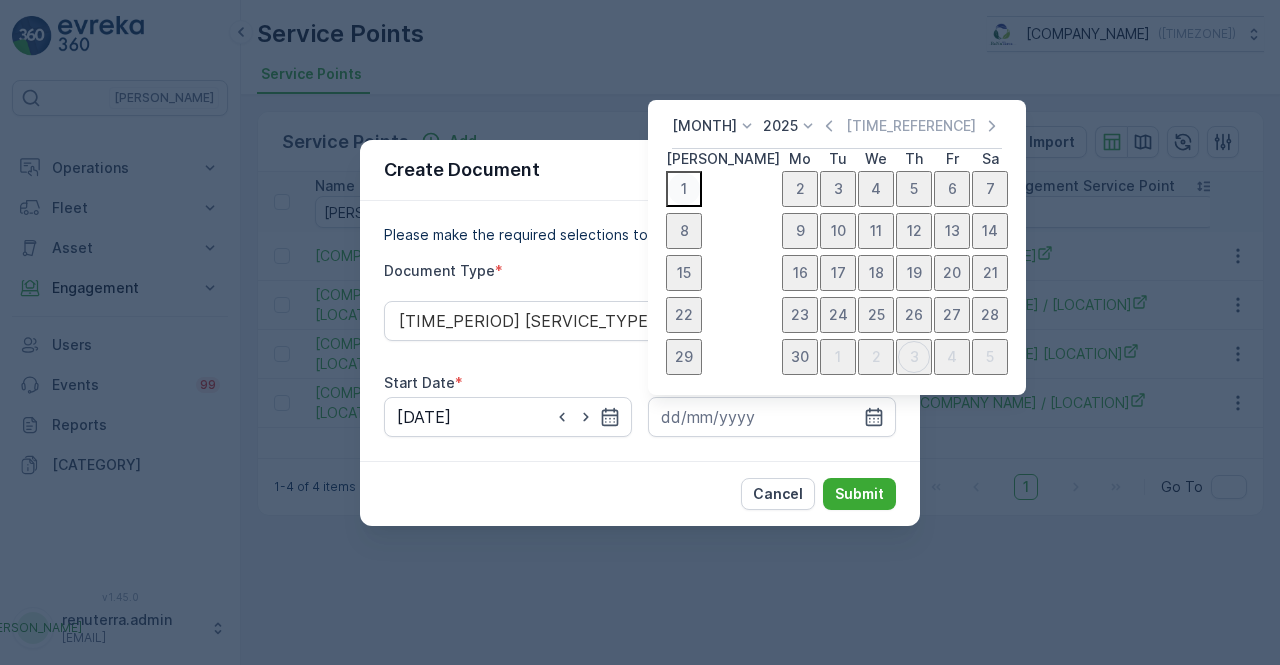 click on "1" at bounding box center [684, 189] 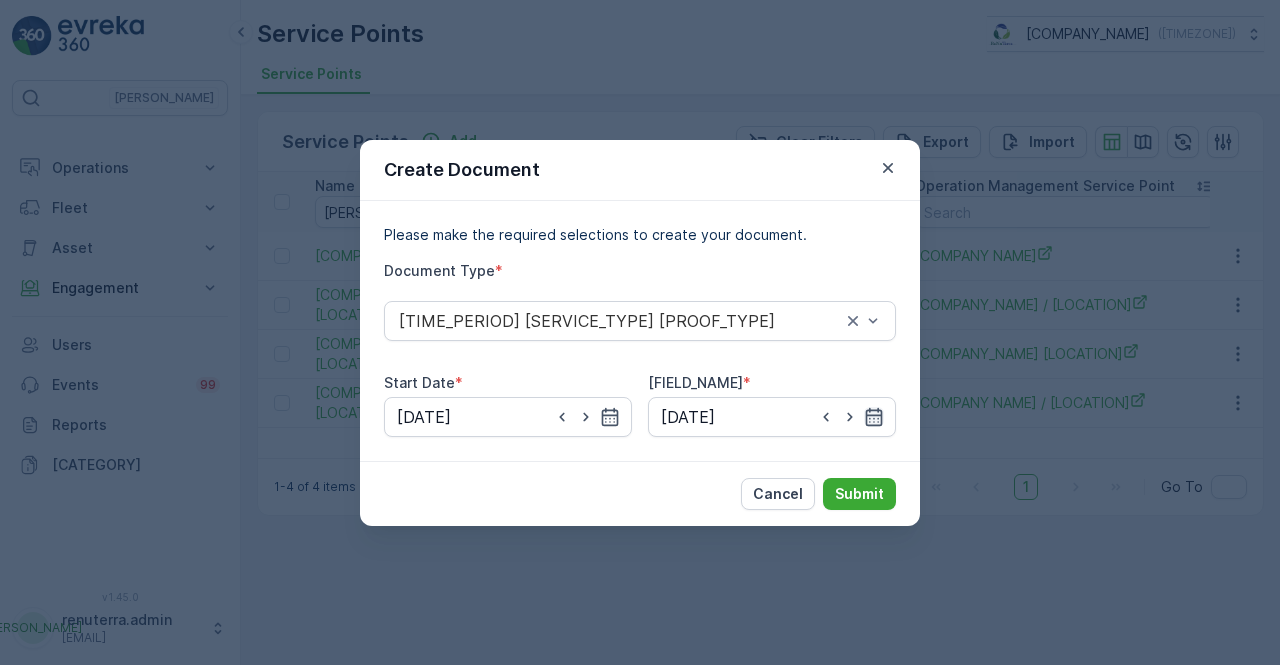 click at bounding box center (610, 416) 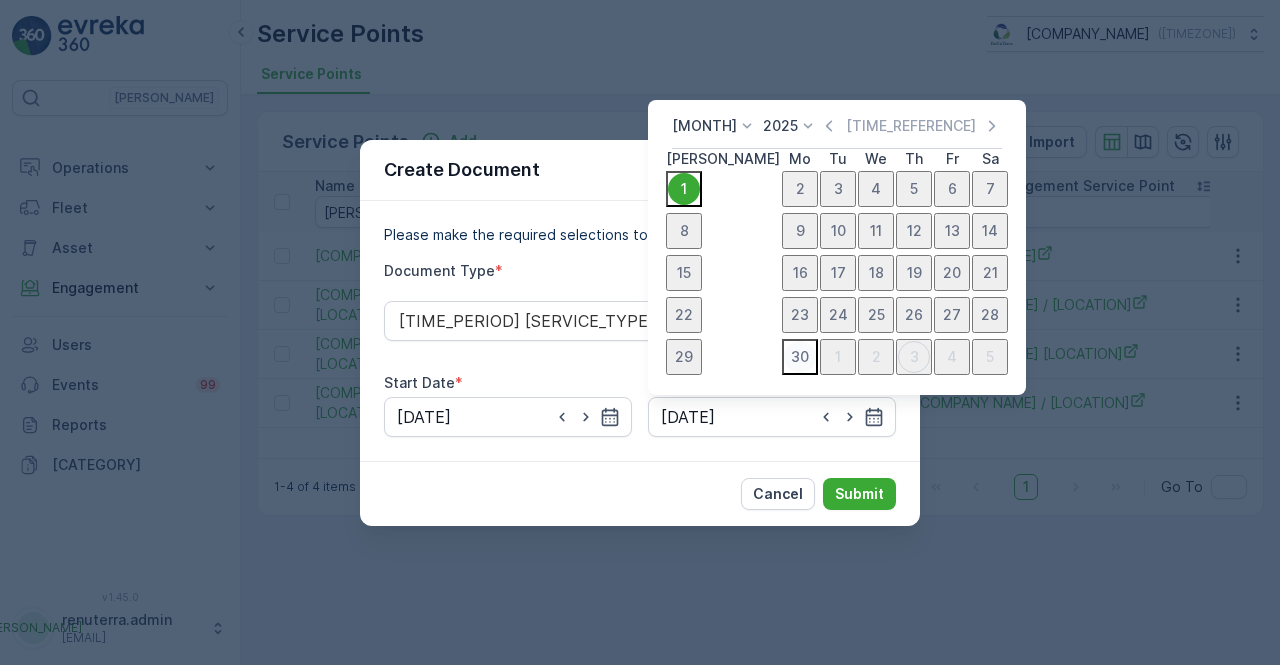 click on "30" at bounding box center [800, 357] 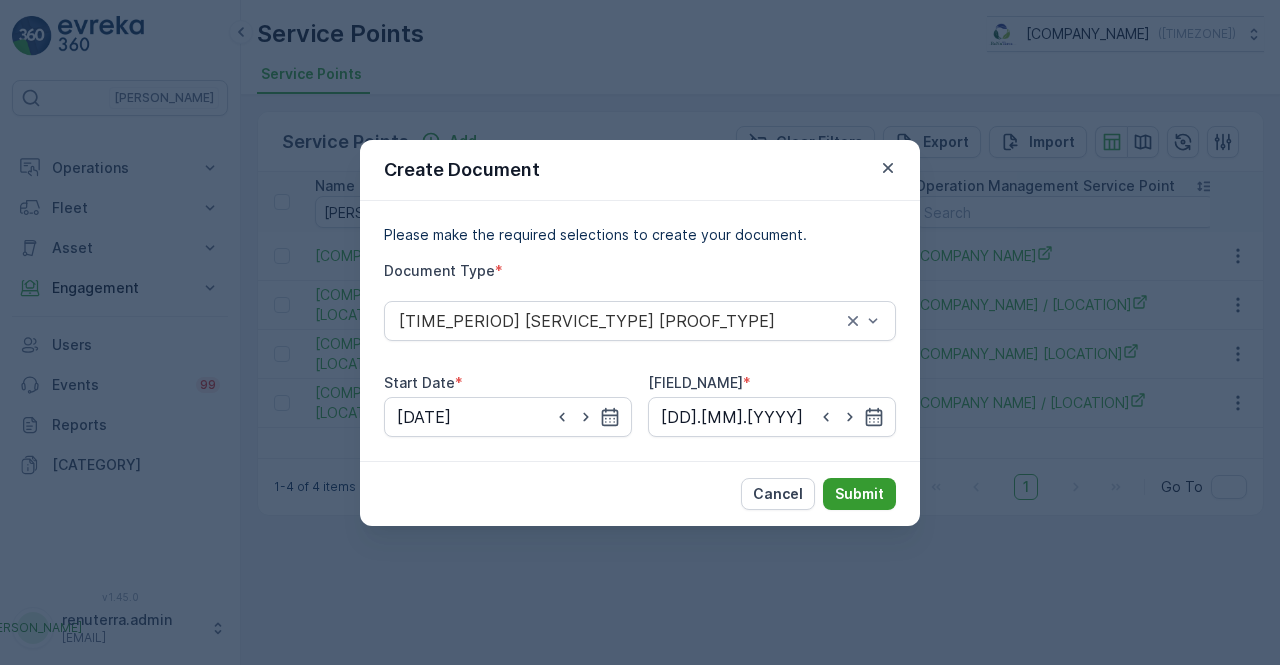 click on "Submit" at bounding box center (859, 494) 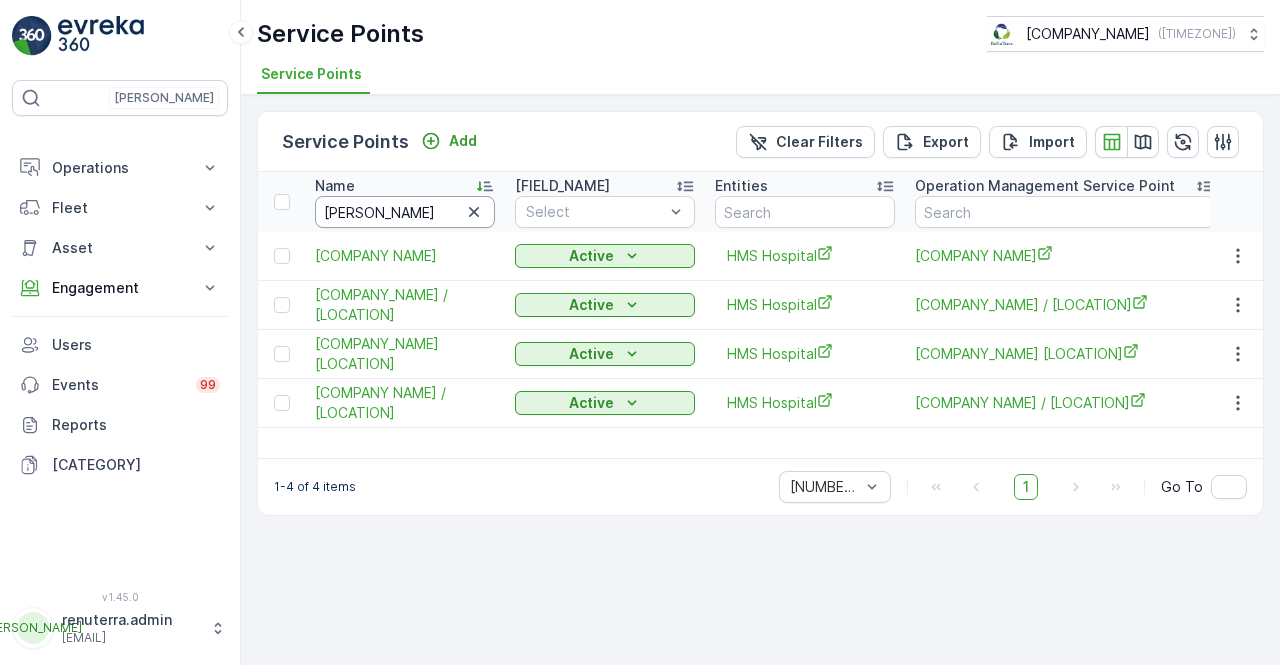 click on "hms" at bounding box center [405, 212] 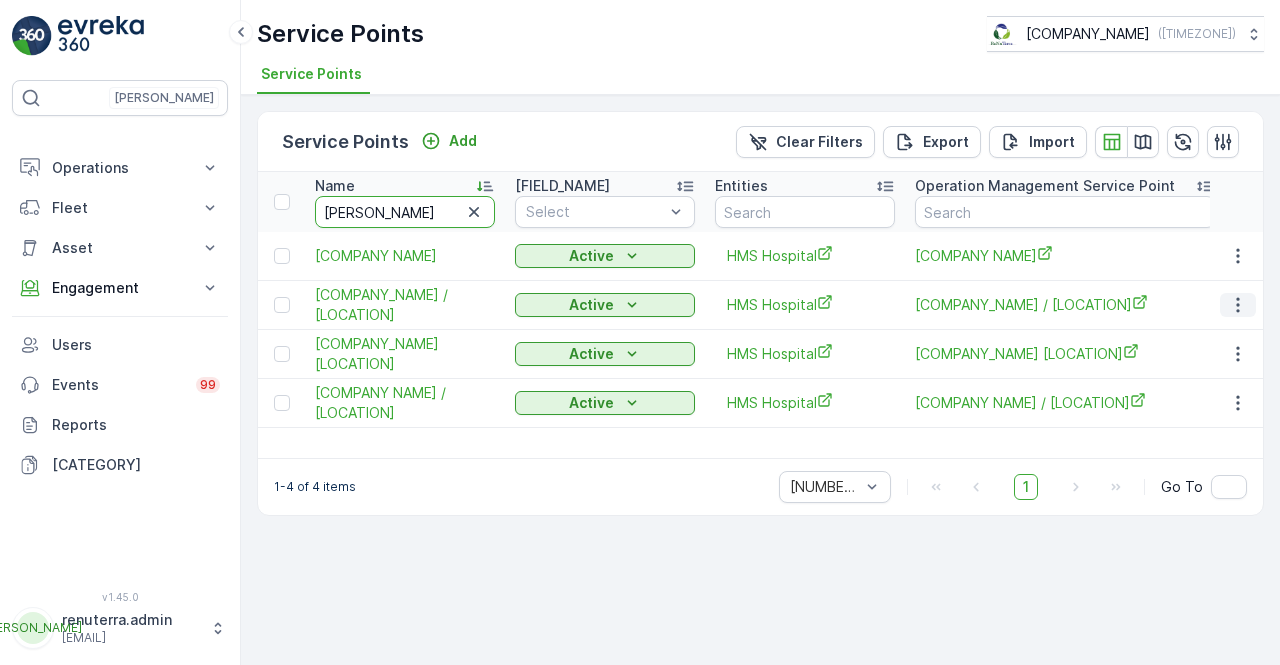 click at bounding box center (1238, 305) 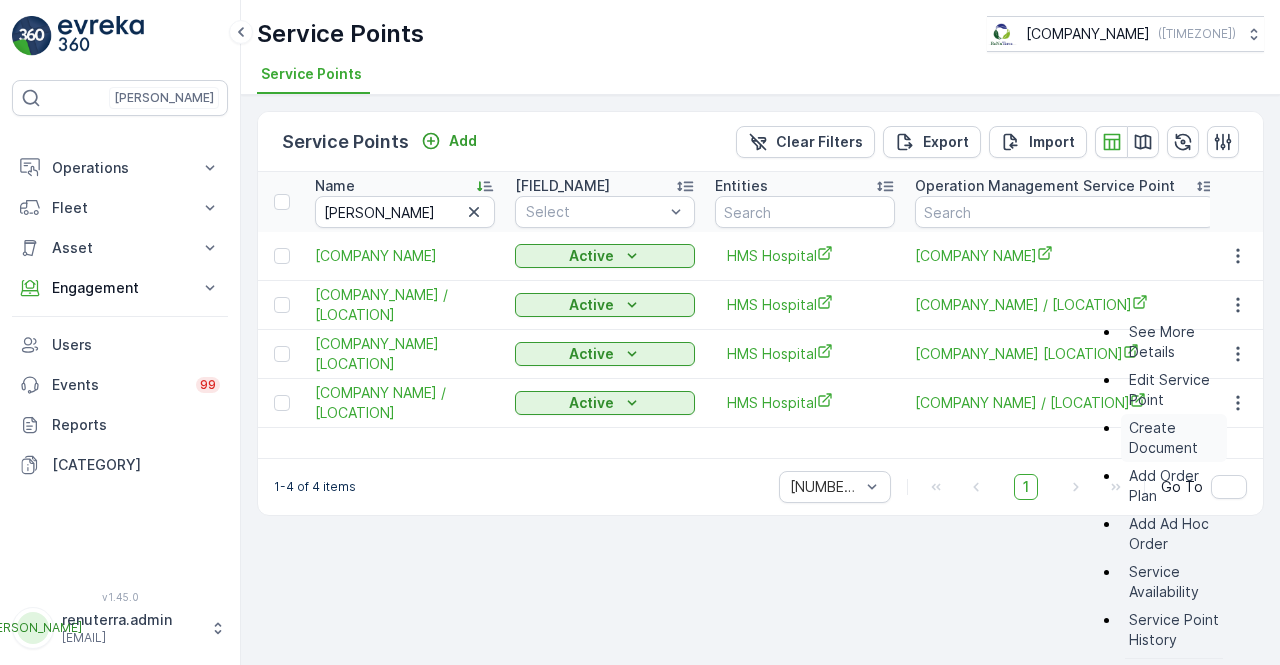click on "Create Document" at bounding box center (1174, 438) 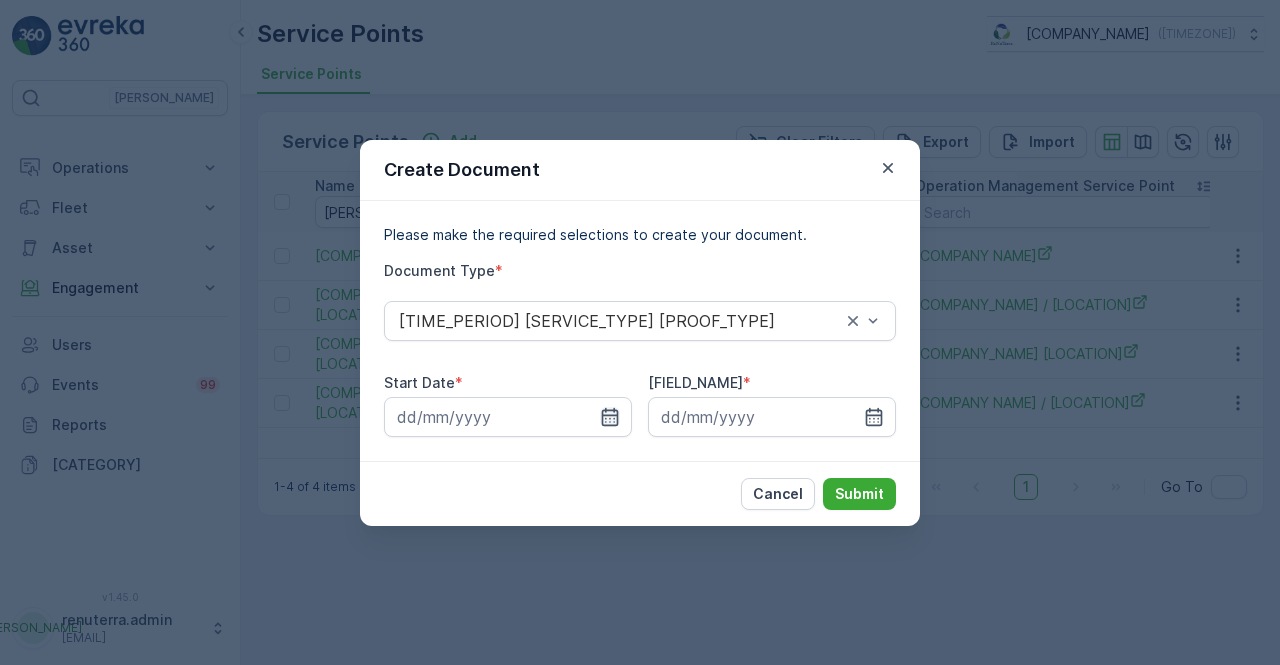 click at bounding box center (610, 417) 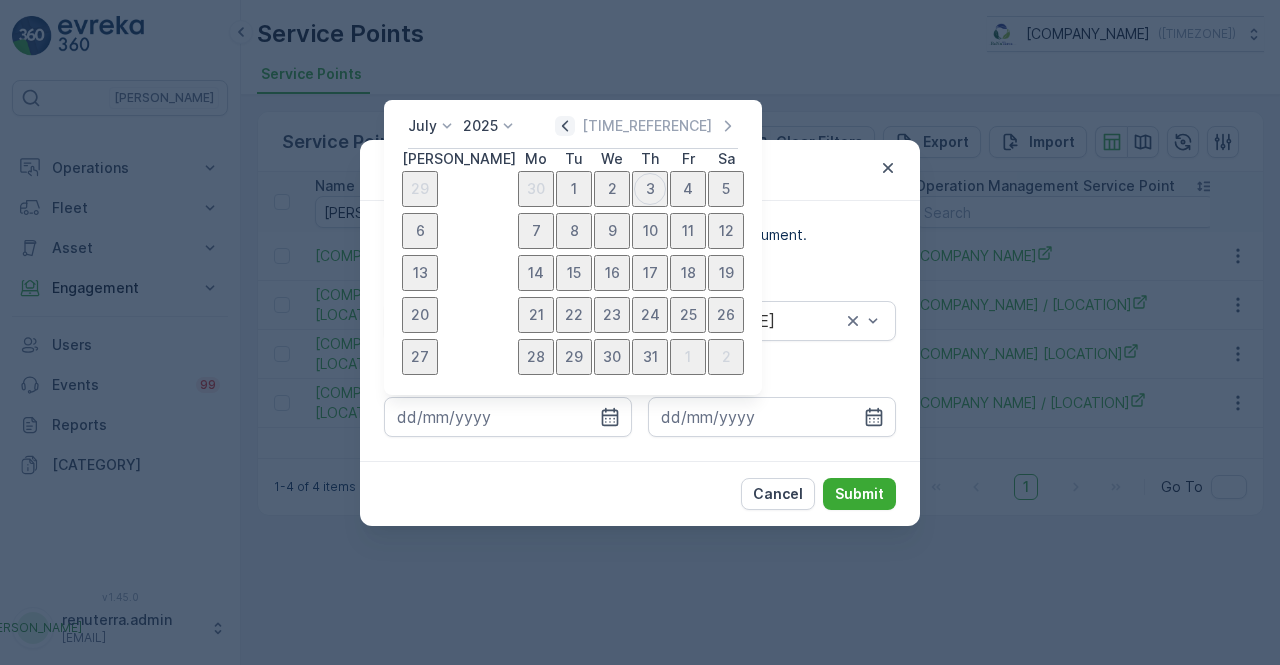 click at bounding box center (565, 126) 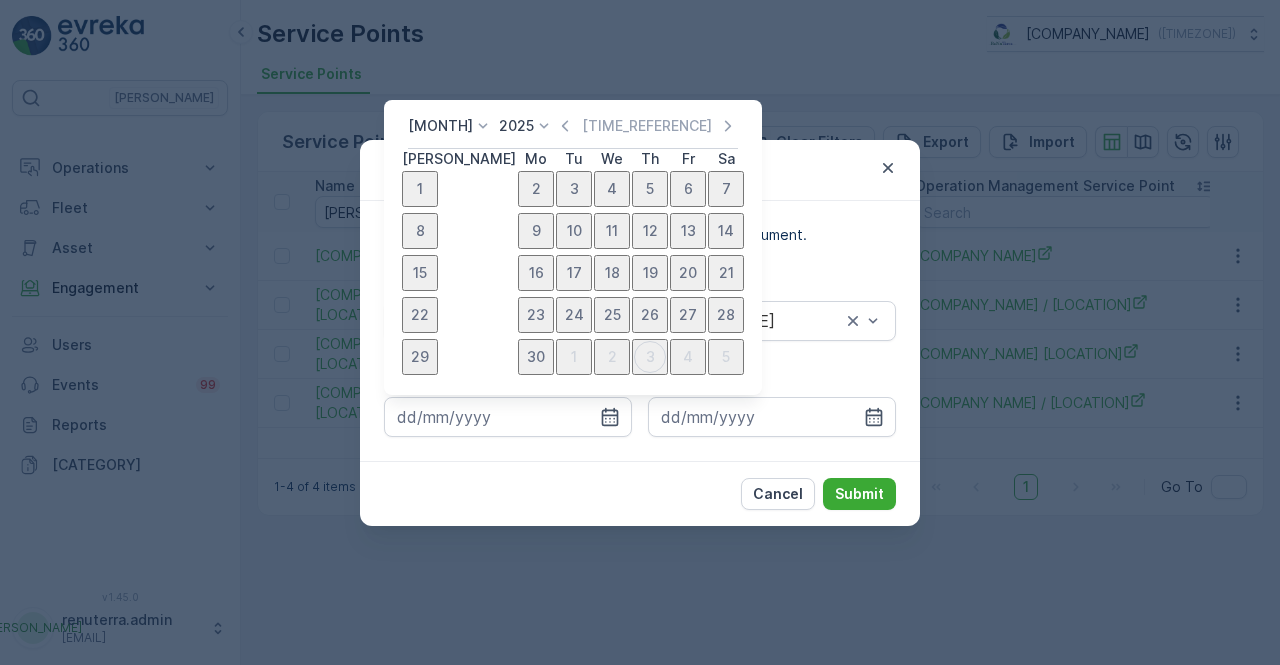 click on "1" at bounding box center (420, 189) 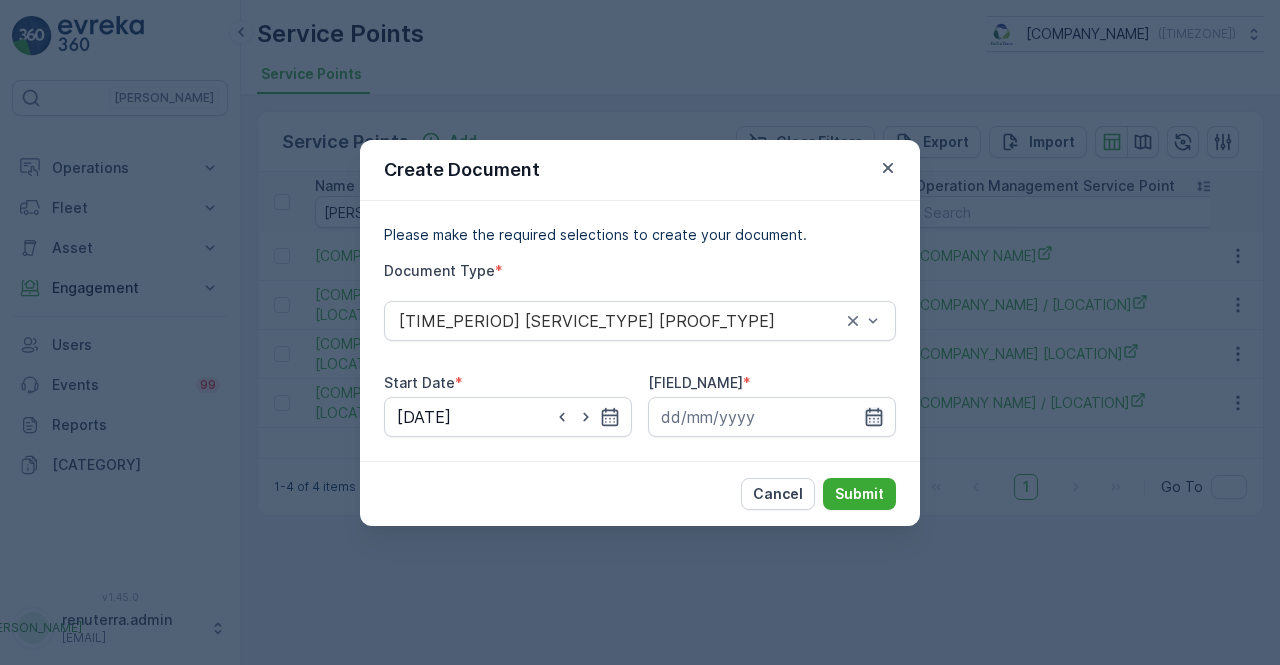 click at bounding box center [610, 417] 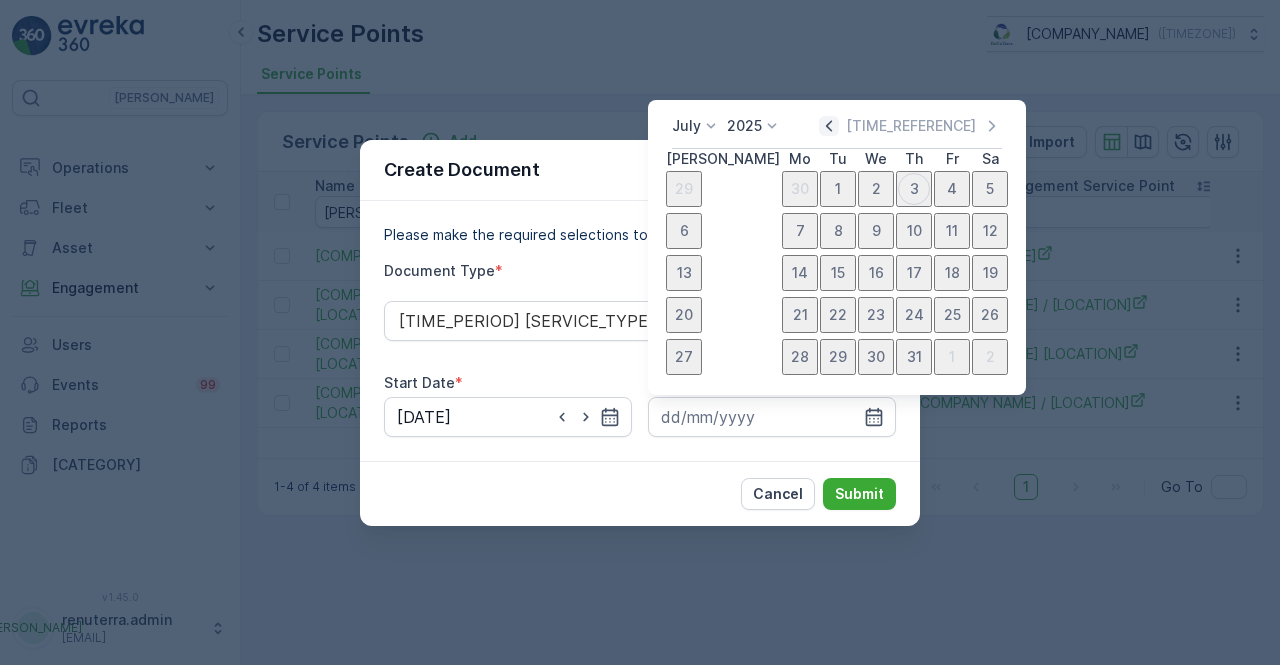 click at bounding box center (829, 126) 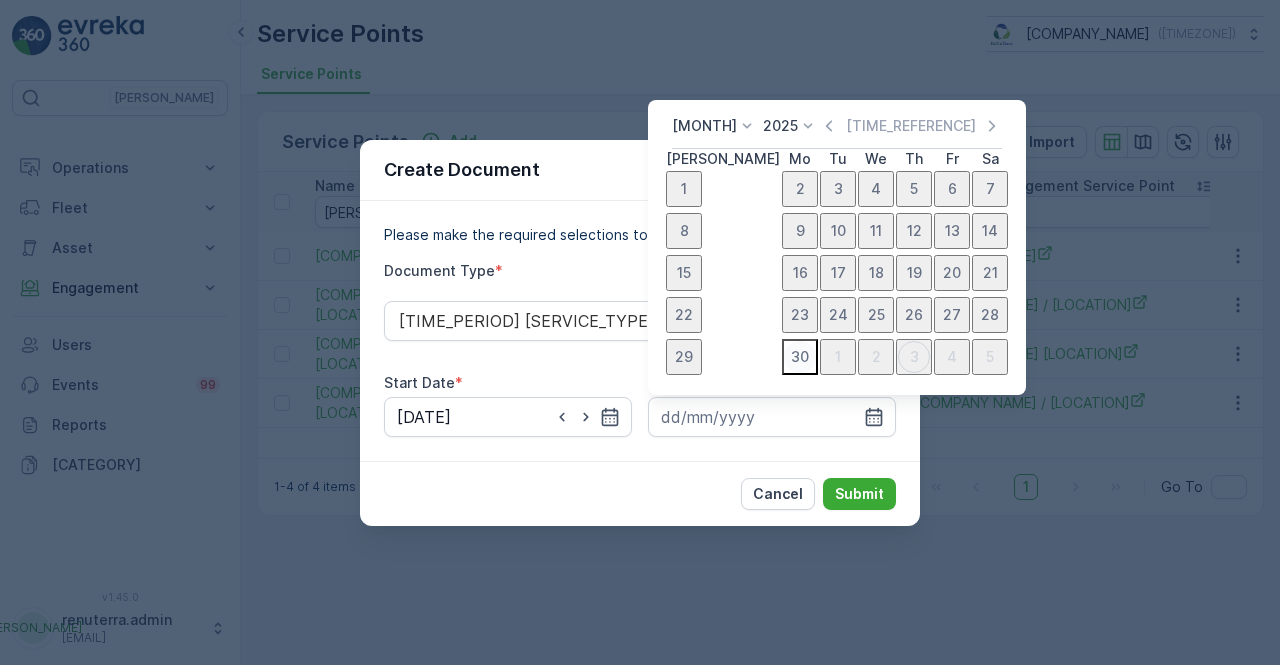 click on "30" at bounding box center (800, 357) 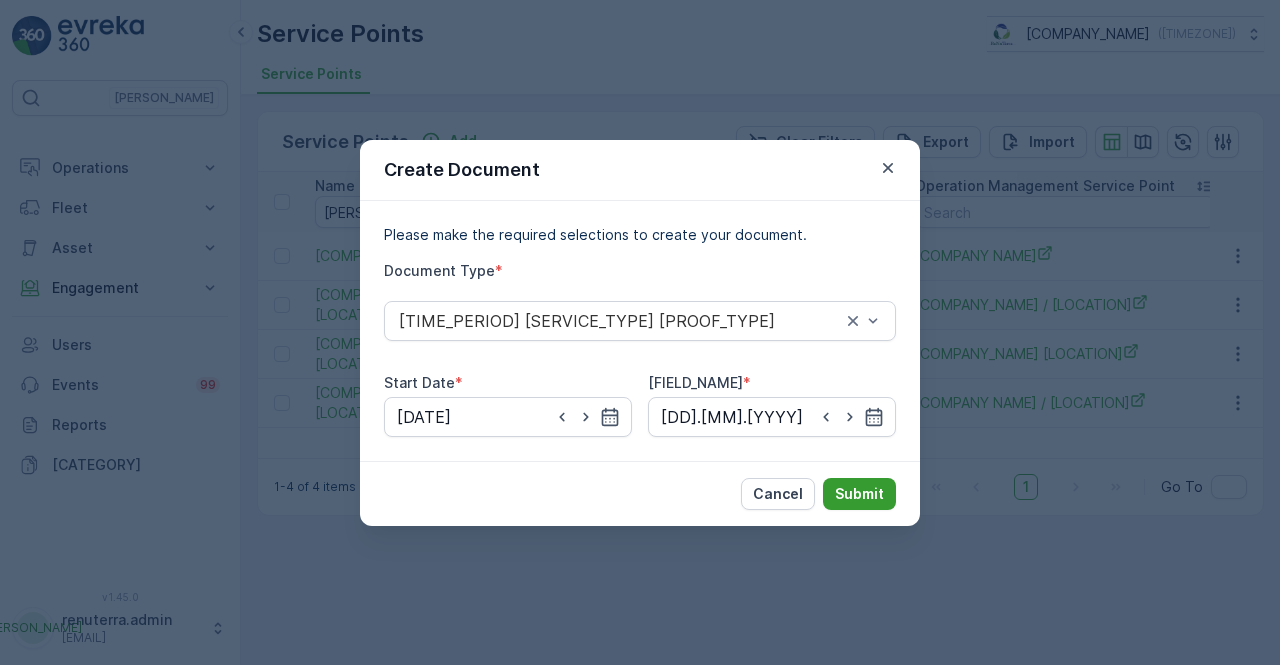 click on "Submit" at bounding box center [859, 494] 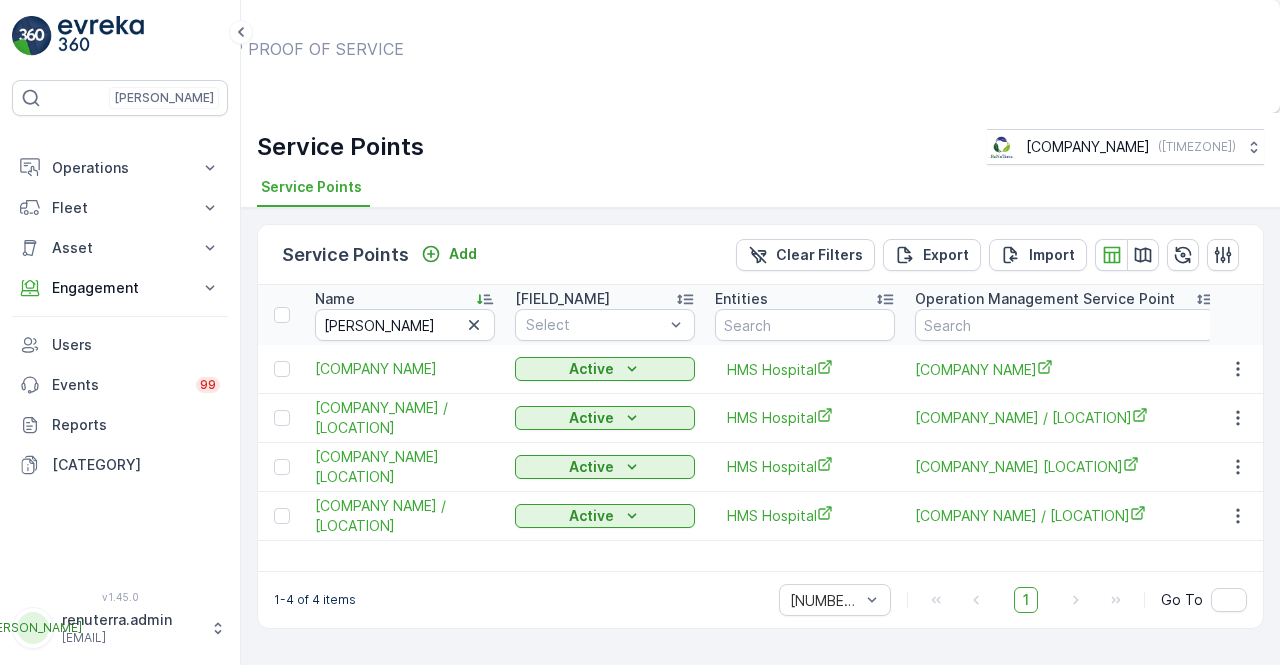 click on "Show Documents" at bounding box center [657, 68] 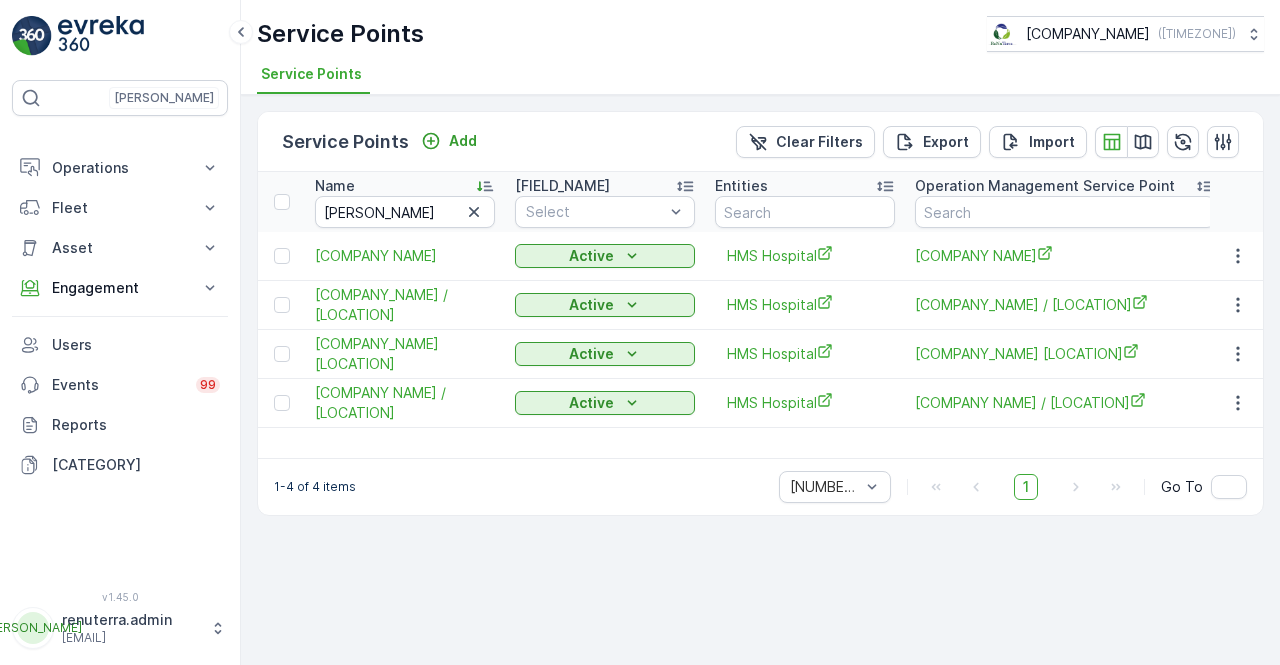 click on "hms" at bounding box center (405, 212) 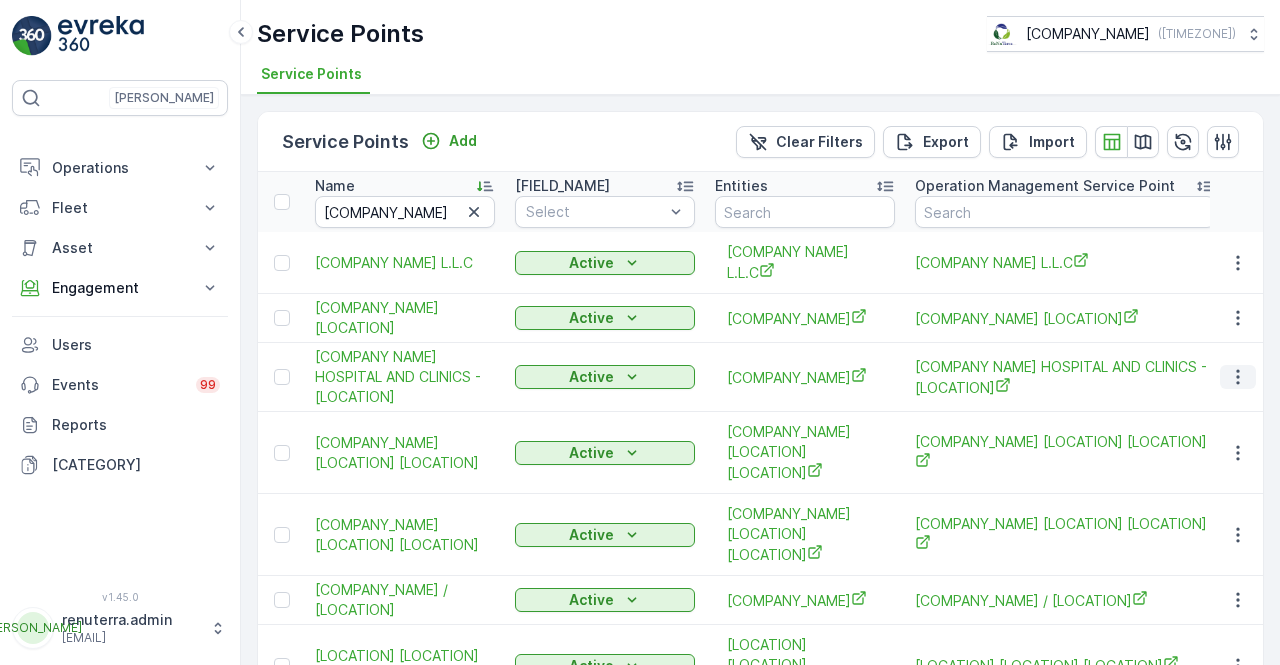 click at bounding box center [1238, 377] 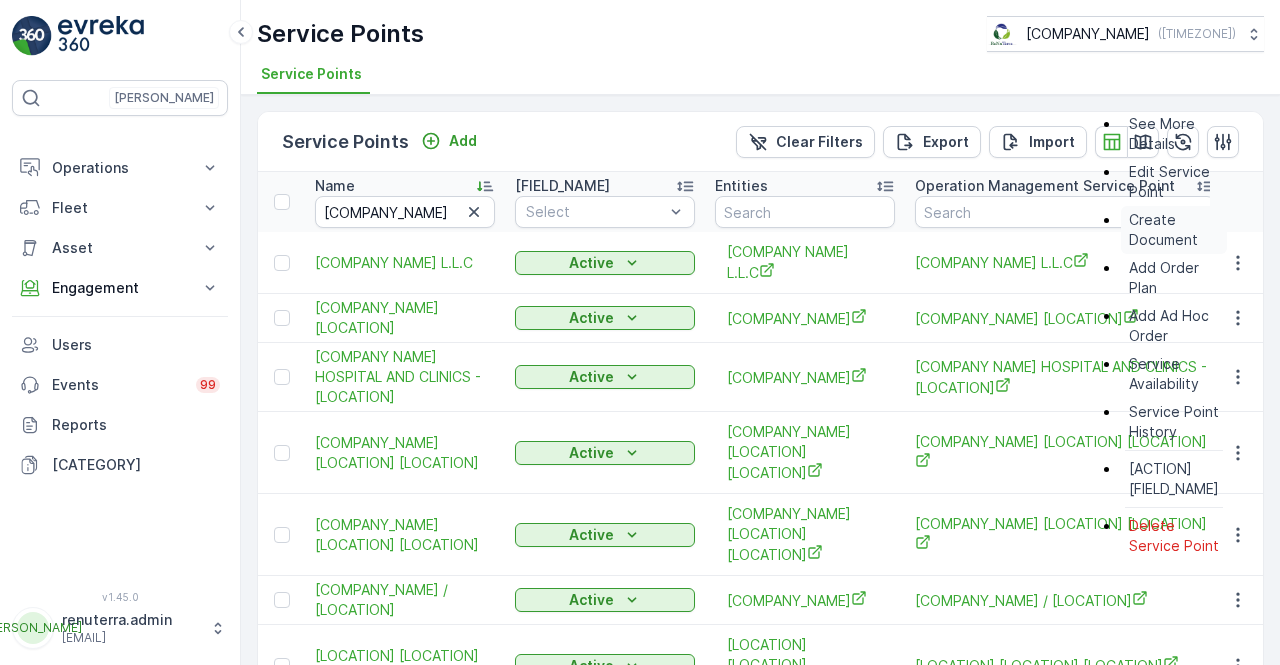 click on "Create Document" at bounding box center (1174, 230) 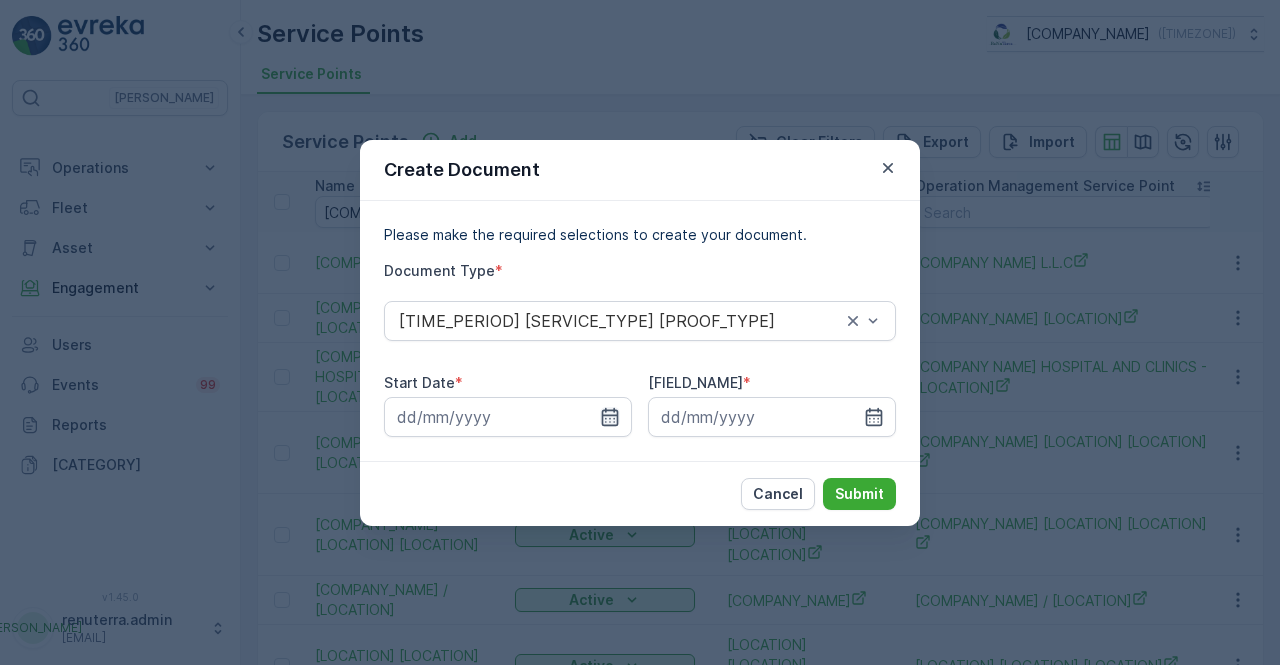 click at bounding box center [610, 417] 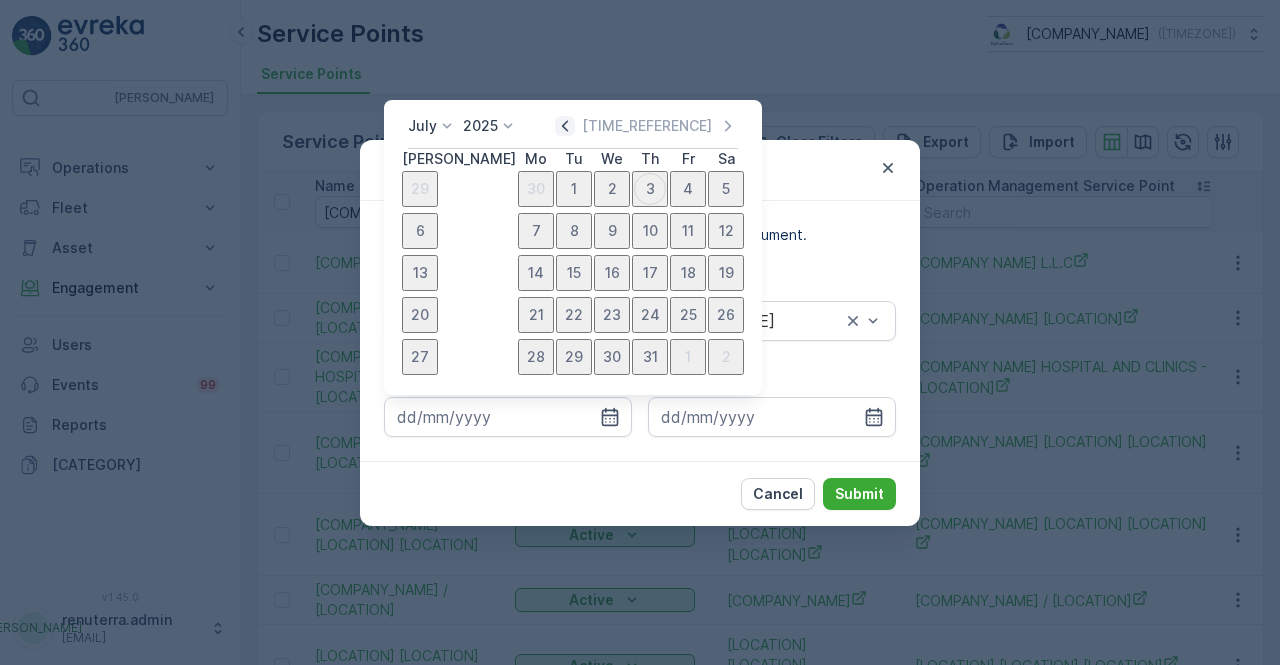 click at bounding box center (565, 126) 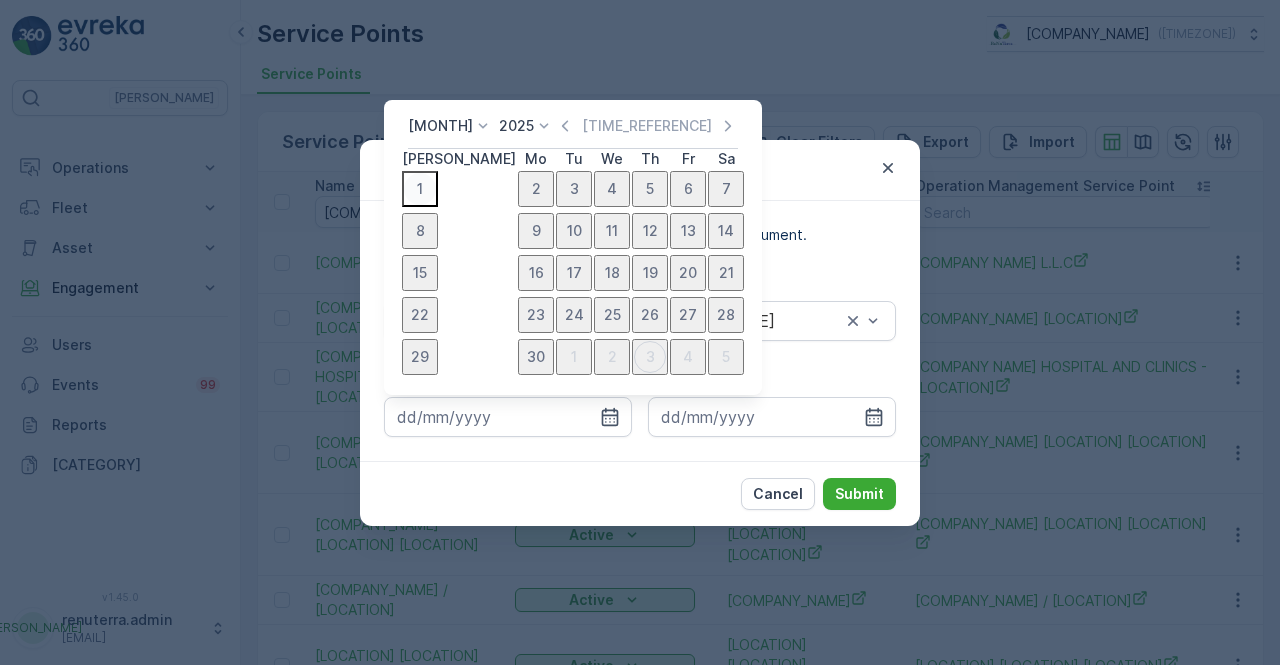 click on "1" at bounding box center [420, 189] 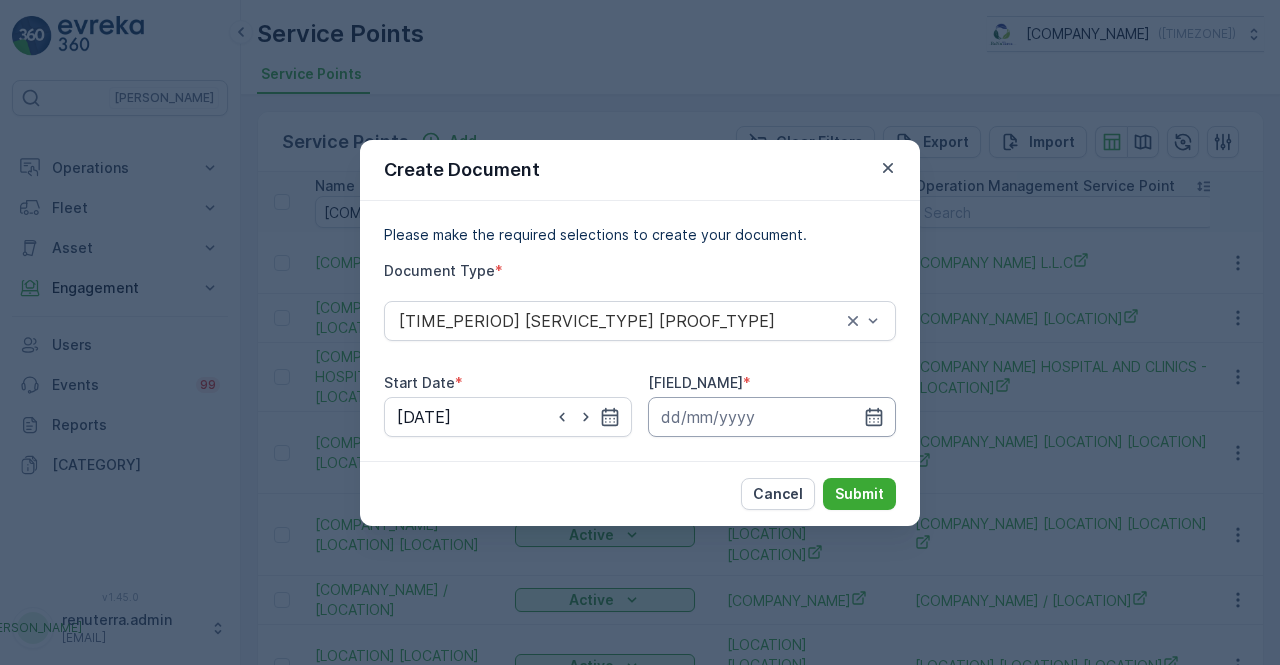 drag, startPoint x: 886, startPoint y: 410, endPoint x: 871, endPoint y: 400, distance: 18.027756 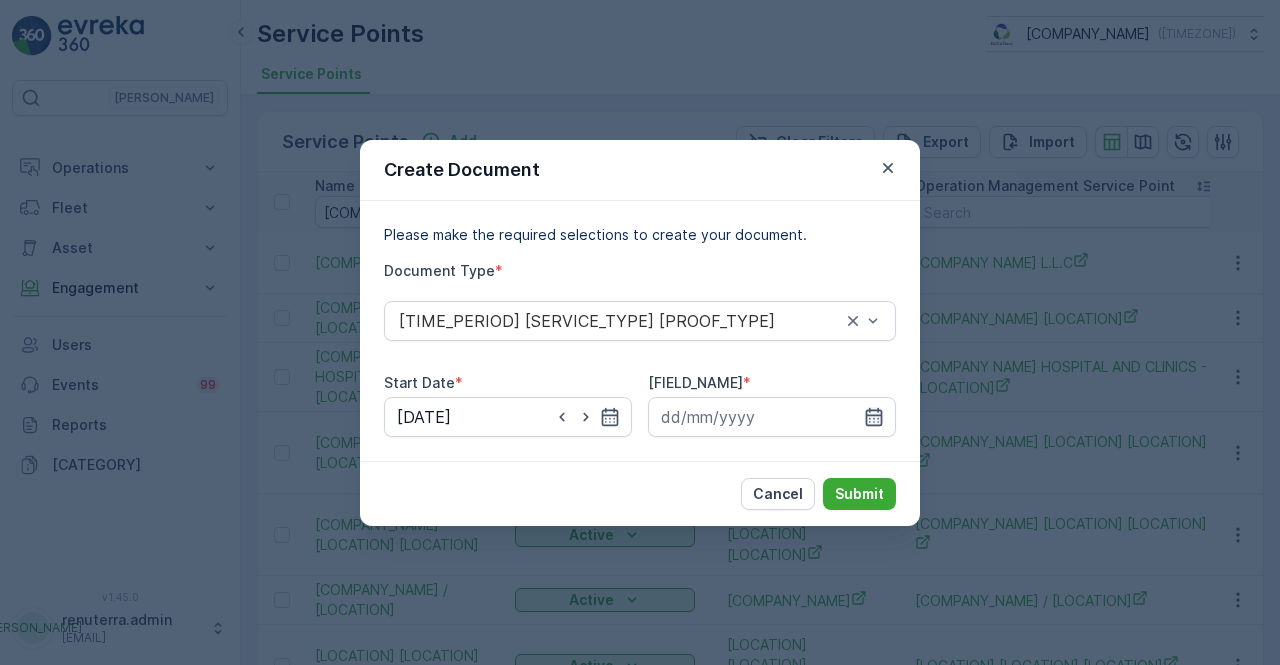 click at bounding box center [610, 416] 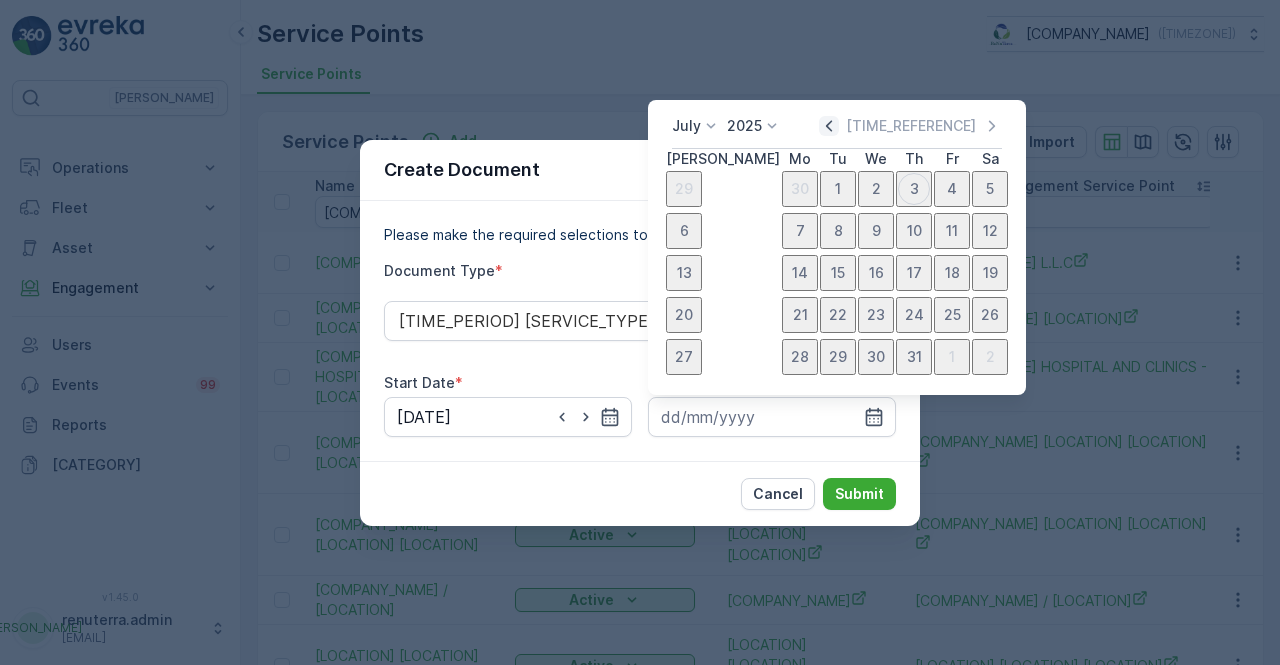 click at bounding box center (829, 126) 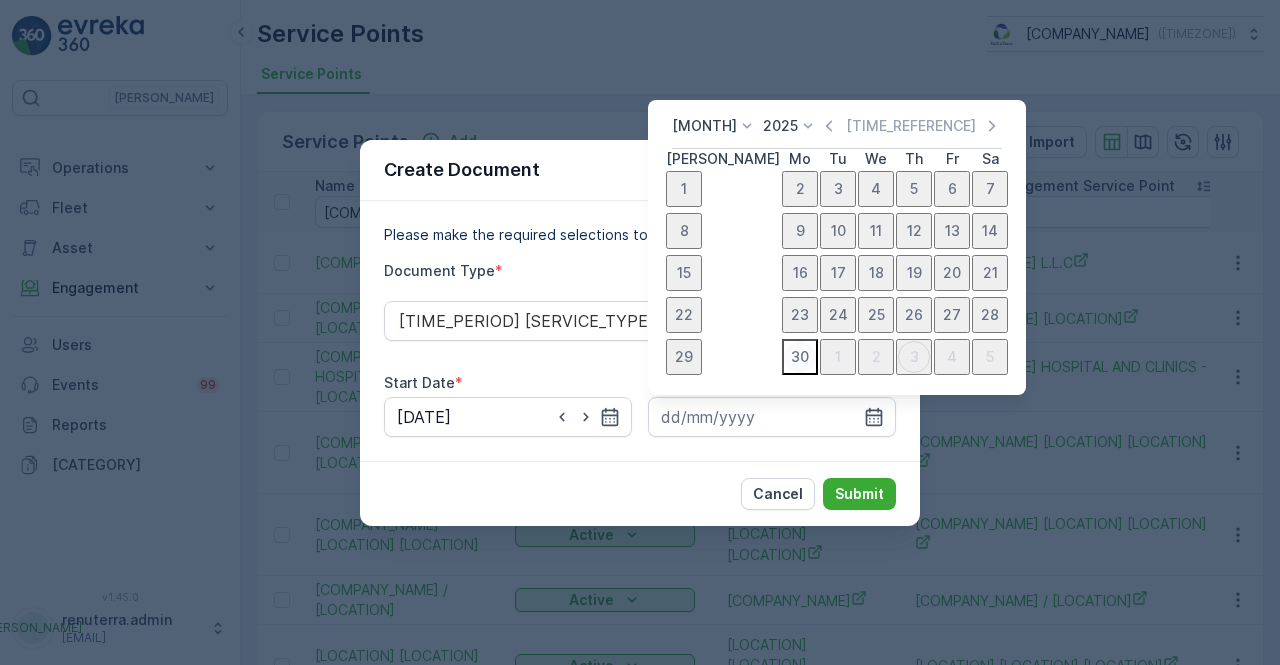 click on "30" at bounding box center (800, 357) 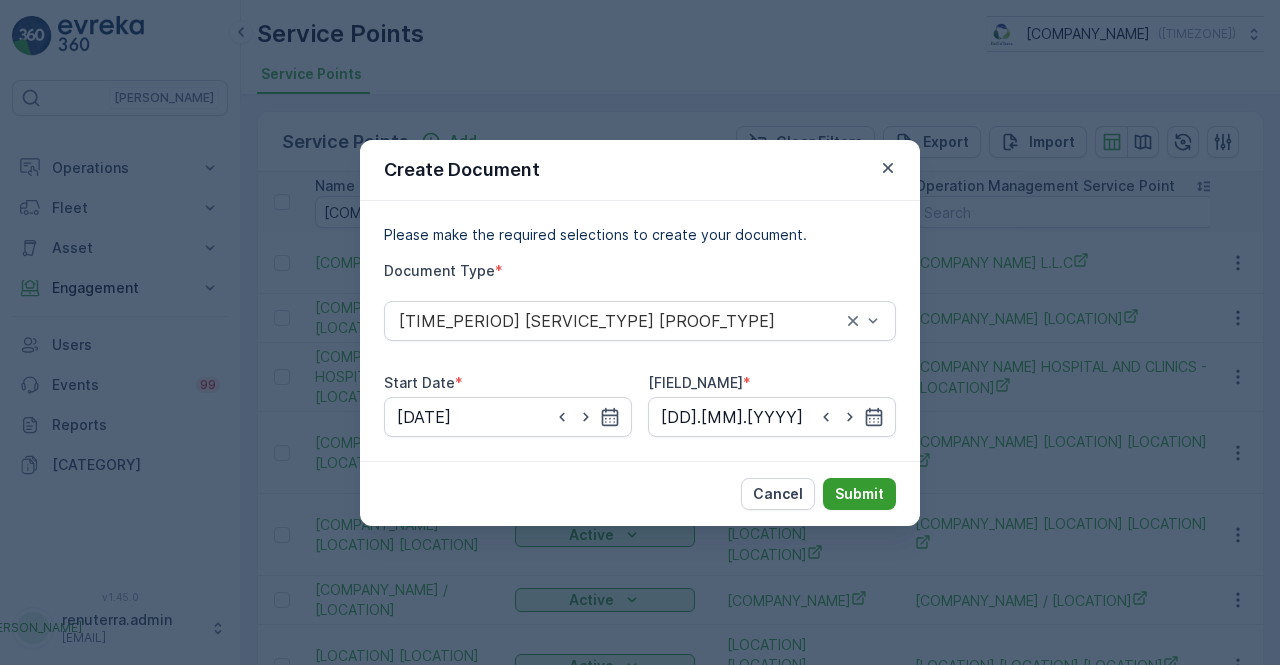 click on "Submit" at bounding box center (859, 494) 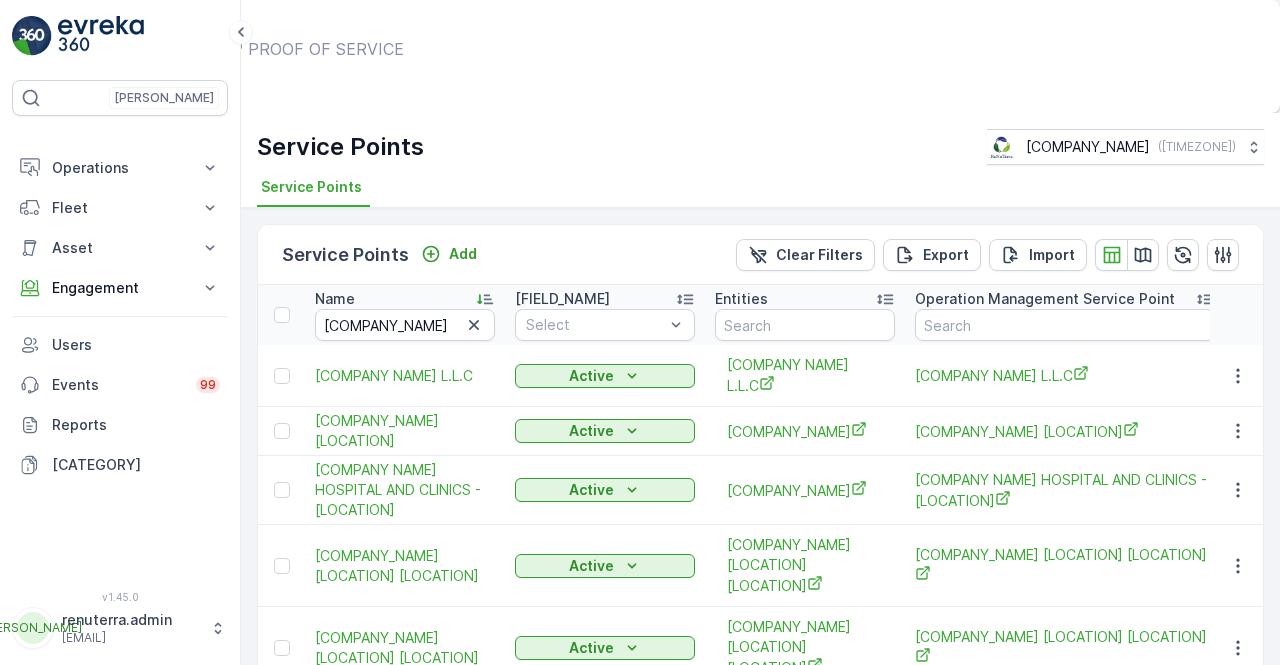 click on "Show Documents" at bounding box center [657, 68] 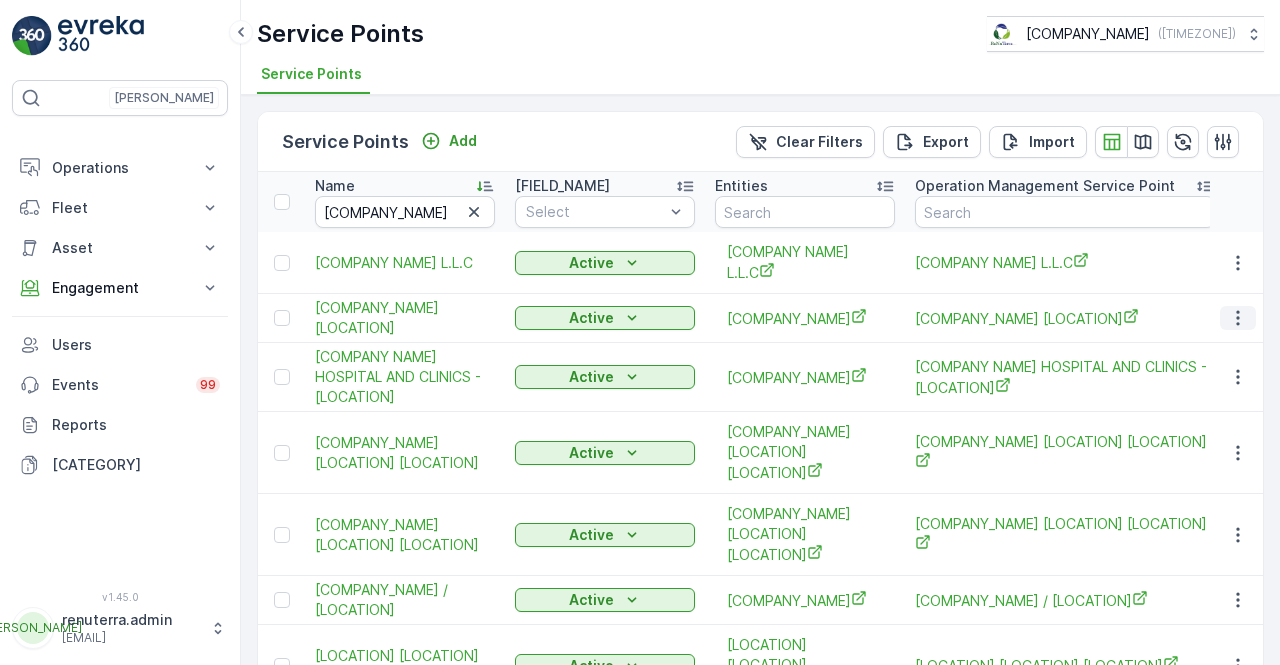 click at bounding box center [1238, 318] 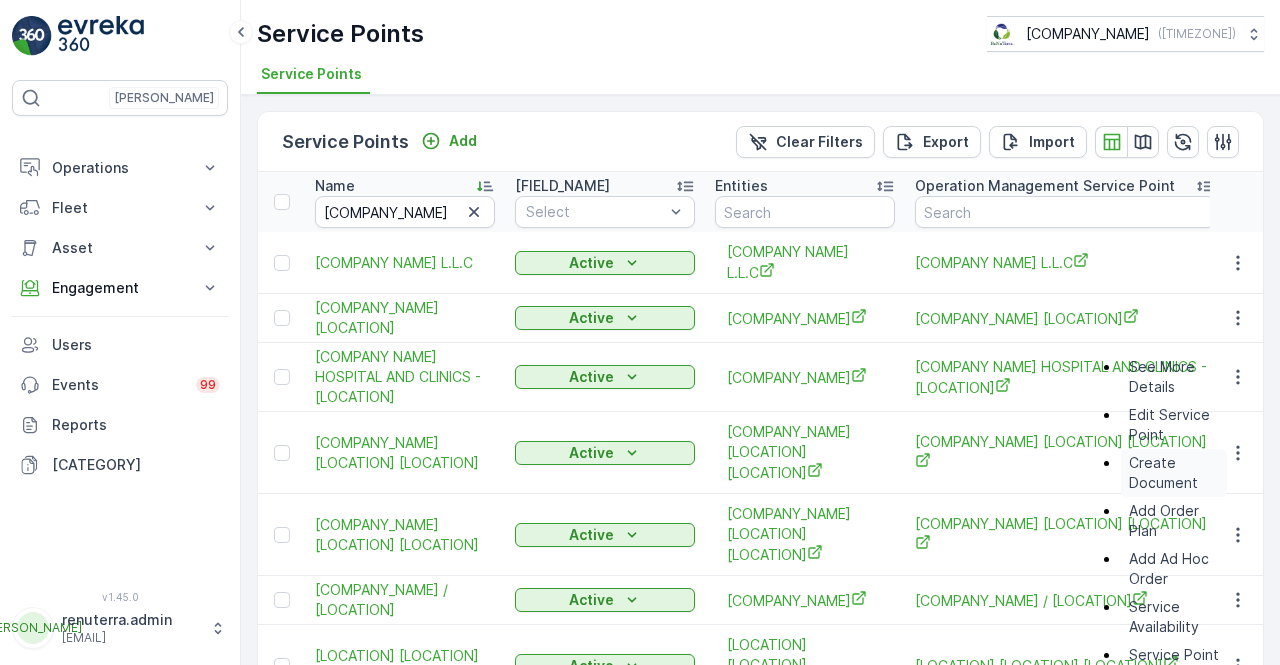 click on "Create Document" at bounding box center [1174, 473] 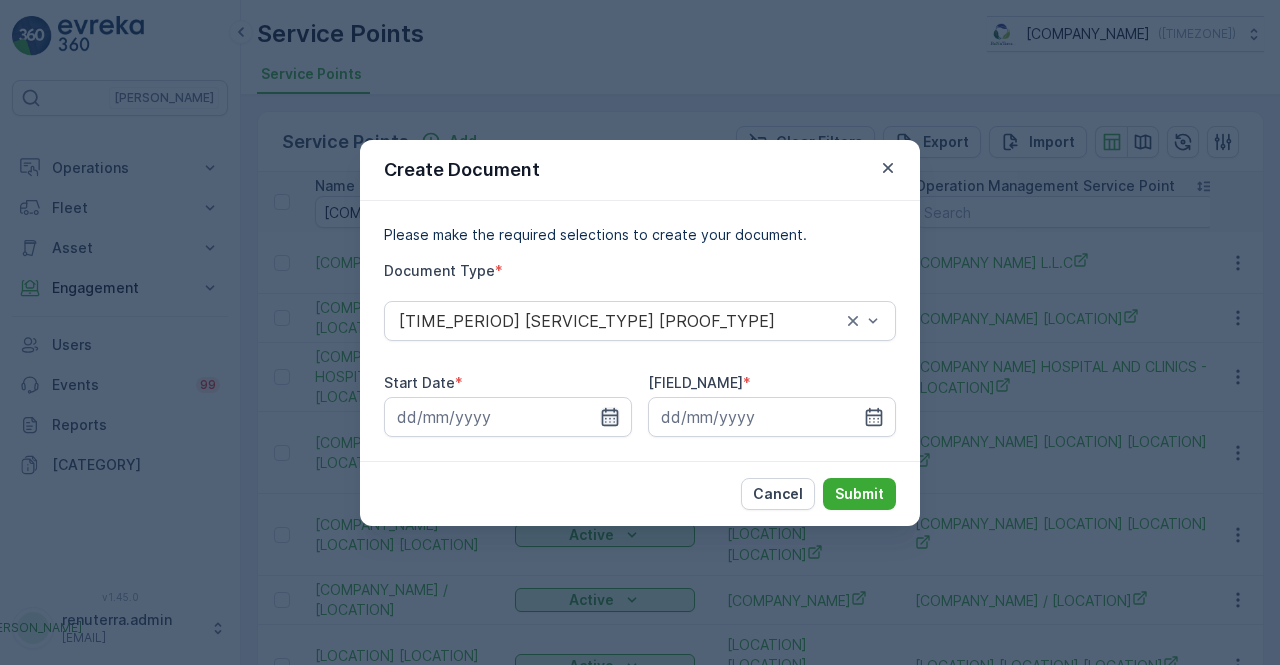 drag, startPoint x: 626, startPoint y: 421, endPoint x: 616, endPoint y: 419, distance: 10.198039 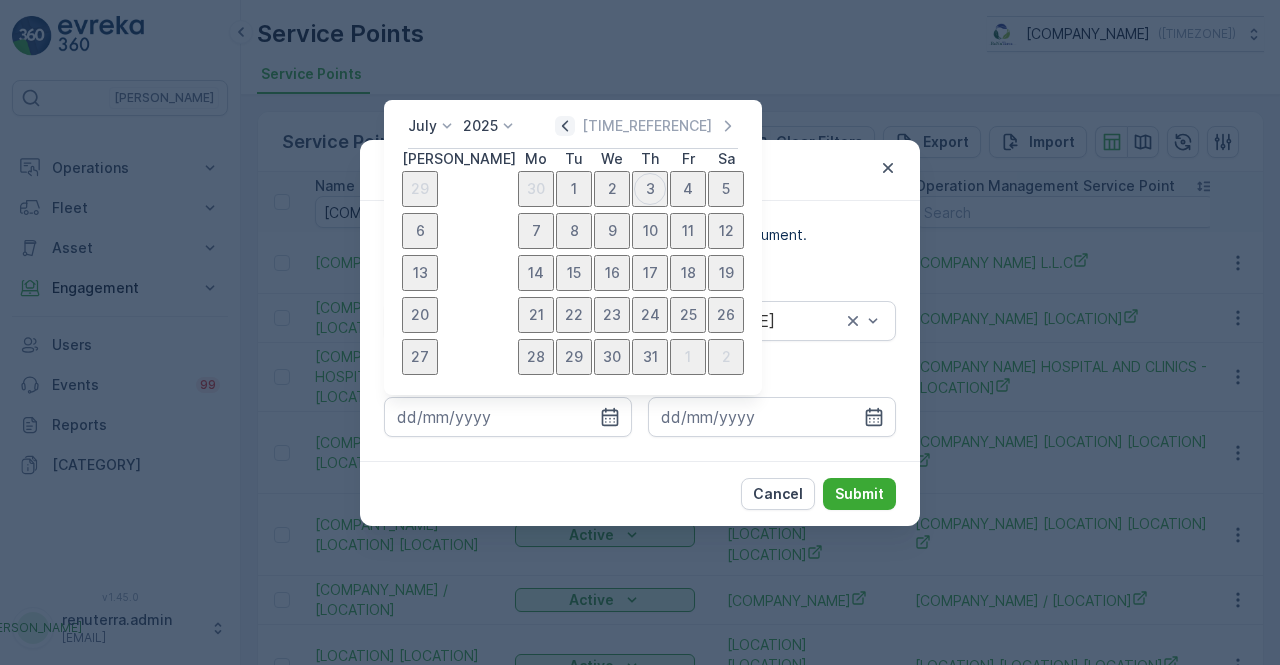 click at bounding box center (565, 126) 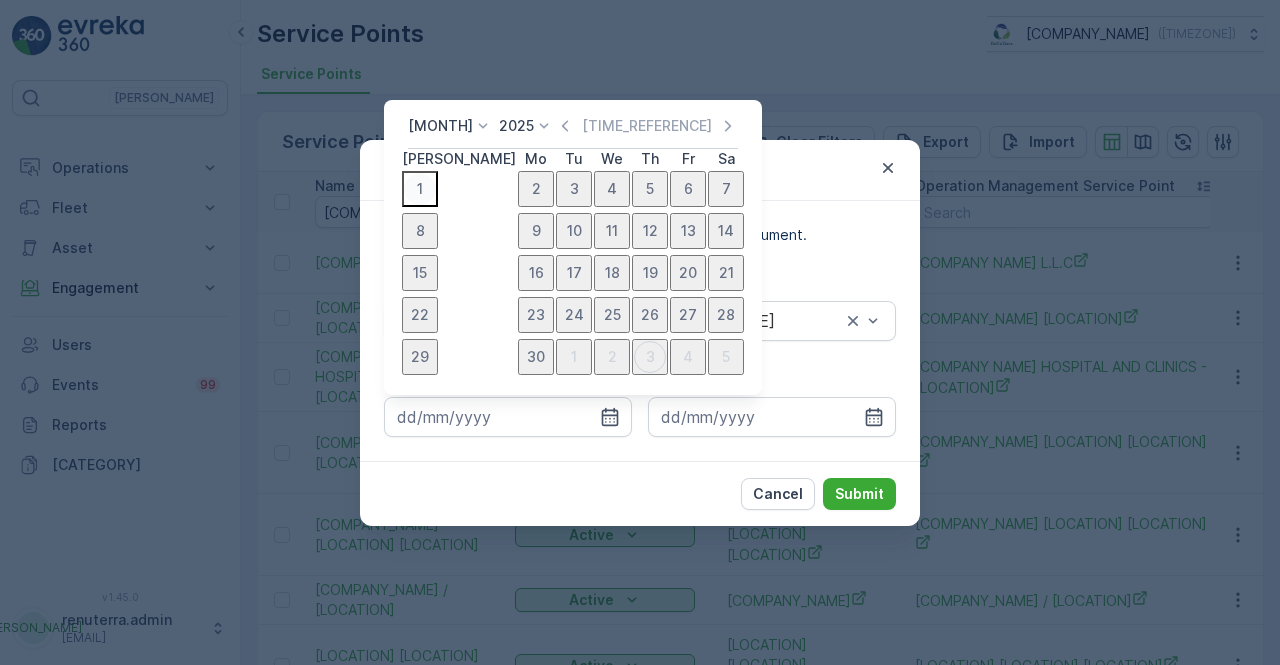 click on "1" at bounding box center (420, 189) 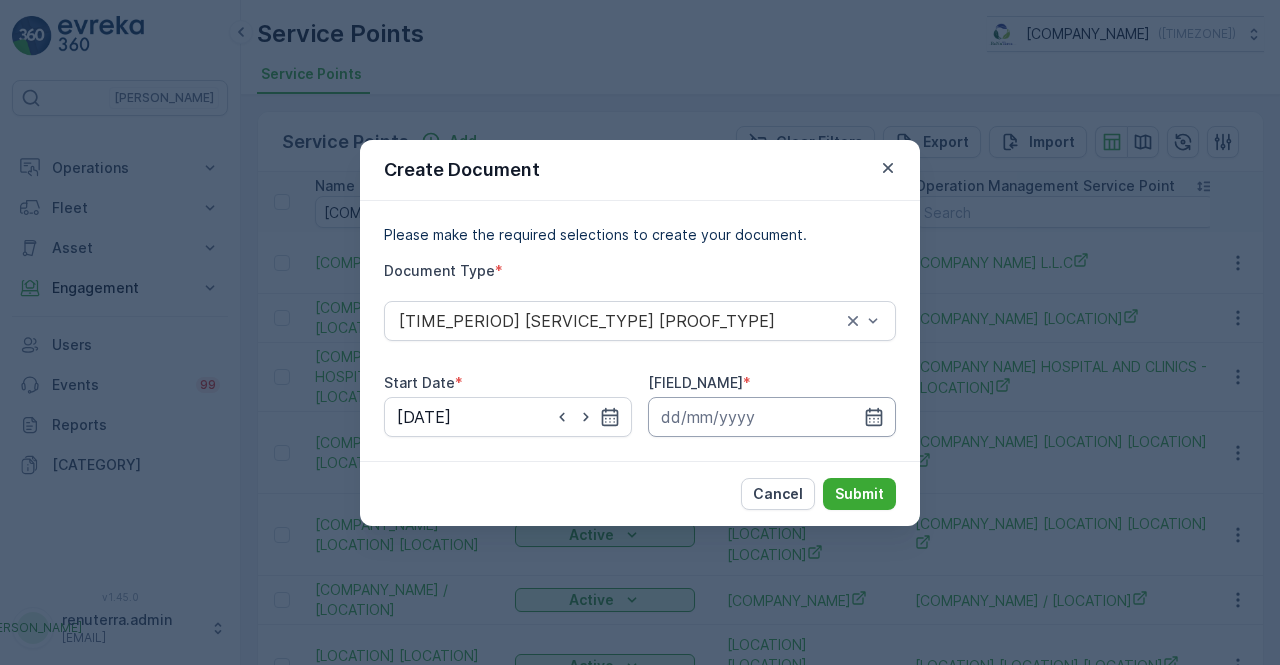 click at bounding box center [772, 417] 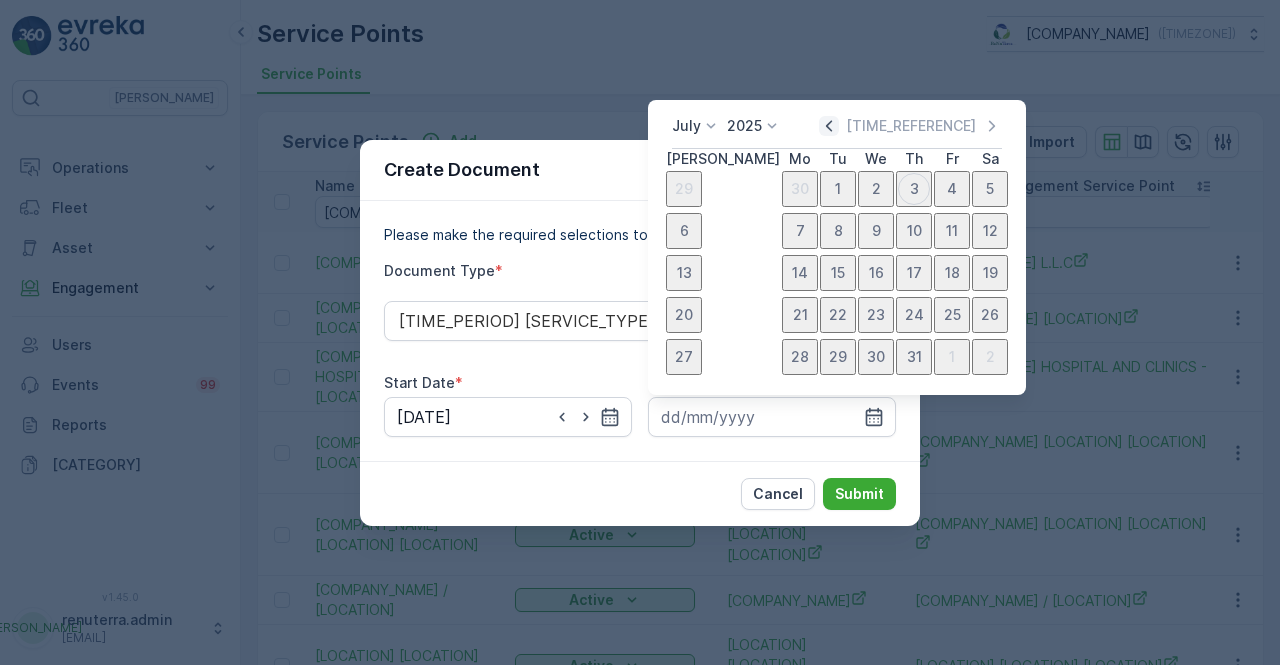 click at bounding box center (829, 126) 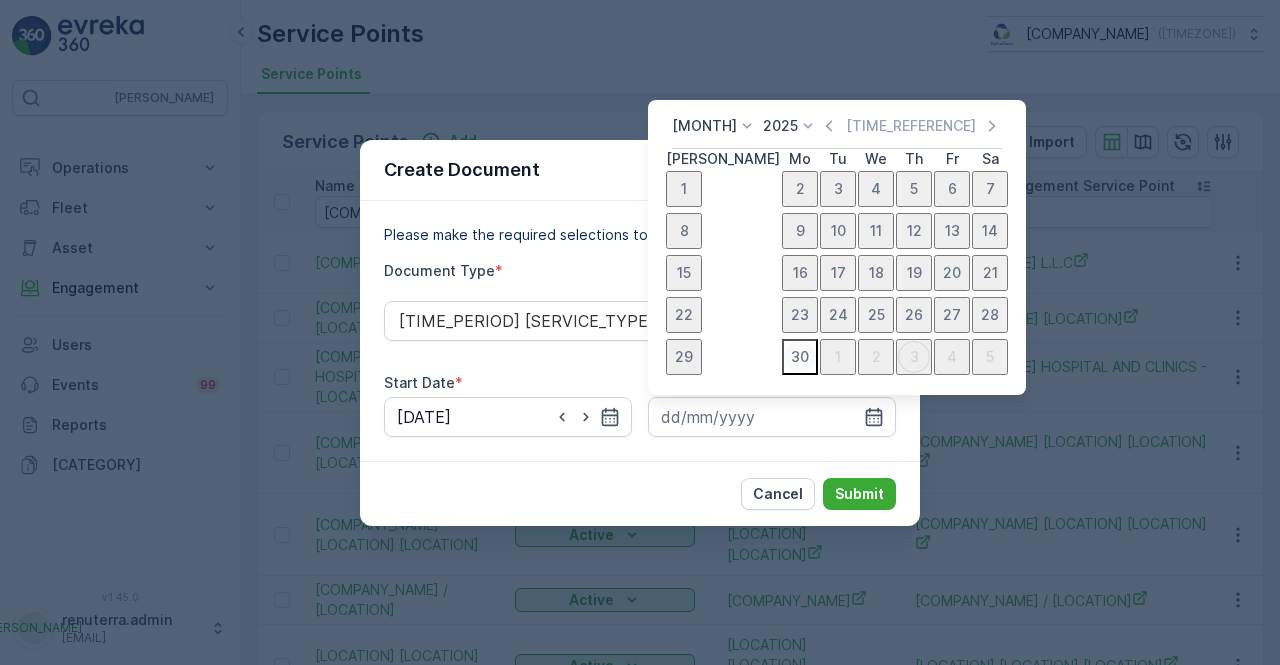 click on "30" at bounding box center (800, 357) 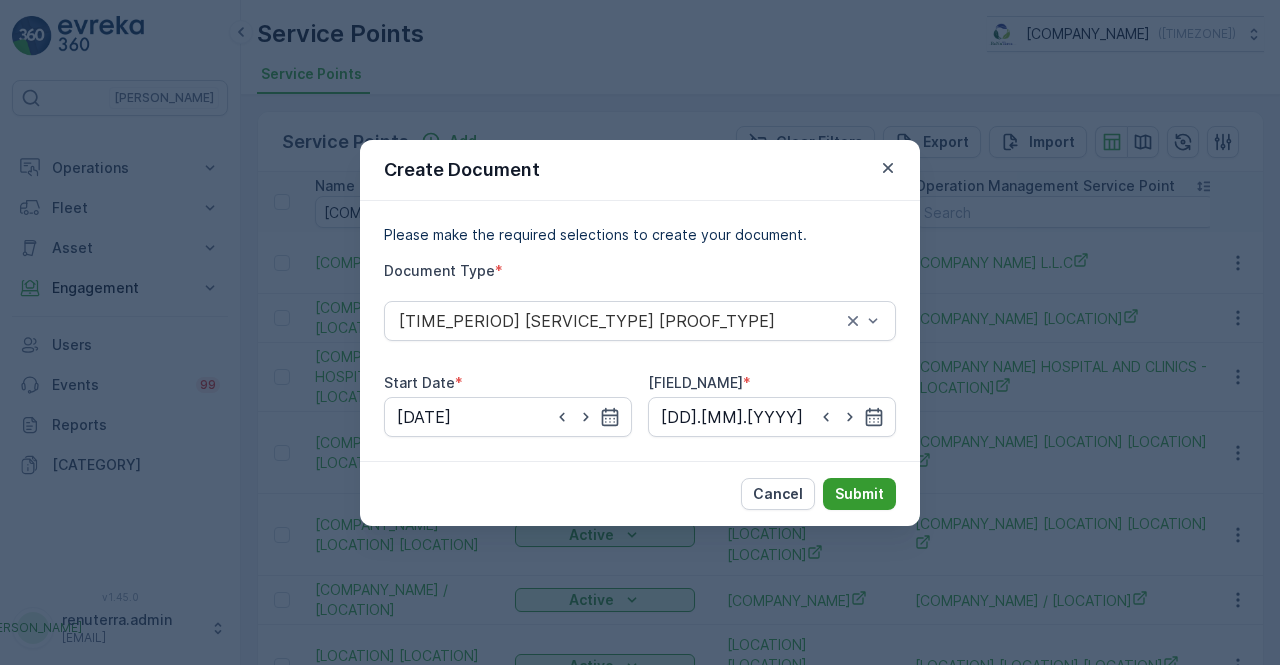 click on "Submit" at bounding box center (859, 494) 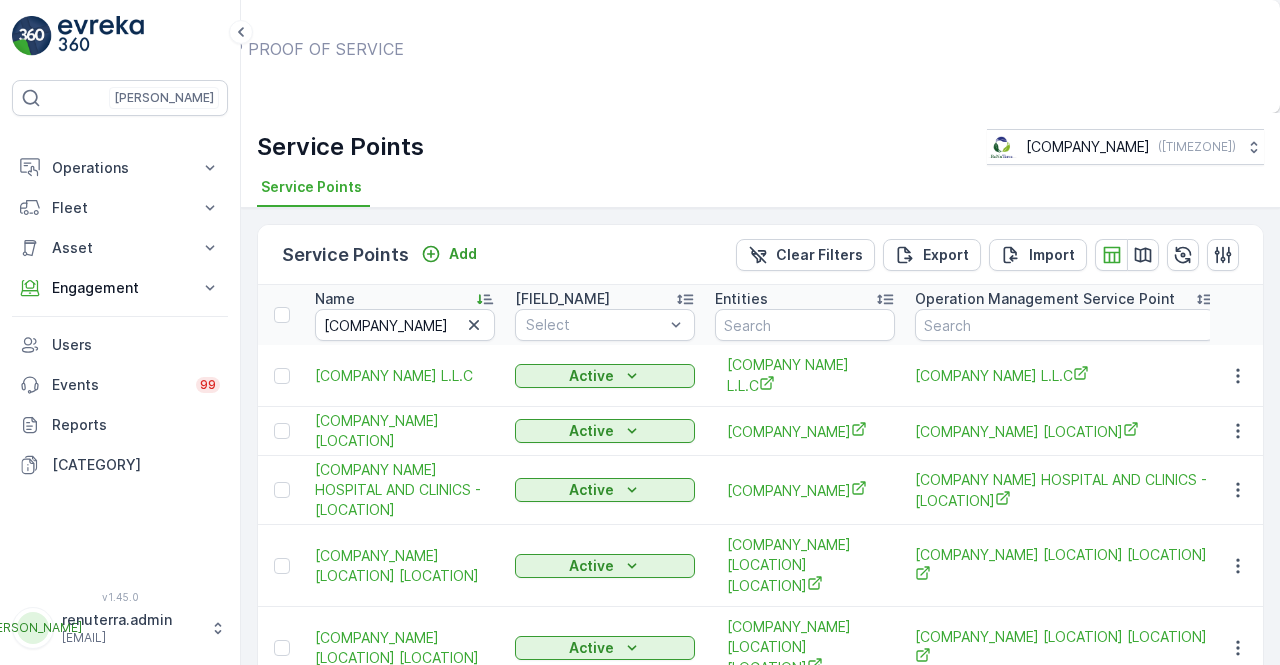 click on "Show Documents" at bounding box center [657, 68] 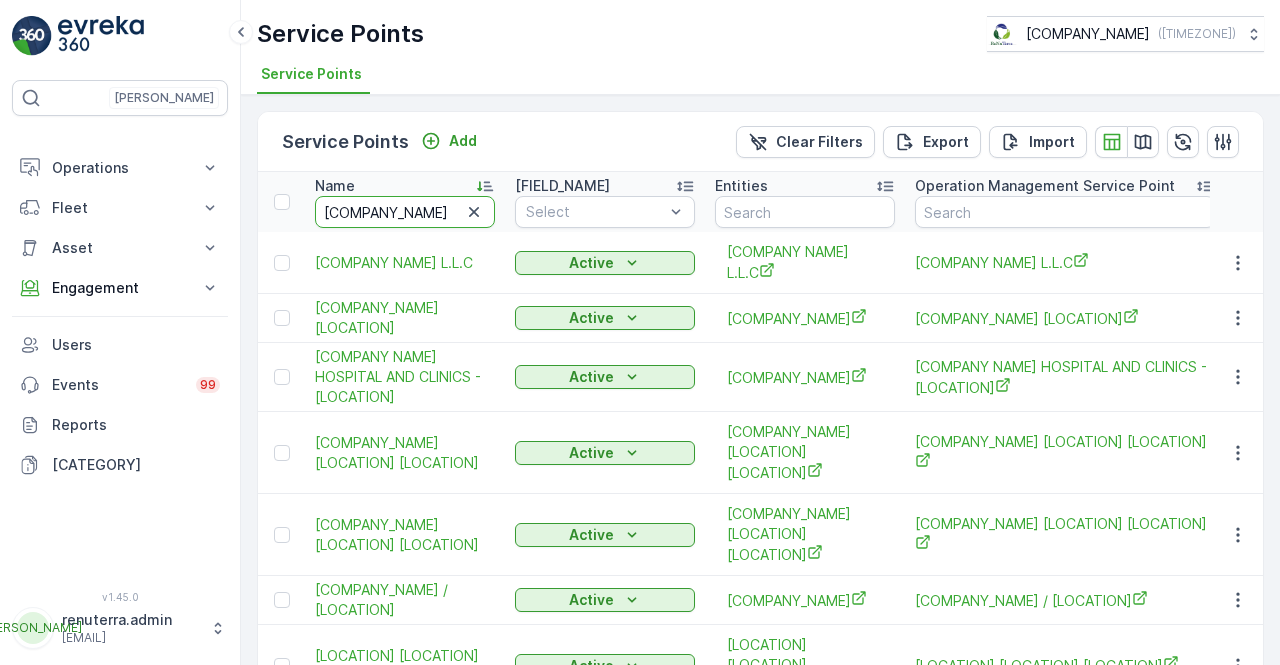 click on "cosm" at bounding box center (405, 212) 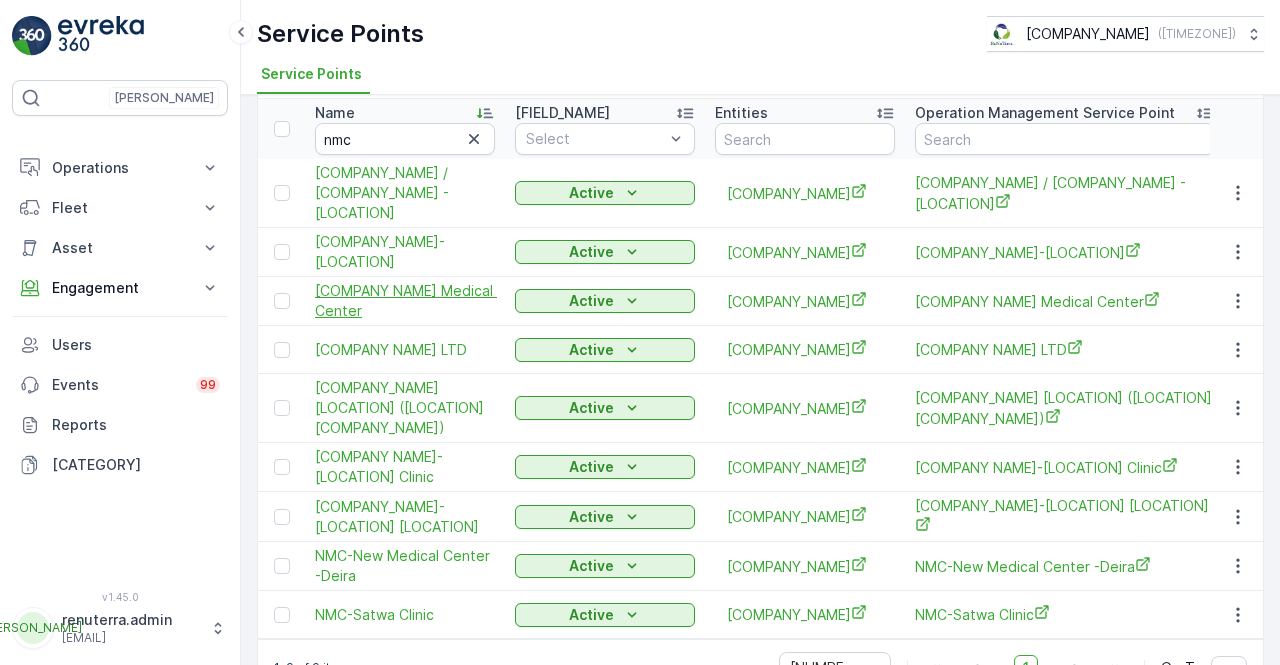 scroll, scrollTop: 100, scrollLeft: 0, axis: vertical 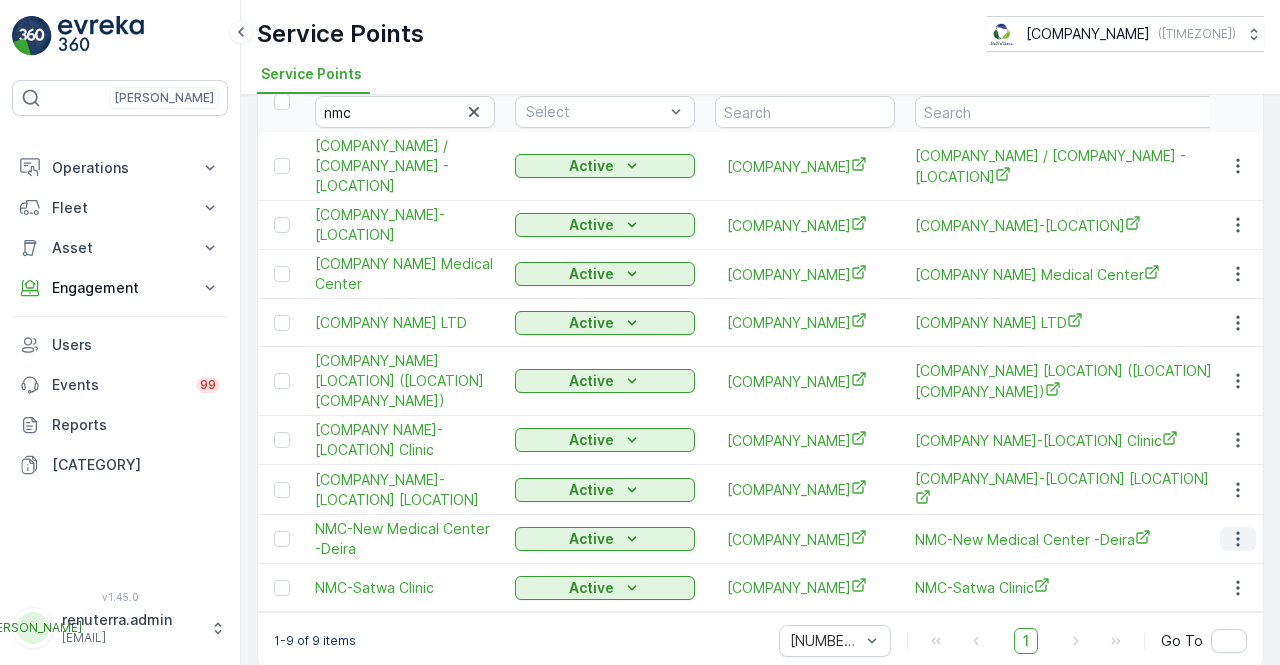 click at bounding box center [1238, 539] 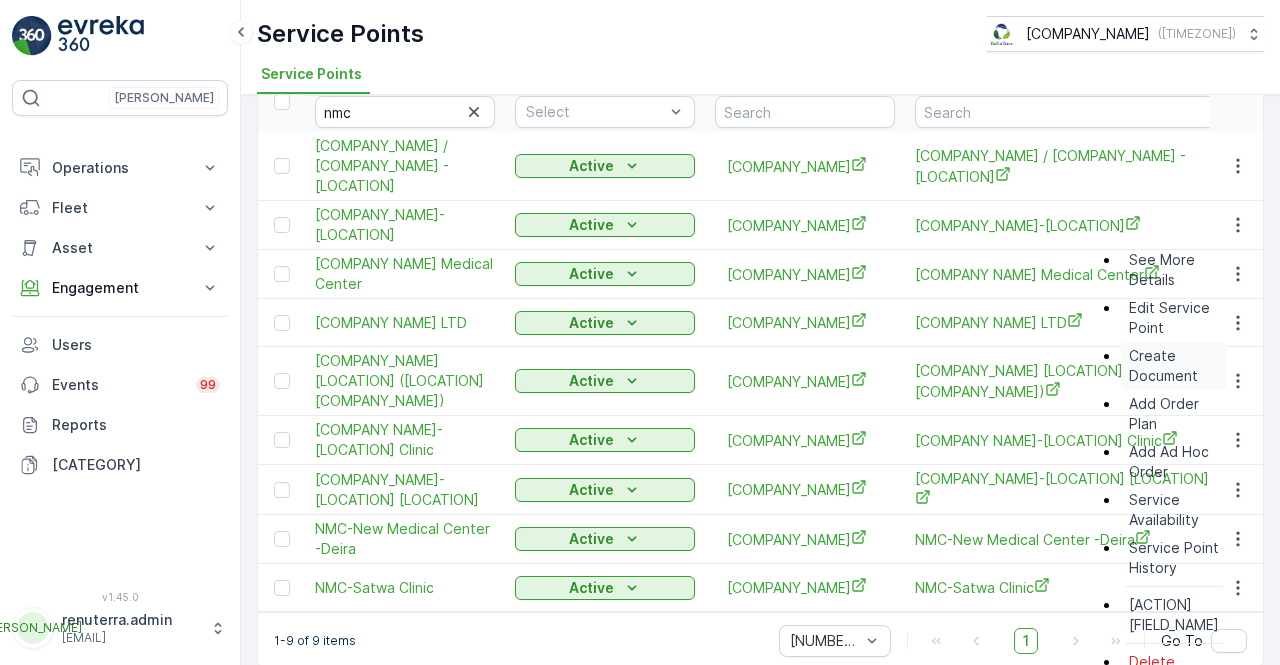 click on "Create Document" at bounding box center [1174, 366] 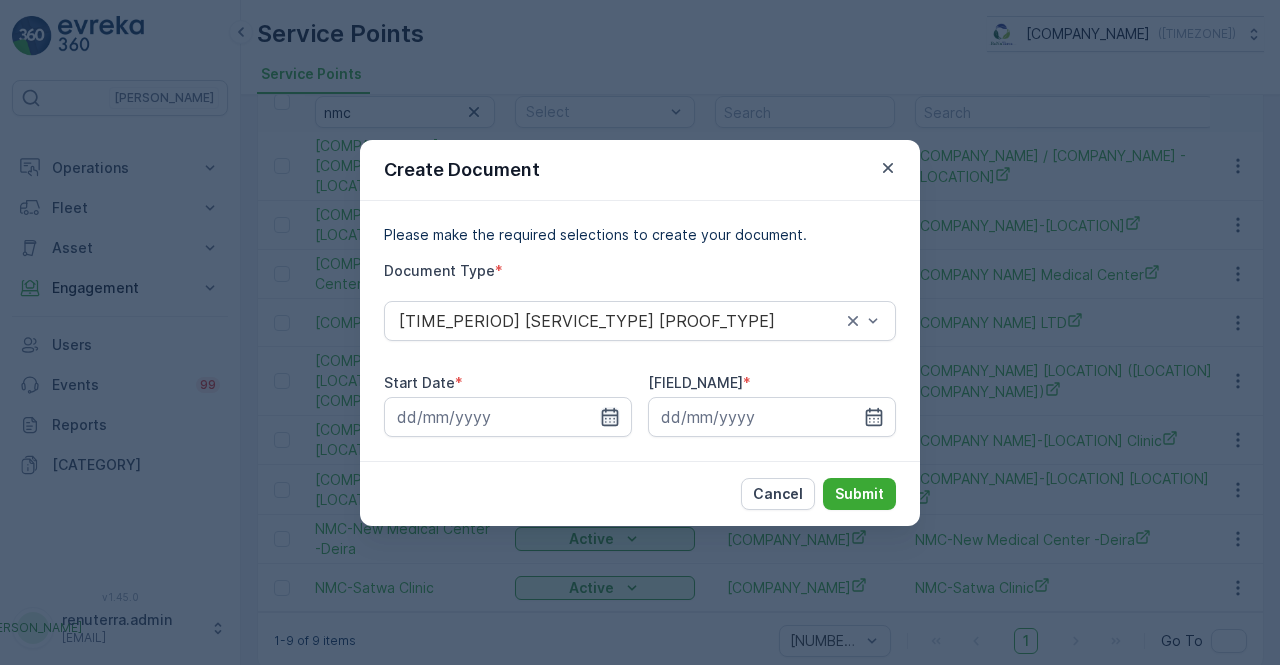 click at bounding box center (610, 417) 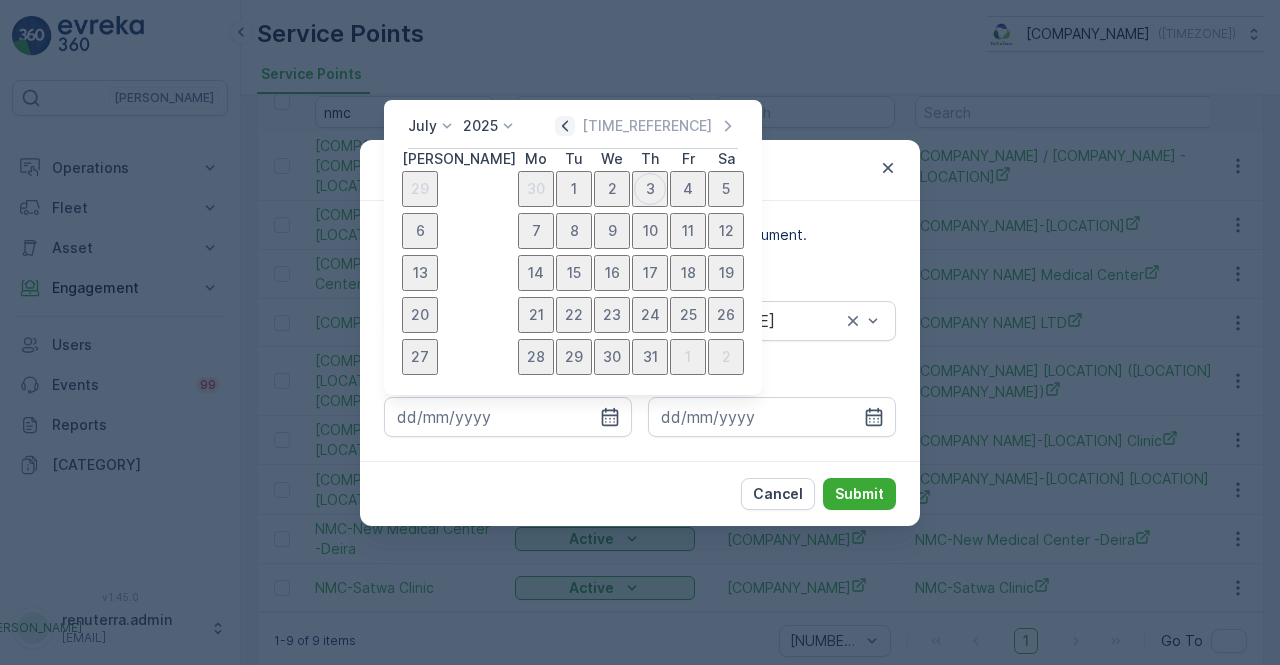 click at bounding box center (565, 126) 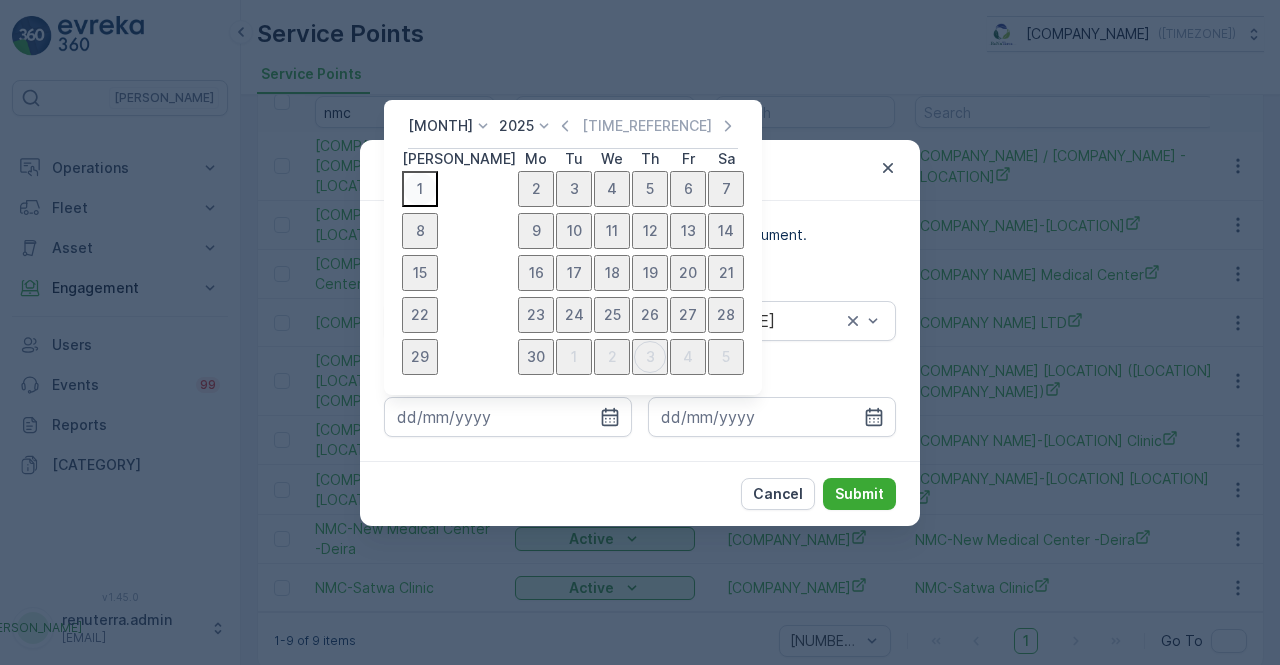 click on "1" at bounding box center [420, 189] 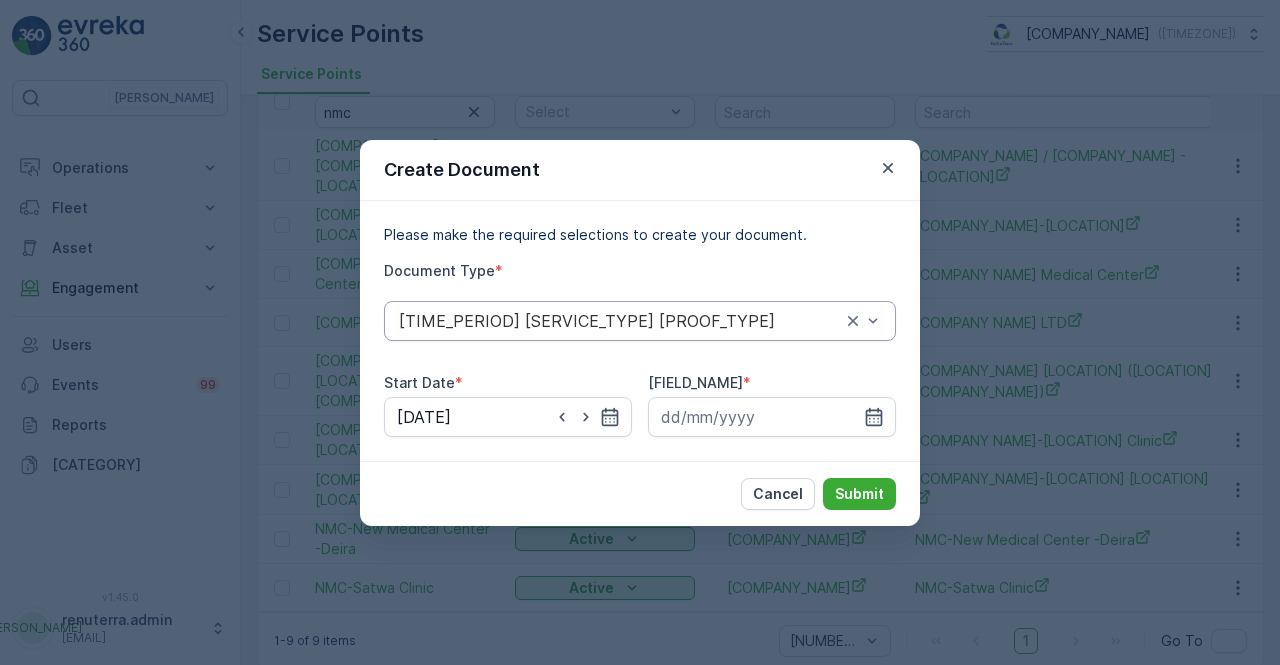 drag, startPoint x: 886, startPoint y: 419, endPoint x: 852, endPoint y: 310, distance: 114.17968 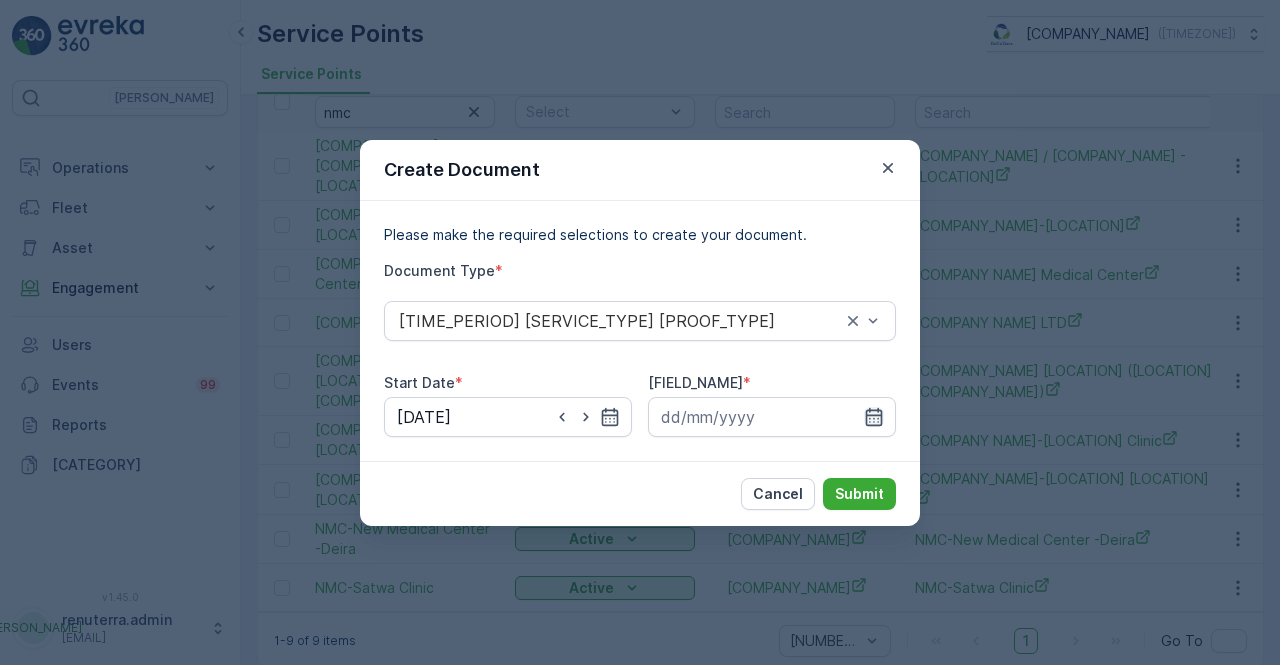 click at bounding box center (610, 416) 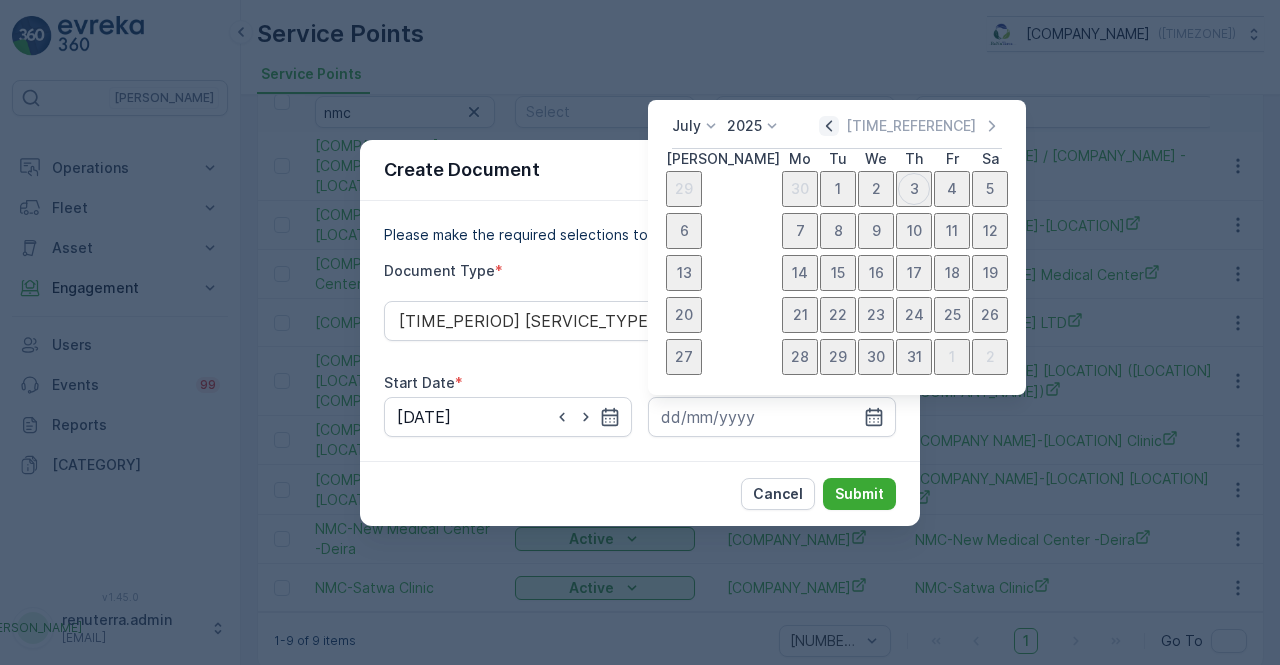 click at bounding box center (829, 126) 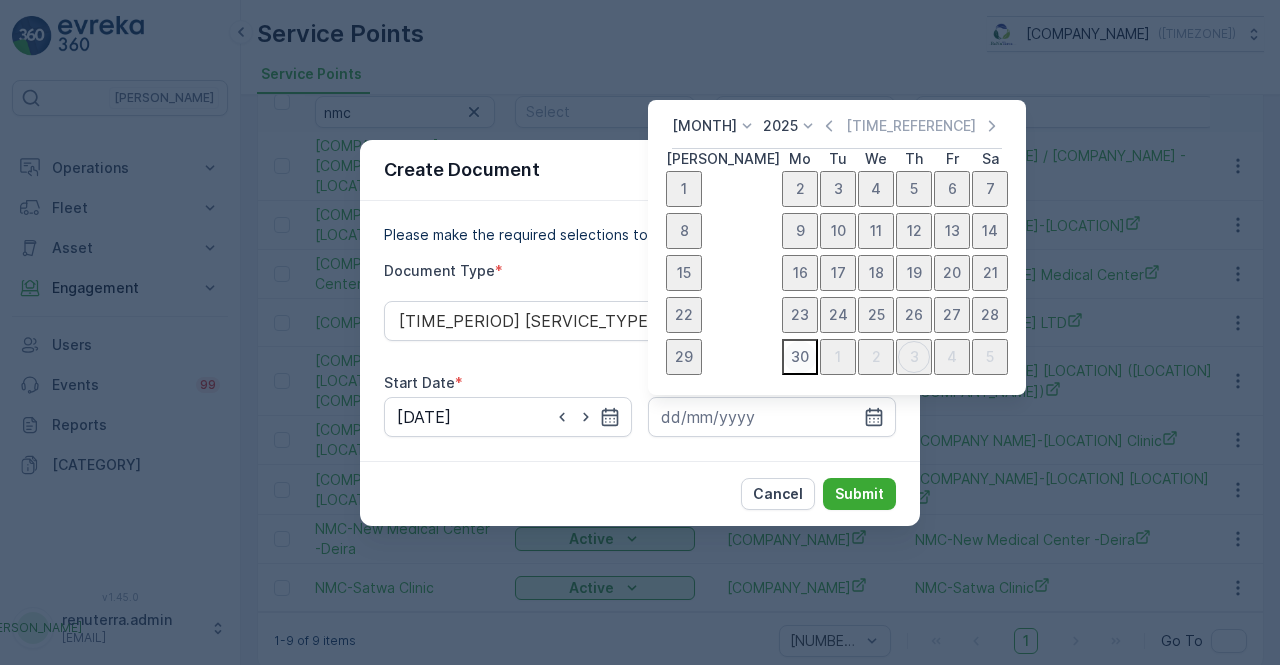 click on "30" at bounding box center (800, 357) 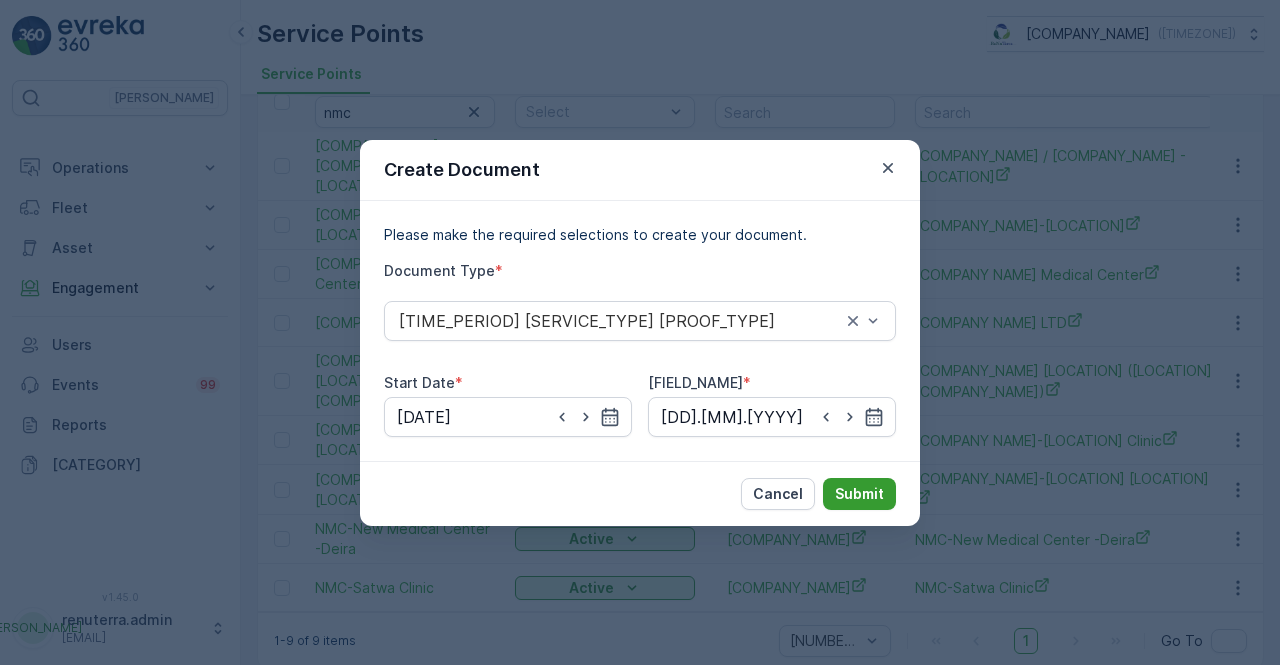 click on "Submit" at bounding box center (859, 494) 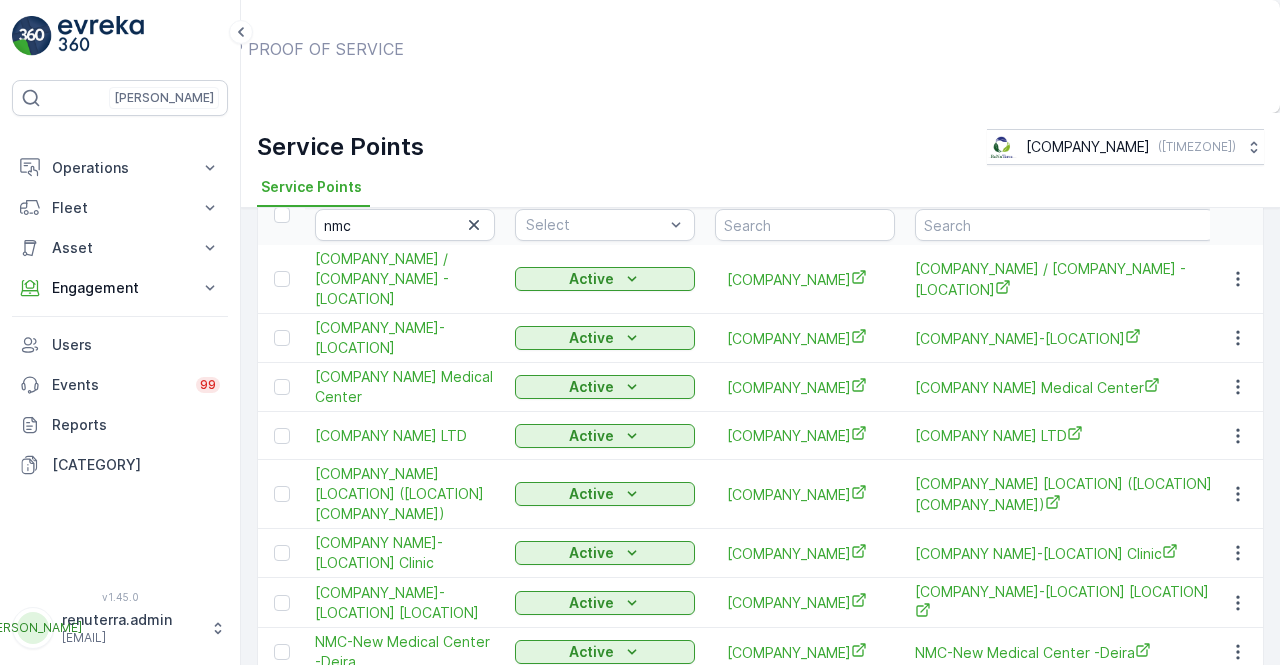 click on "Show Documents" at bounding box center (657, 68) 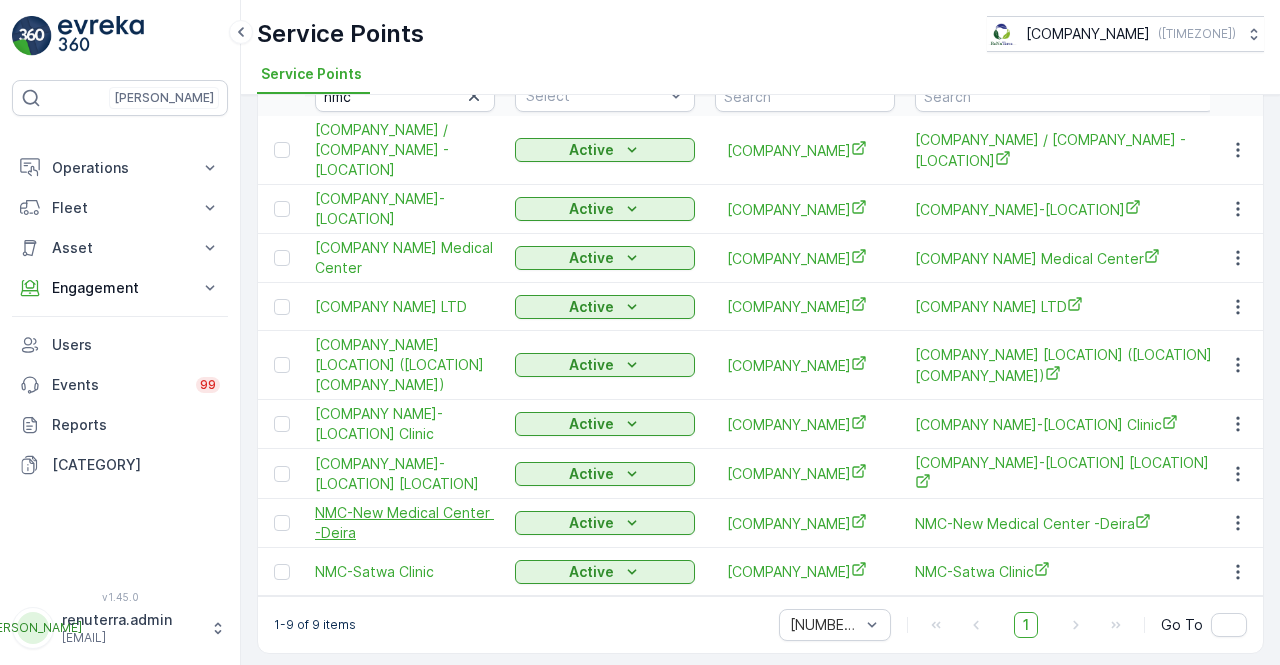 scroll, scrollTop: 123, scrollLeft: 0, axis: vertical 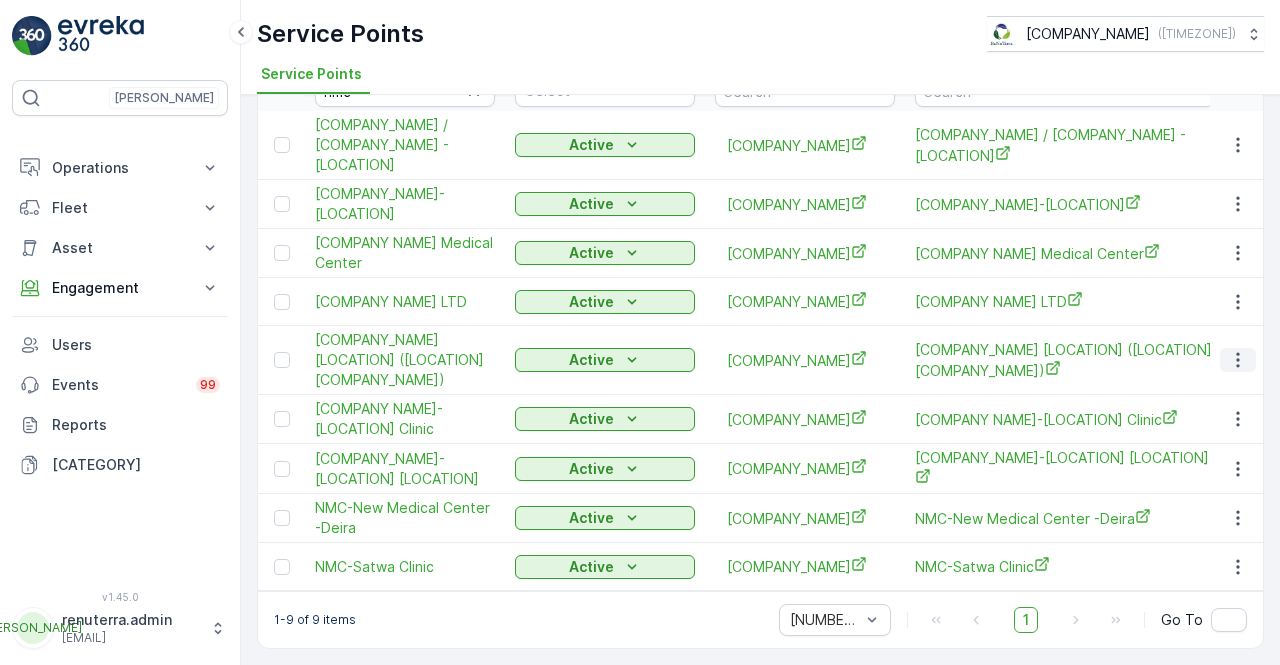 drag, startPoint x: 1242, startPoint y: 341, endPoint x: 1228, endPoint y: 348, distance: 15.652476 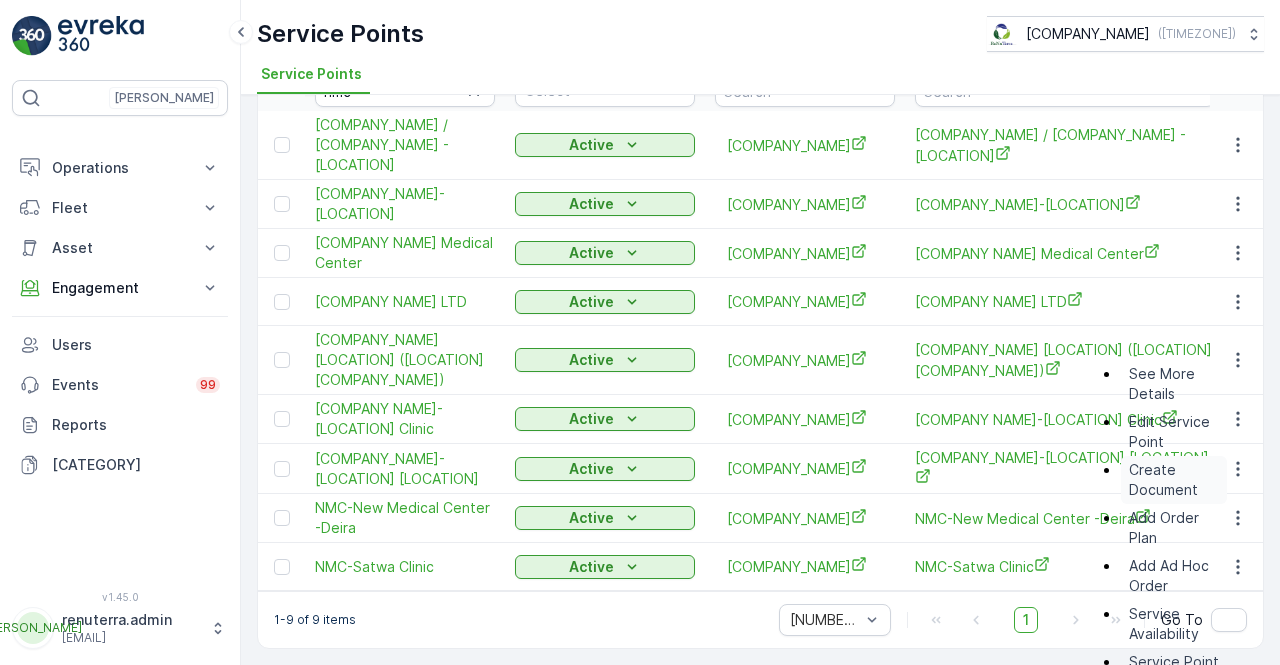 click on "Create Document" at bounding box center [1174, 480] 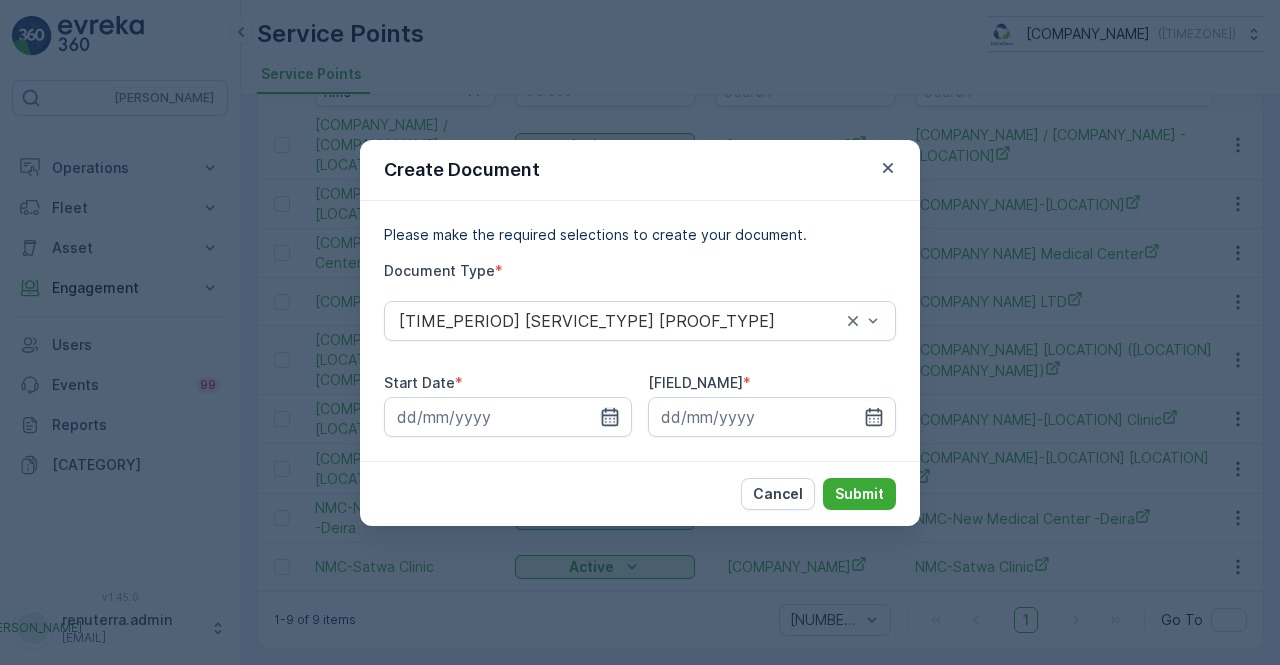 click at bounding box center (610, 417) 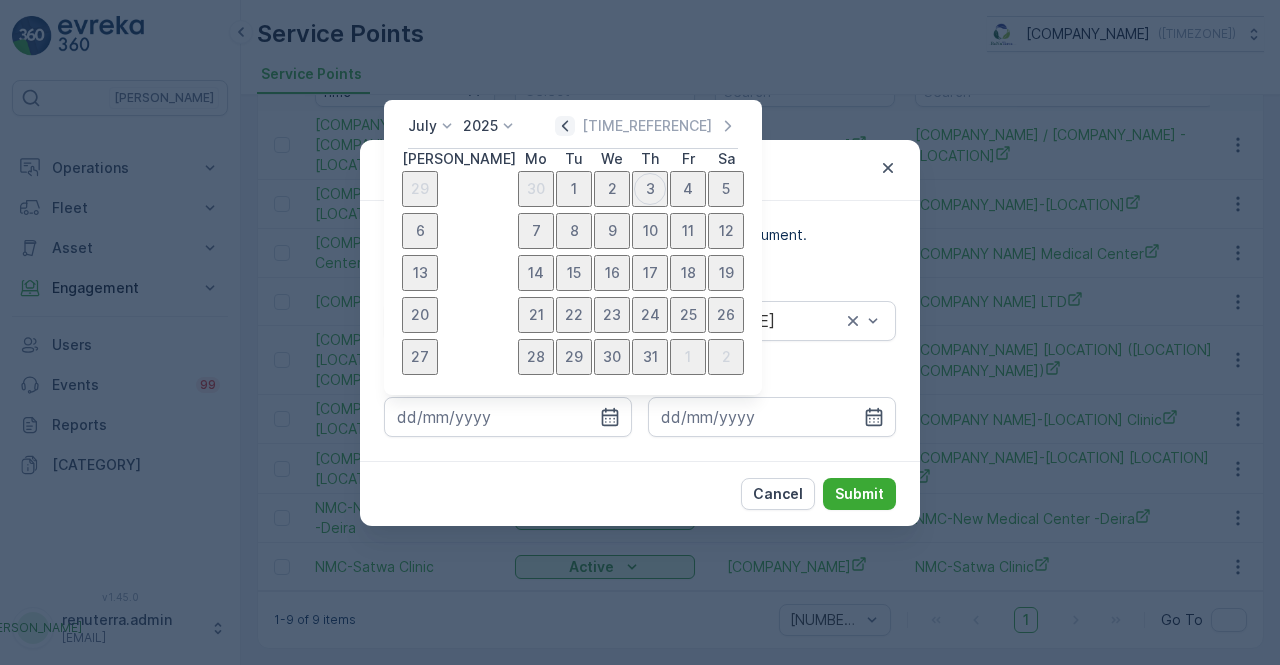 click at bounding box center [565, 126] 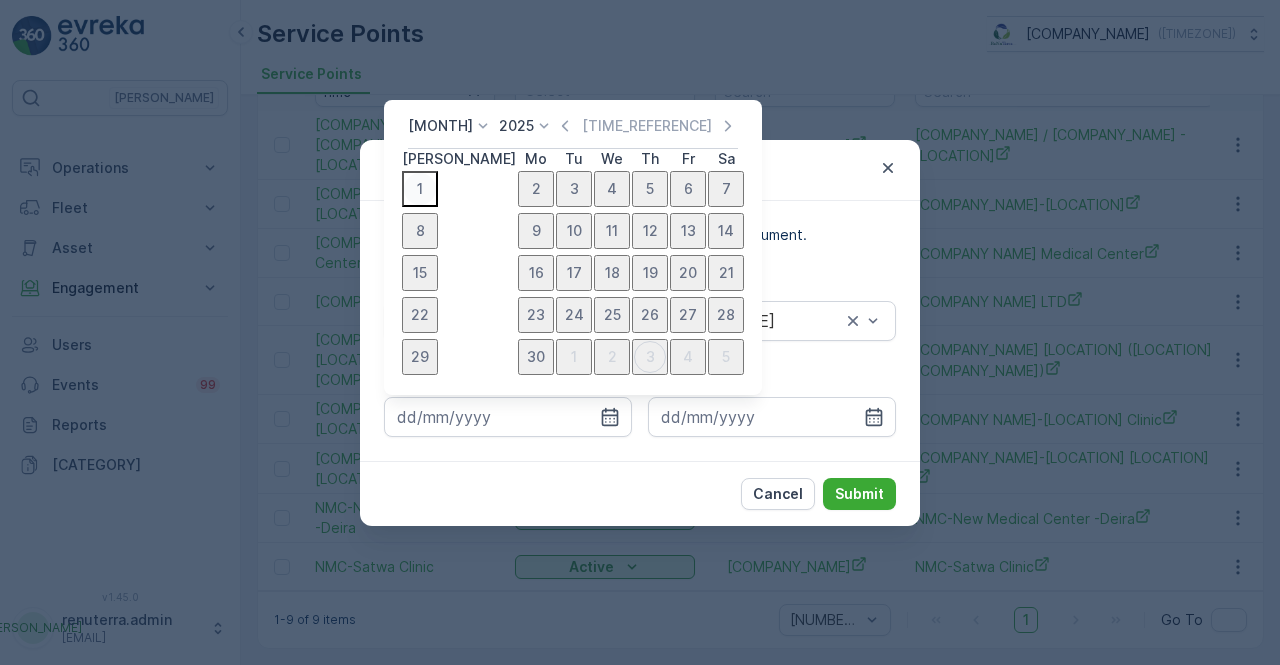click on "1" at bounding box center [420, 189] 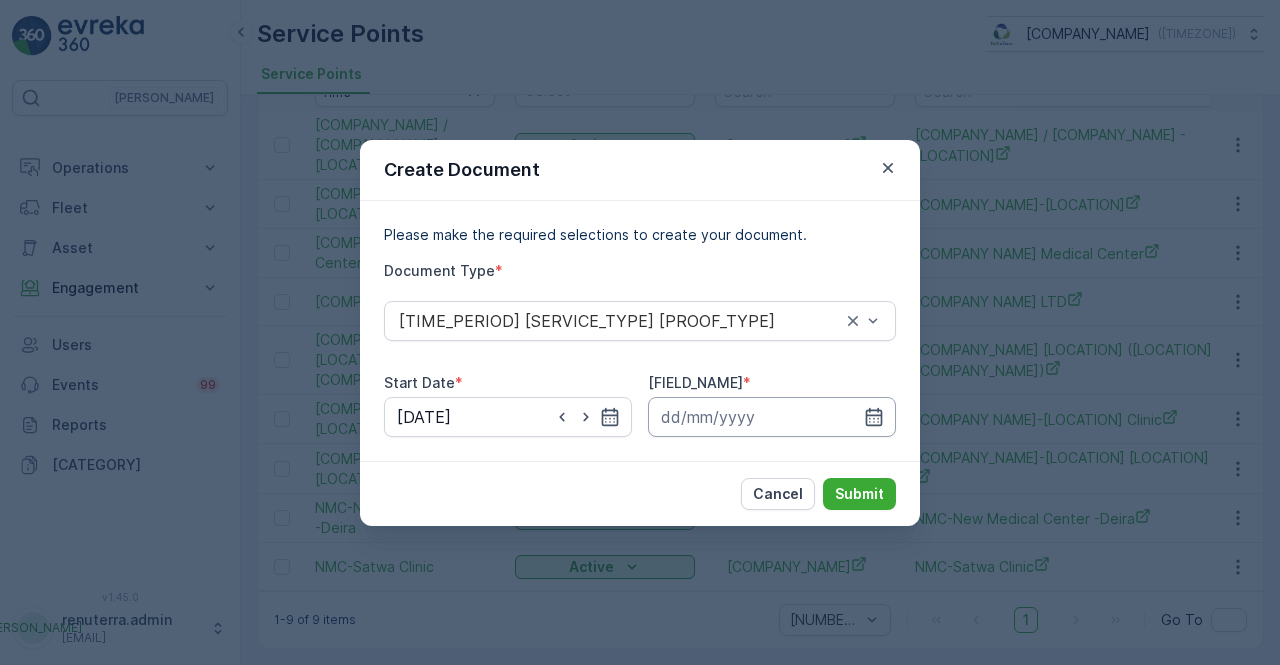 click at bounding box center (772, 417) 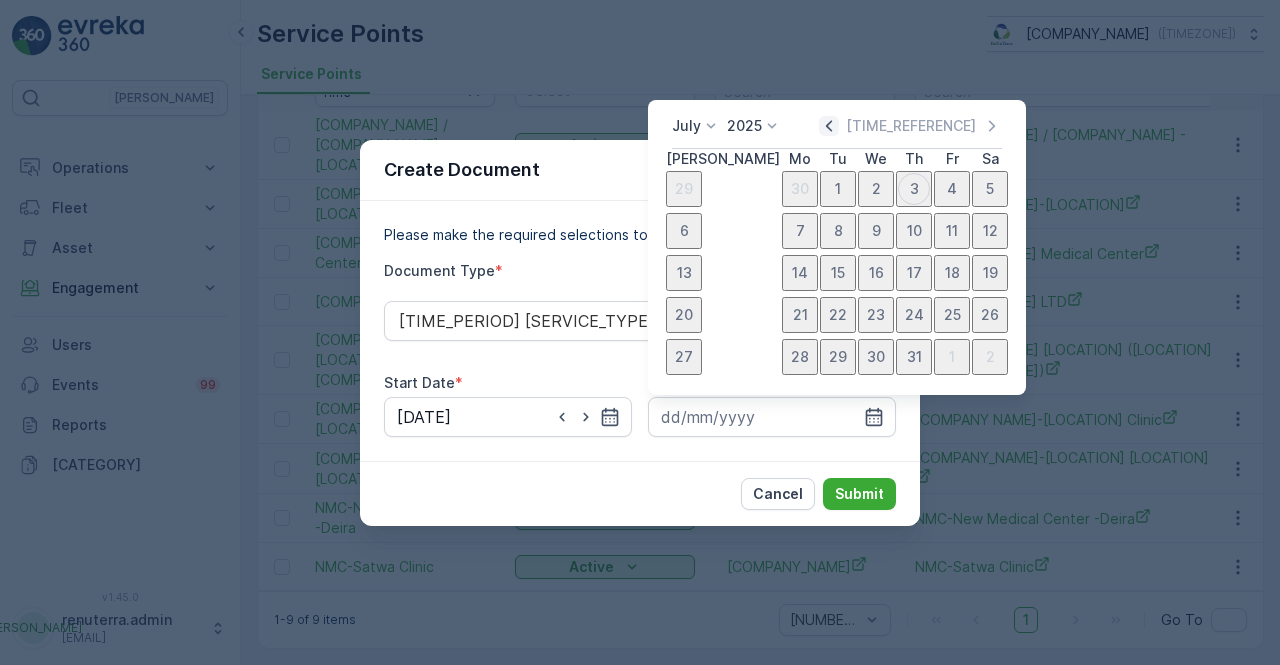 click at bounding box center (829, 126) 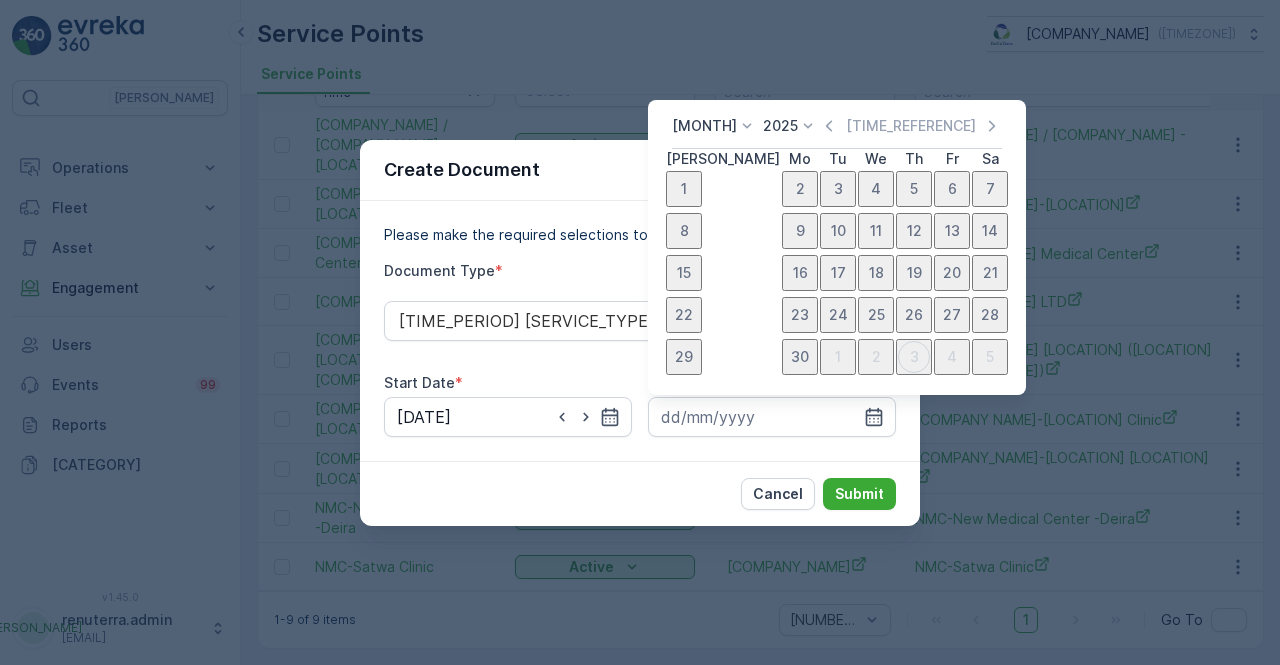 click on "30" at bounding box center [800, 357] 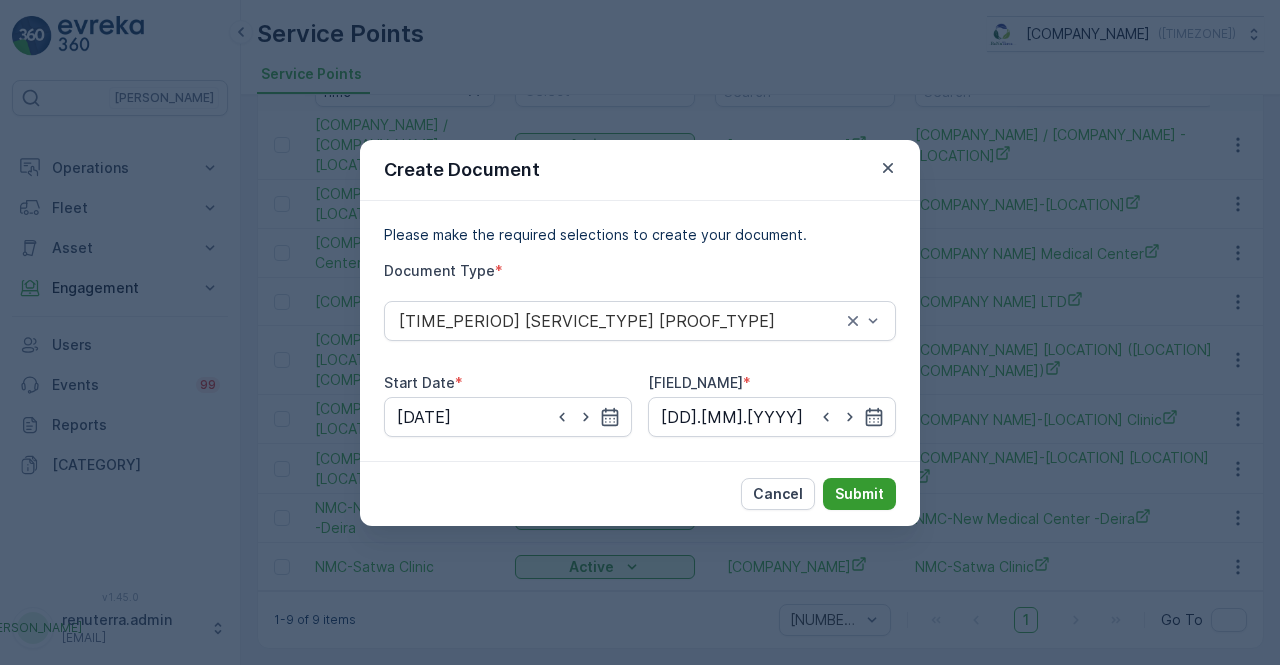 click on "Submit" at bounding box center [859, 494] 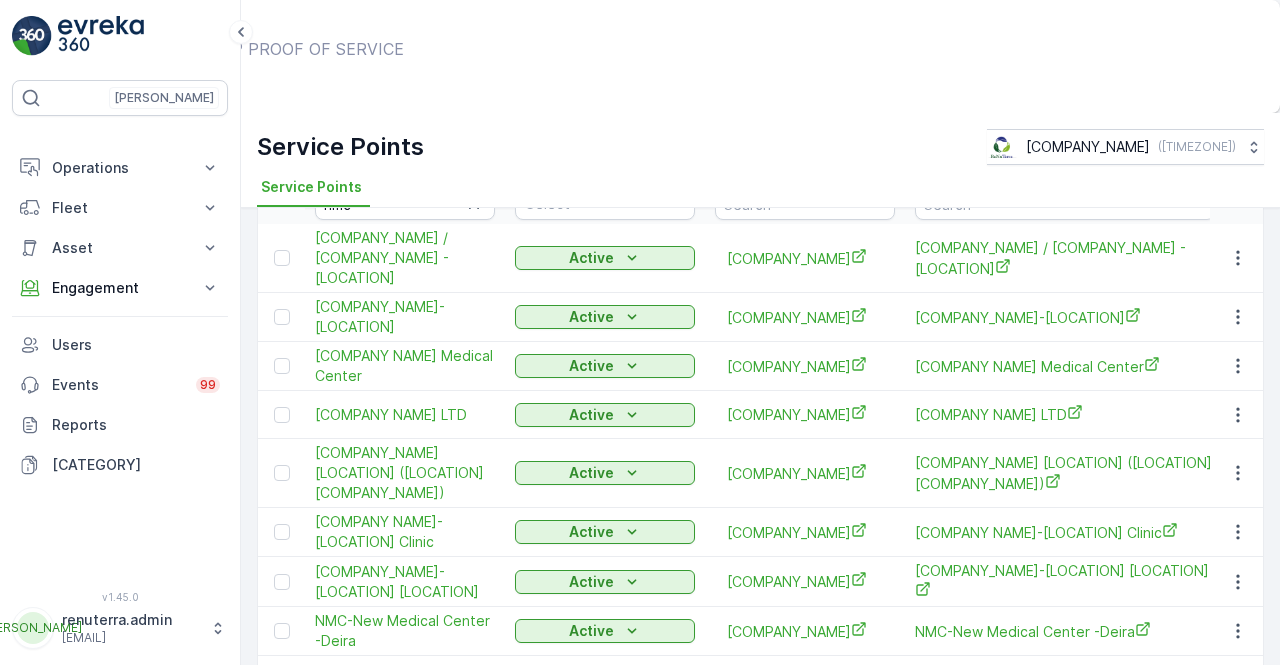click on "Show Documents" at bounding box center [657, 68] 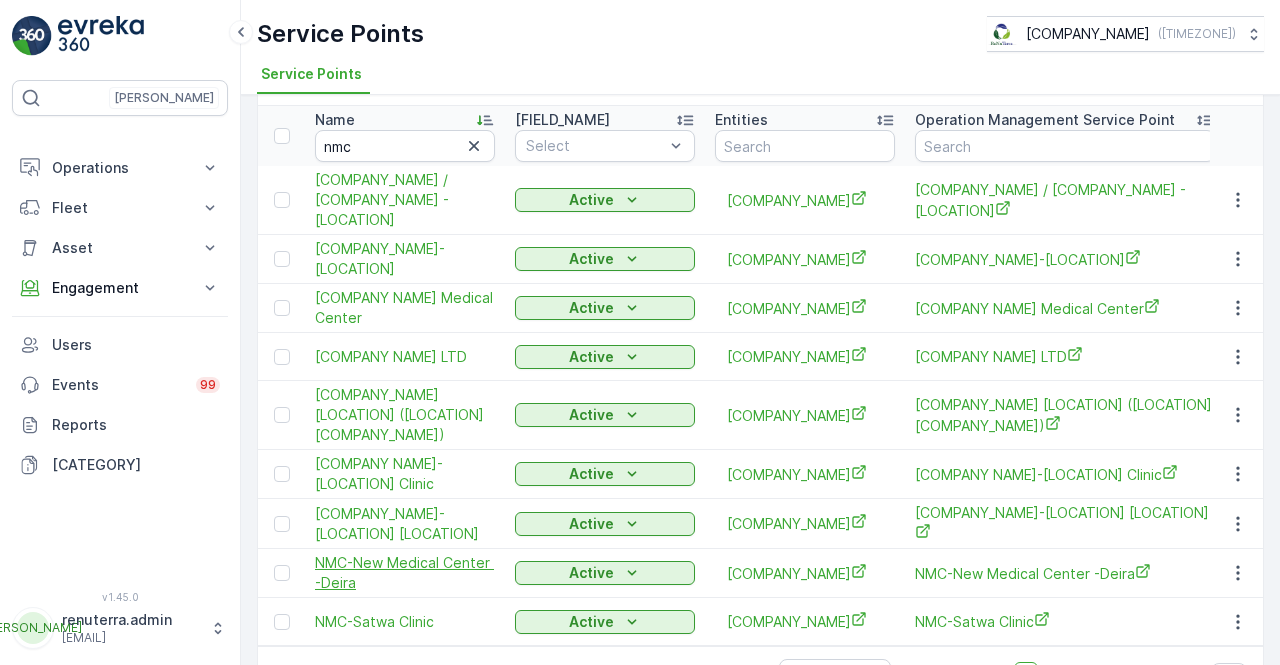 scroll, scrollTop: 23, scrollLeft: 0, axis: vertical 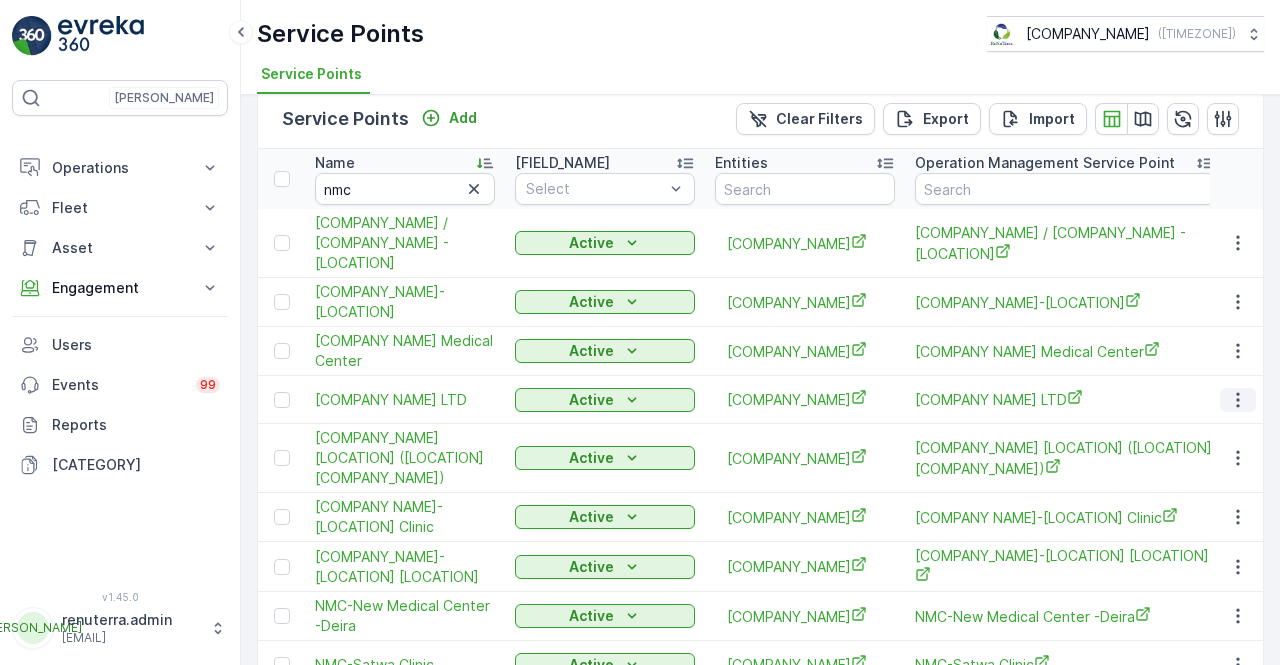 click at bounding box center [1238, 400] 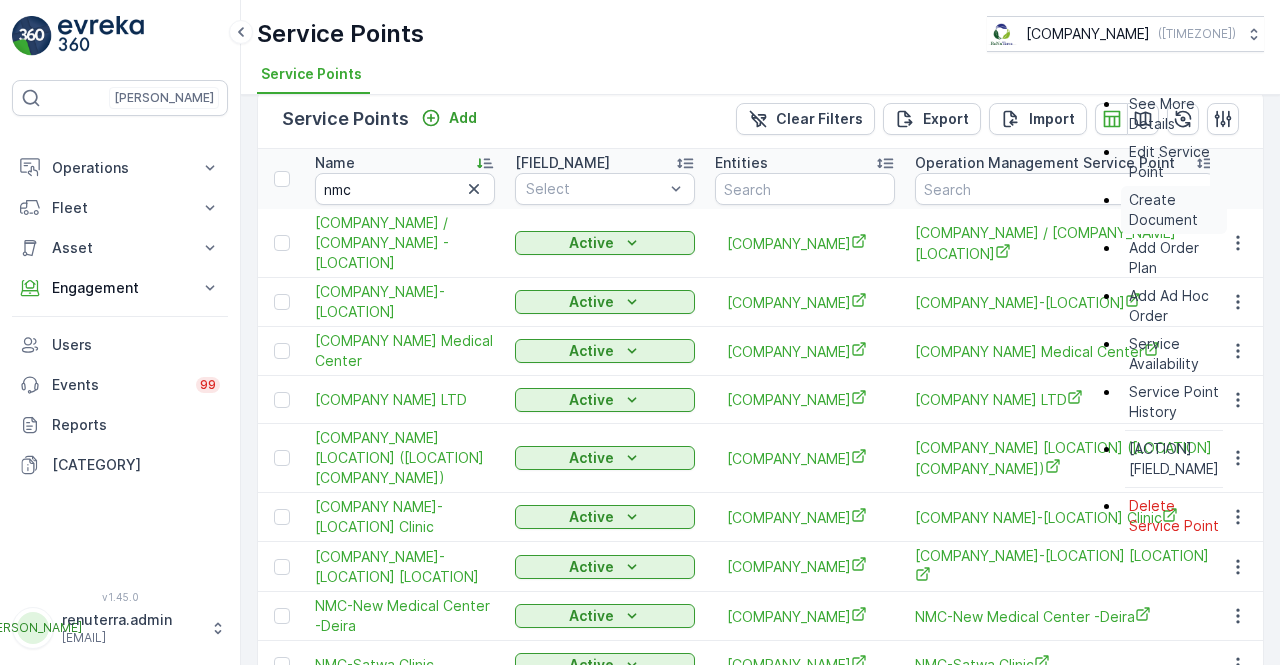 click on "Create Document" at bounding box center (1174, 210) 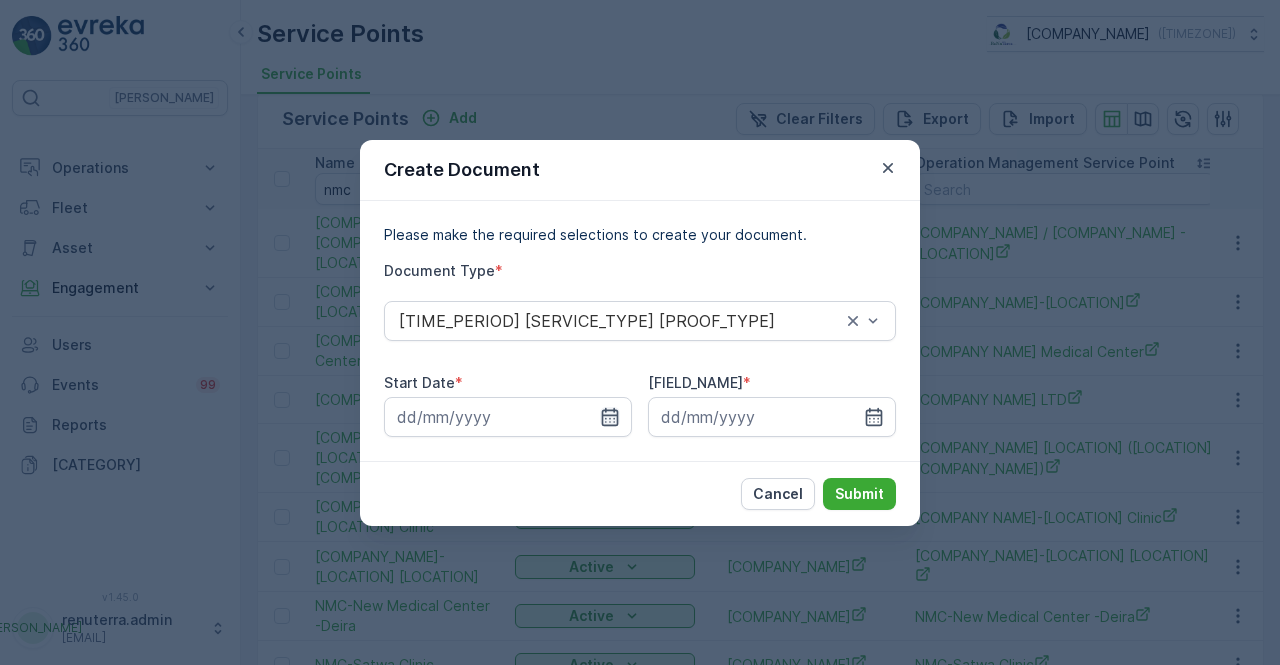click at bounding box center [610, 417] 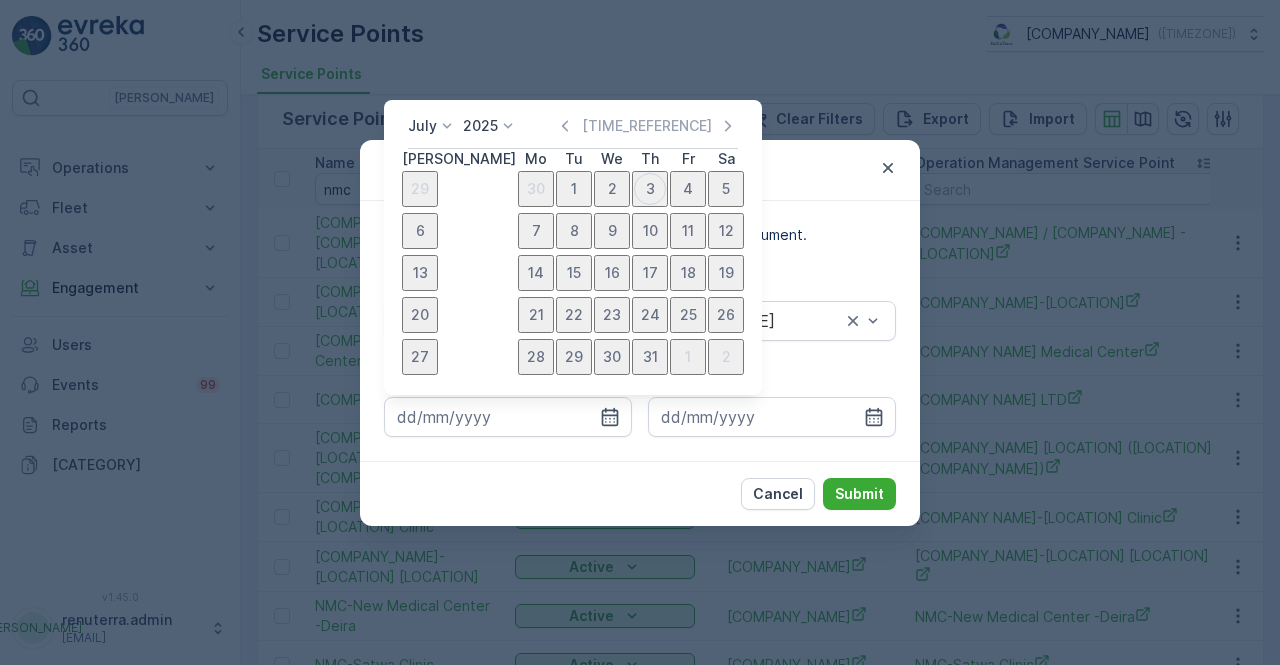 drag, startPoint x: 559, startPoint y: 121, endPoint x: 561, endPoint y: 135, distance: 14.142136 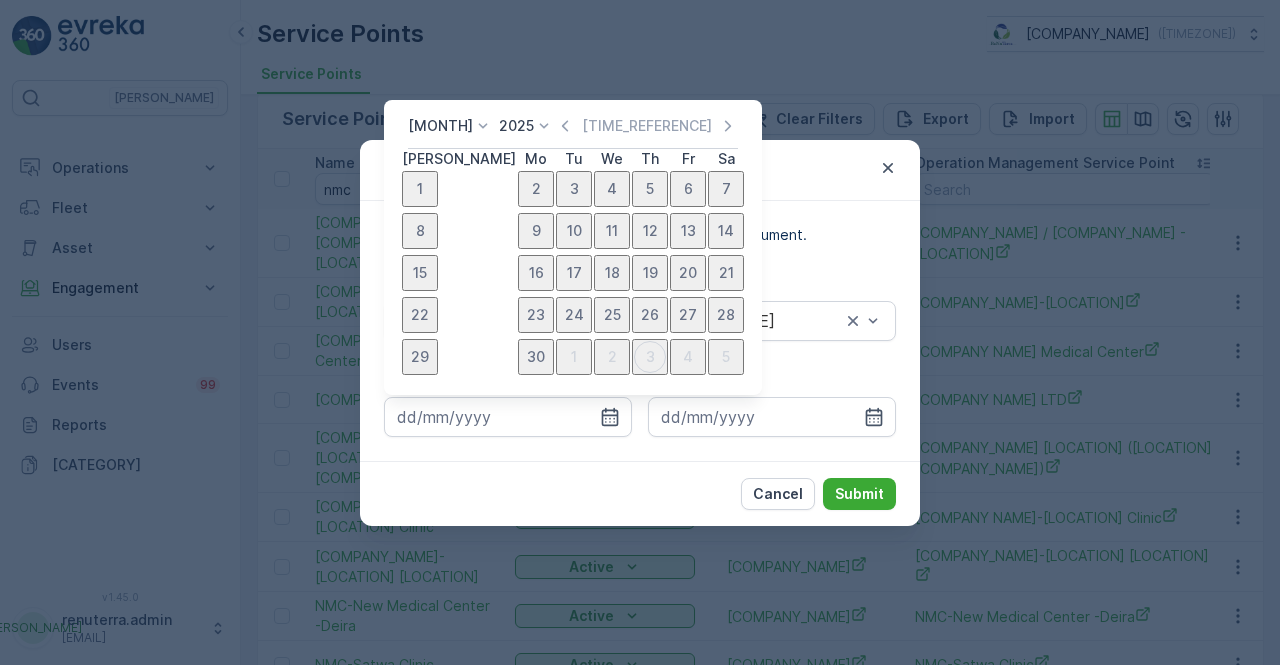 click on "1" at bounding box center (420, 189) 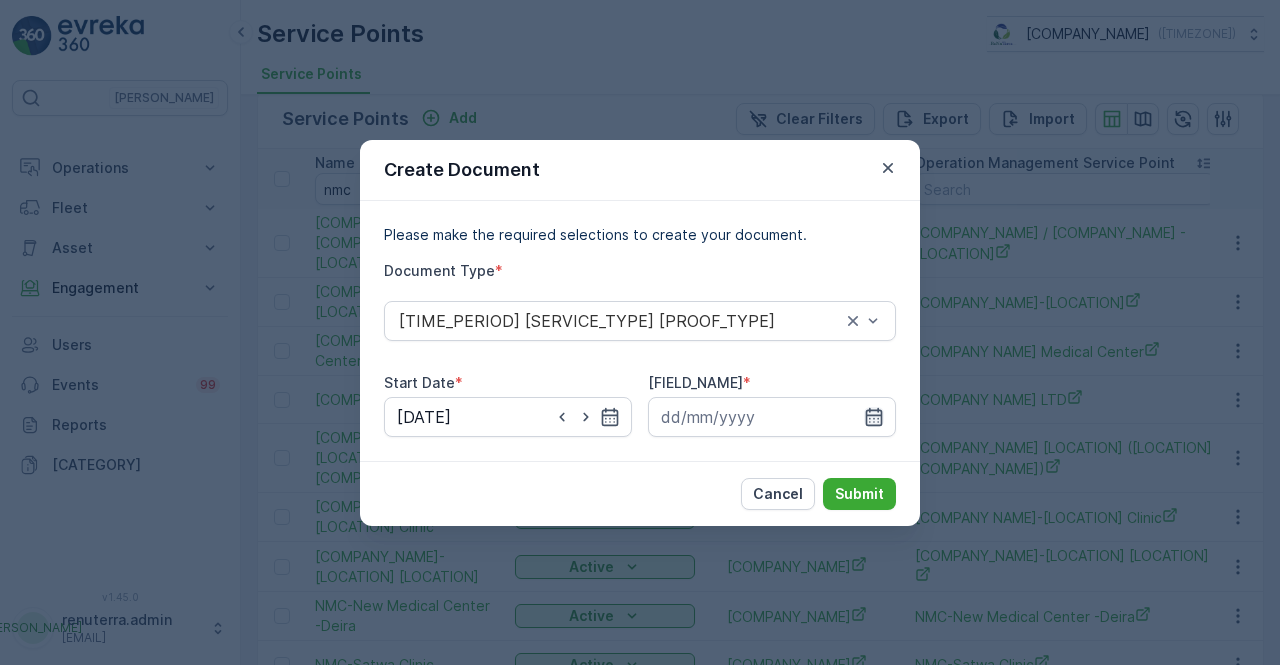 click at bounding box center [610, 417] 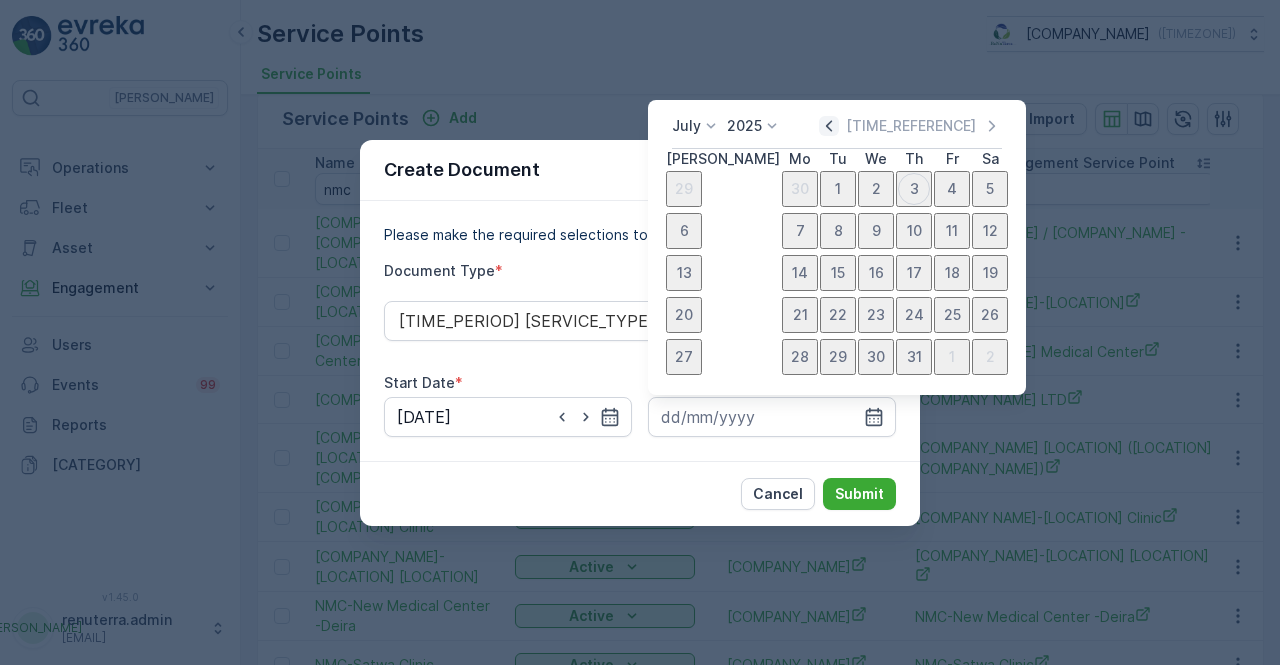 click at bounding box center [829, 126] 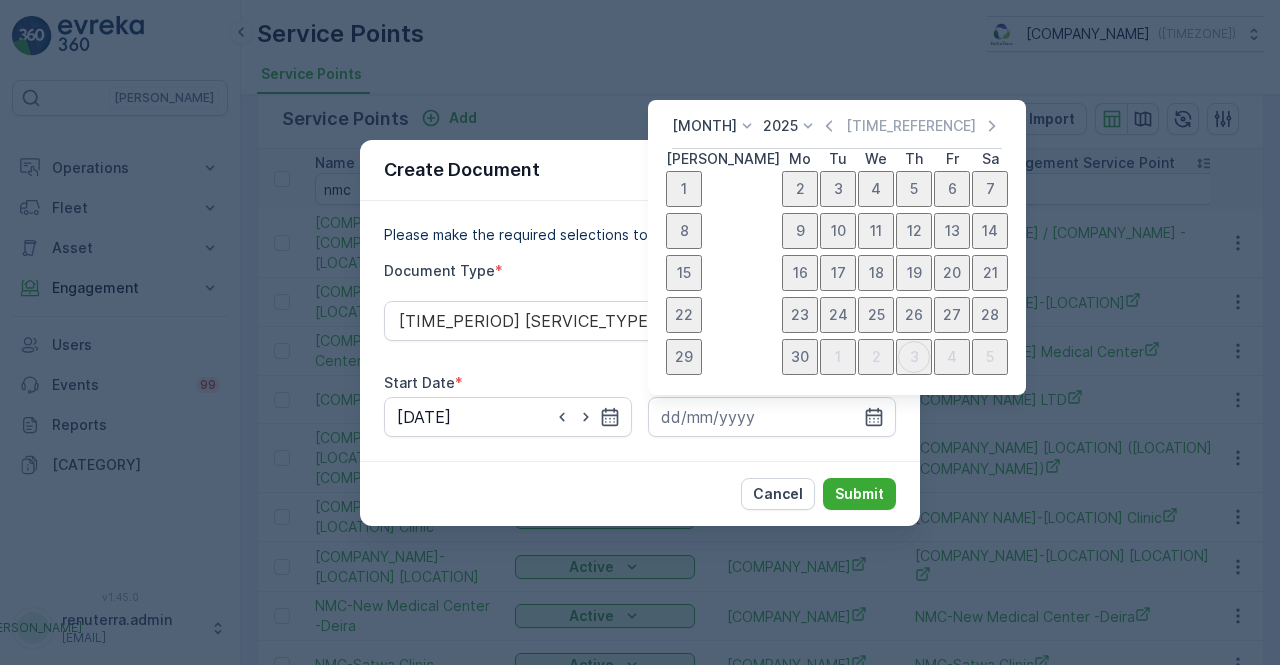 click on "30" at bounding box center [800, 357] 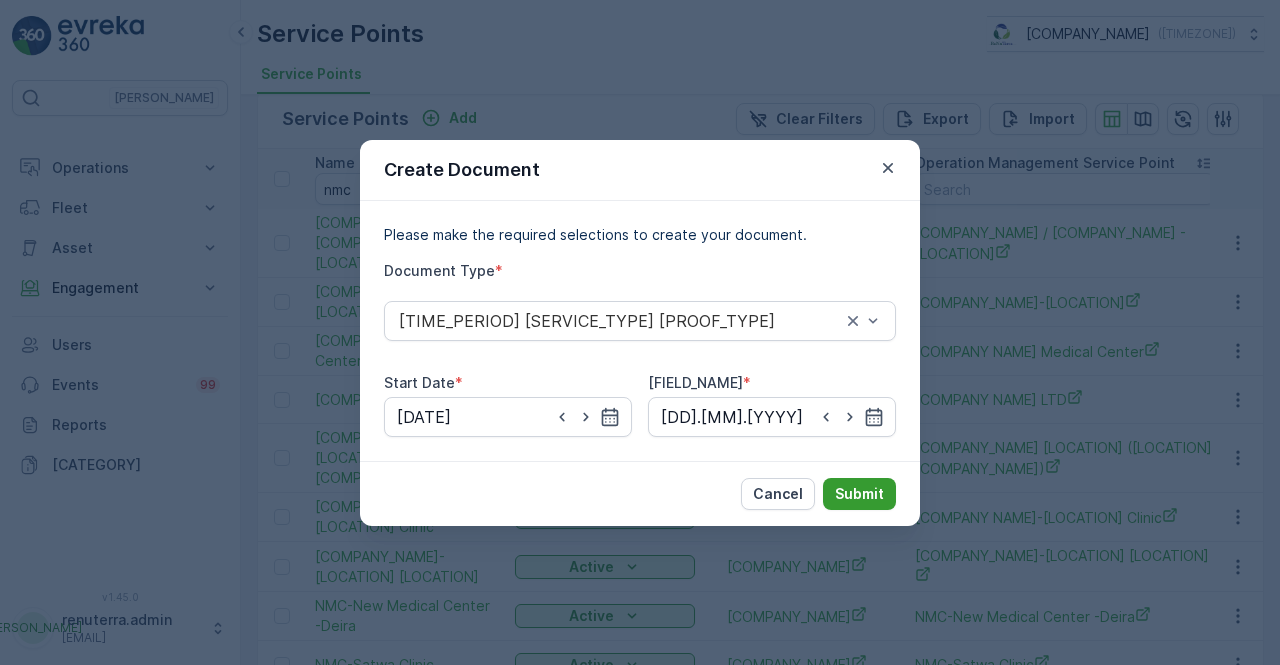 click on "Submit" at bounding box center [859, 494] 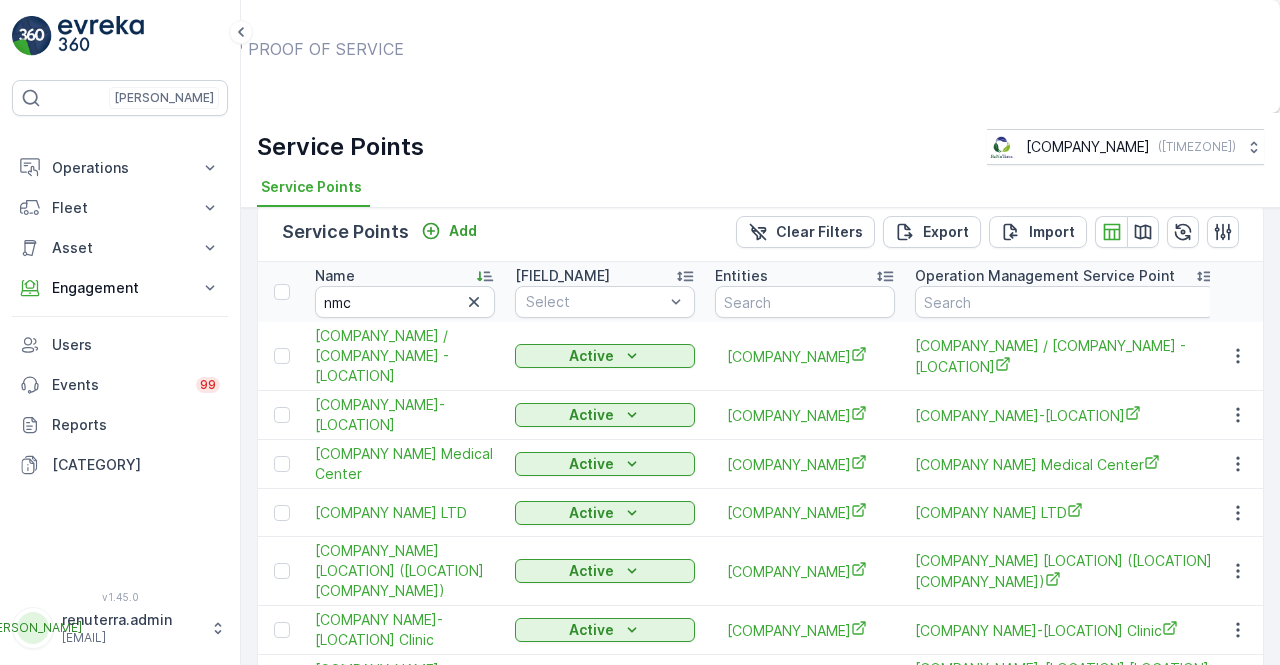 click on "Show Documents" at bounding box center [657, 68] 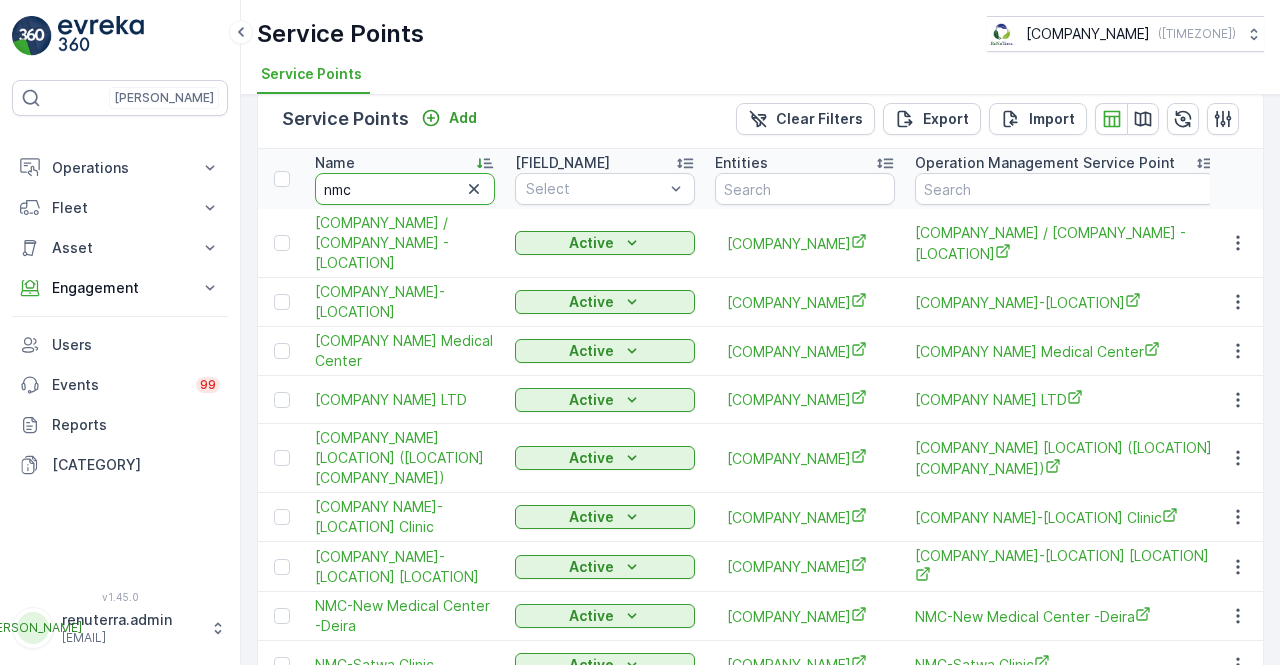 click on "nmc" at bounding box center [405, 189] 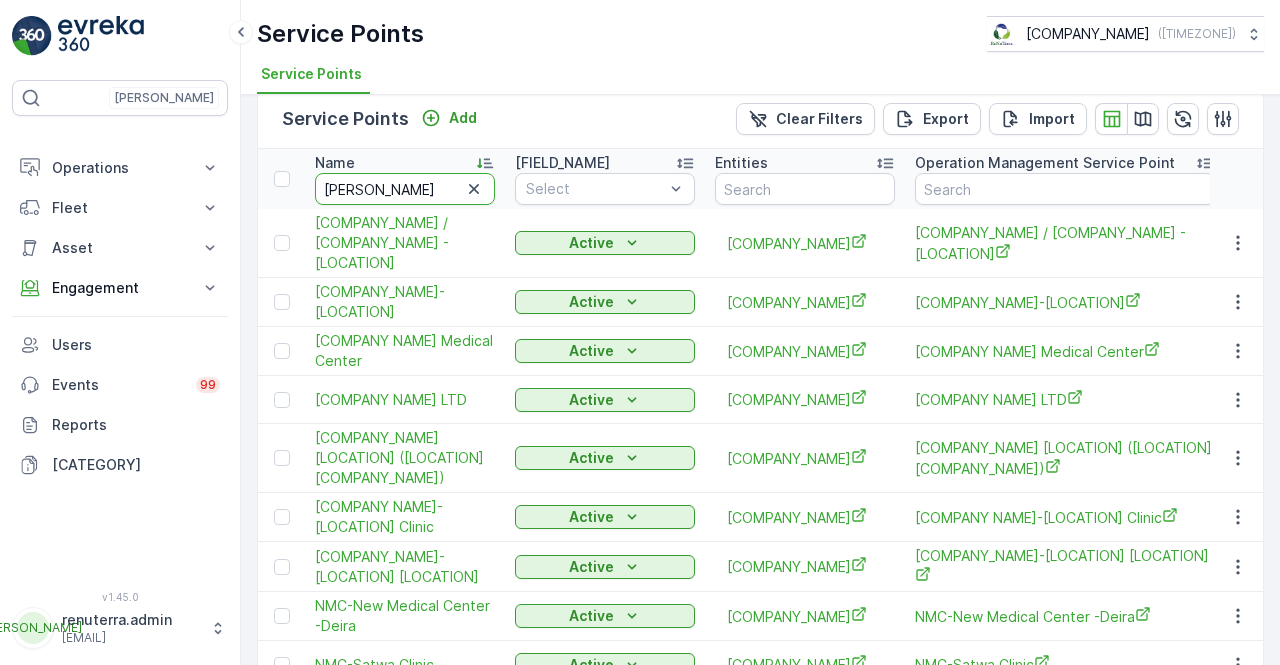 type on "new specao" 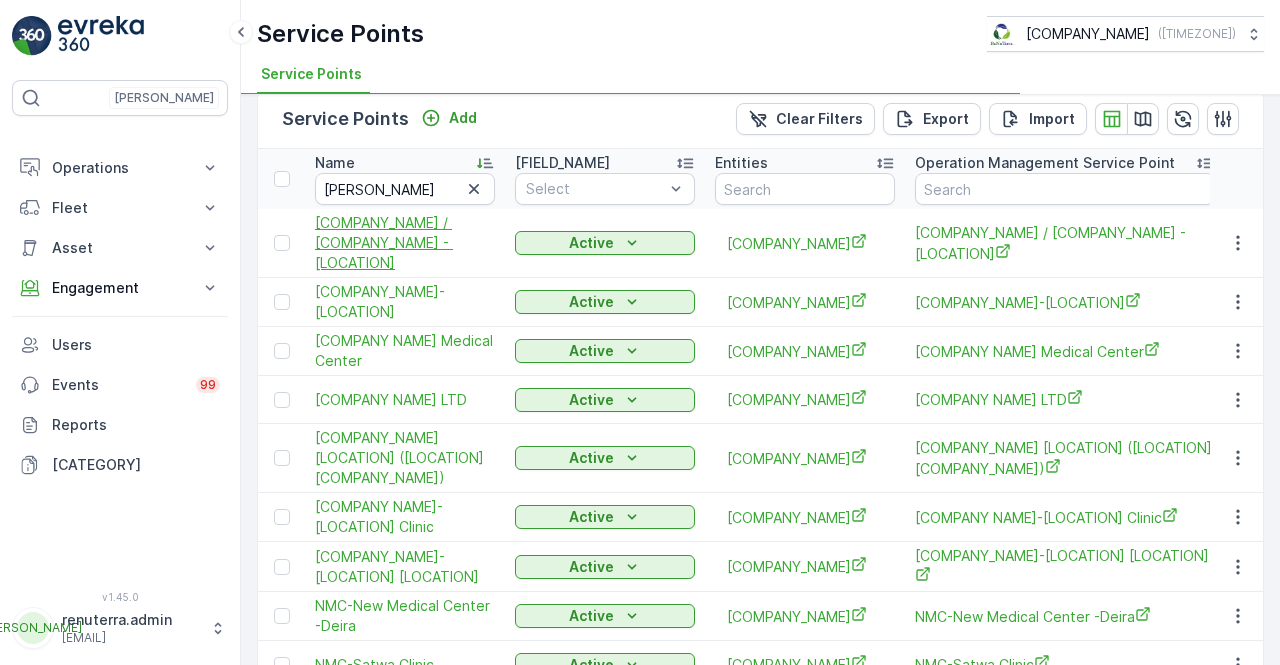 scroll, scrollTop: 0, scrollLeft: 0, axis: both 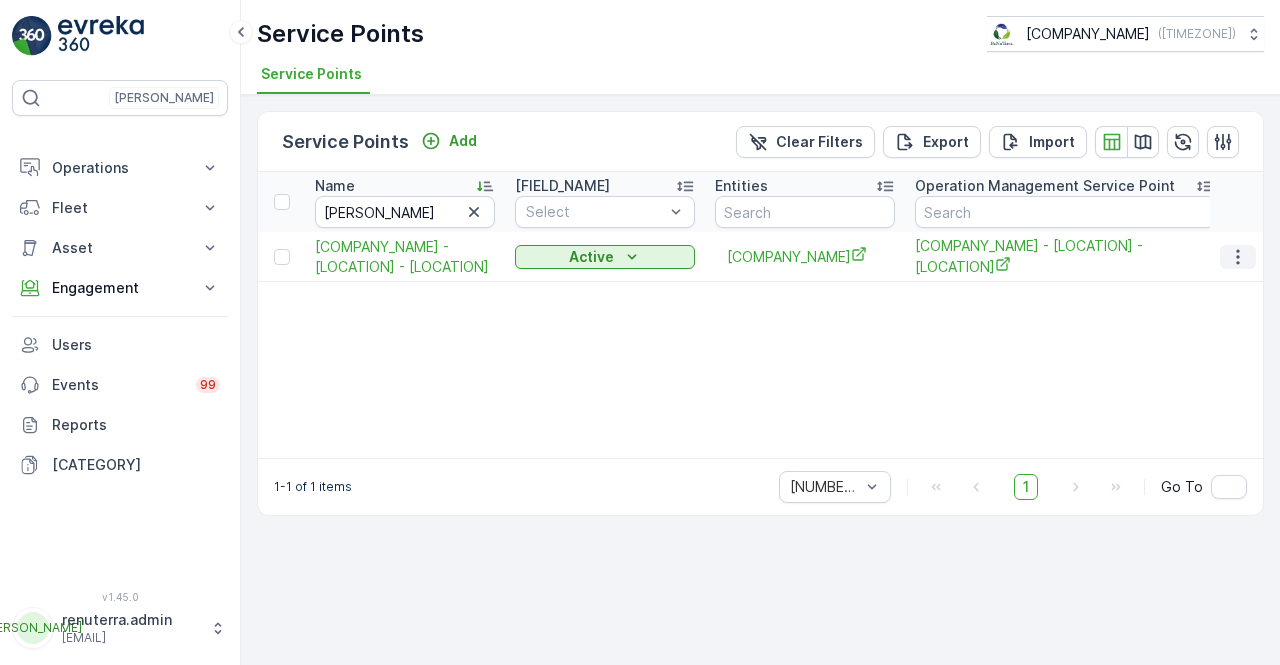 click at bounding box center [1238, 257] 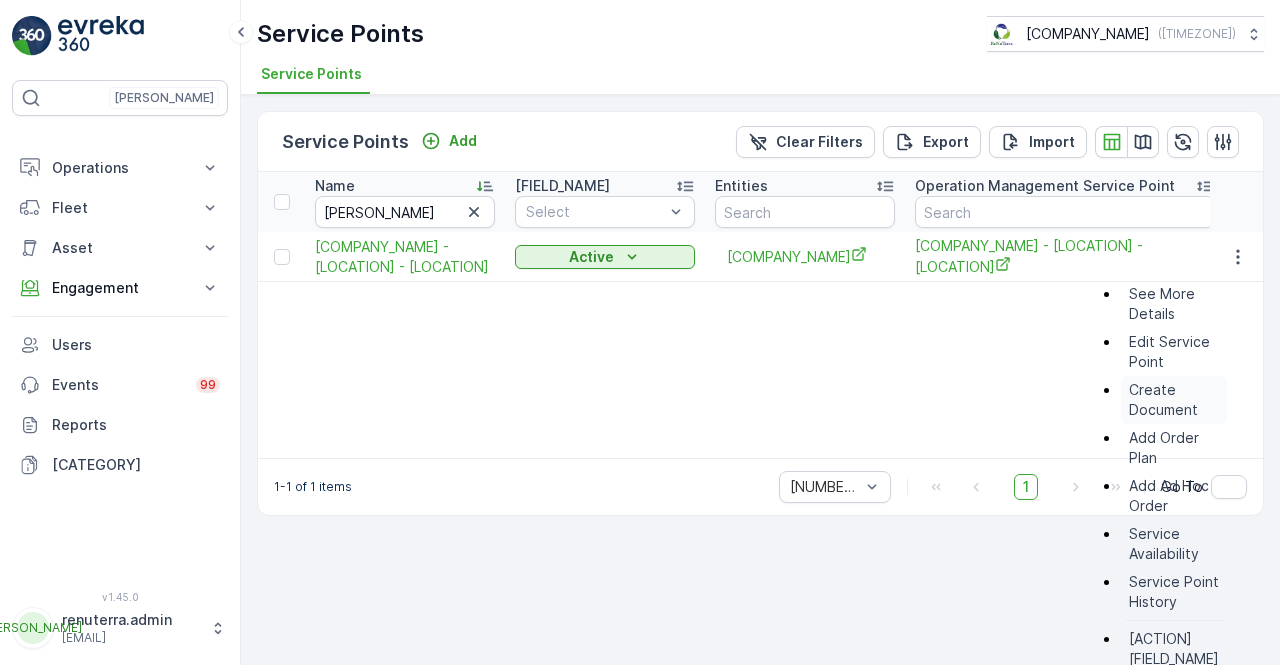click on "Create Document" at bounding box center [1174, 400] 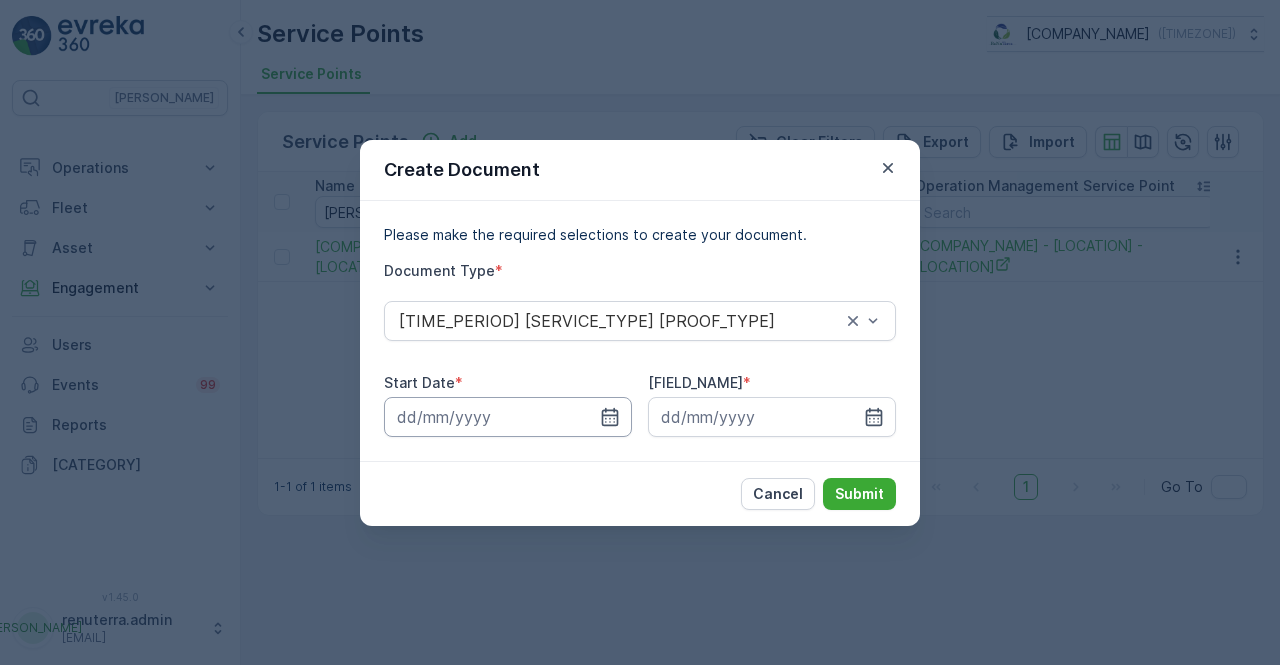 click at bounding box center (508, 417) 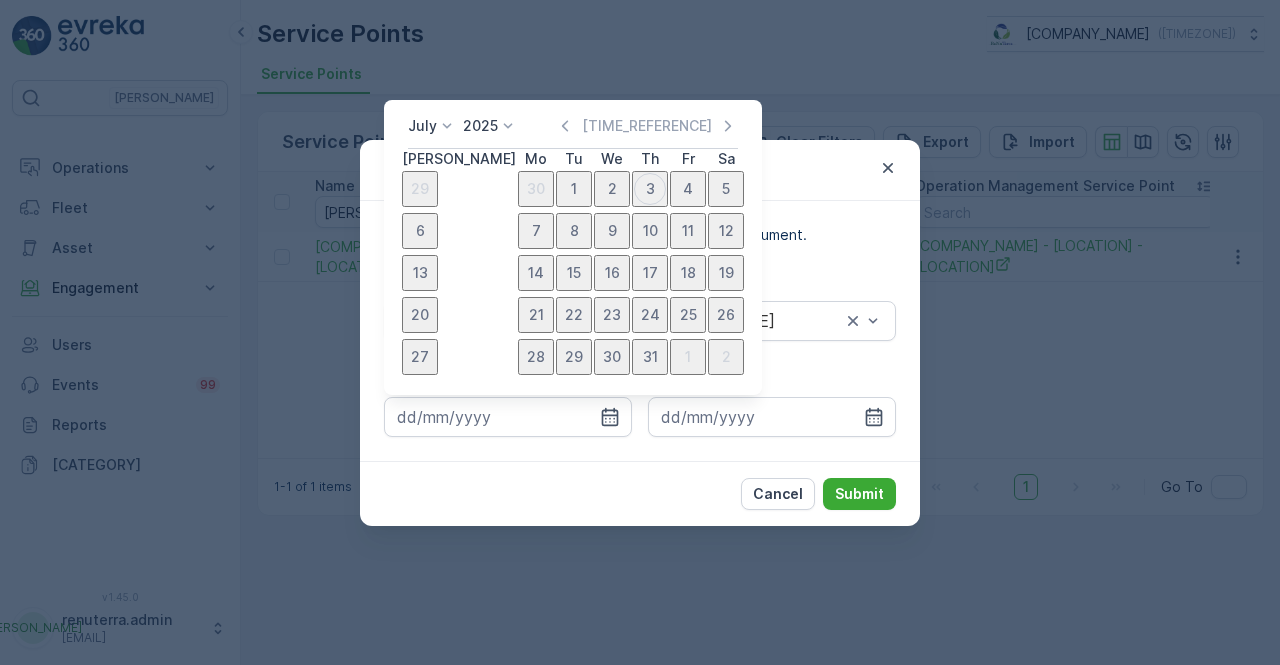 drag, startPoint x: 553, startPoint y: 113, endPoint x: 512, endPoint y: 146, distance: 52.63079 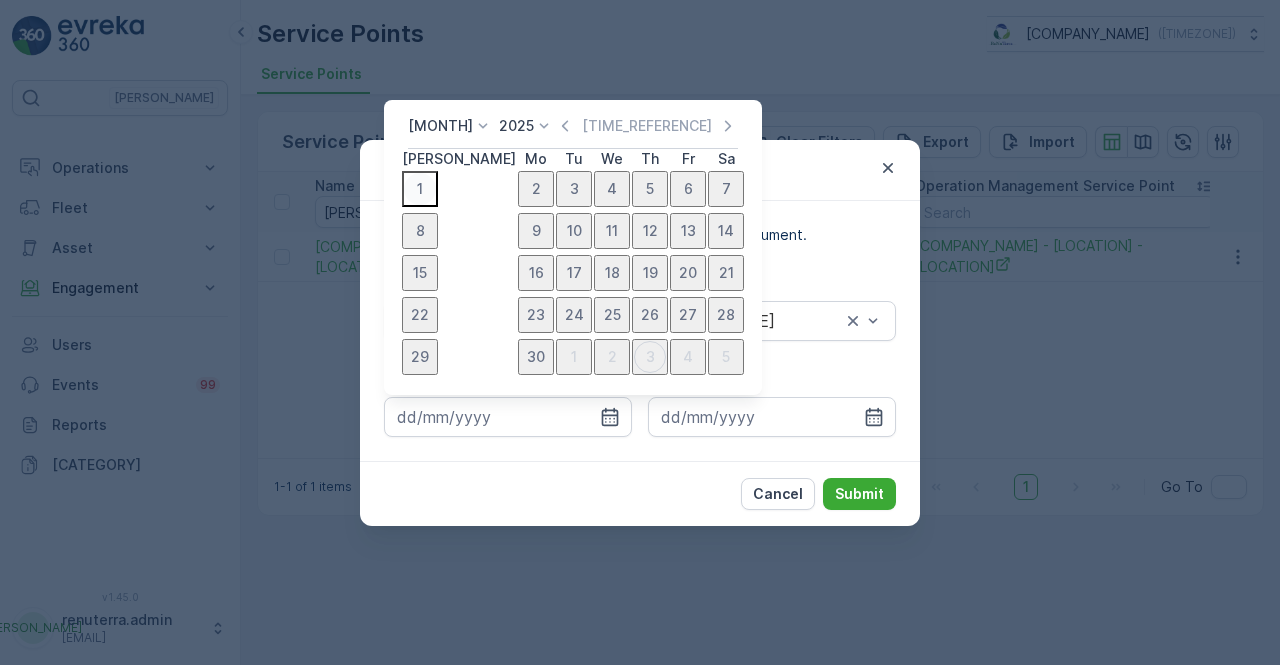 drag, startPoint x: 419, startPoint y: 199, endPoint x: 684, endPoint y: 373, distance: 317.01892 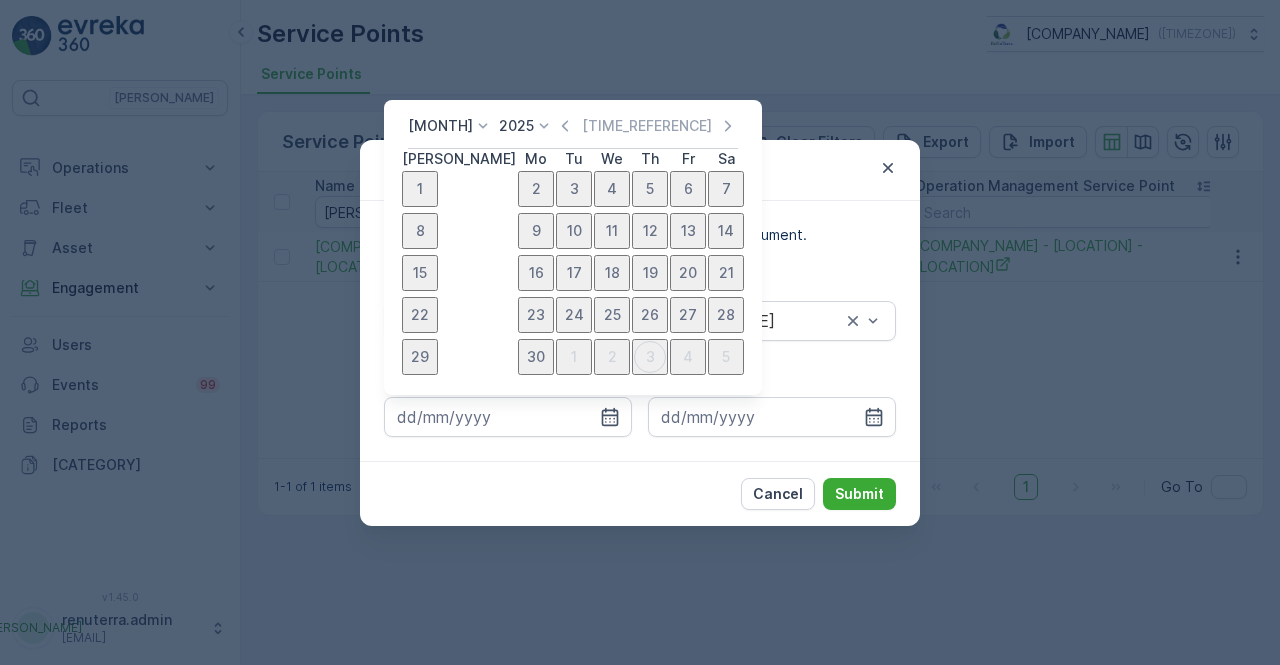 click on "1" at bounding box center (420, 189) 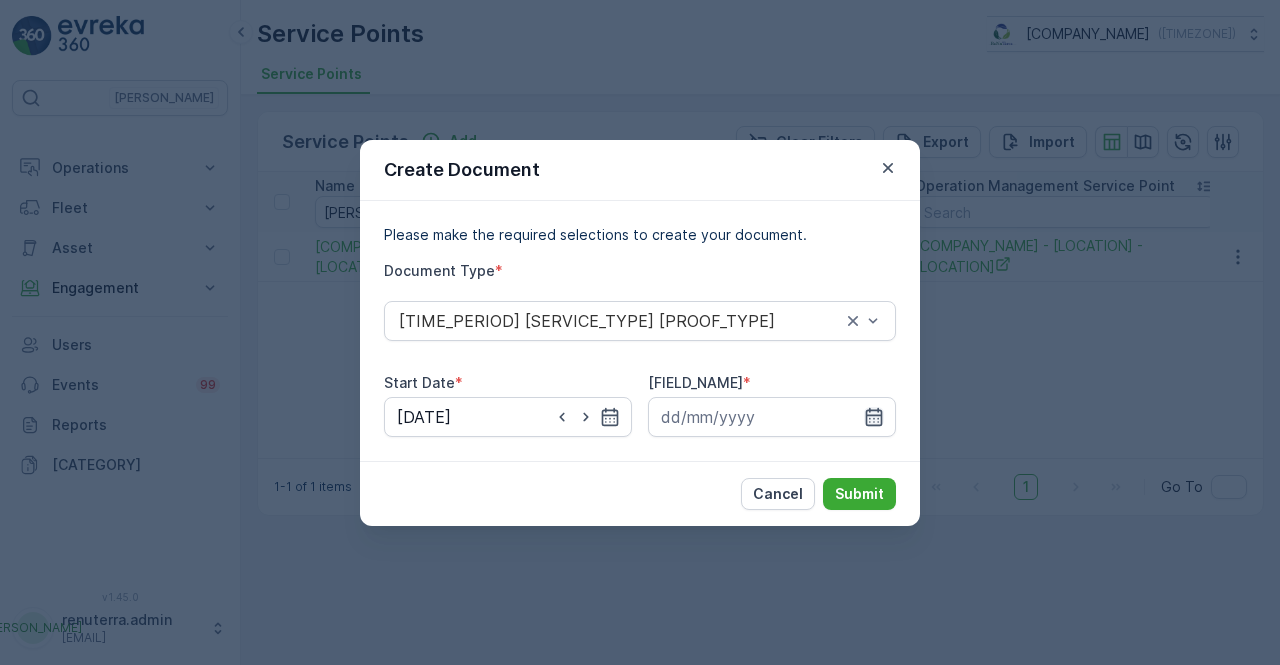 click at bounding box center [610, 417] 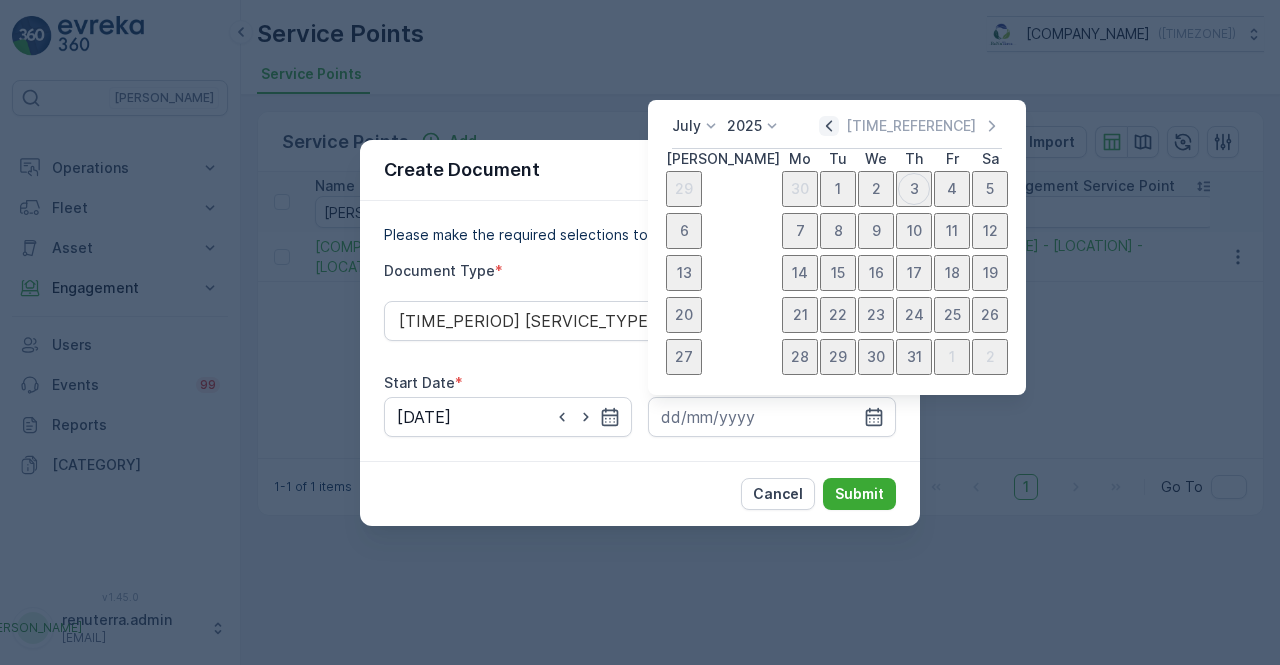 click at bounding box center [829, 126] 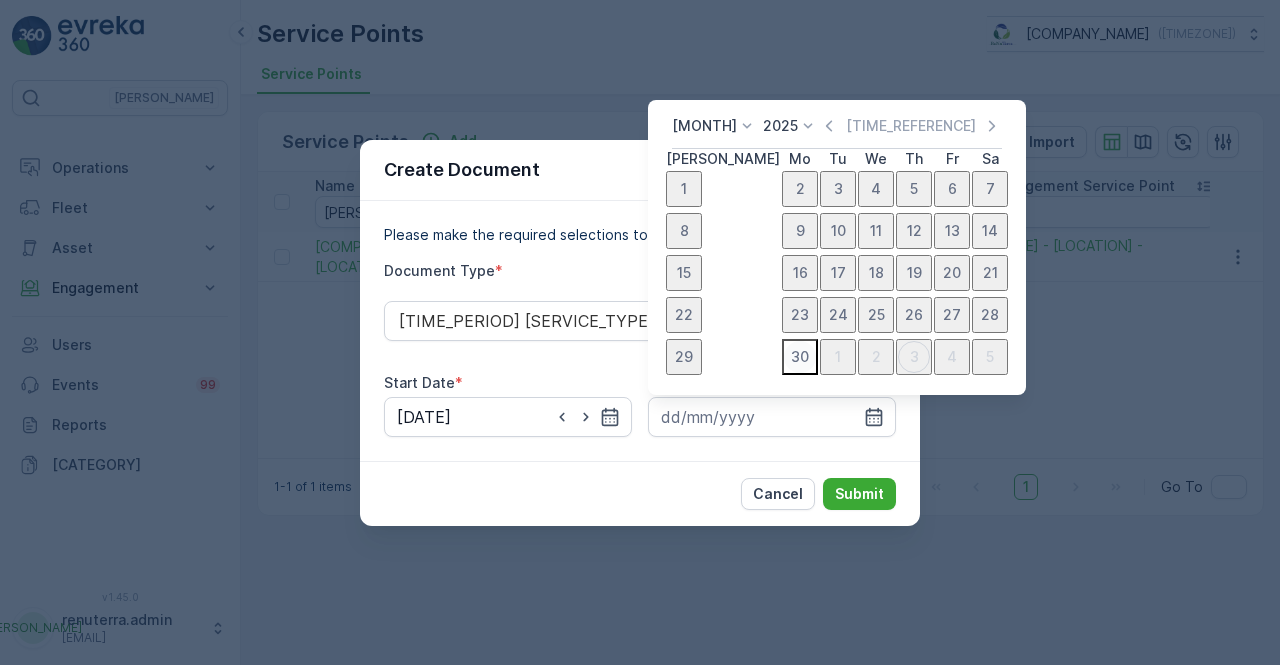 drag, startPoint x: 728, startPoint y: 353, endPoint x: 720, endPoint y: 371, distance: 19.697716 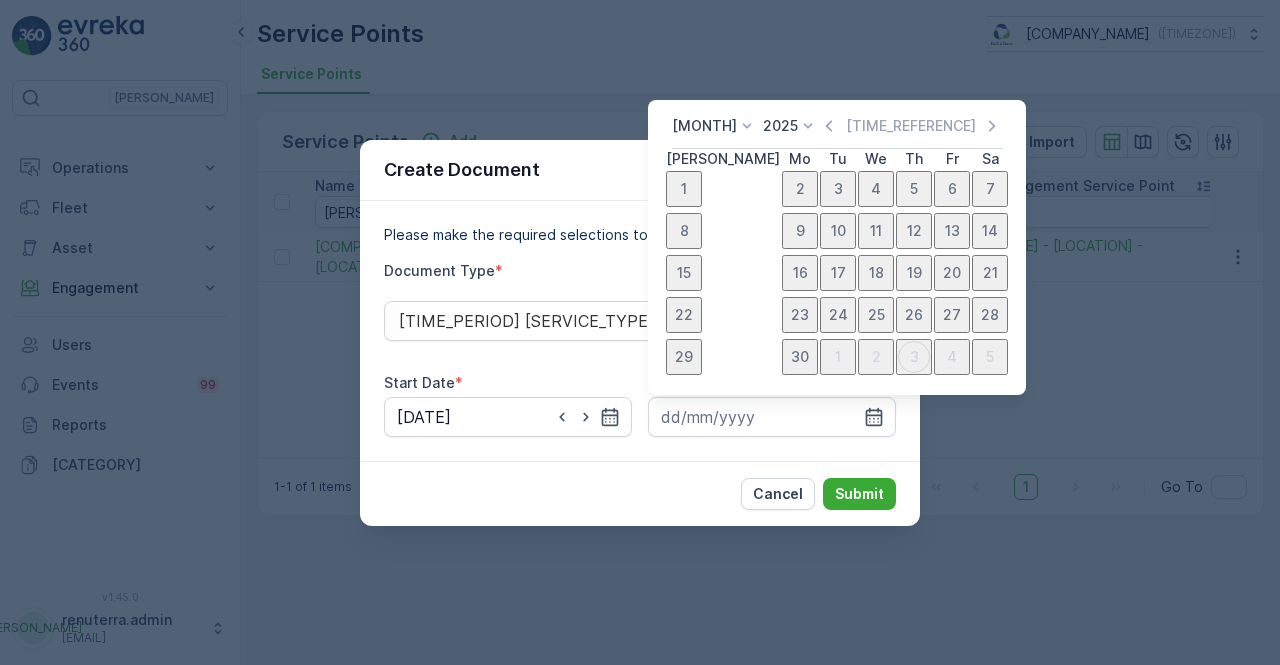 click on "30" at bounding box center (800, 357) 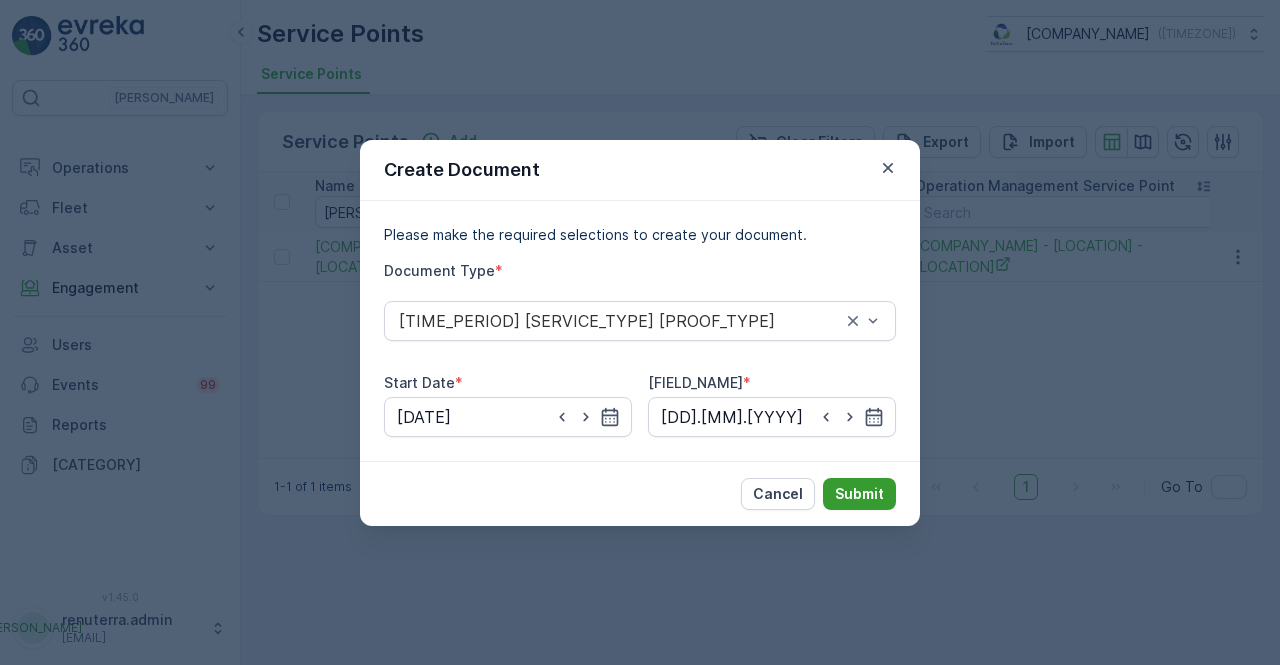 click on "Submit" at bounding box center (859, 494) 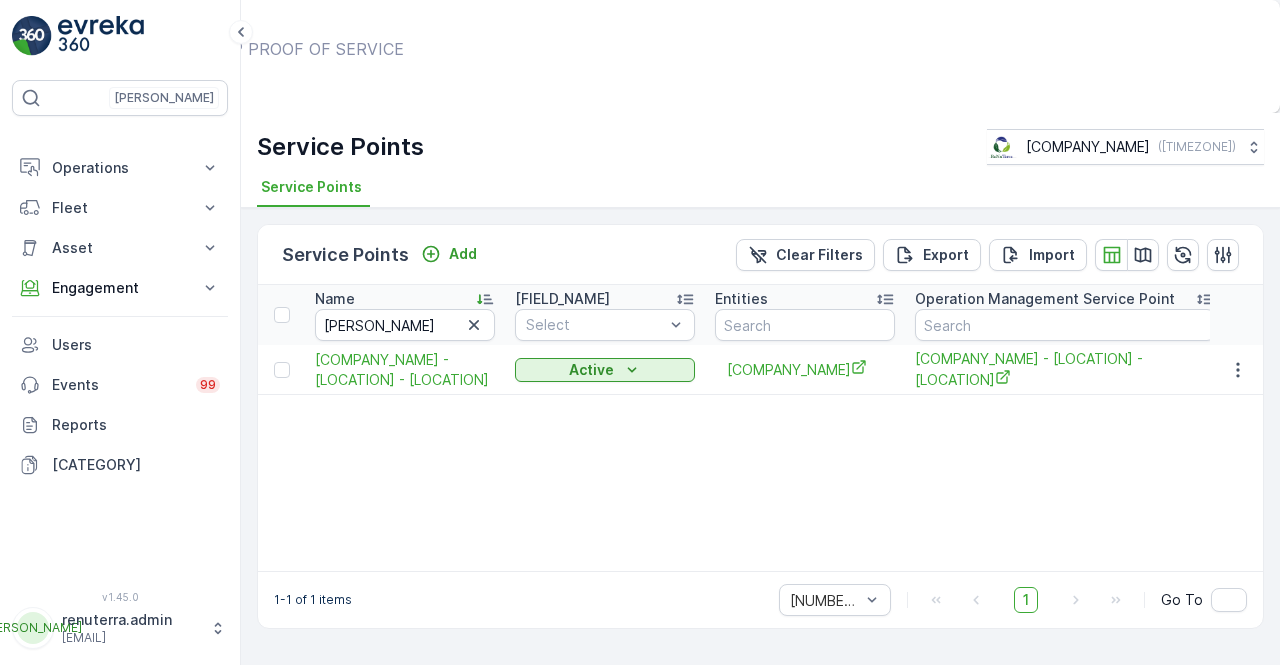 click on "Show Documents" at bounding box center [657, 68] 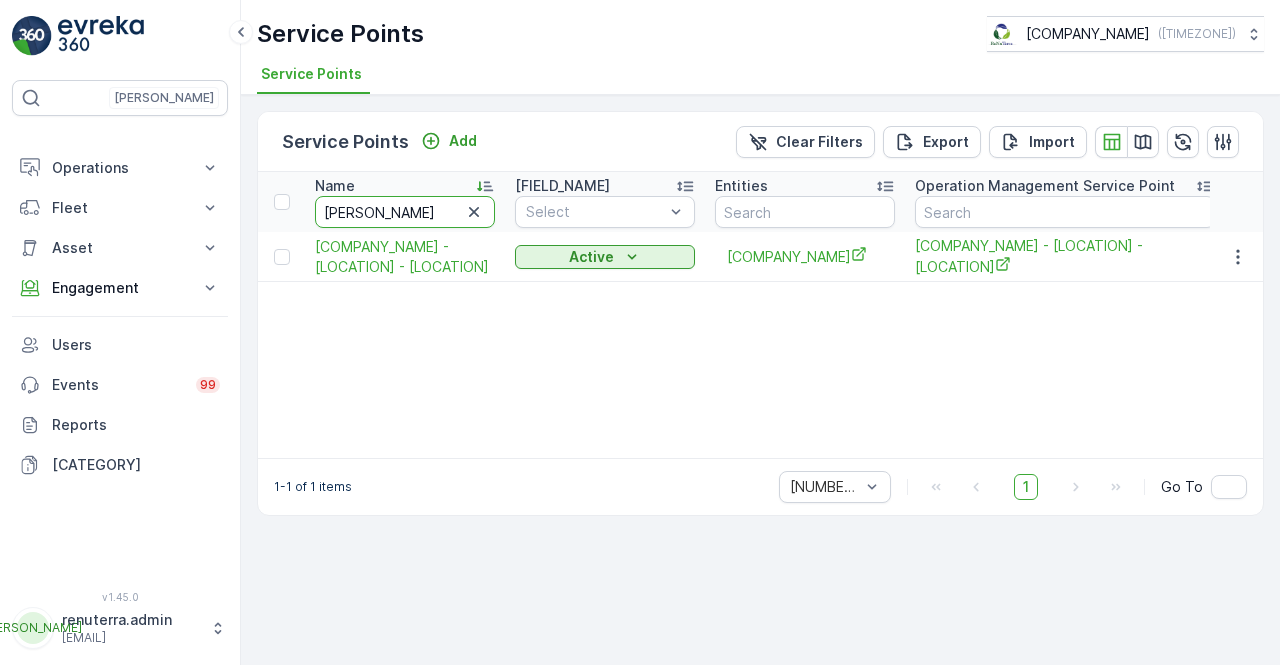 drag, startPoint x: 404, startPoint y: 215, endPoint x: 286, endPoint y: 221, distance: 118.15244 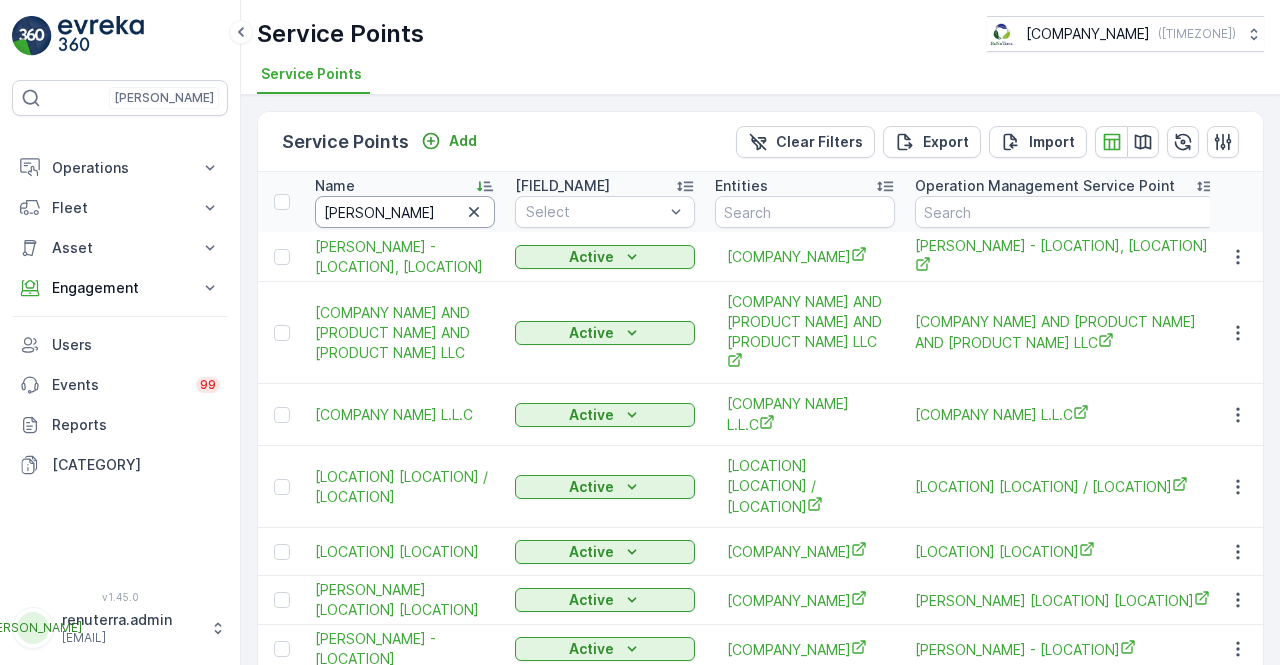 click on "Am" at bounding box center [405, 212] 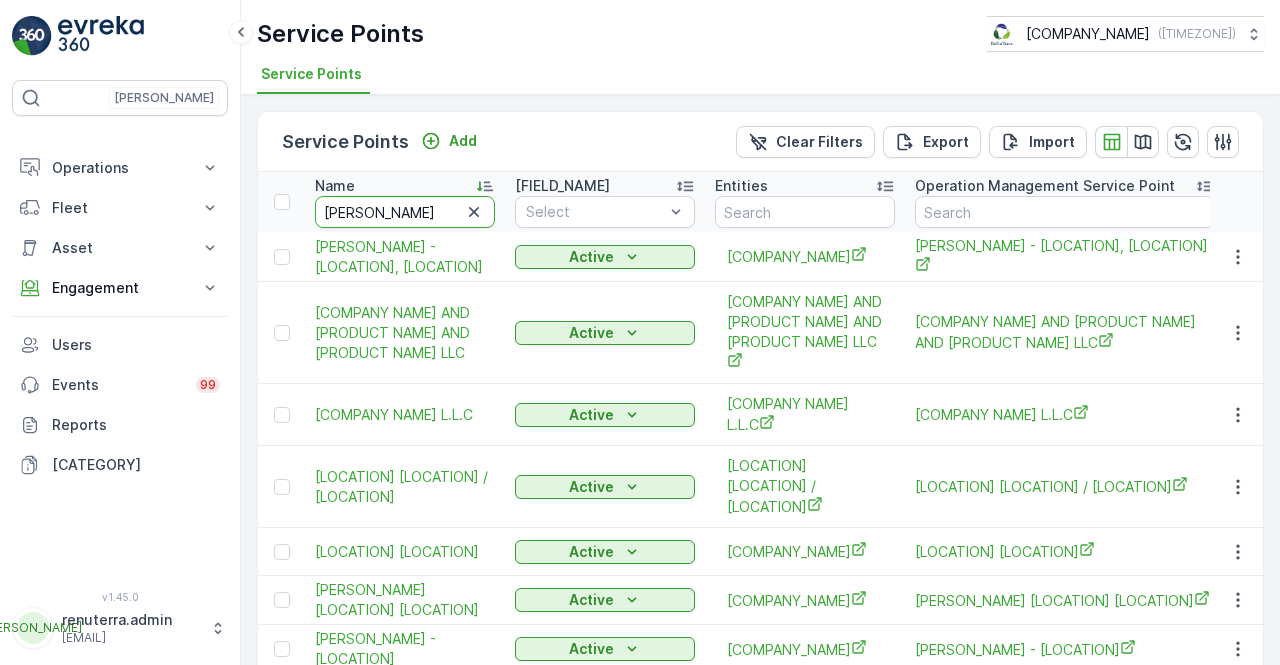 type on "Ama" 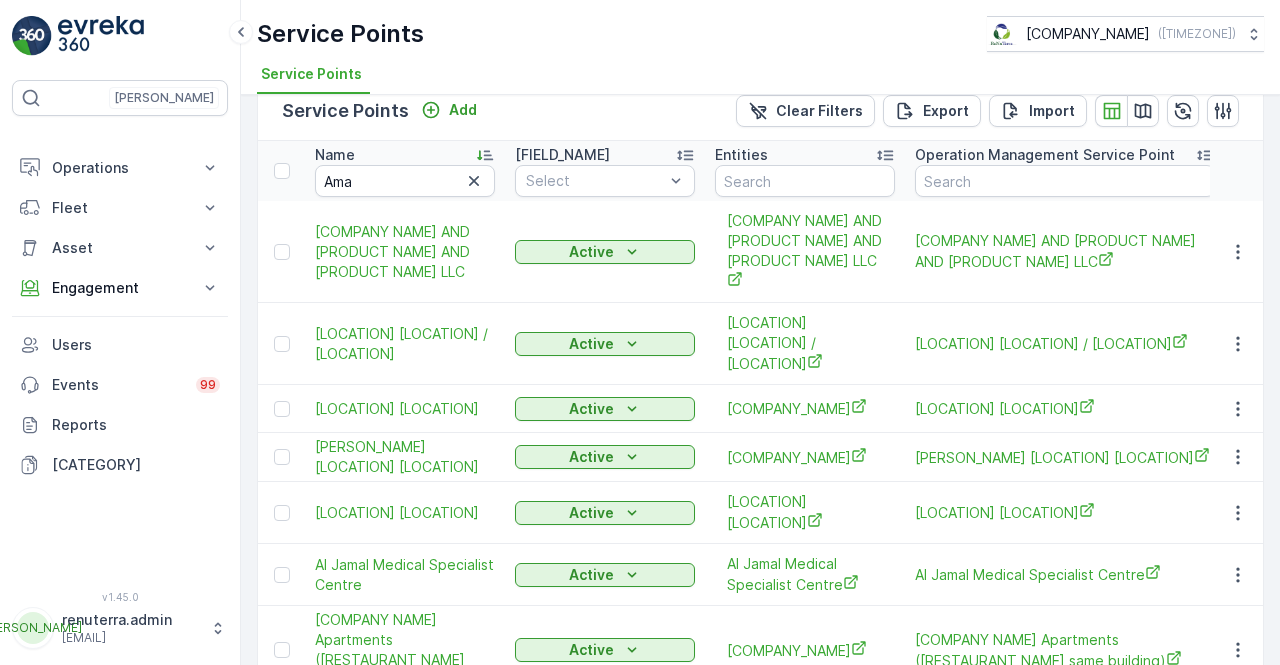 scroll, scrollTop: 0, scrollLeft: 0, axis: both 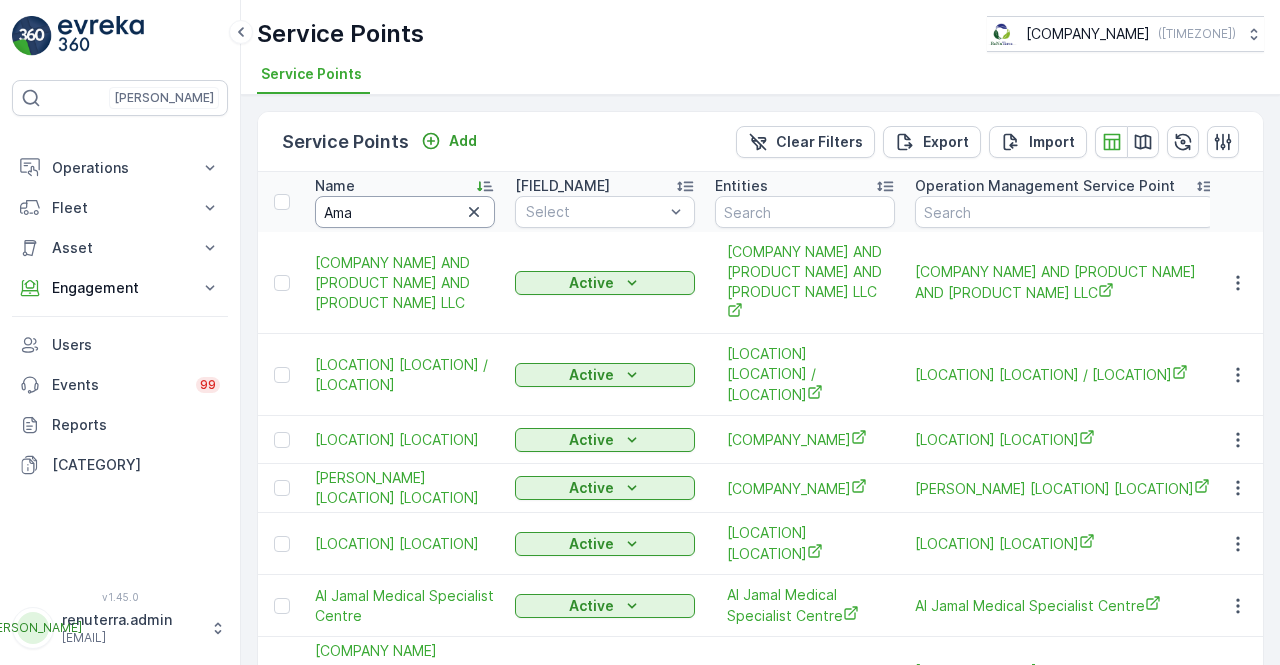 click on "Ama" at bounding box center [405, 212] 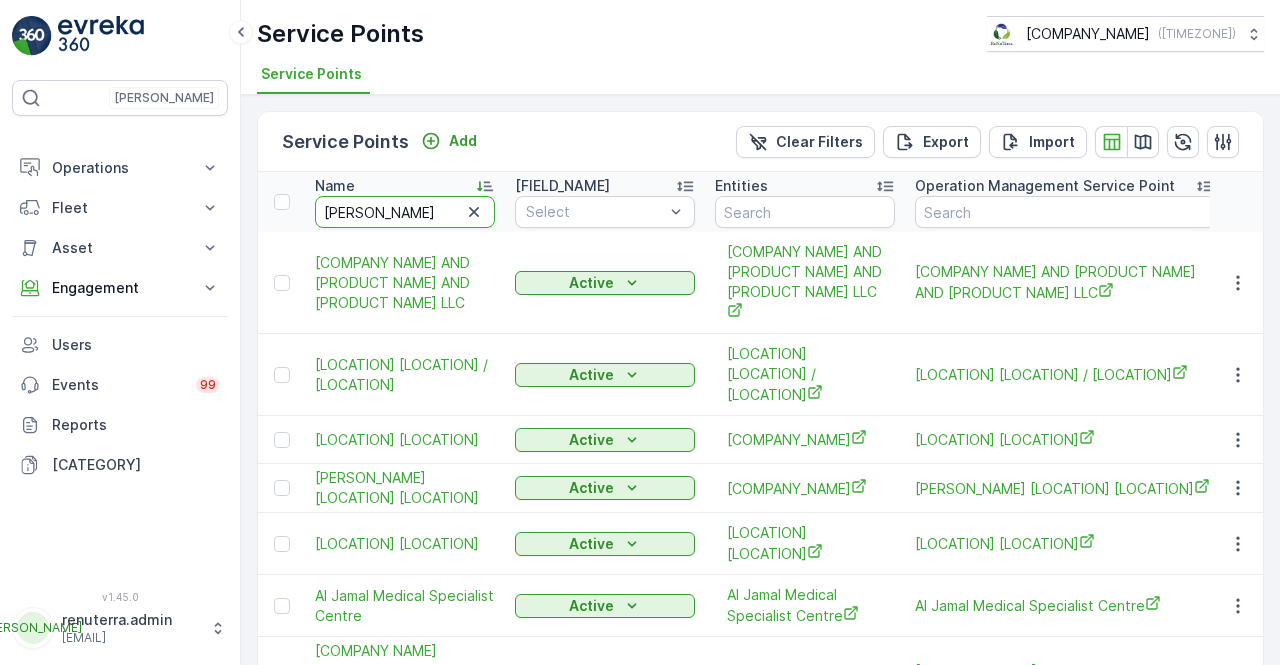 type on "Amala" 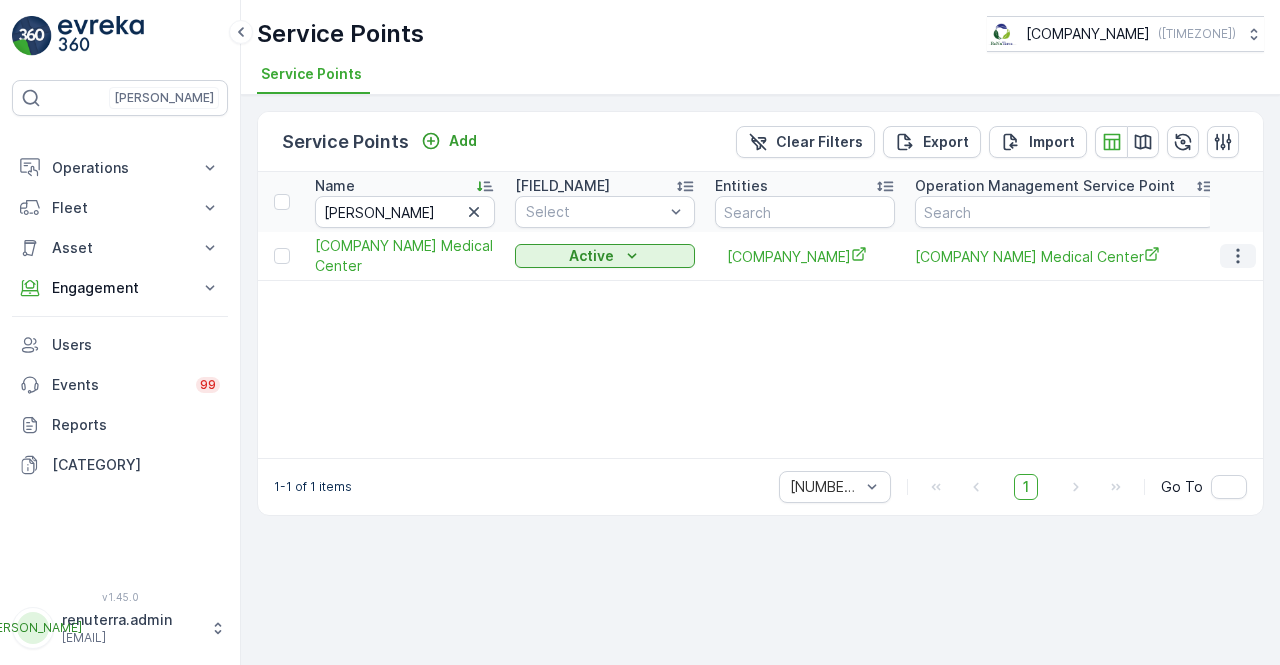 drag, startPoint x: 1216, startPoint y: 249, endPoint x: 1233, endPoint y: 249, distance: 17 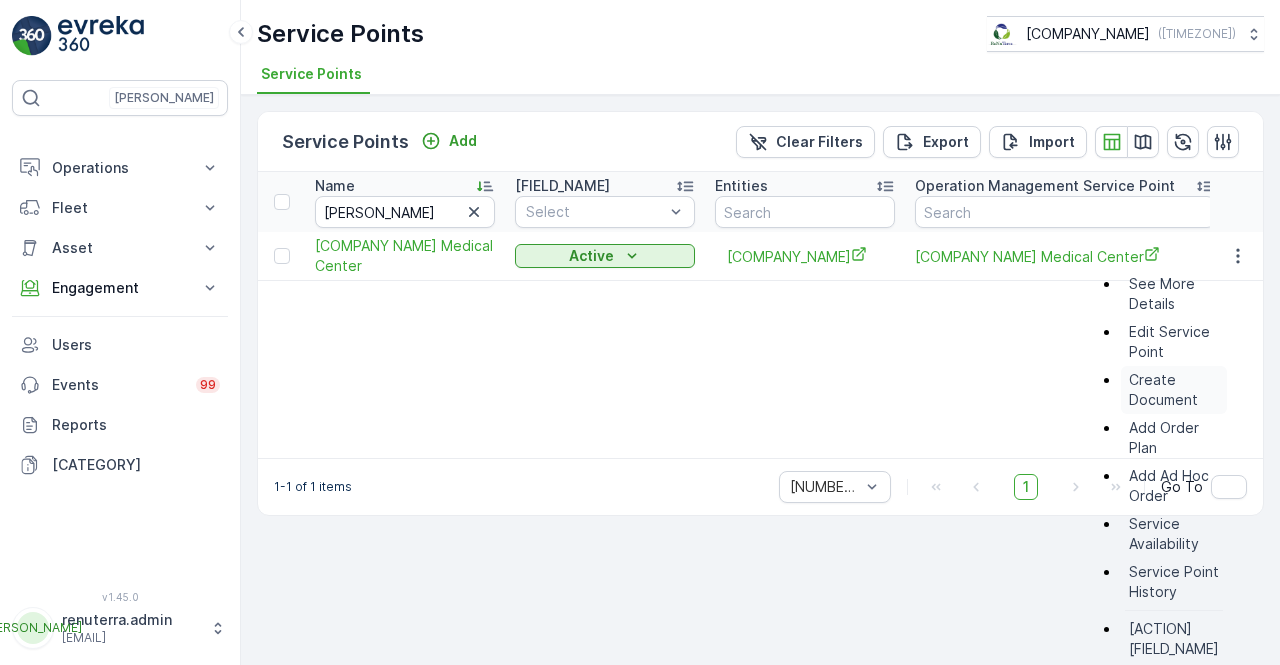 click on "Create Document" at bounding box center [1174, 390] 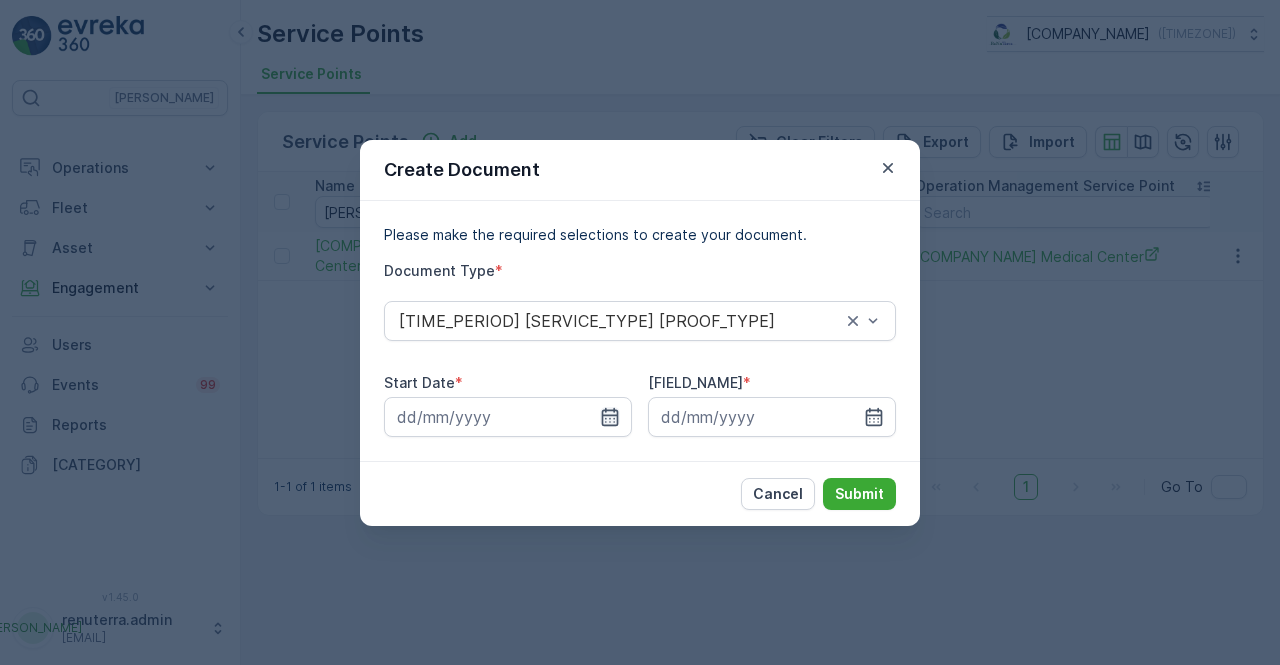 click at bounding box center (610, 417) 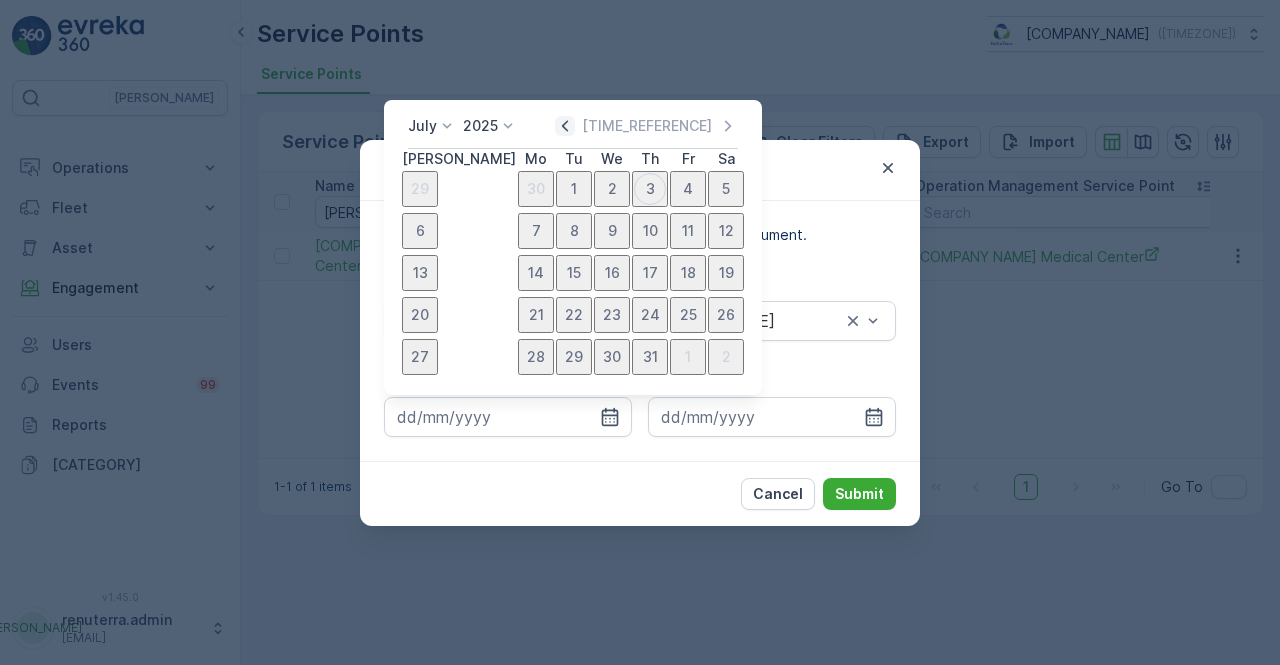 click at bounding box center [565, 126] 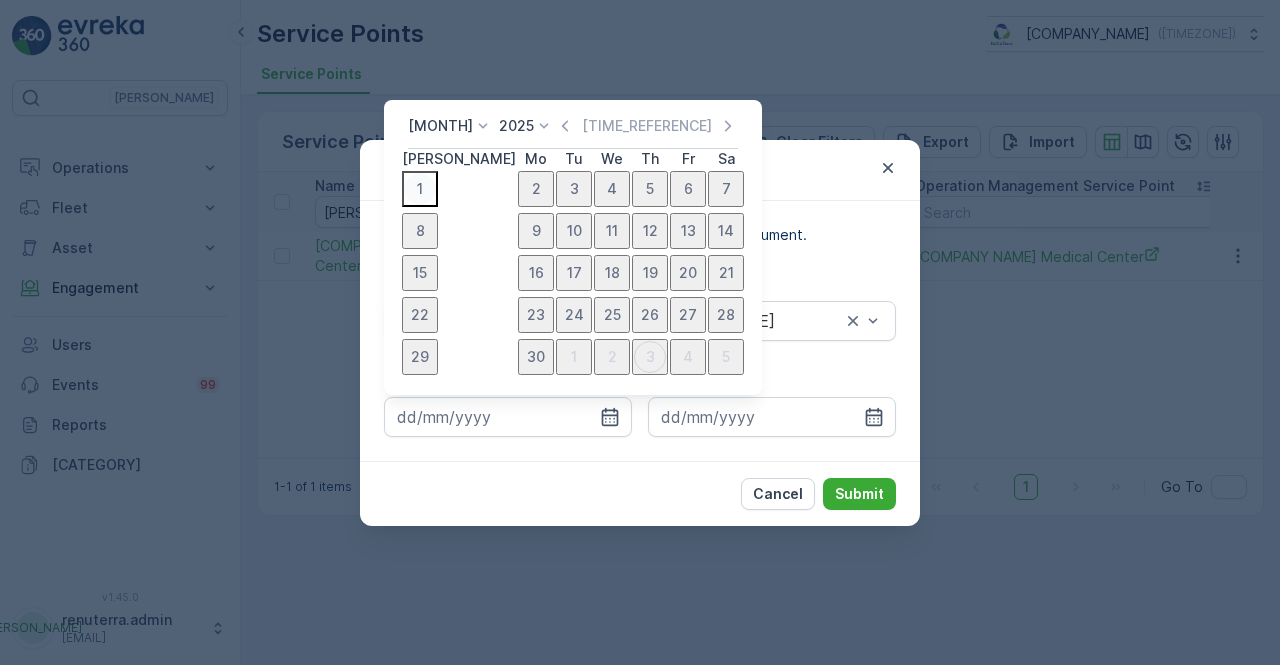 click on "1" at bounding box center [420, 189] 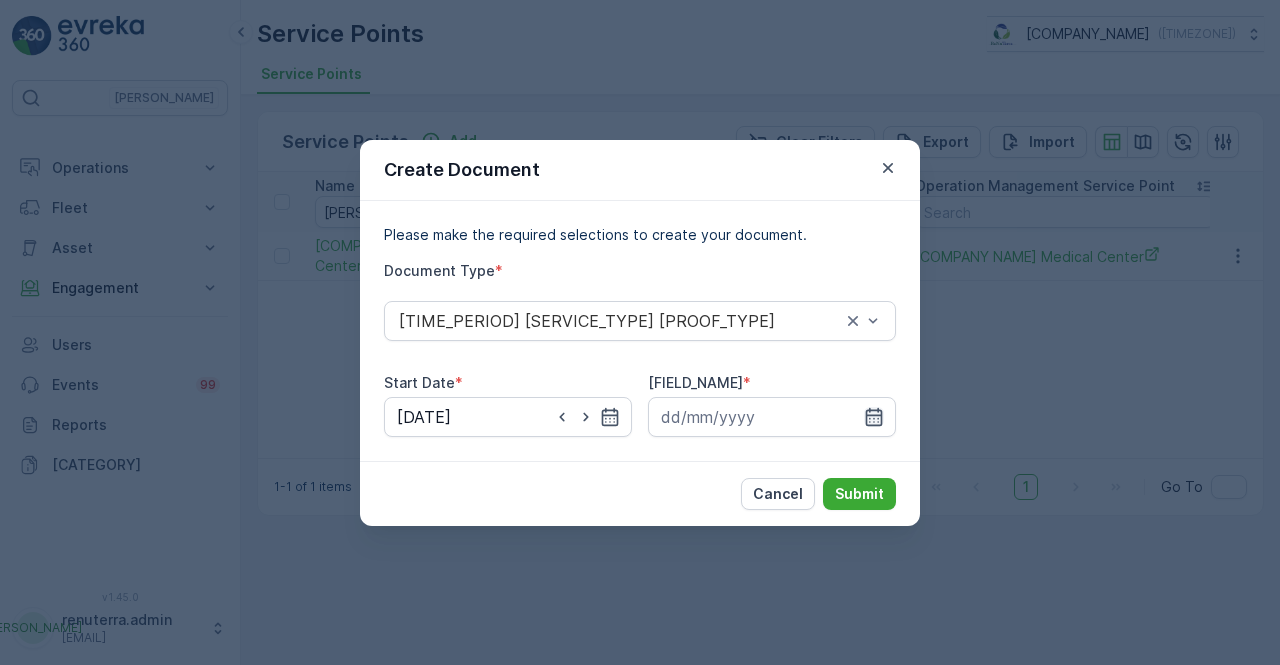 click at bounding box center (610, 416) 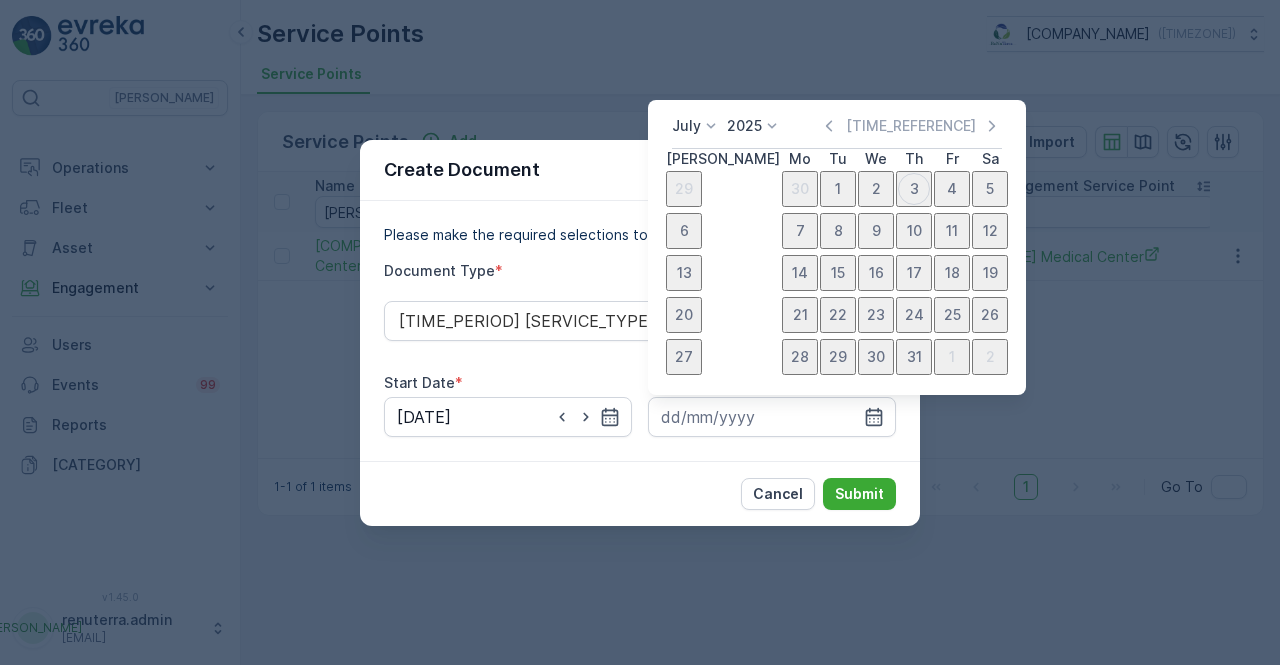 click on "July 2025 Today Su Mo Tu We Th Fr Sa 29 30 1 2 3 4 5 6 7 8 9 10 11 12 13 14 15 16 17 18 19 20 21 22 23 24 25 26 27 28 29 30 31 1 2" at bounding box center [837, 247] 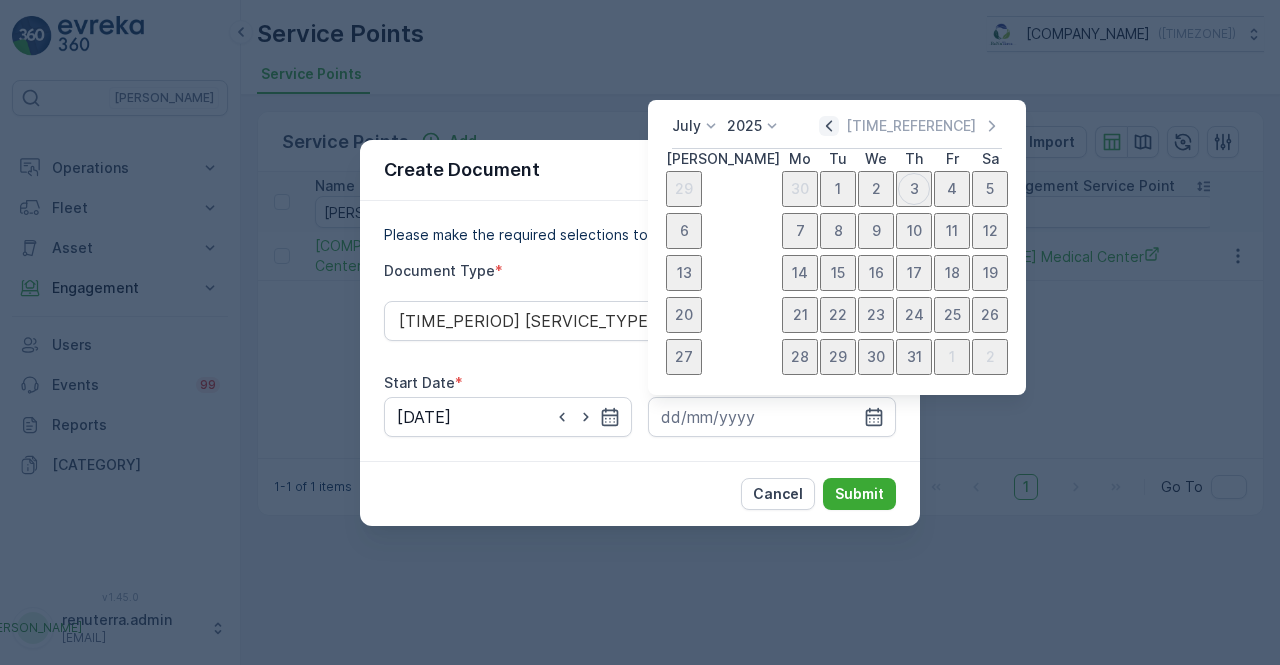 click at bounding box center (829, 126) 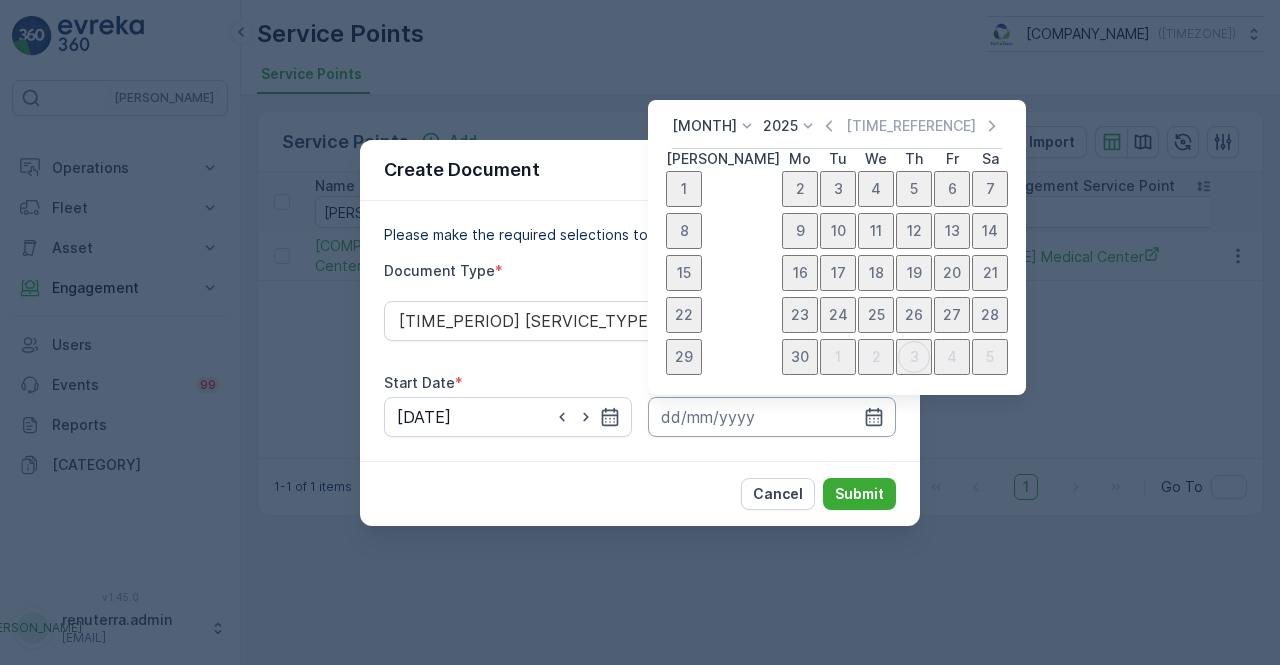drag, startPoint x: 718, startPoint y: 357, endPoint x: 760, endPoint y: 422, distance: 77.388626 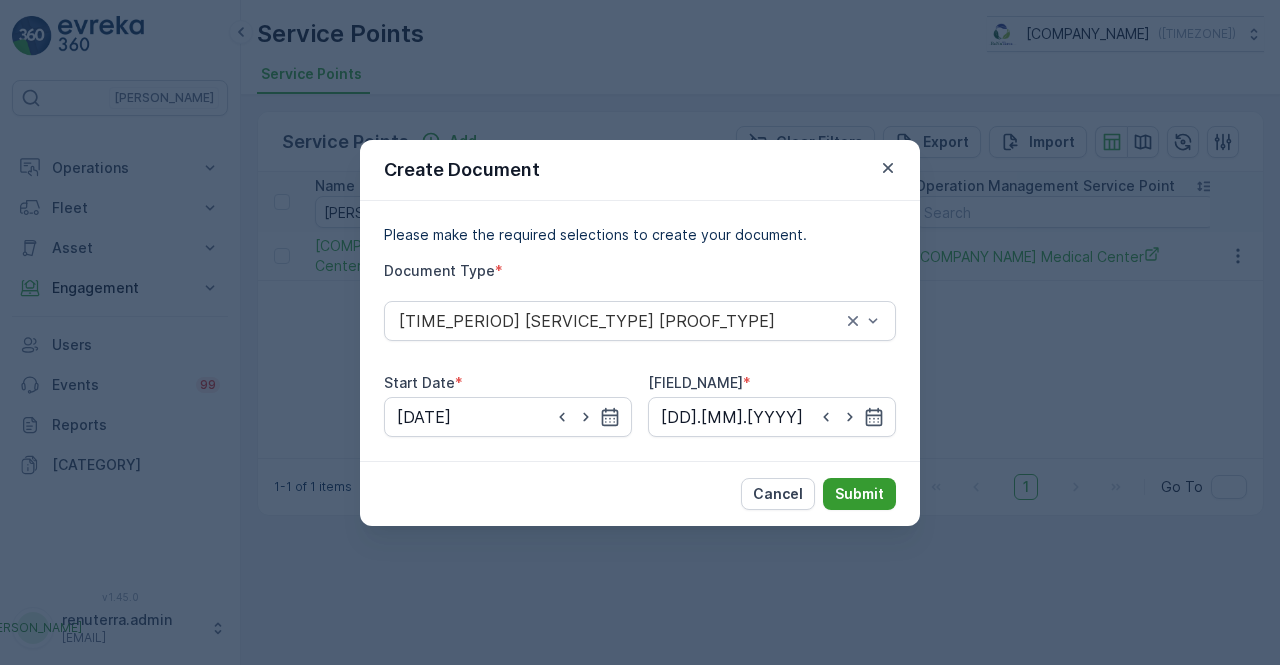 click on "Submit" at bounding box center (859, 494) 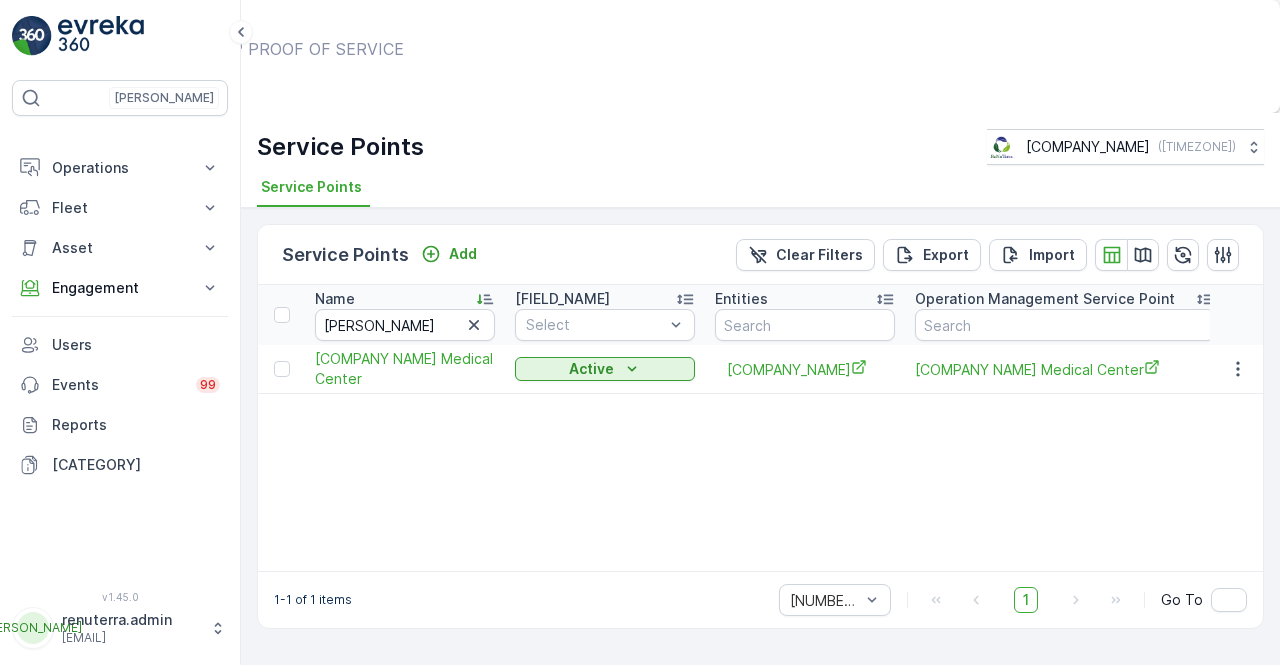 click on "Show Documents" at bounding box center [657, 68] 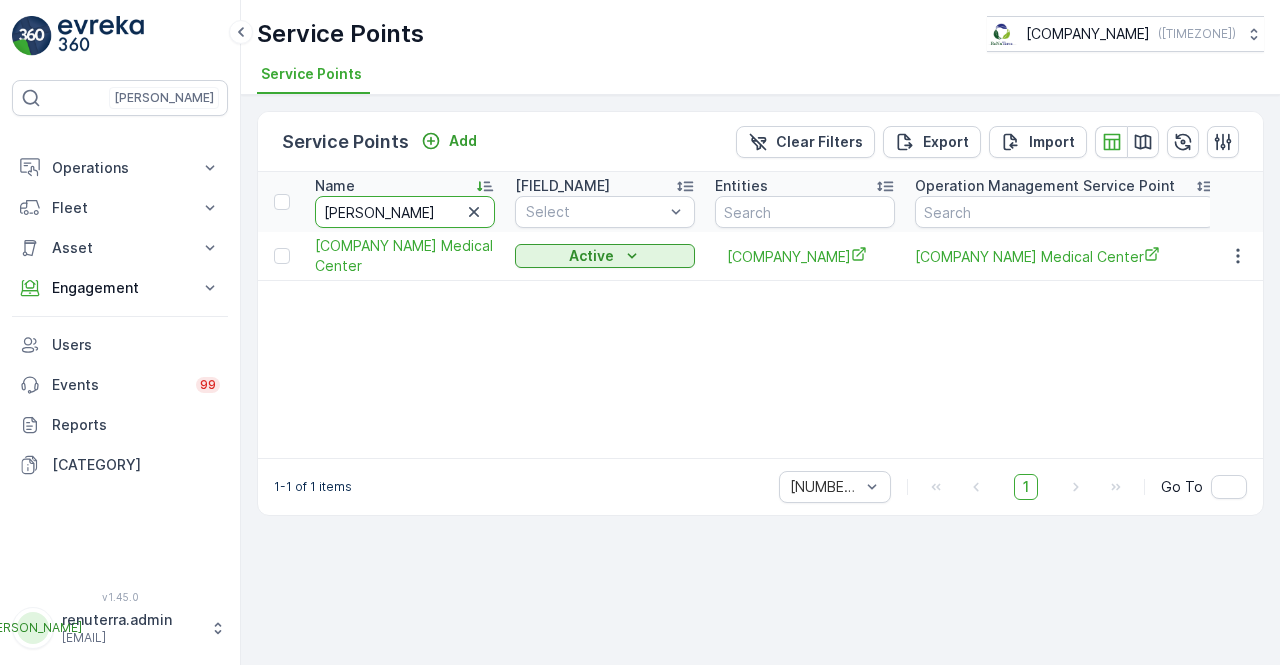 click on "Amala" at bounding box center (405, 212) 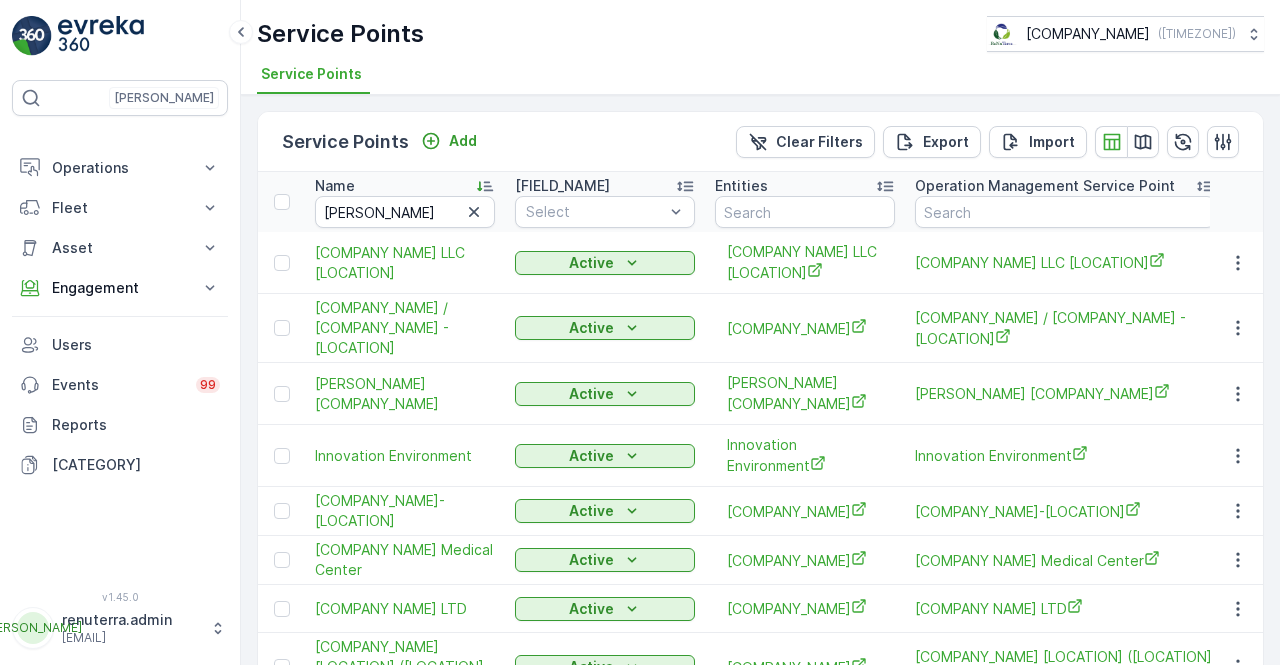 click on "Status Select" at bounding box center [605, 202] 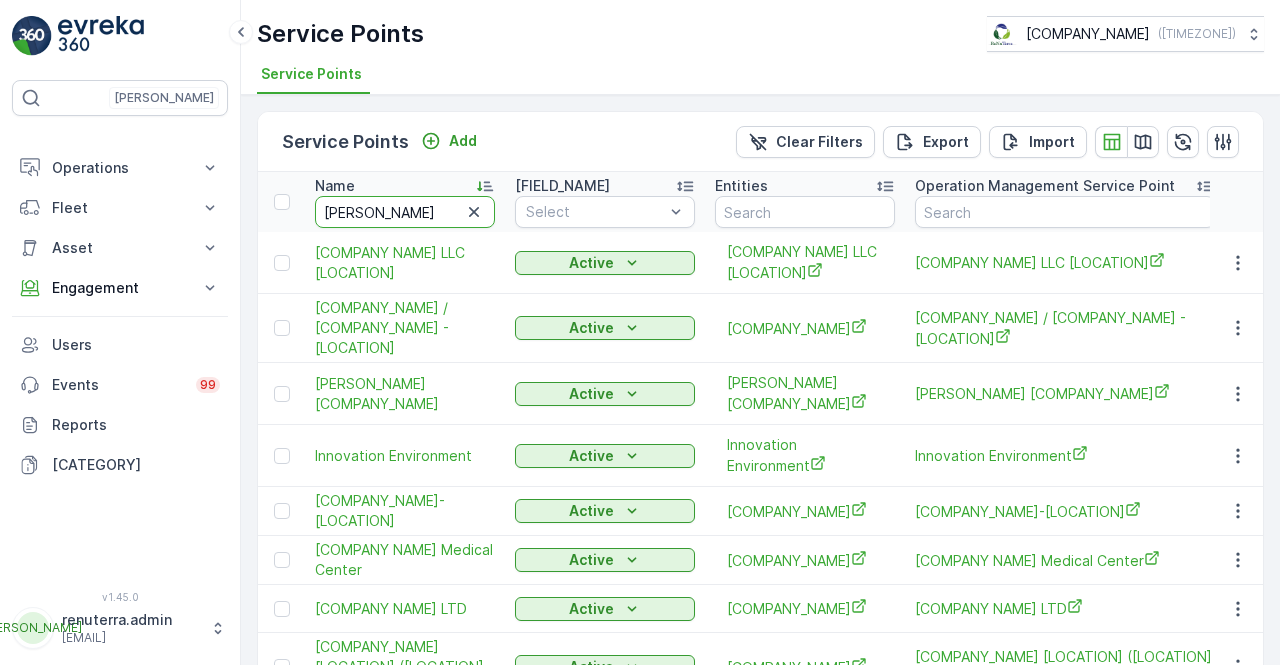 click on "nm" at bounding box center (405, 212) 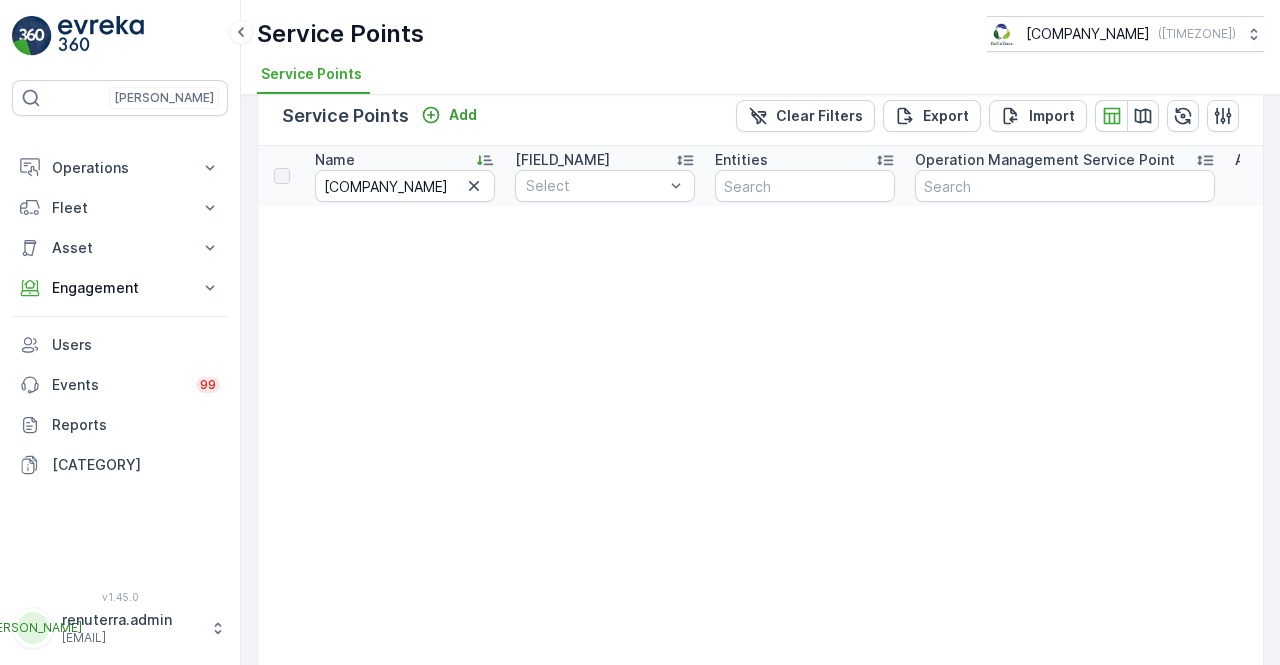 scroll, scrollTop: 0, scrollLeft: 0, axis: both 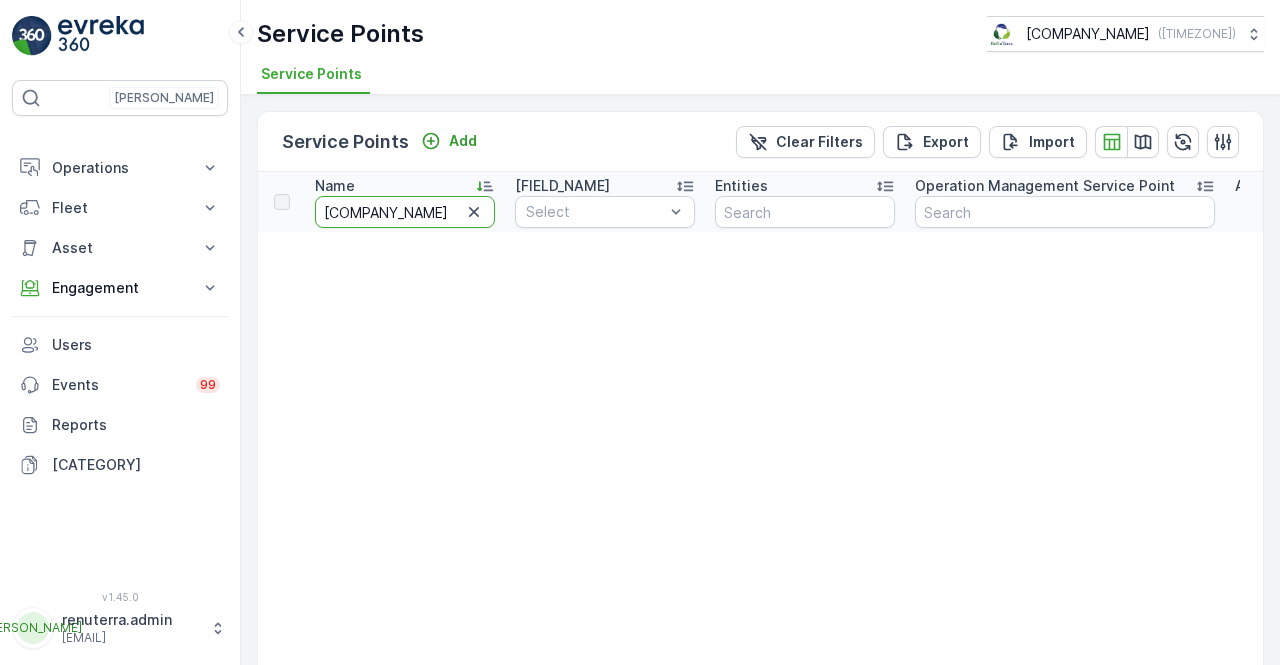 click on "nmc dic" at bounding box center (405, 212) 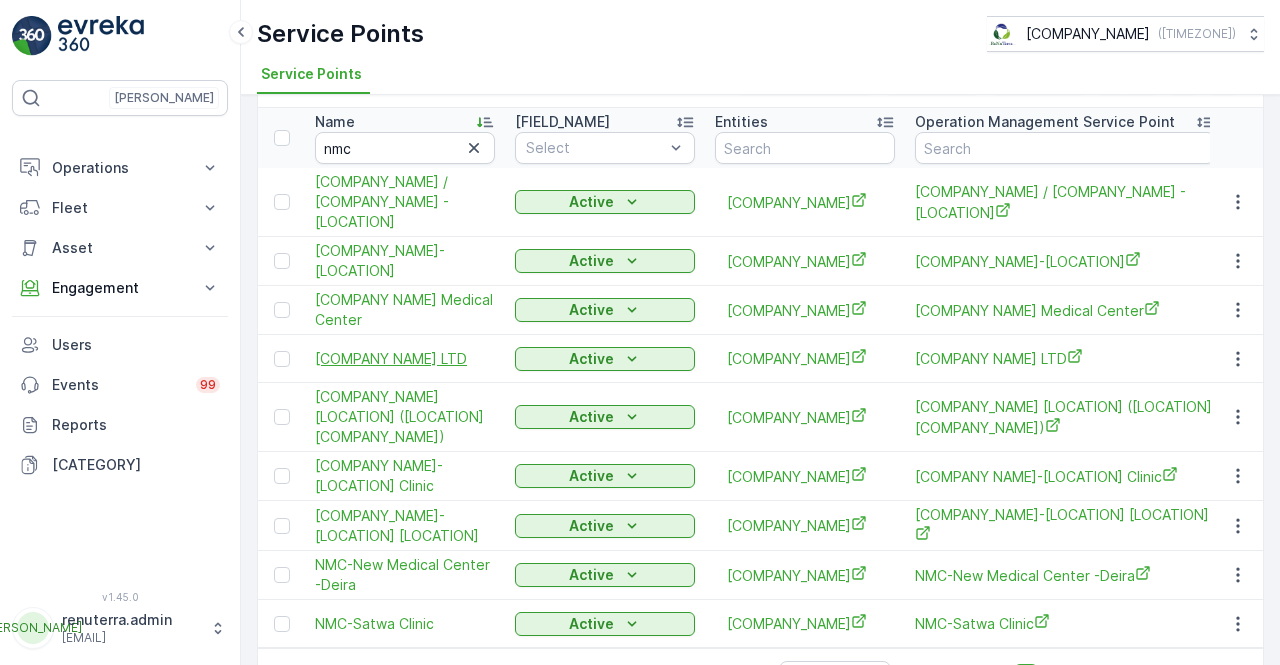 scroll, scrollTop: 123, scrollLeft: 0, axis: vertical 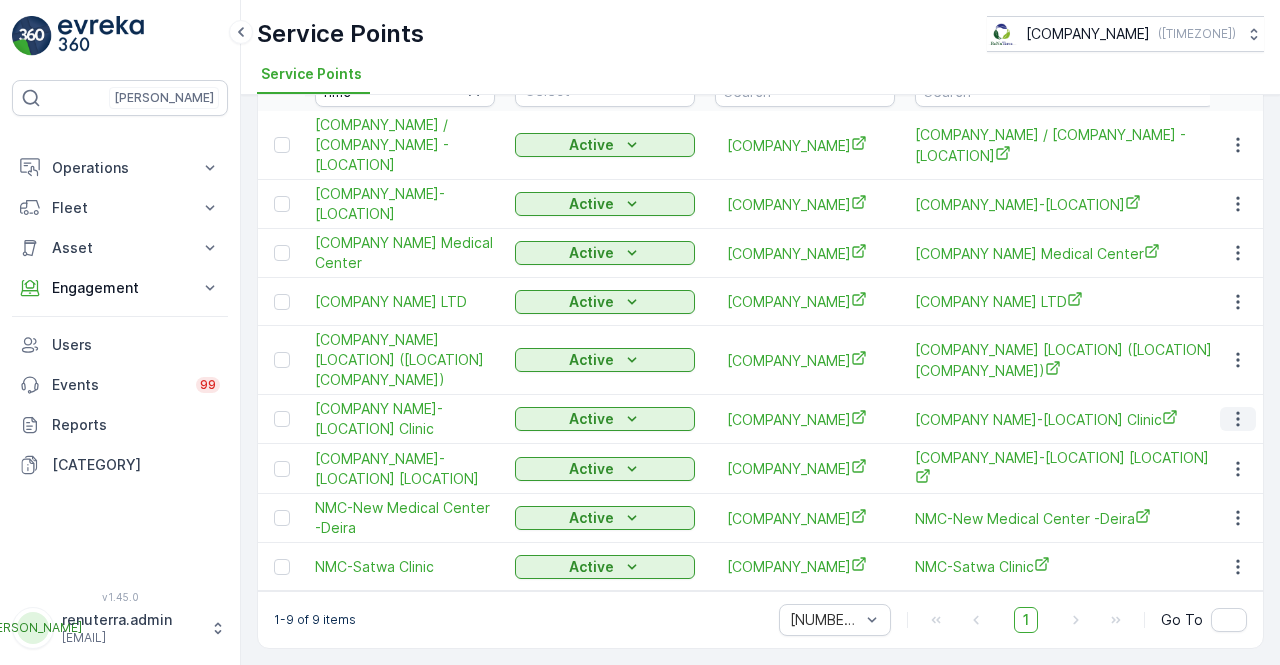 click at bounding box center (1238, 419) 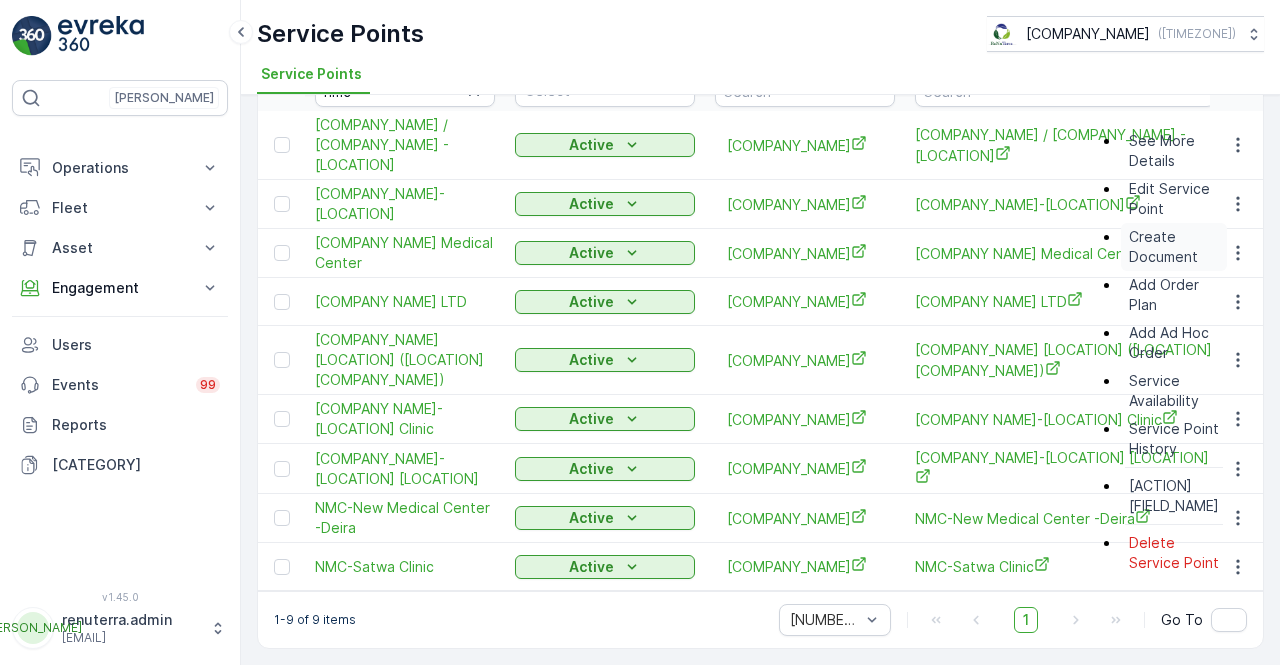 click on "Create Document" at bounding box center [1174, 247] 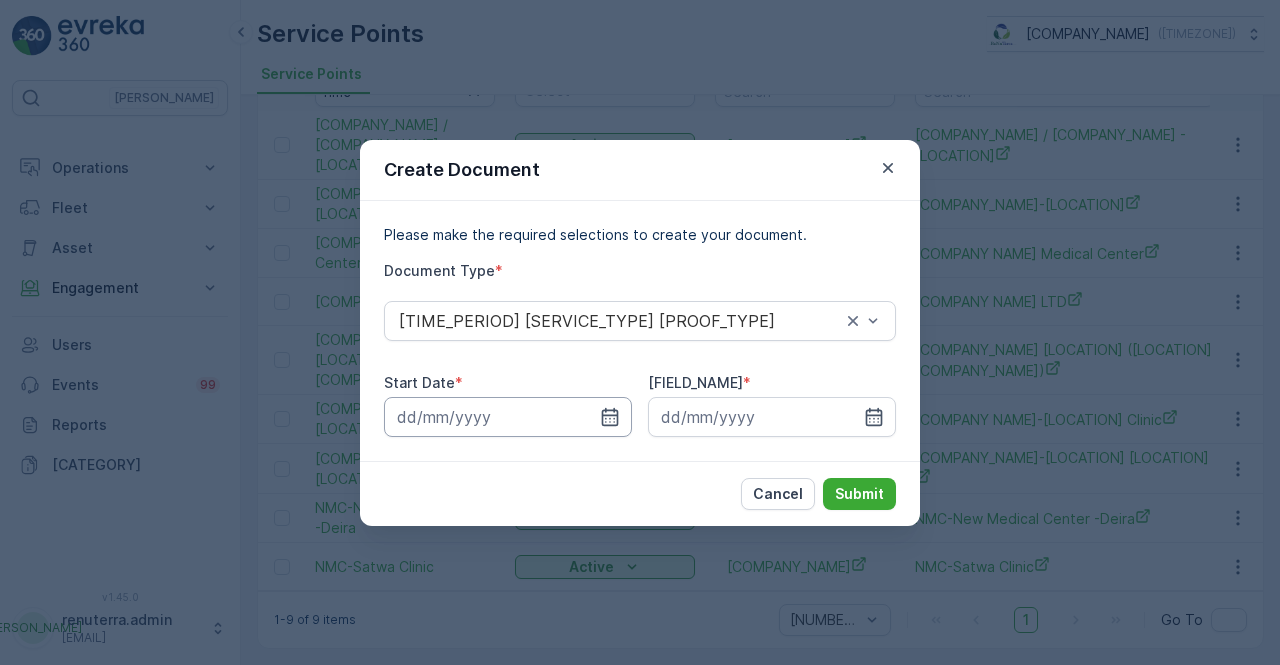 drag, startPoint x: 612, startPoint y: 433, endPoint x: 595, endPoint y: 421, distance: 20.808653 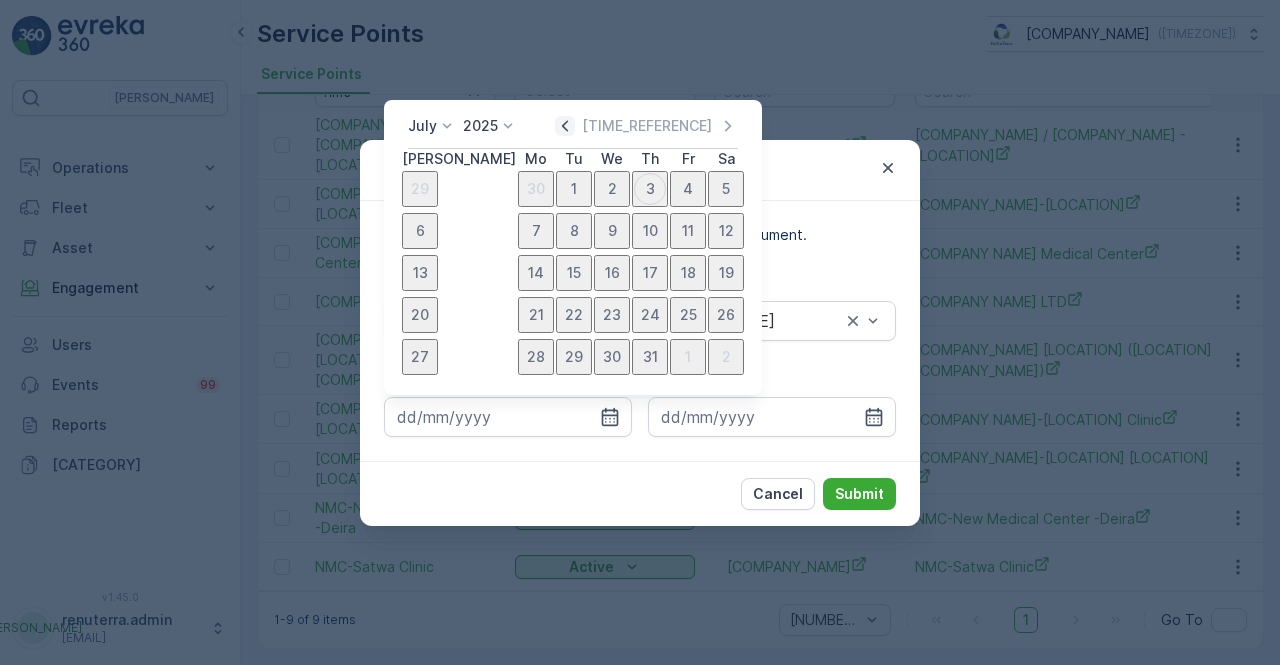 click at bounding box center [565, 126] 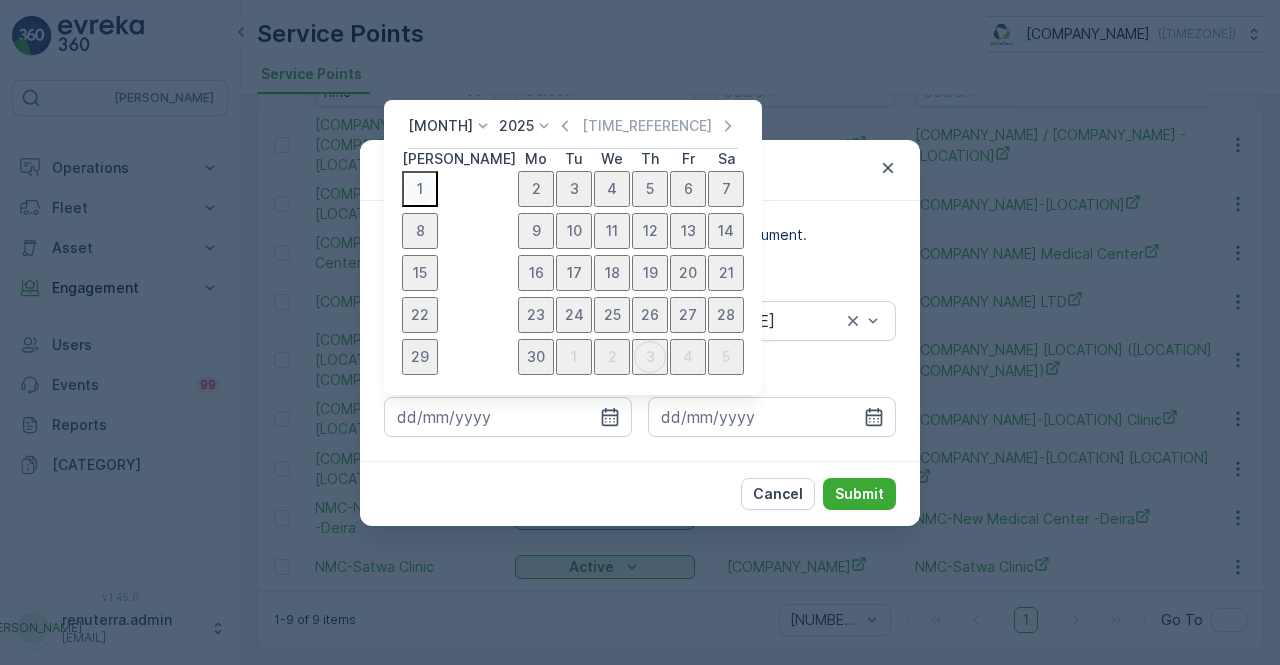 click on "1" at bounding box center (420, 189) 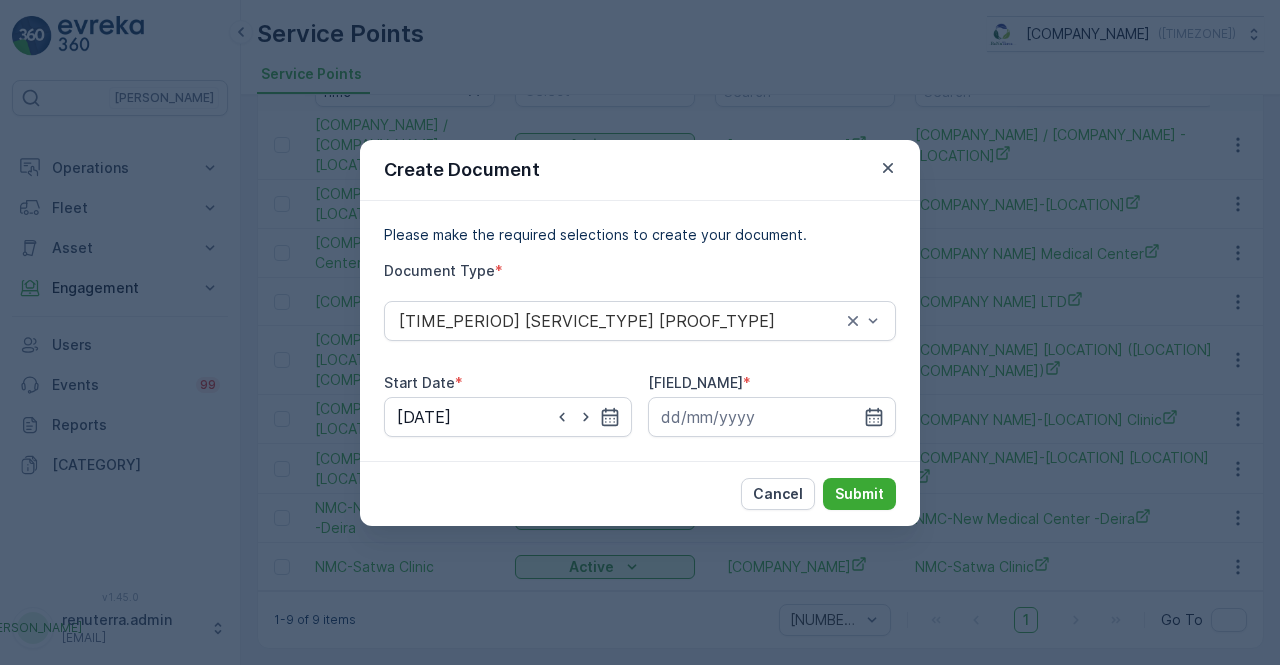 click on "End Date *" at bounding box center [772, 383] 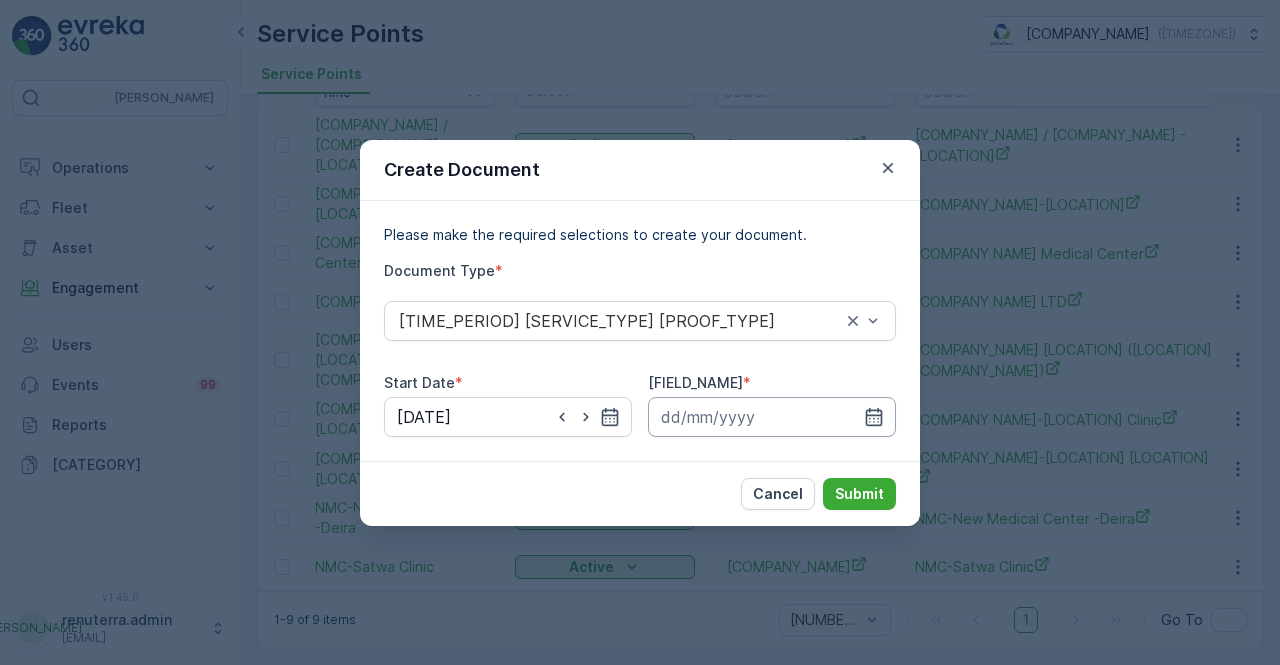 click at bounding box center (610, 417) 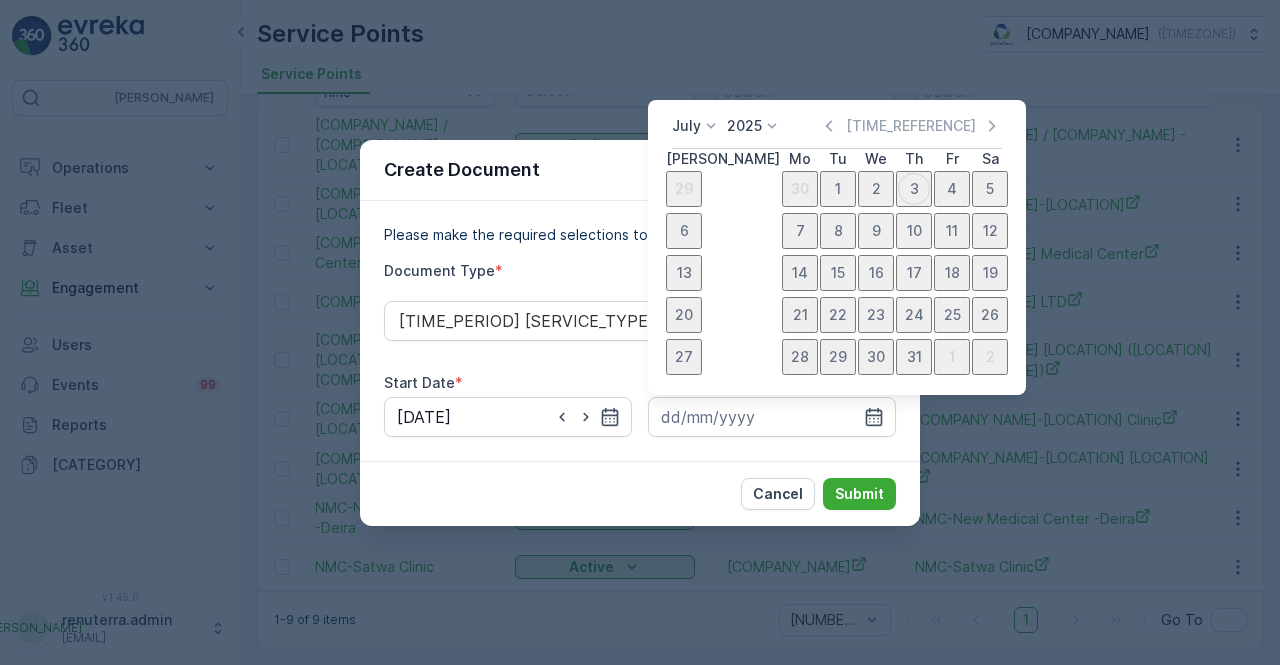 drag, startPoint x: 823, startPoint y: 117, endPoint x: 832, endPoint y: 177, distance: 60.671246 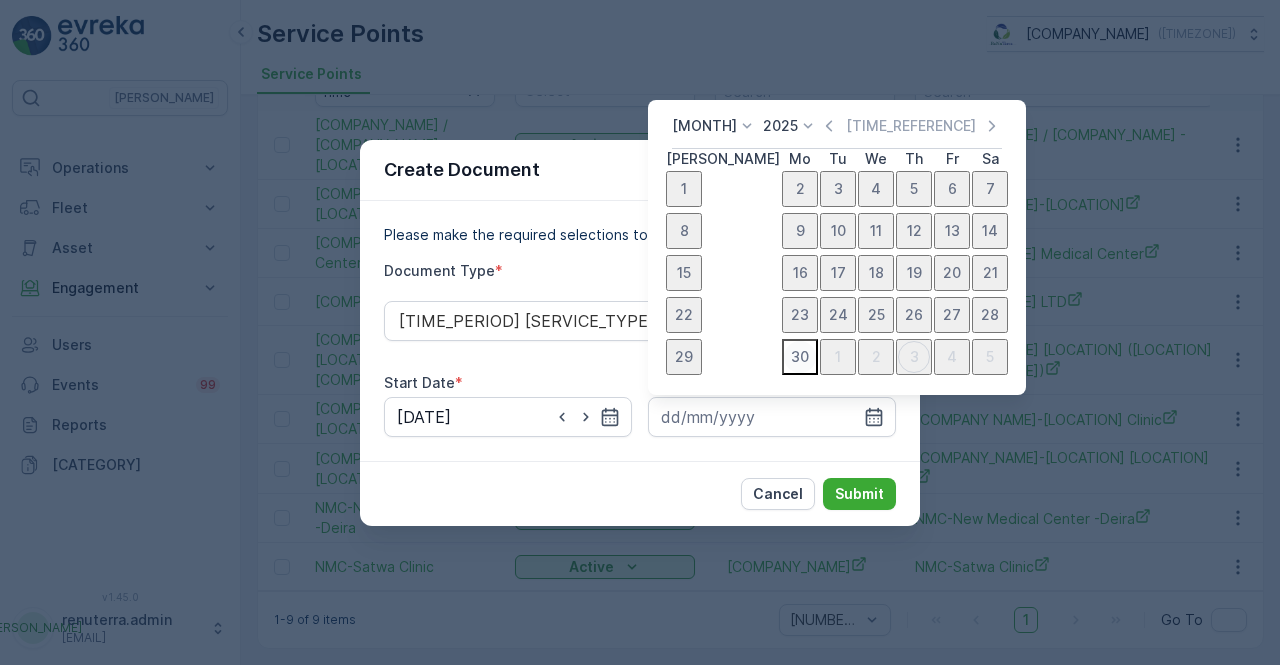 click on "30" at bounding box center (800, 357) 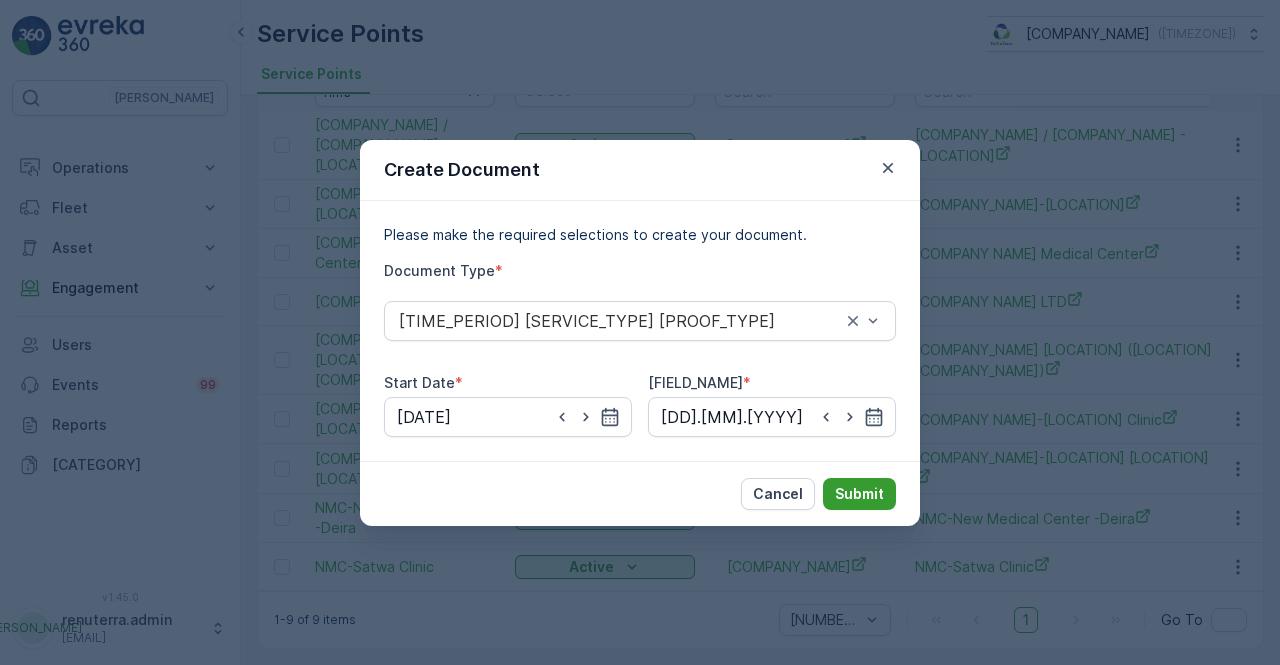 click on "Cancel Submit" at bounding box center (640, 493) 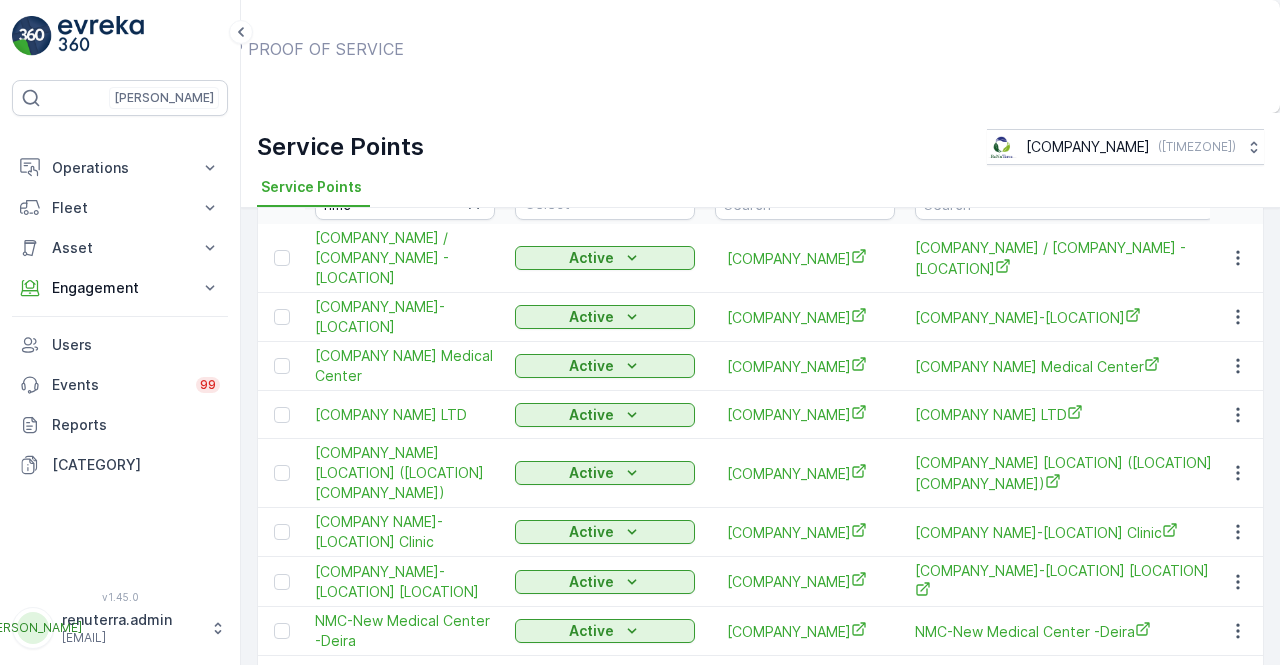click on "Show Documents" at bounding box center (657, 68) 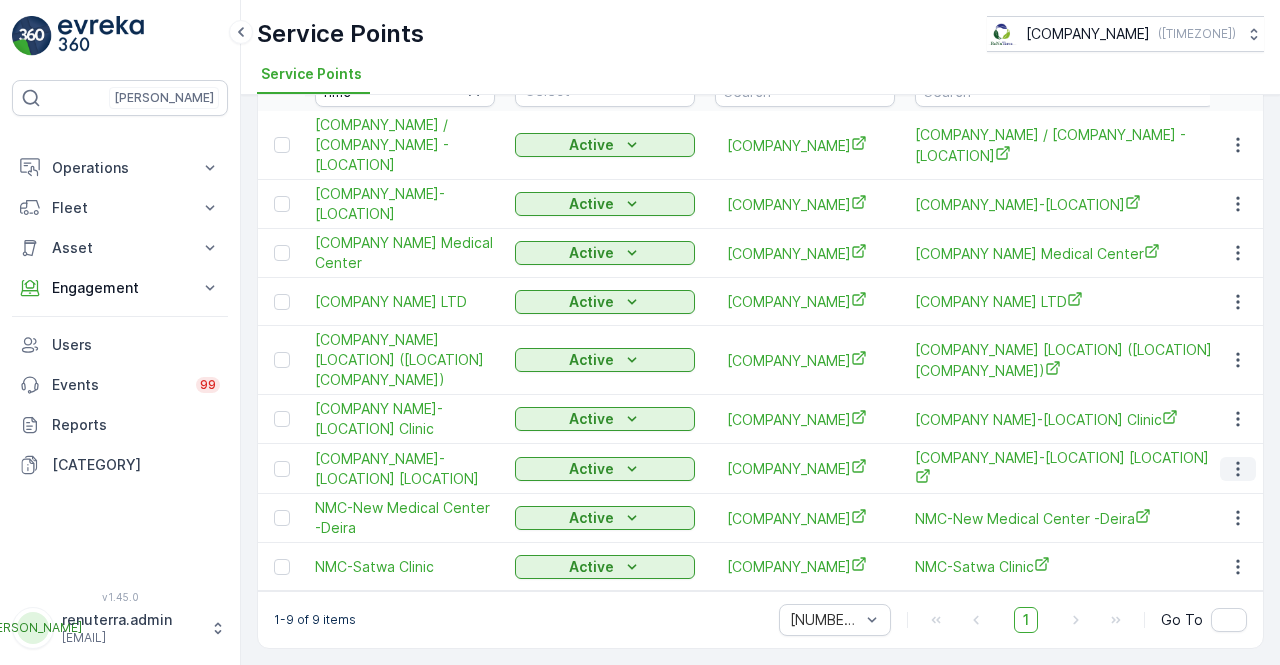 click at bounding box center [1238, 469] 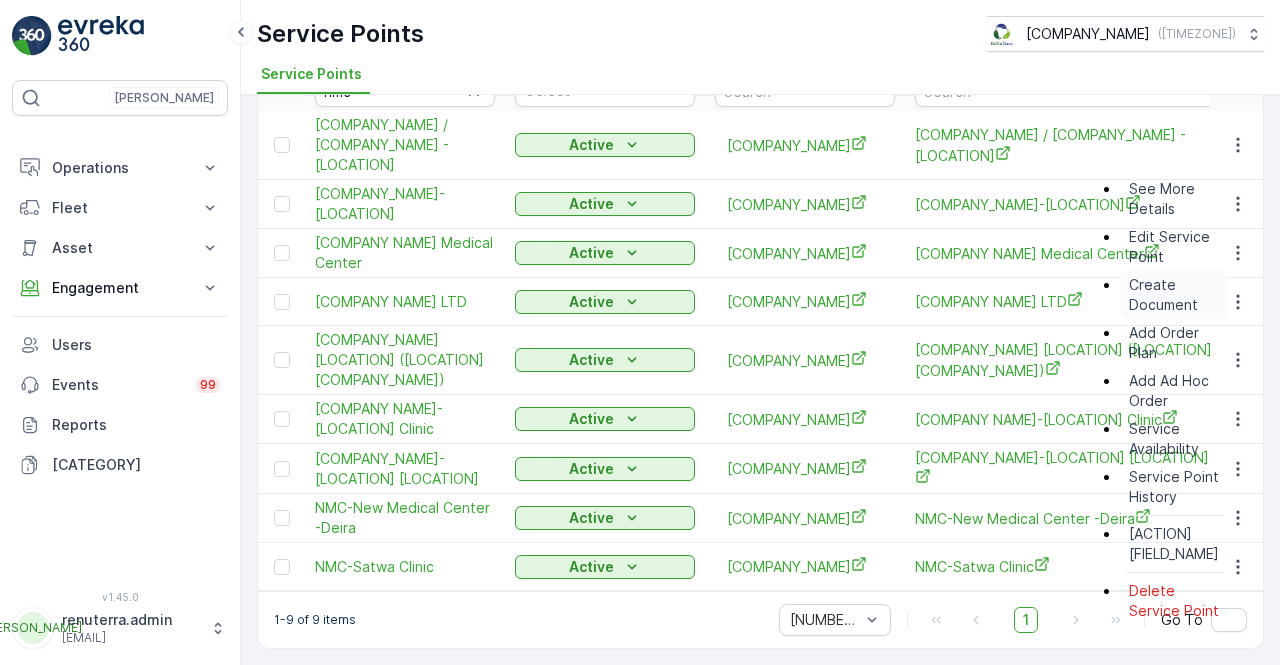 click on "Create Document" at bounding box center (1174, 295) 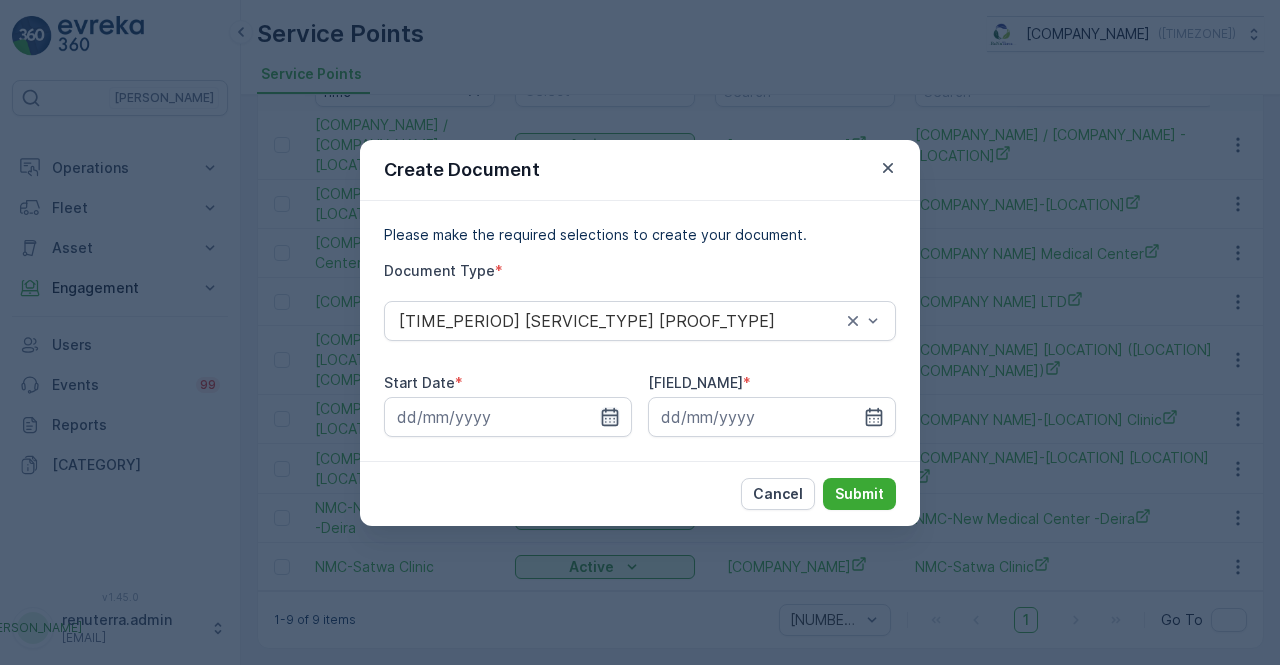 click at bounding box center (610, 417) 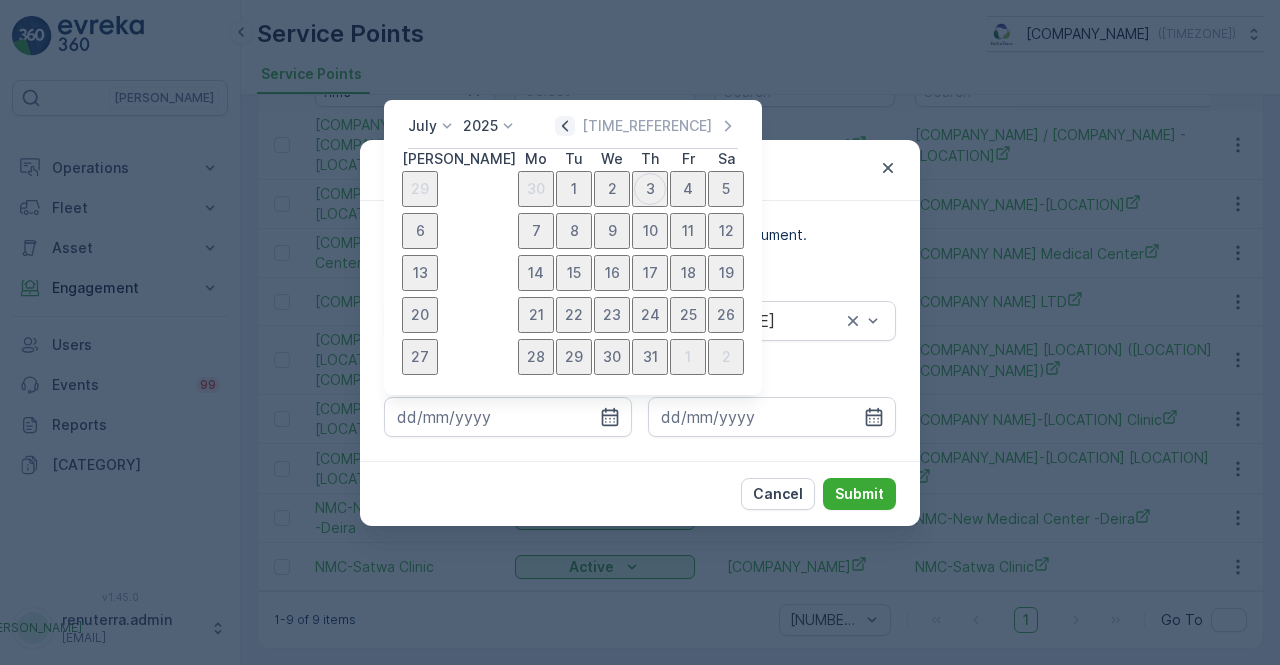 click at bounding box center (565, 126) 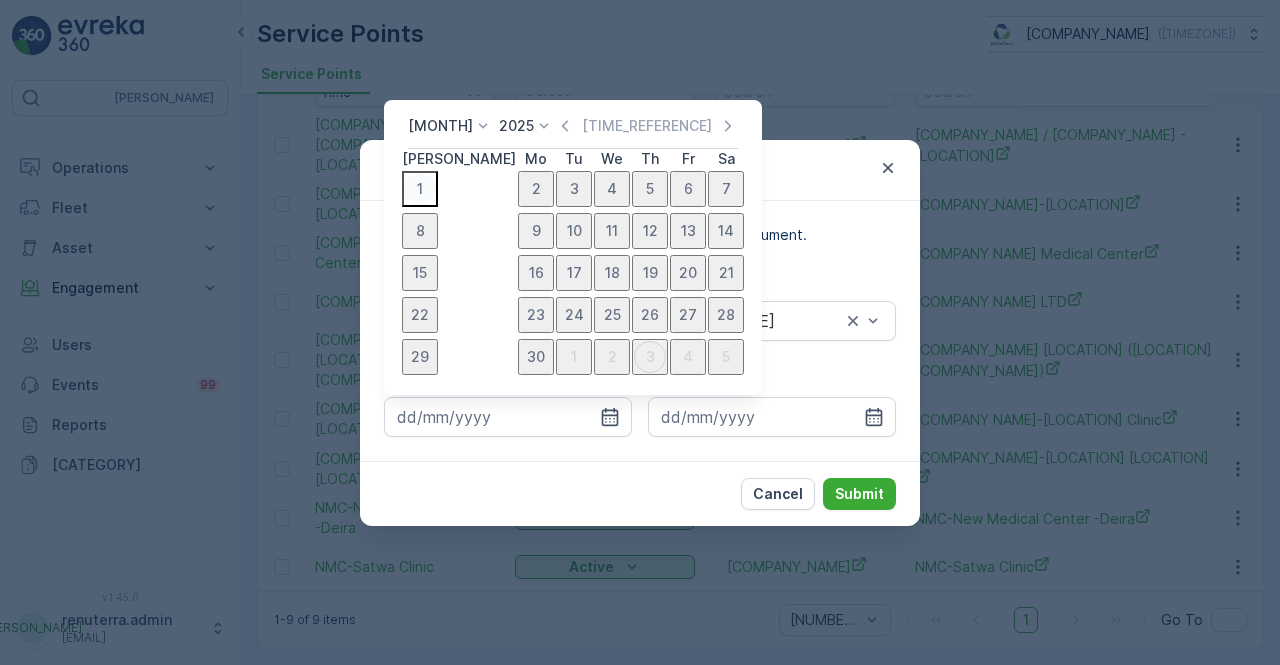click on "1" at bounding box center [420, 189] 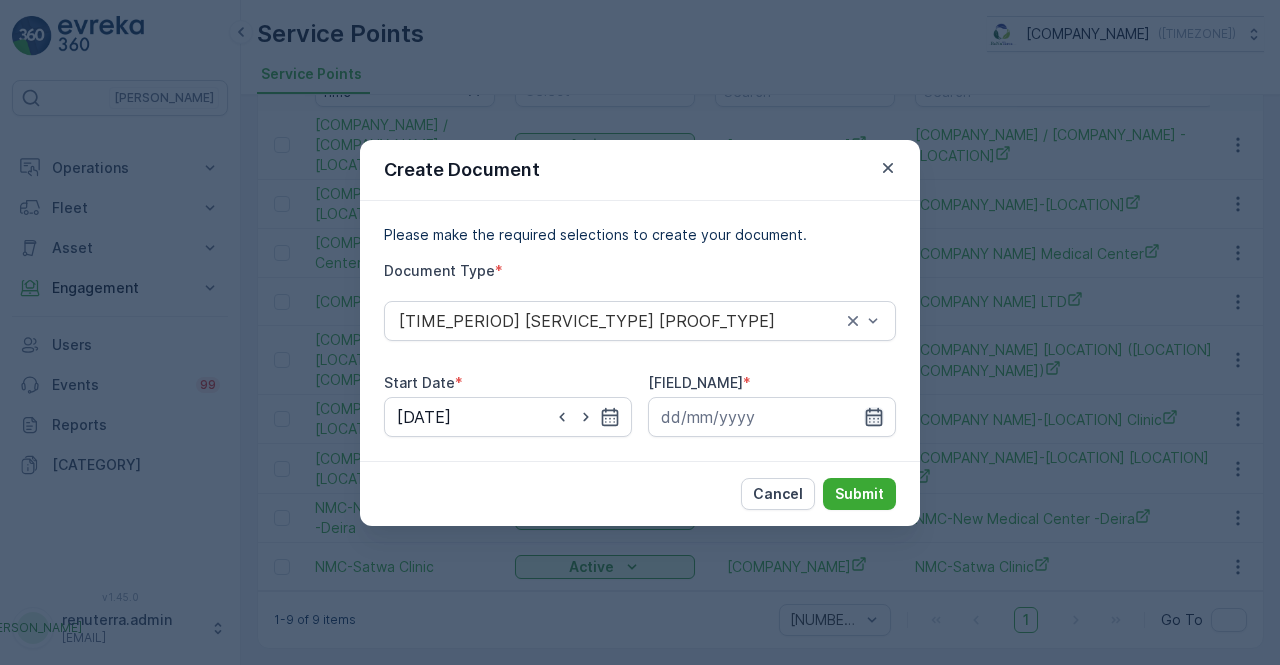 click at bounding box center [610, 417] 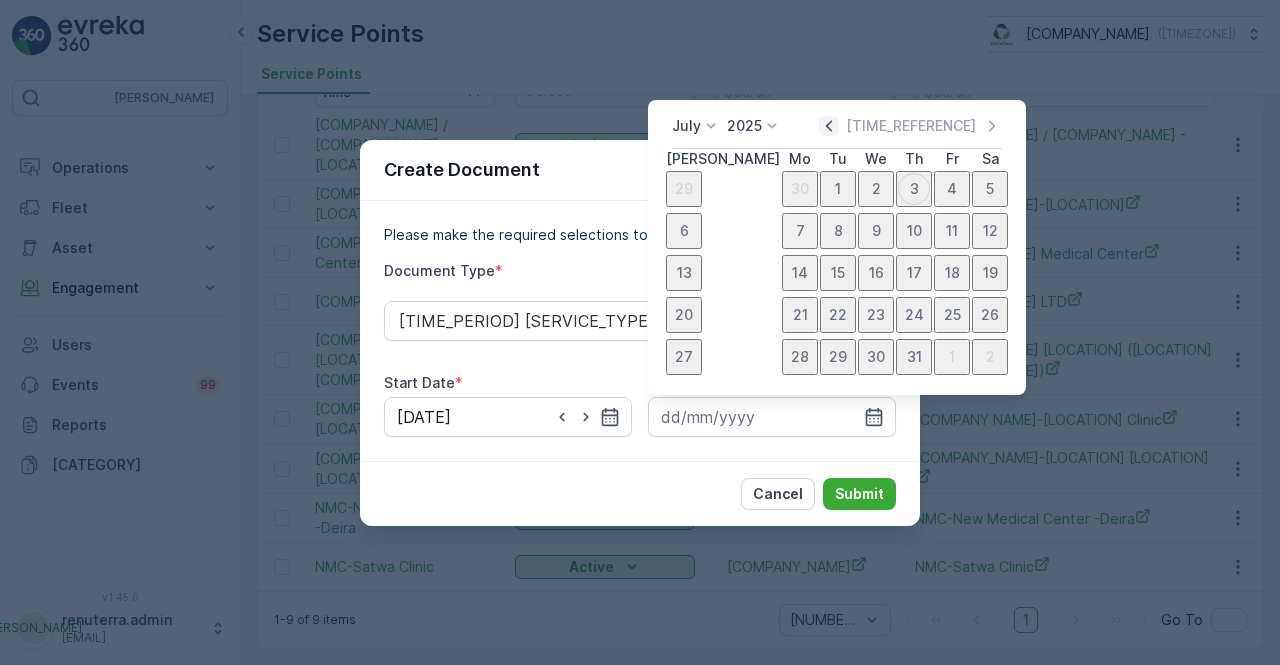 click at bounding box center [829, 126] 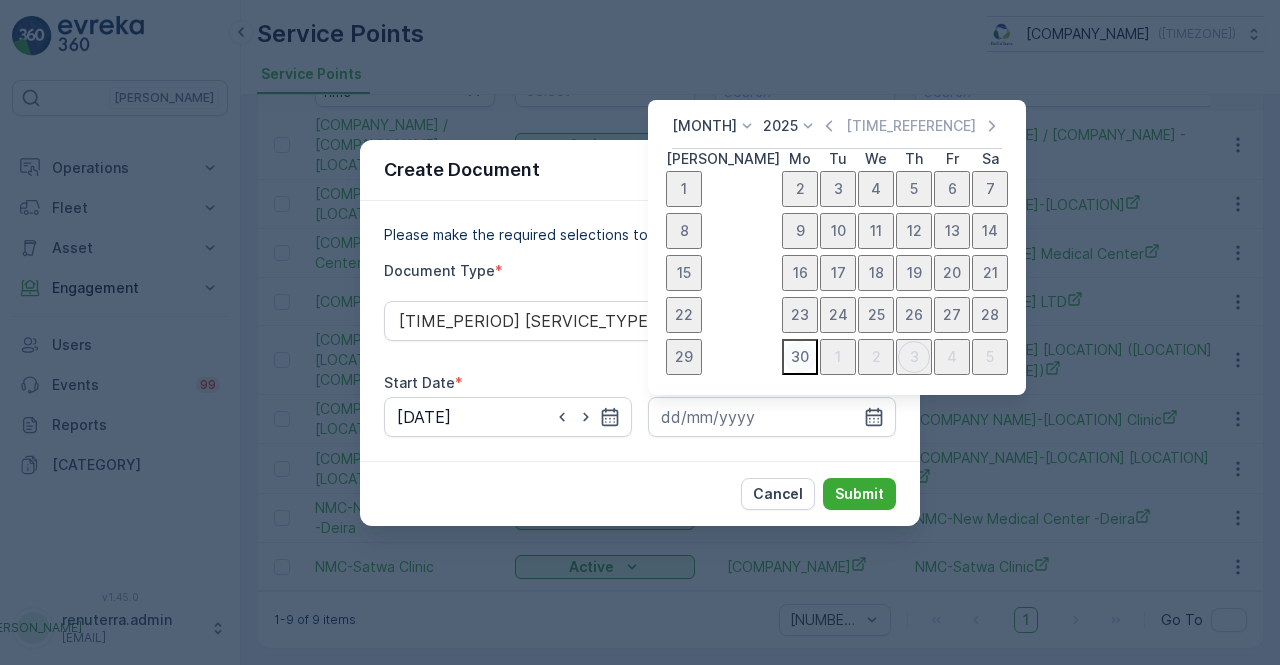 click on "30" at bounding box center (800, 357) 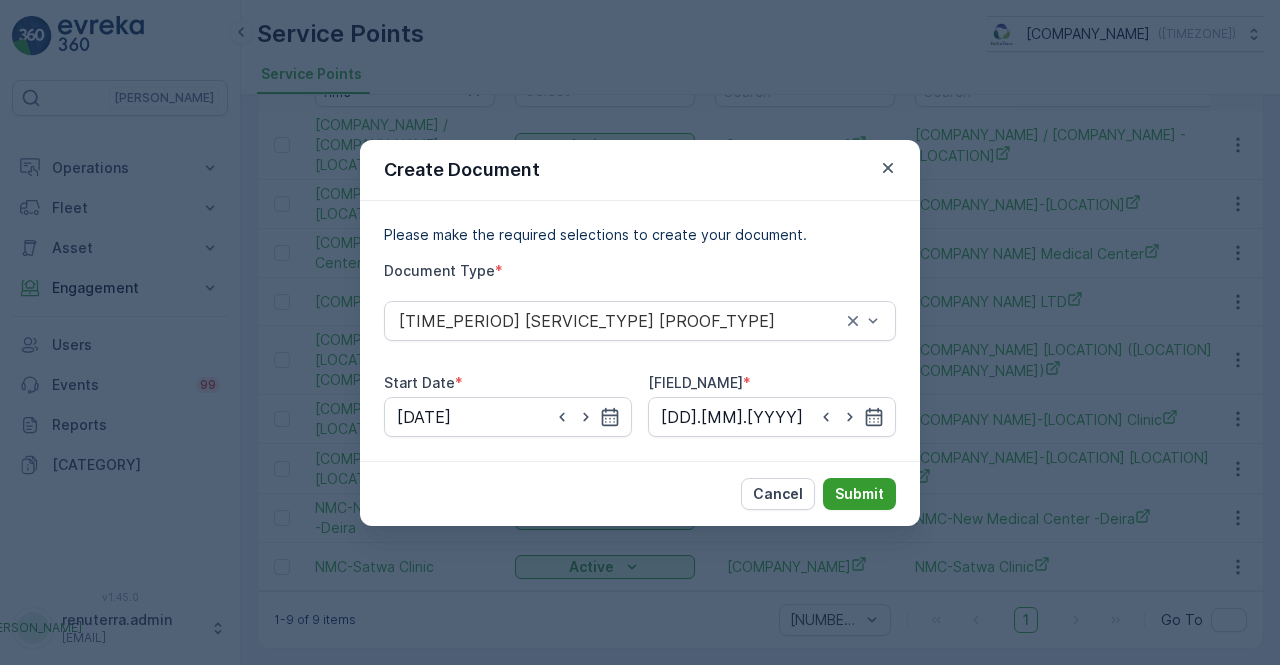 click on "Submit" at bounding box center (859, 494) 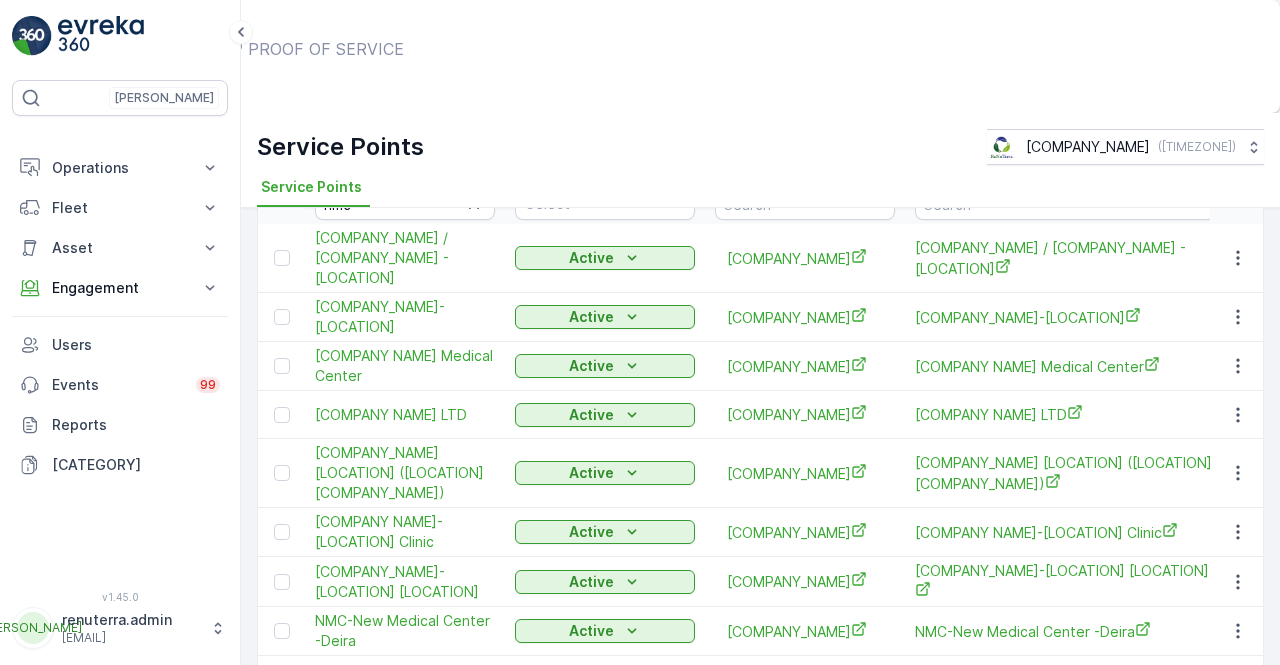 click on "Show Documents" at bounding box center [657, 68] 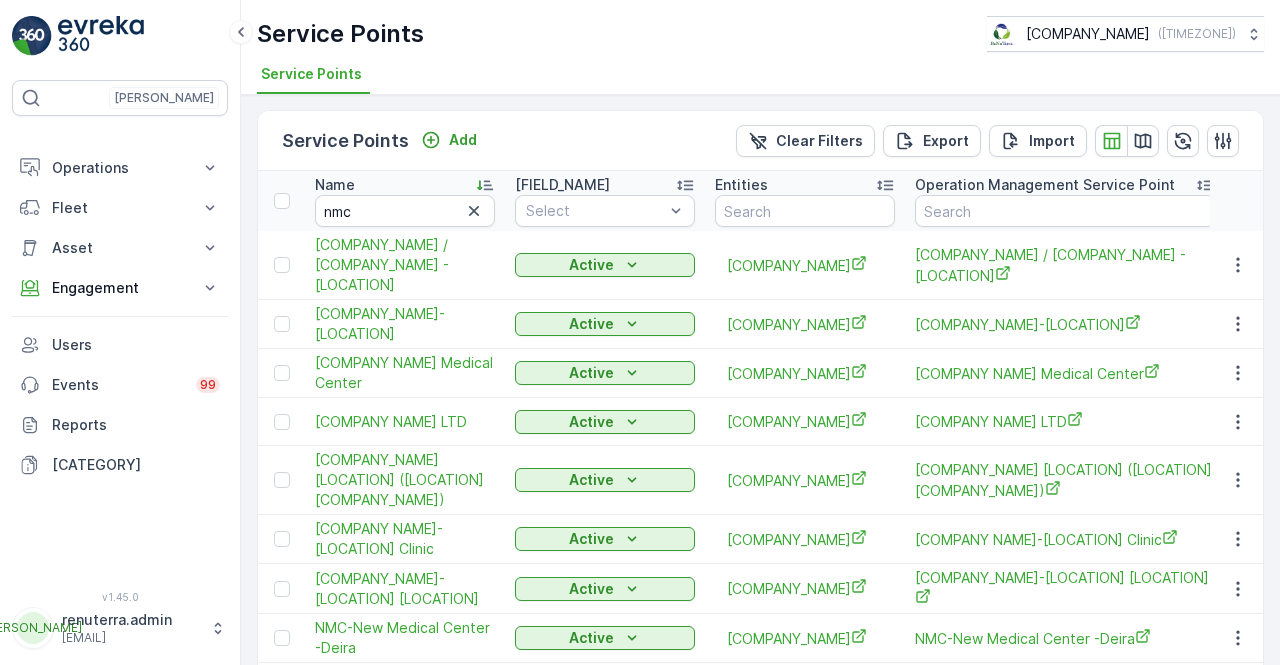 scroll, scrollTop: 0, scrollLeft: 0, axis: both 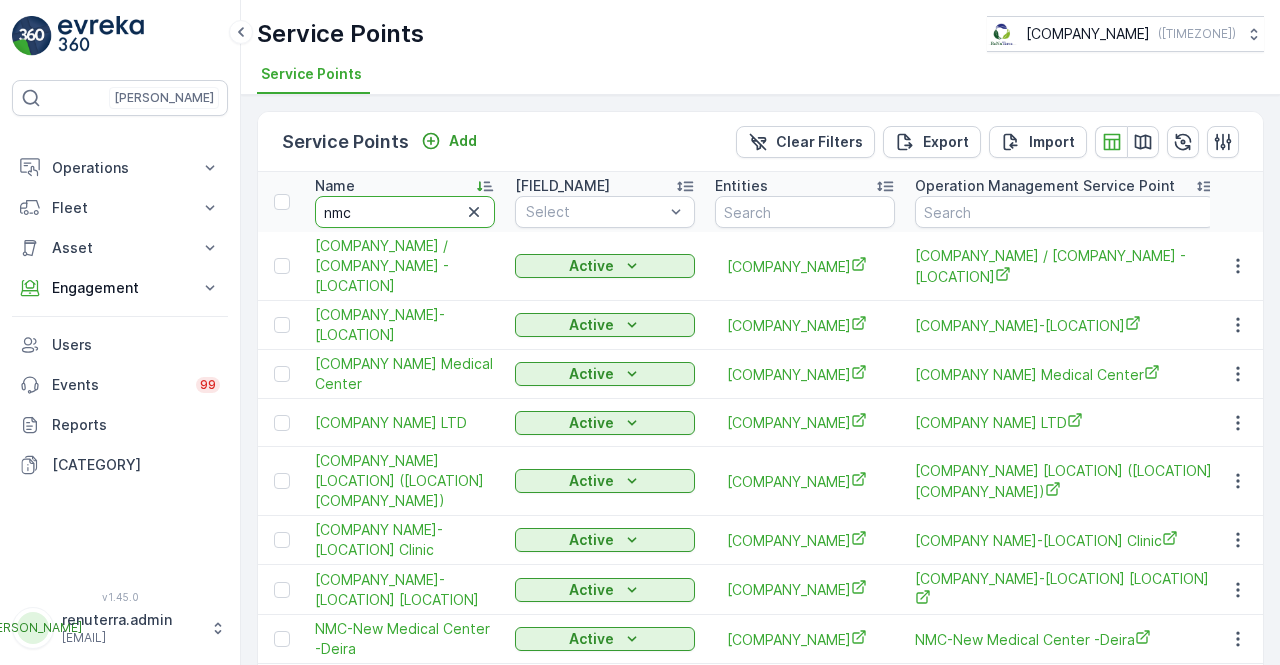 click on "nmc" at bounding box center [405, 212] 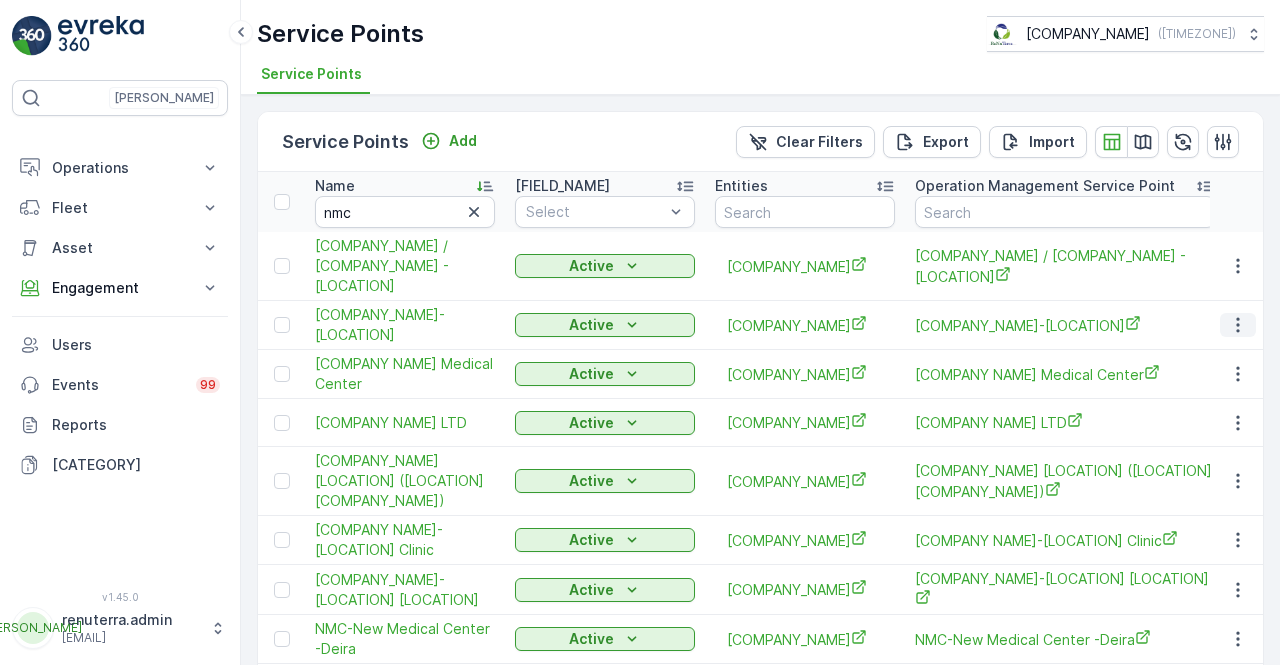 click at bounding box center (1238, 325) 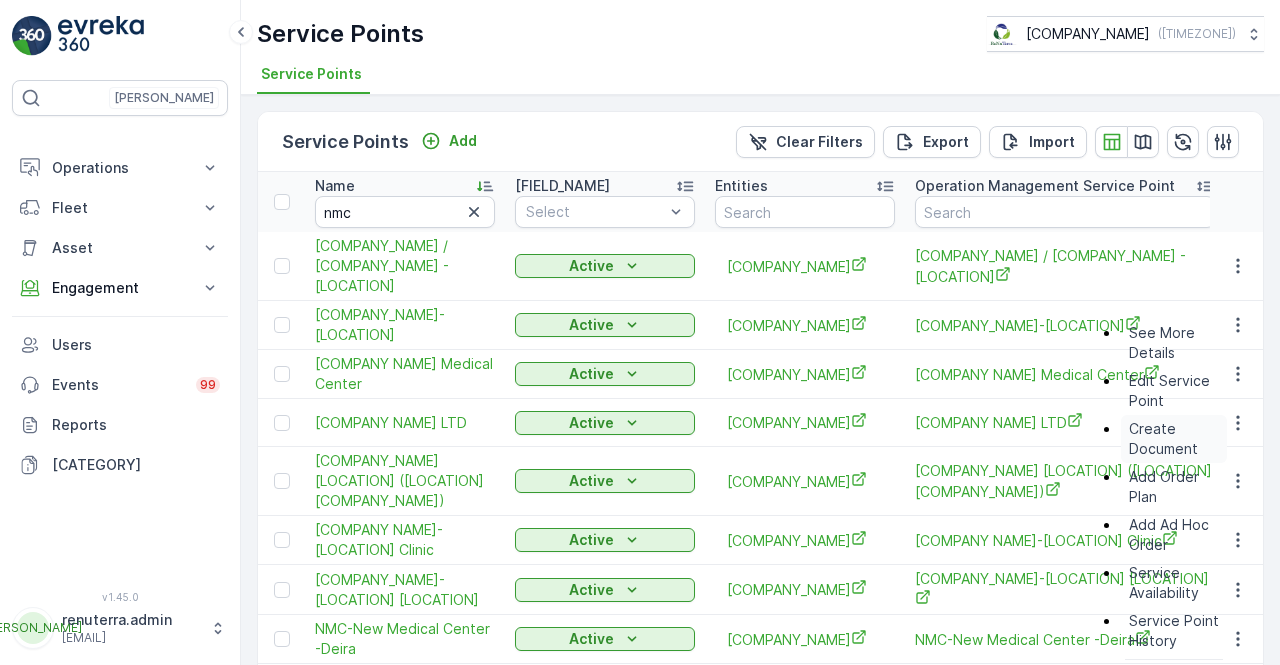 click on "Create Document" at bounding box center (1174, 439) 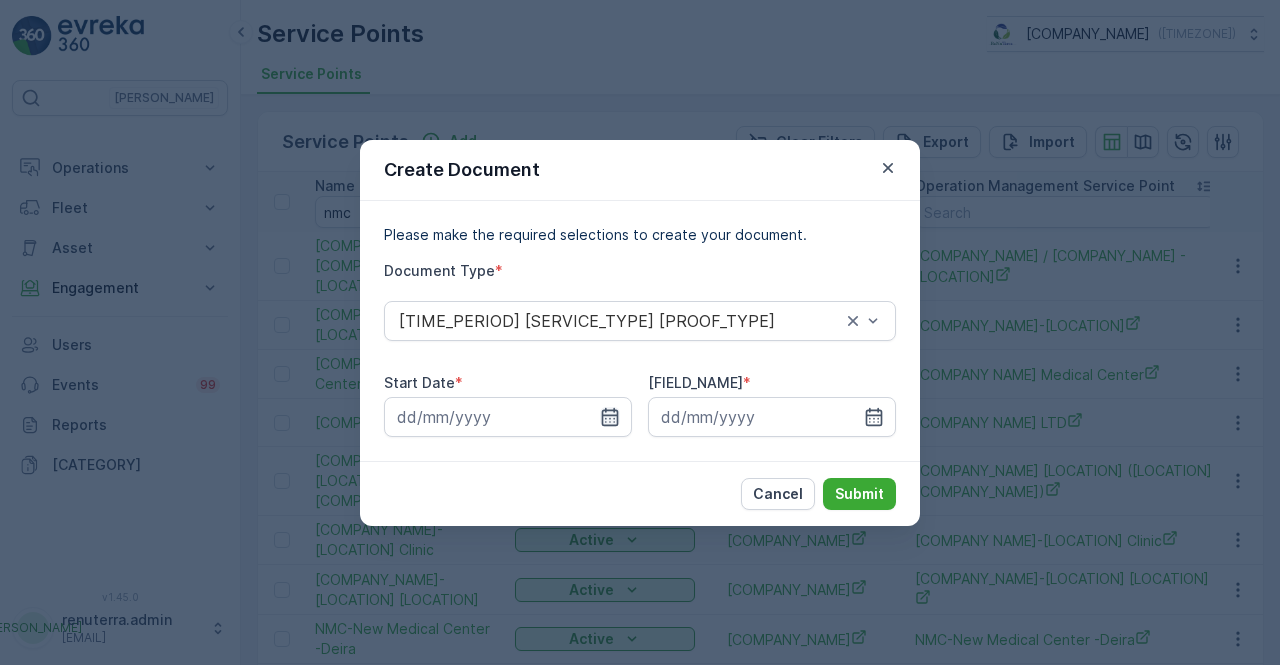 click at bounding box center (610, 417) 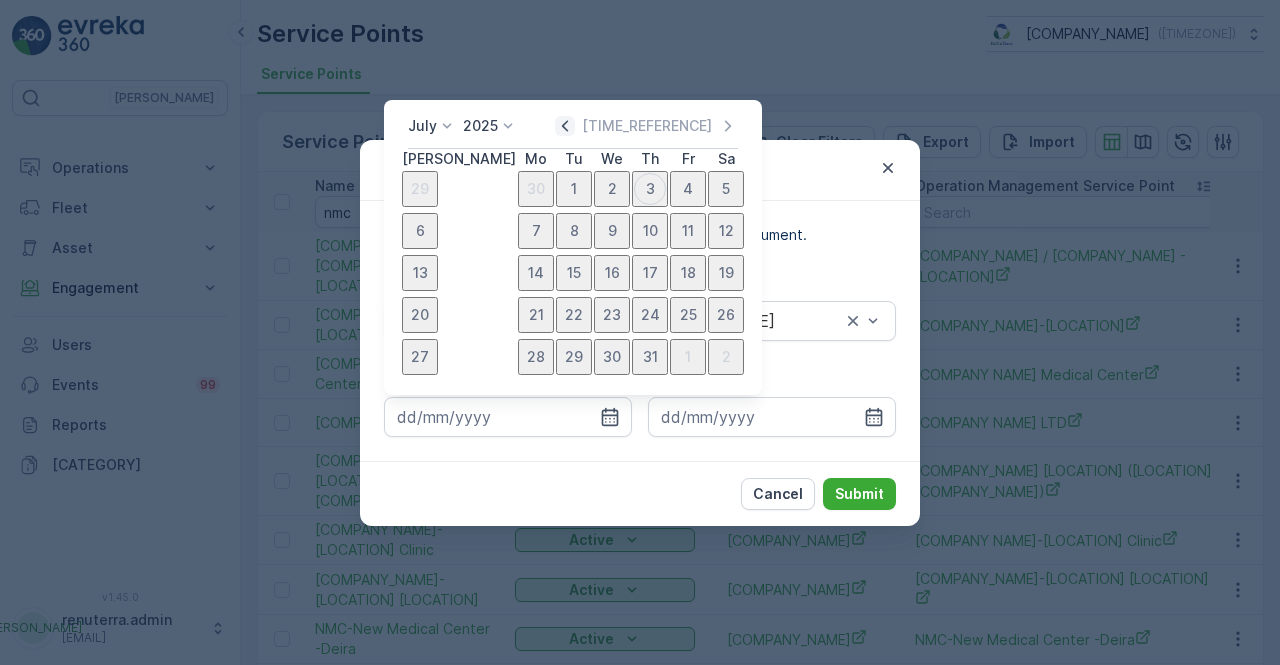 click at bounding box center [565, 126] 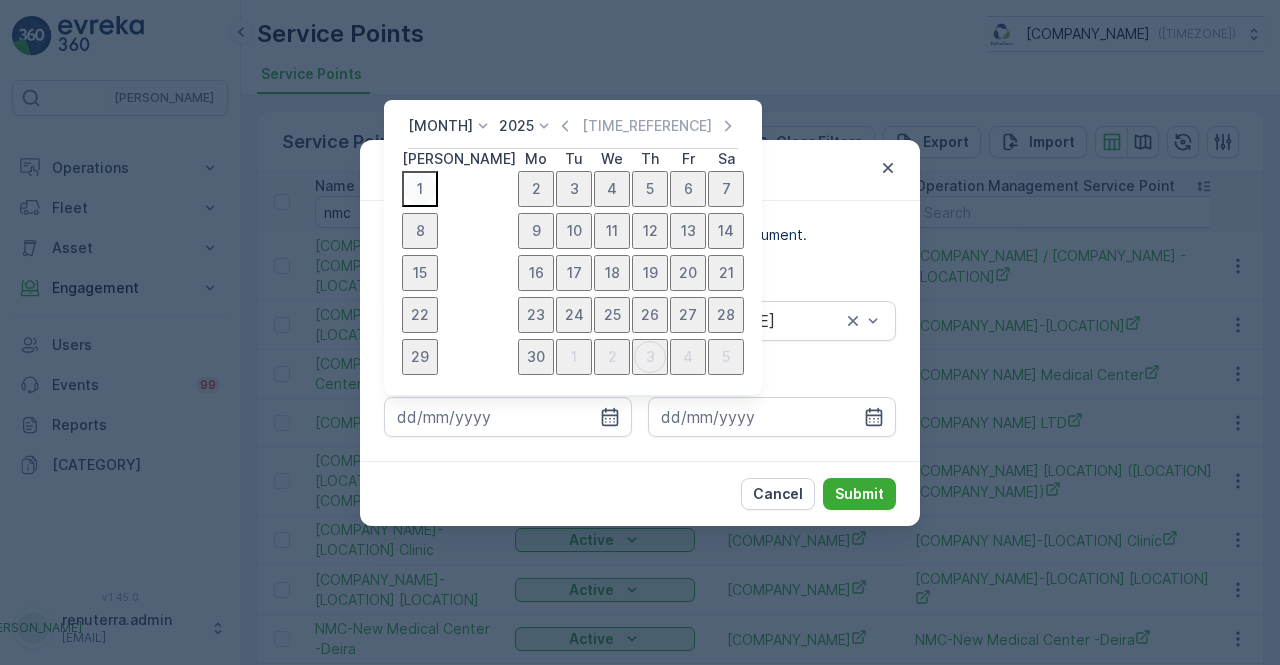 click on "1" at bounding box center [420, 189] 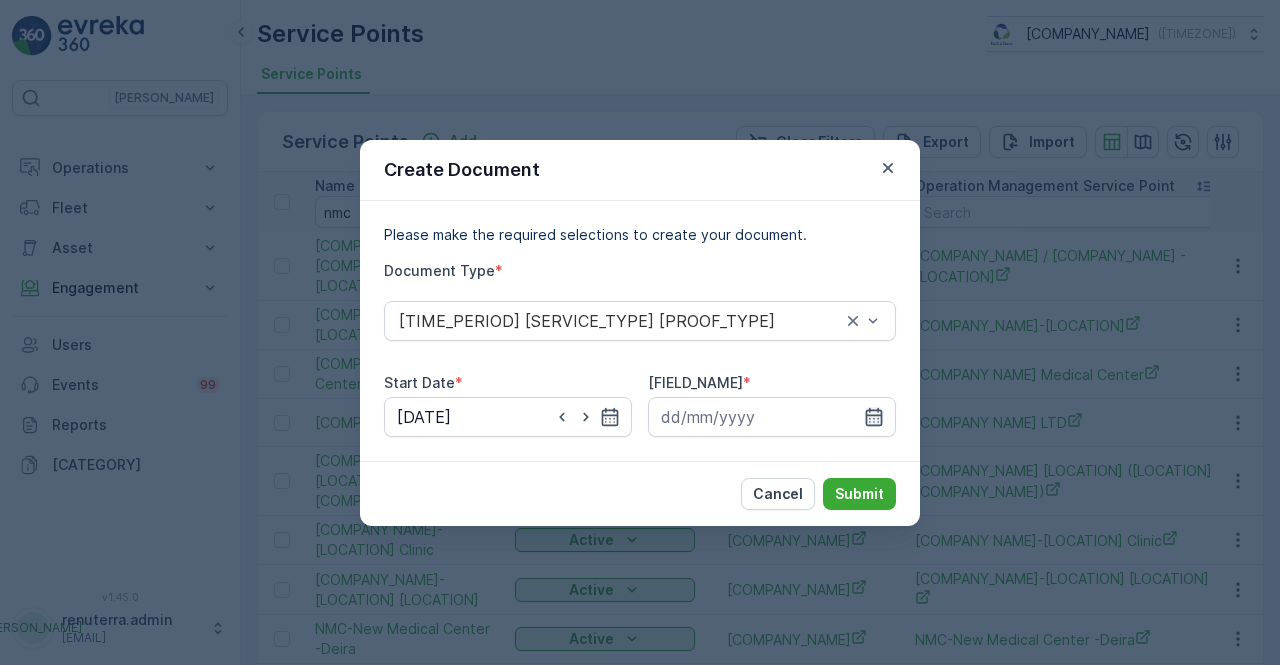 click at bounding box center [610, 416] 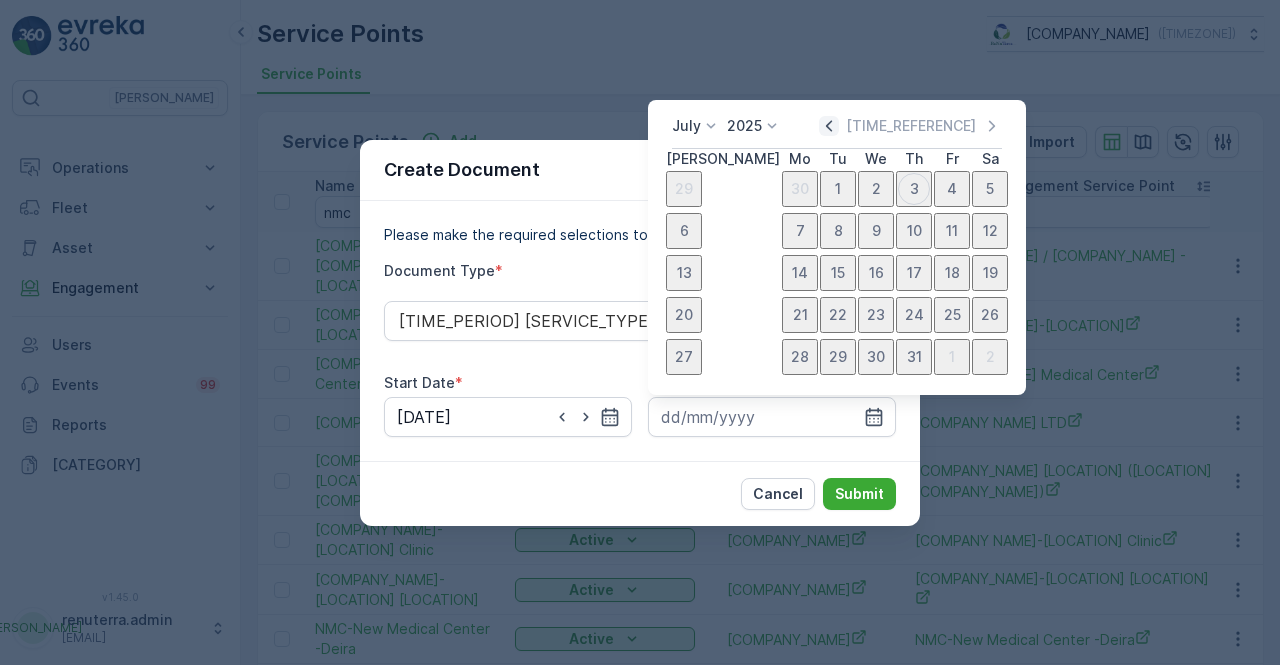 click at bounding box center (829, 126) 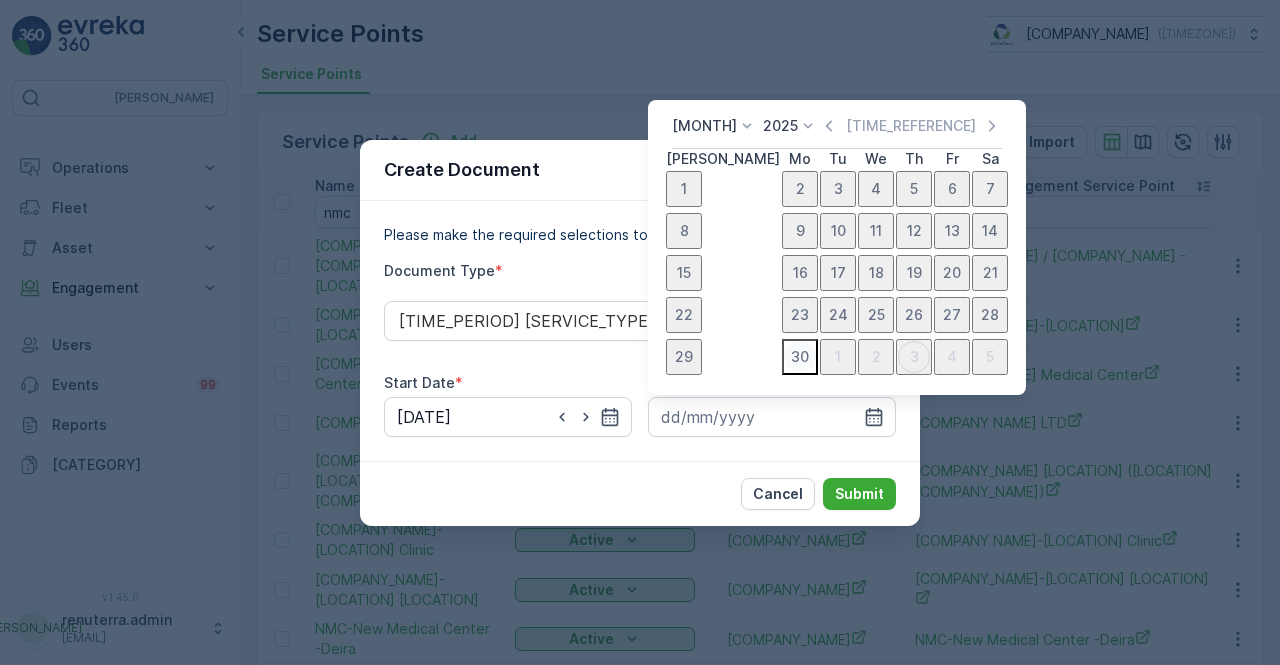click on "30" at bounding box center (800, 357) 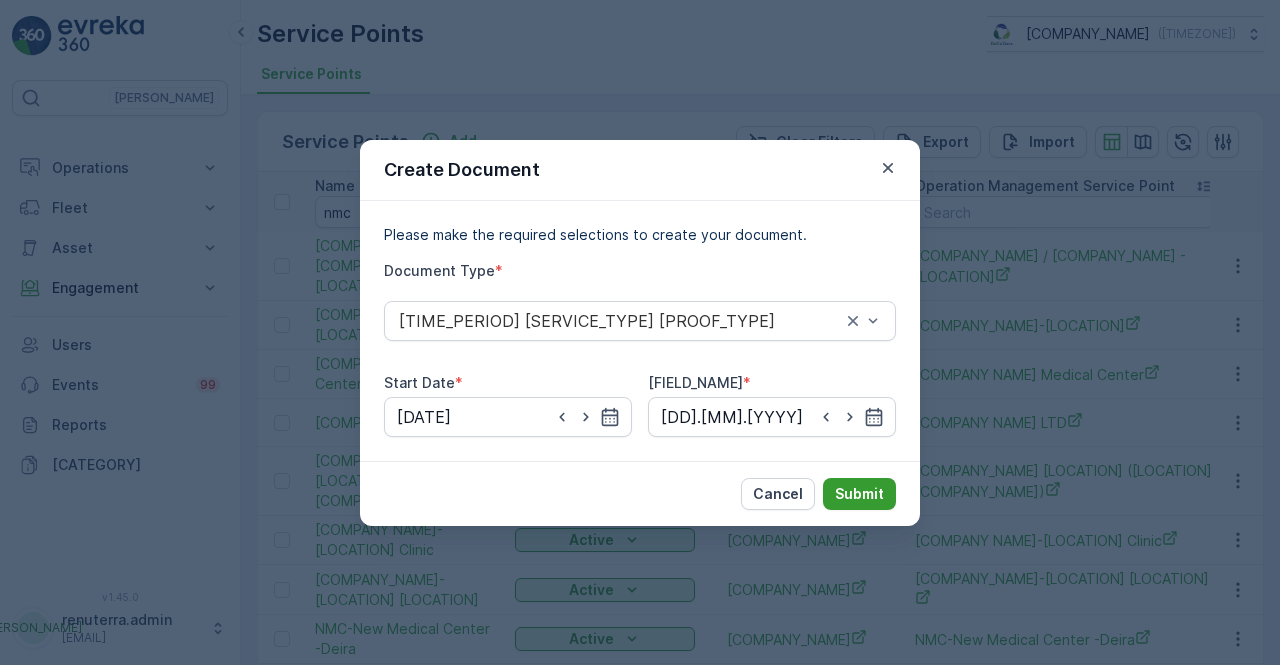 click on "Submit" at bounding box center (859, 494) 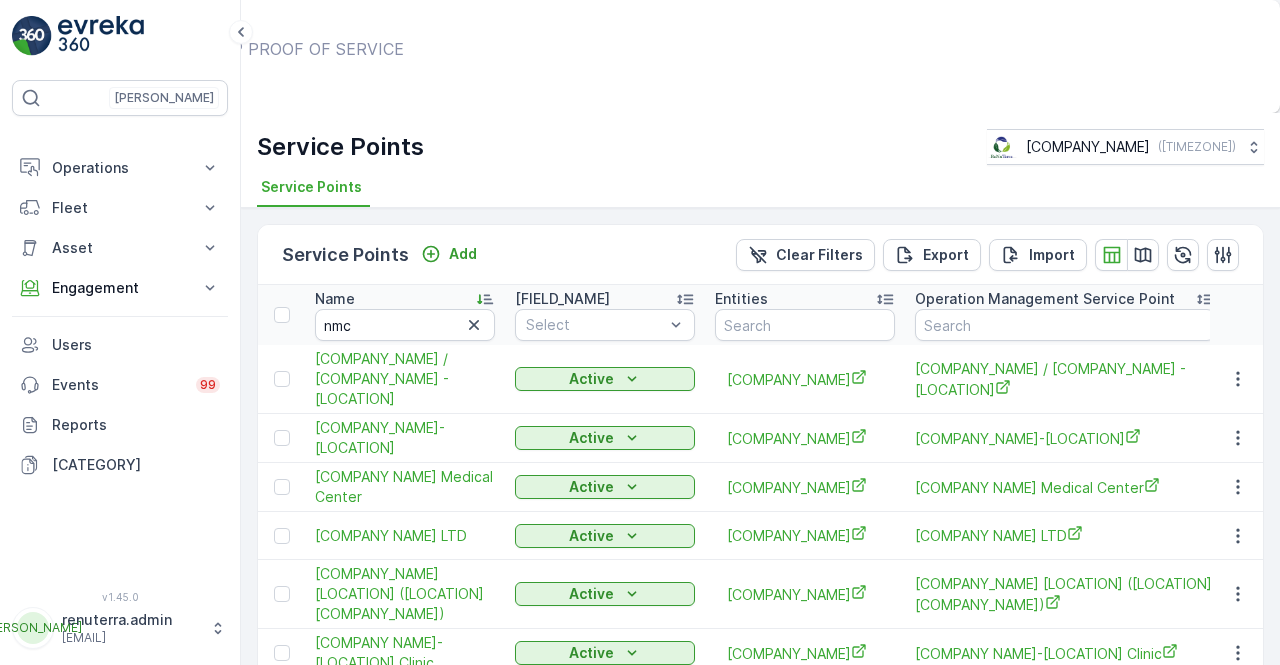 click on "Show Documents" at bounding box center (657, 68) 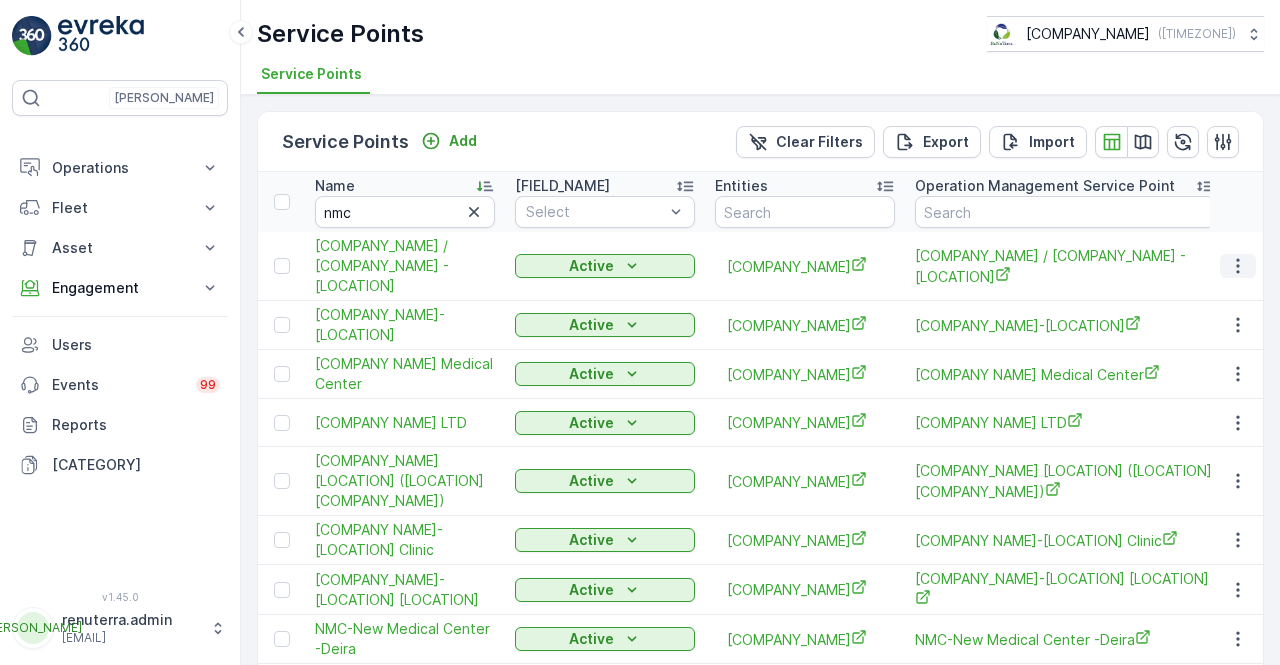 click at bounding box center (1238, 266) 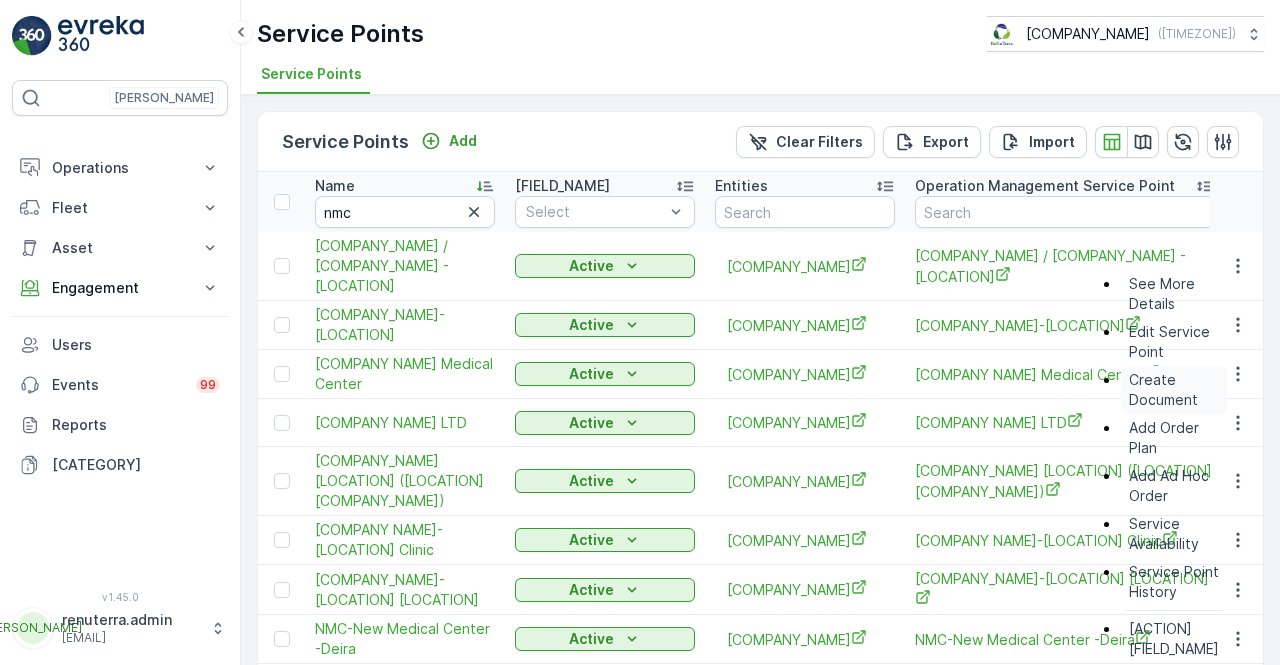 click on "Create Document" at bounding box center [1174, 390] 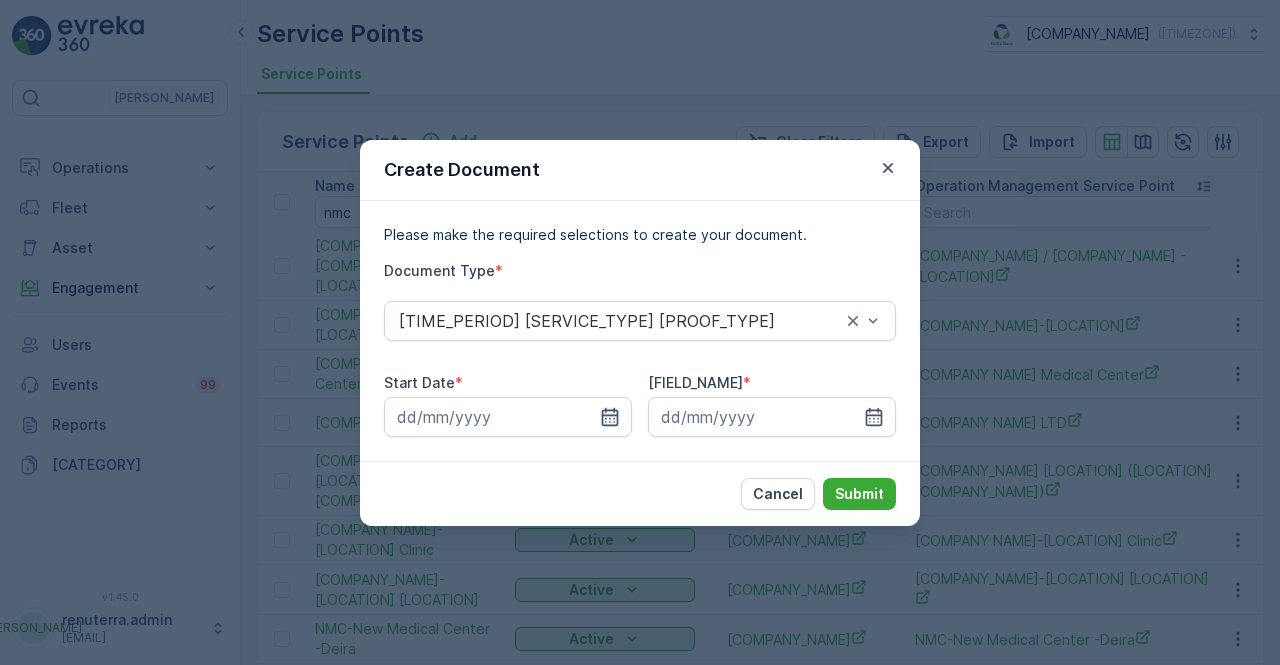 click at bounding box center [610, 417] 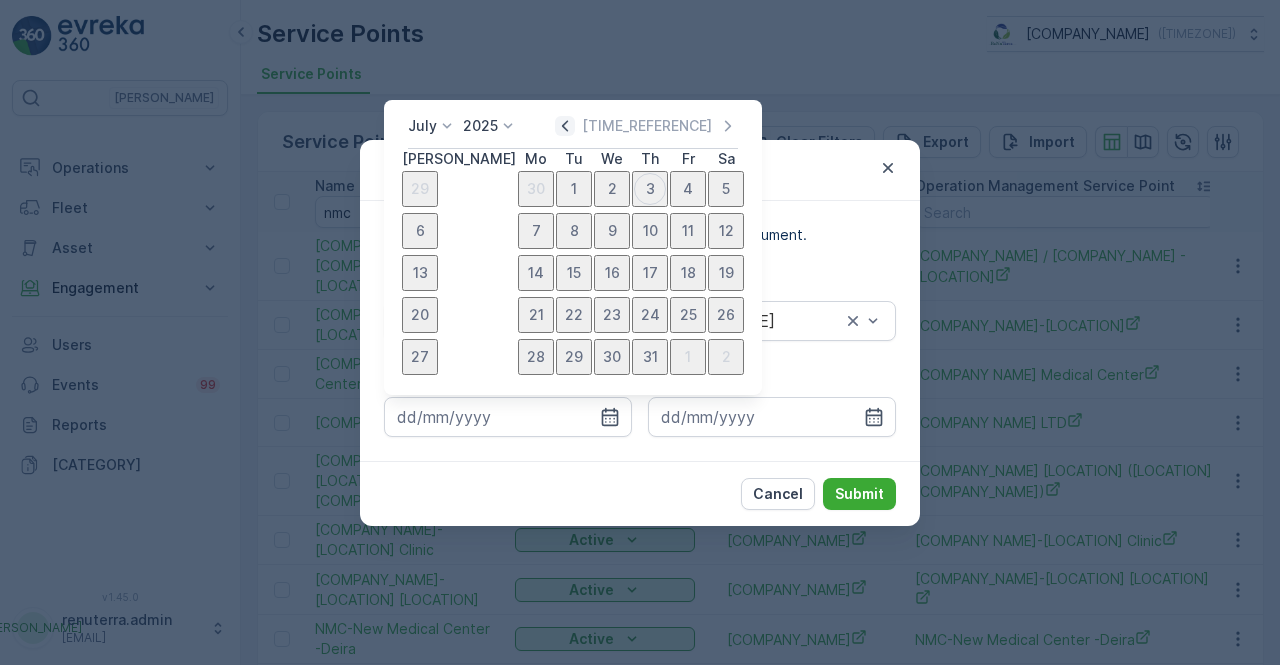 click at bounding box center (565, 126) 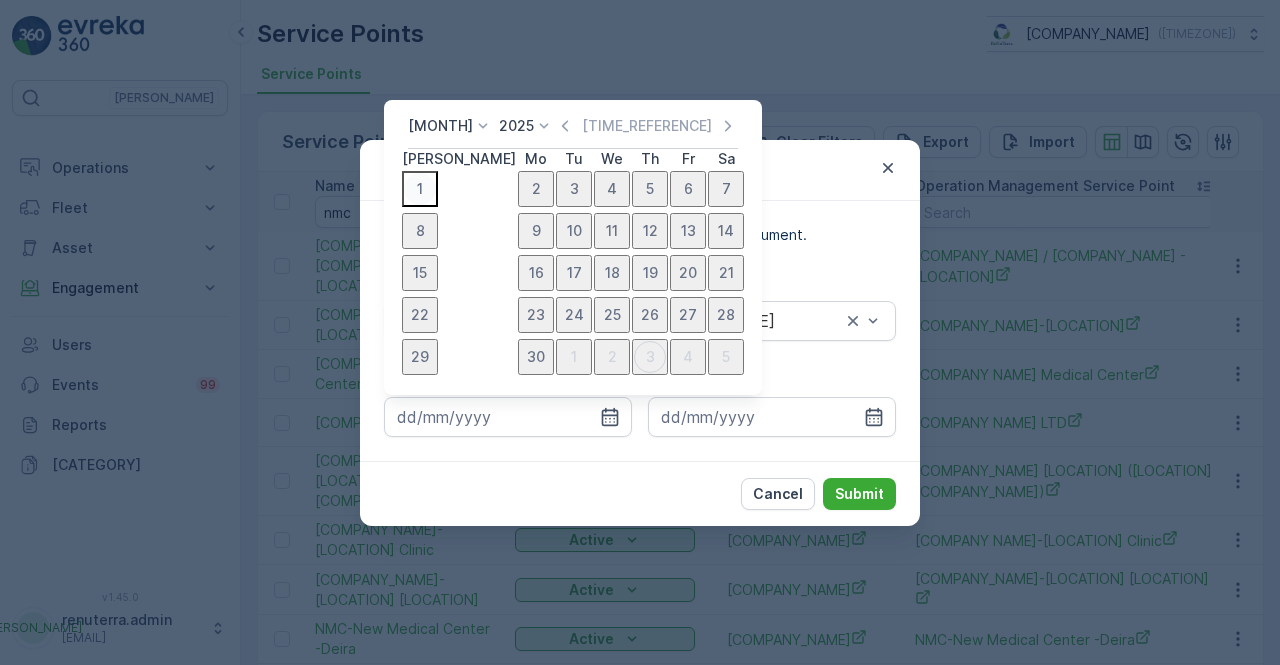 click on "1" at bounding box center (420, 189) 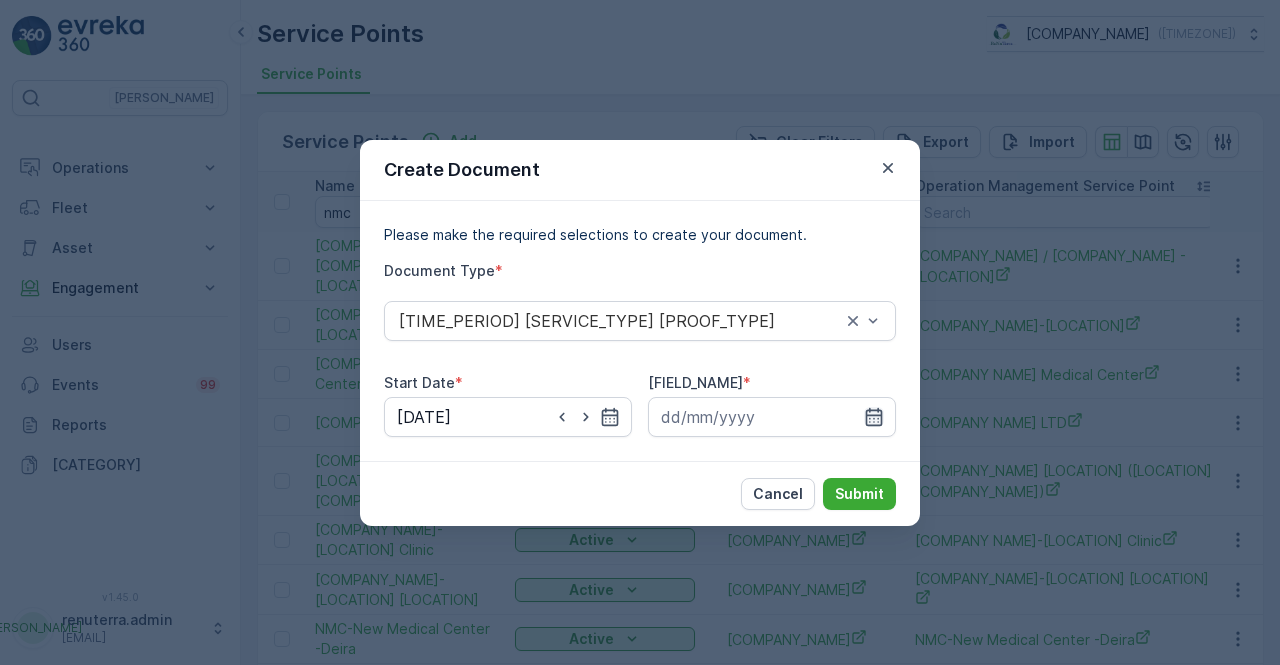 click at bounding box center (610, 417) 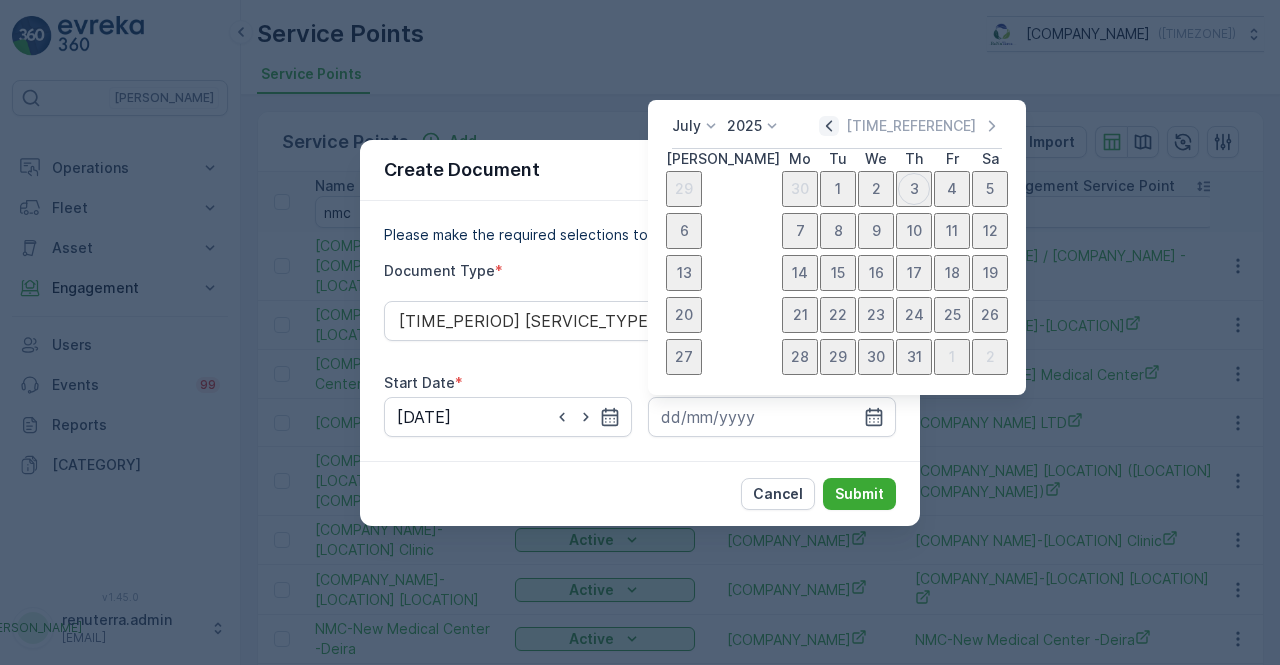click at bounding box center (829, 126) 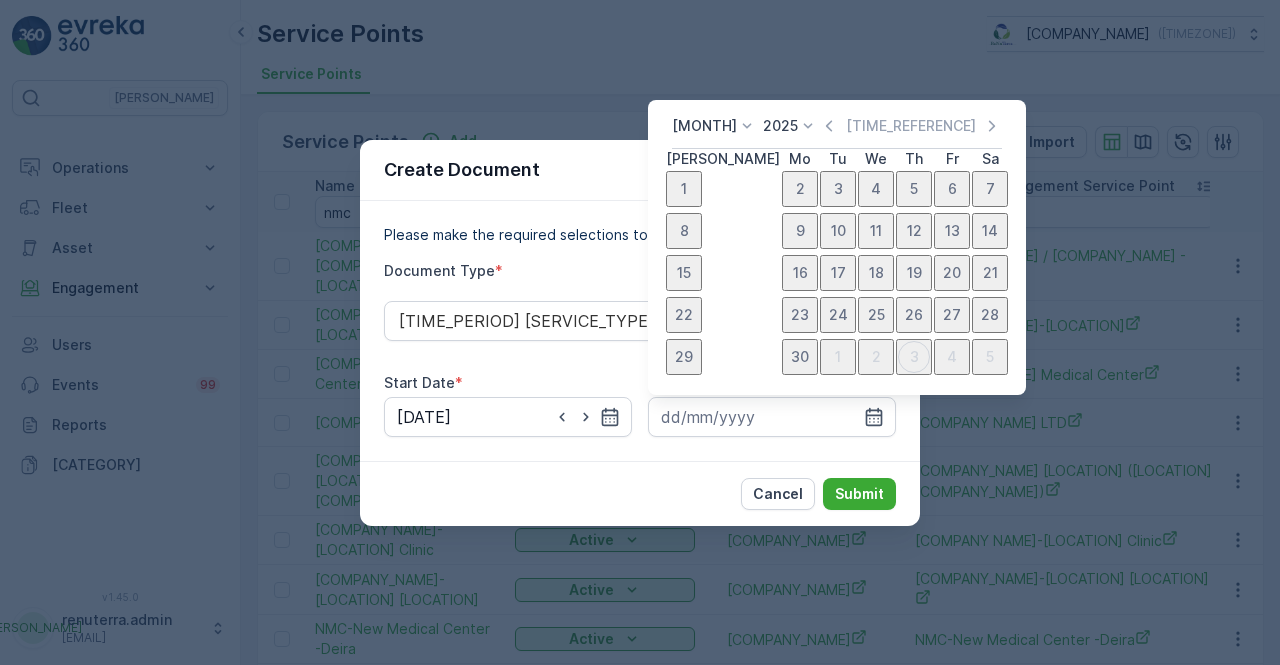 click on "30" at bounding box center [800, 357] 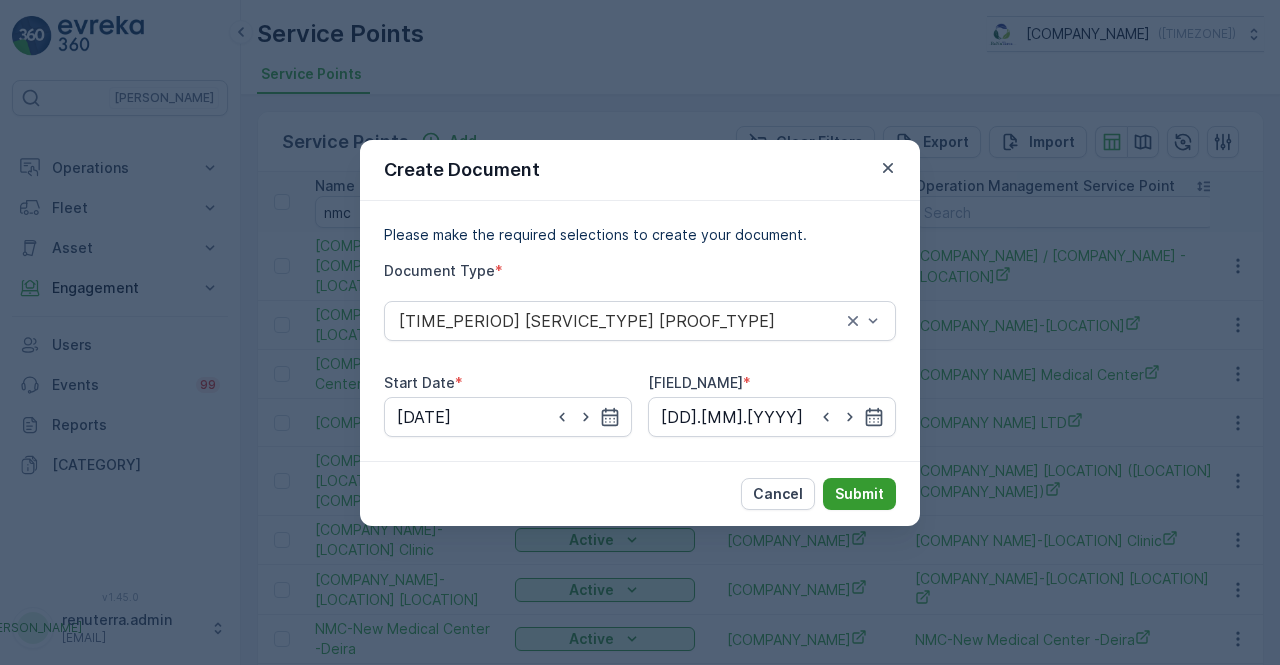 click on "Submit" at bounding box center (859, 494) 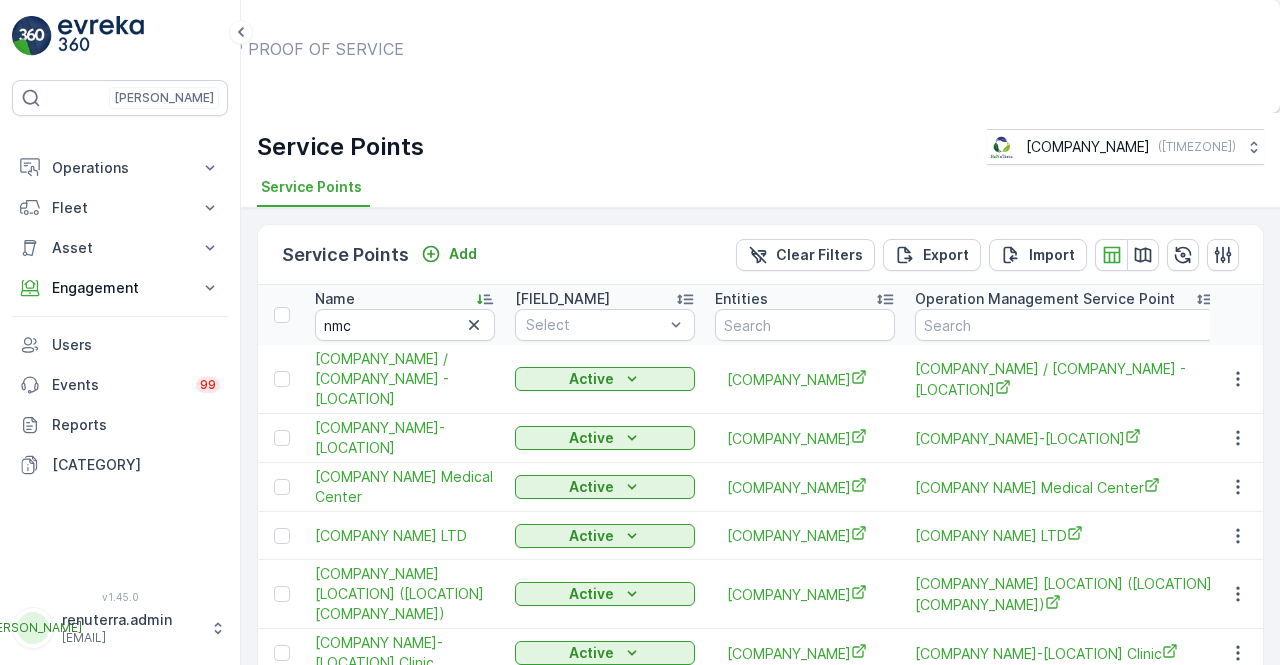 click on "Show Documents" at bounding box center (657, 68) 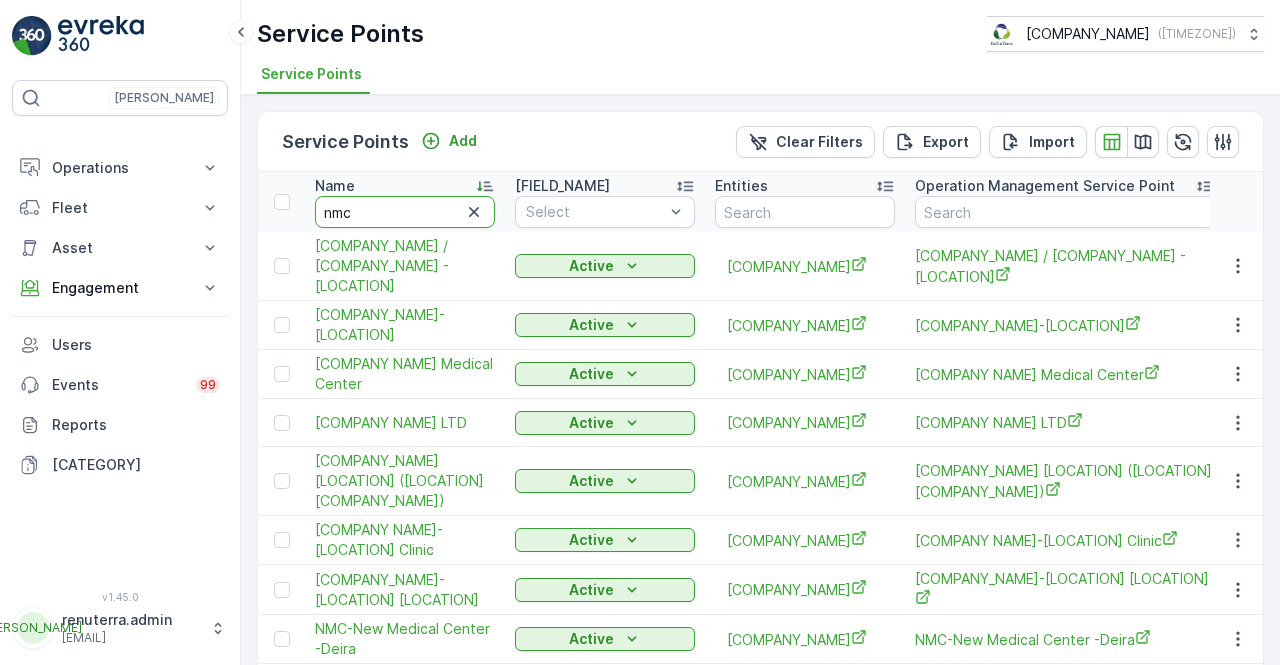 drag, startPoint x: 349, startPoint y: 213, endPoint x: 274, endPoint y: 211, distance: 75.026665 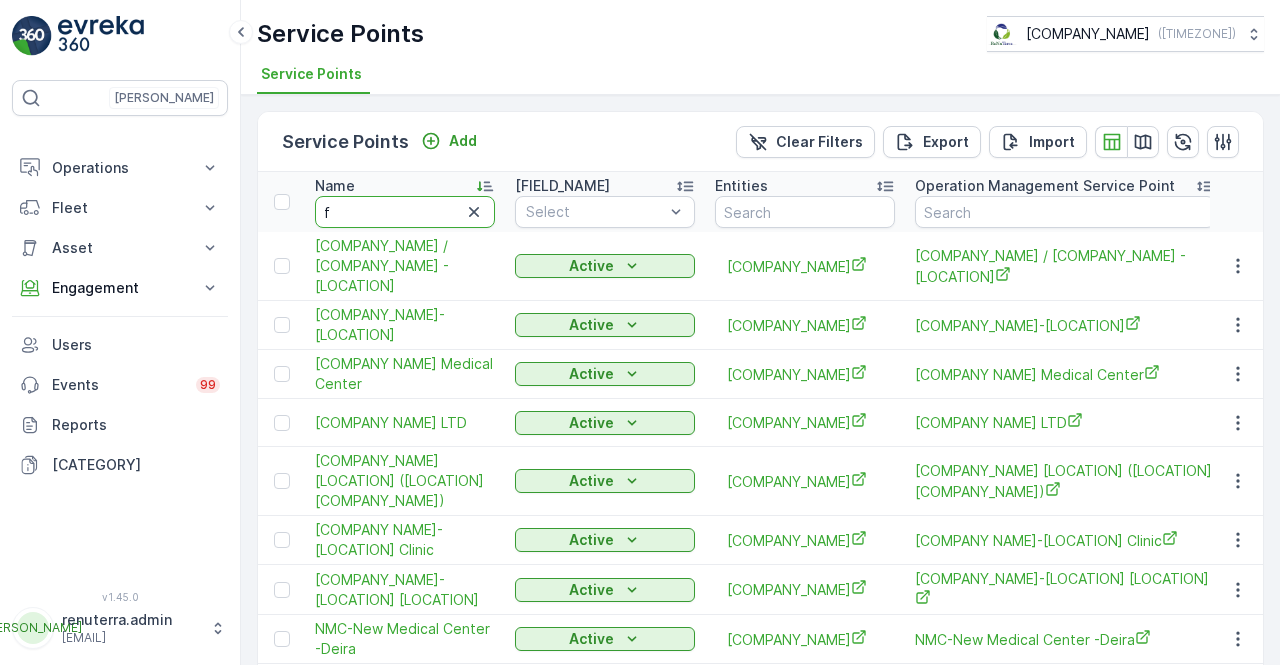 type on "fa" 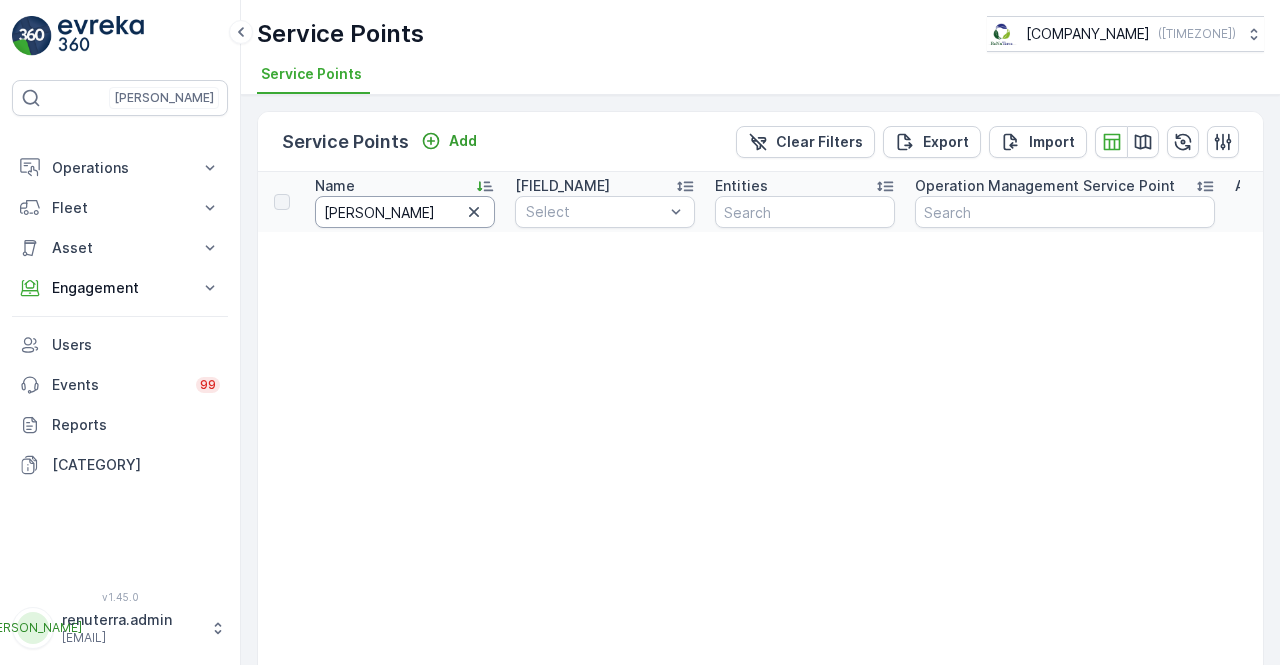 click on "fali" at bounding box center (405, 212) 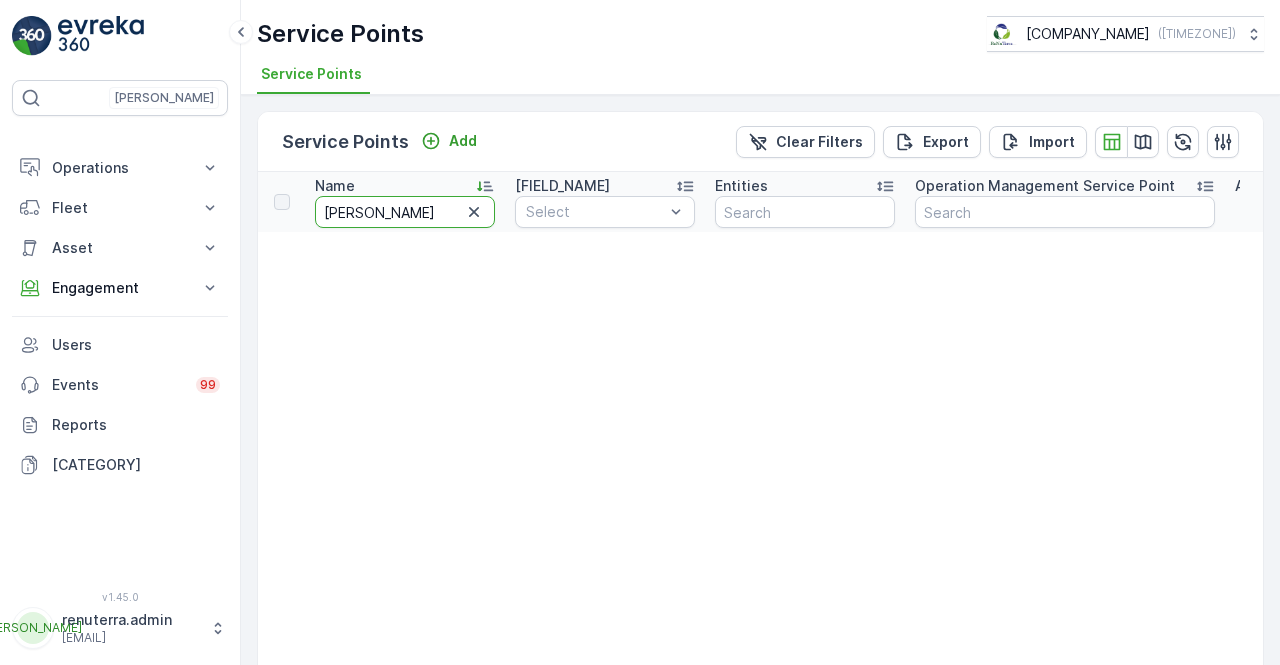 click on "fama" at bounding box center (405, 212) 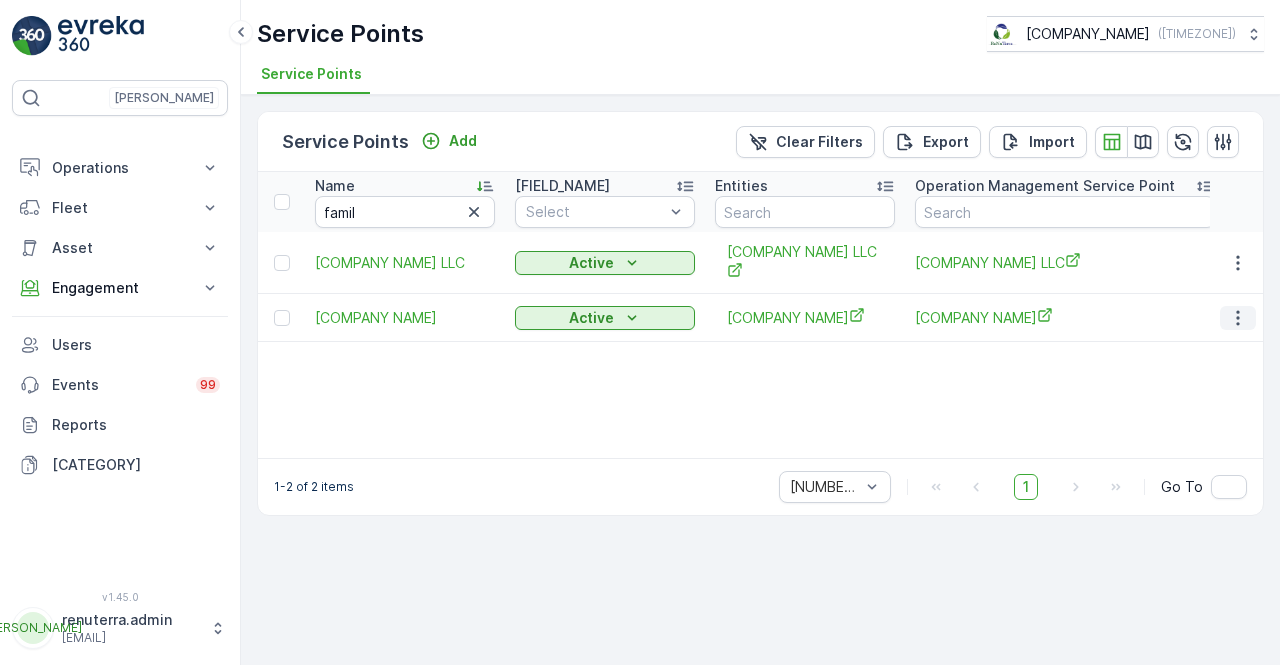 click at bounding box center [1238, 318] 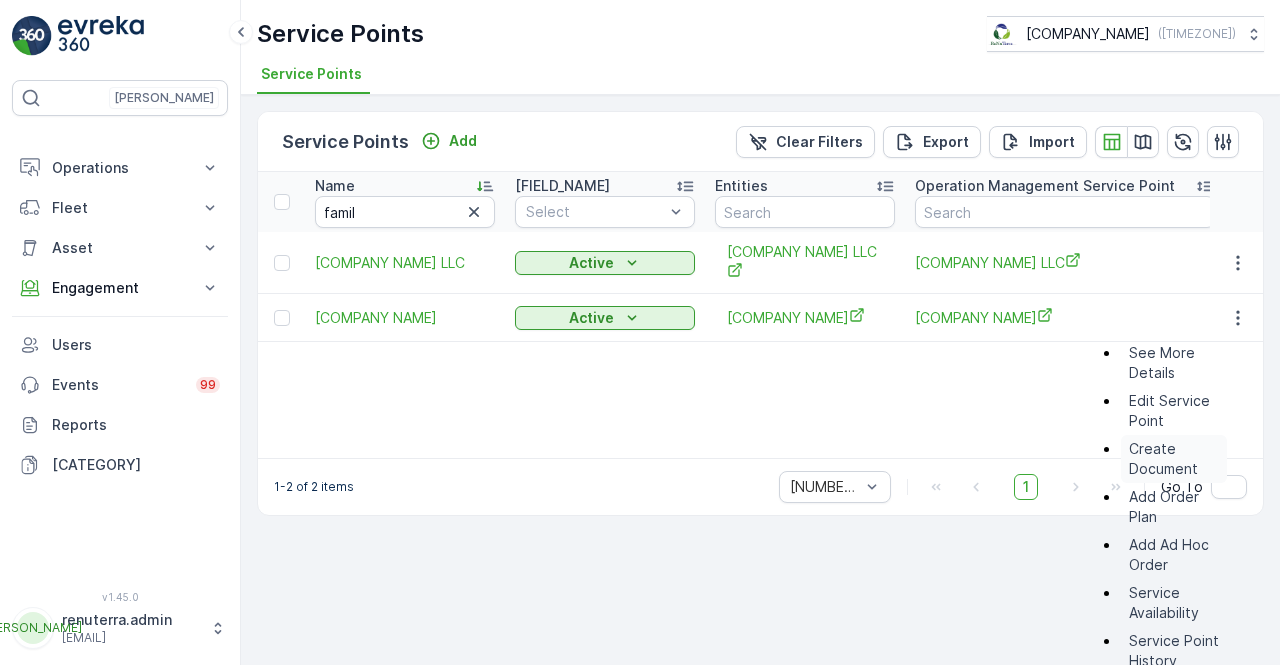 click on "Create Document" at bounding box center (1174, 459) 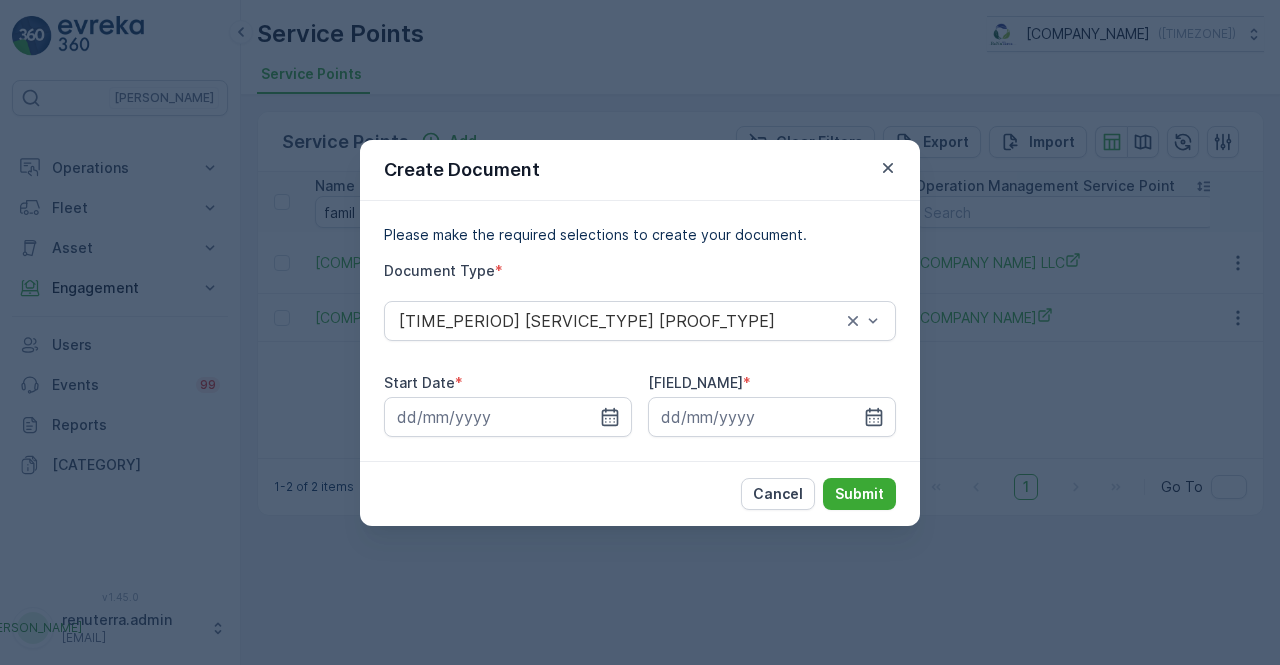drag, startPoint x: 608, startPoint y: 408, endPoint x: 593, endPoint y: 395, distance: 19.849434 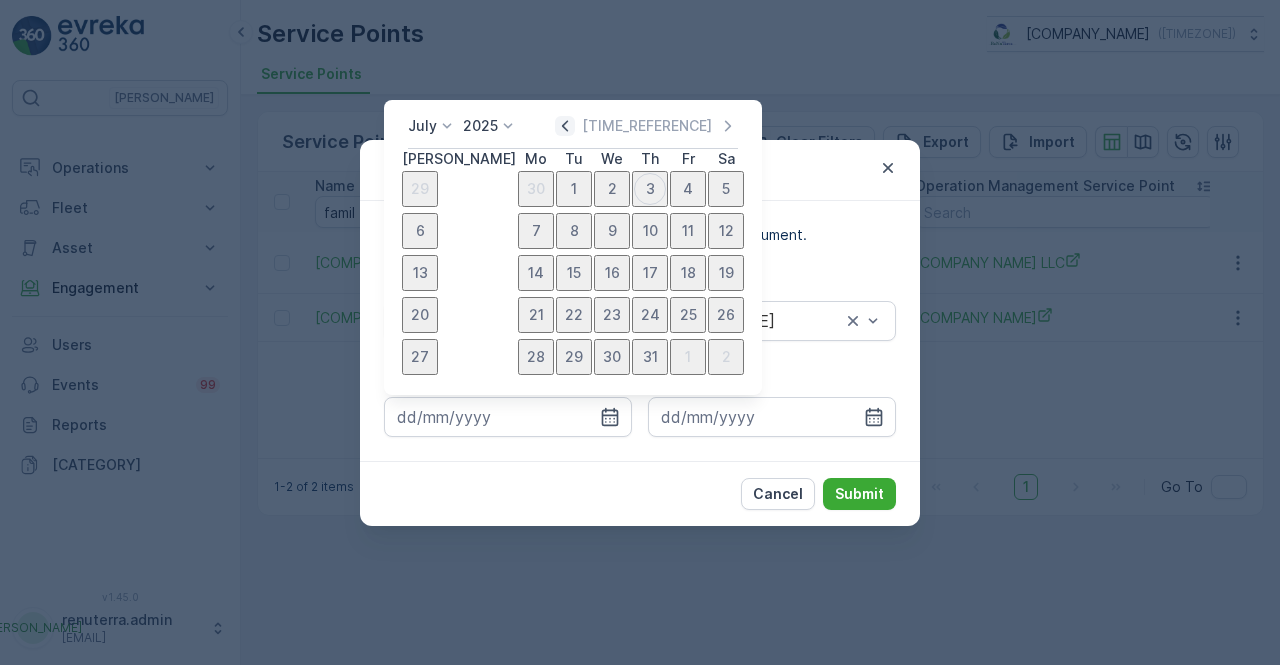 click at bounding box center [565, 126] 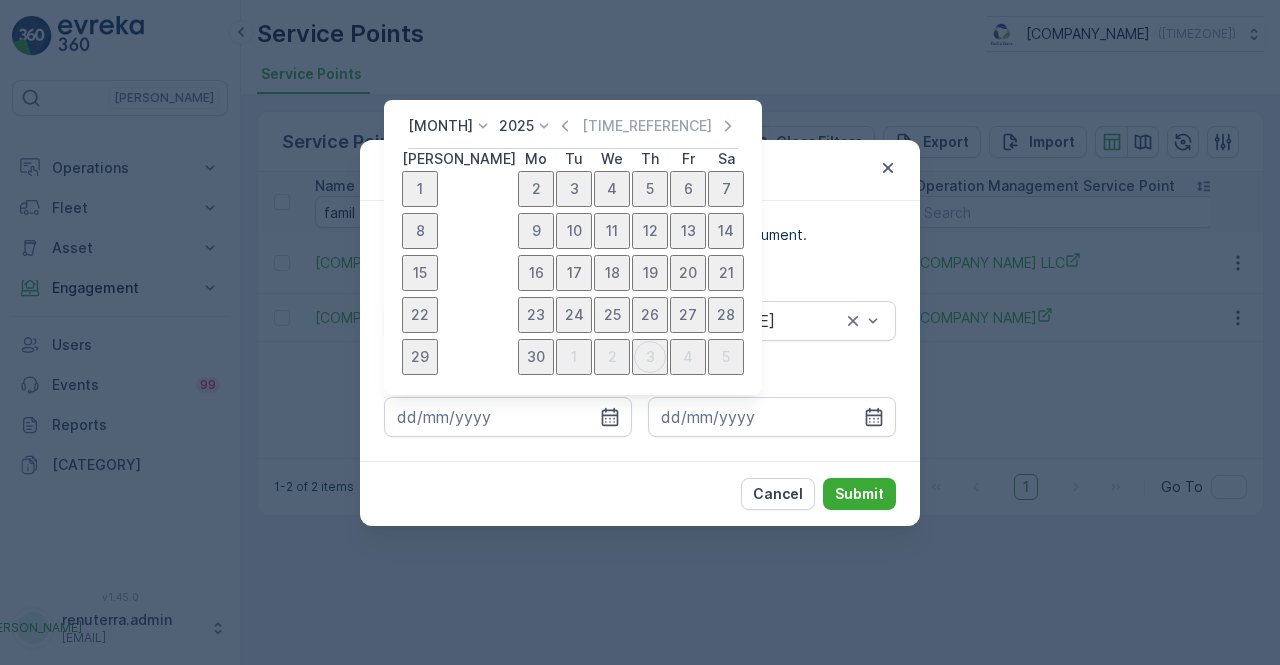 drag, startPoint x: 405, startPoint y: 199, endPoint x: 433, endPoint y: 205, distance: 28.635643 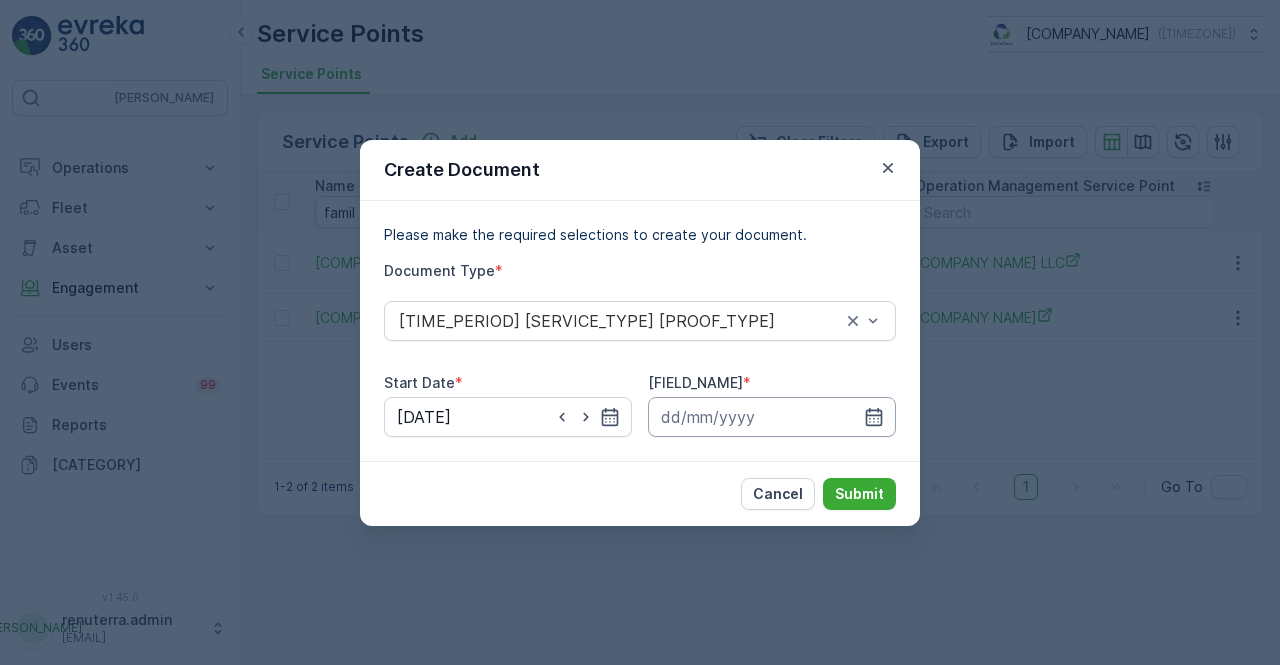 drag, startPoint x: 878, startPoint y: 421, endPoint x: 876, endPoint y: 400, distance: 21.095022 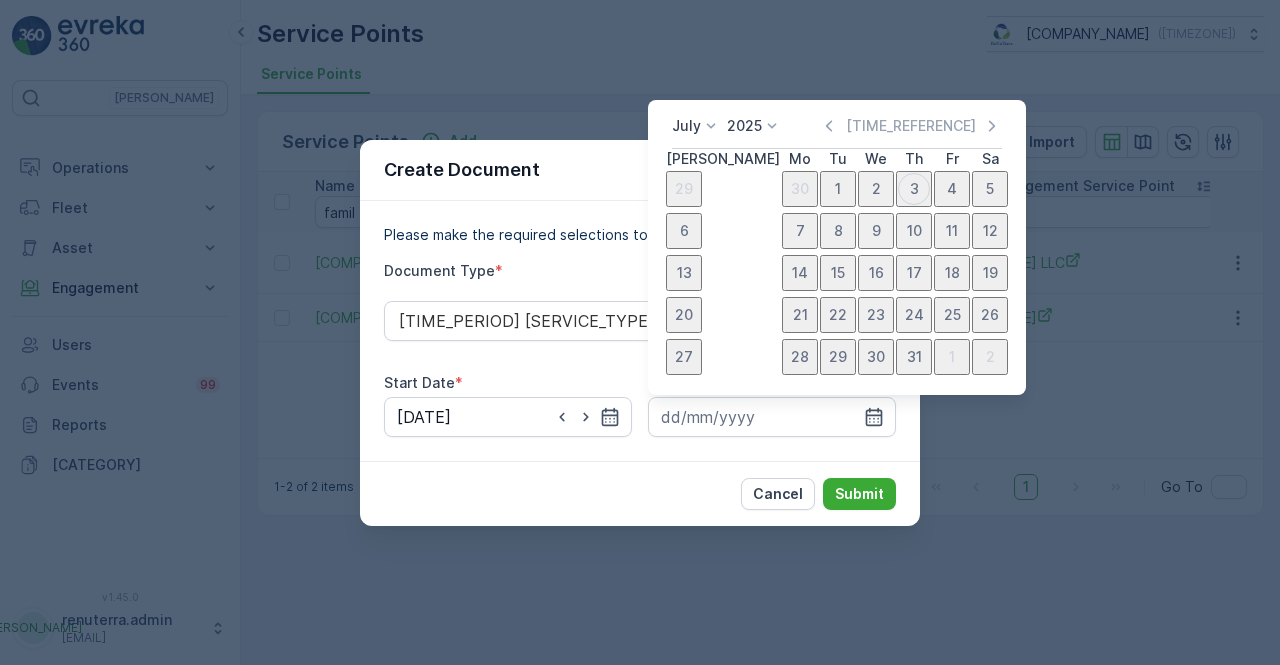 drag, startPoint x: 824, startPoint y: 121, endPoint x: 821, endPoint y: 177, distance: 56.0803 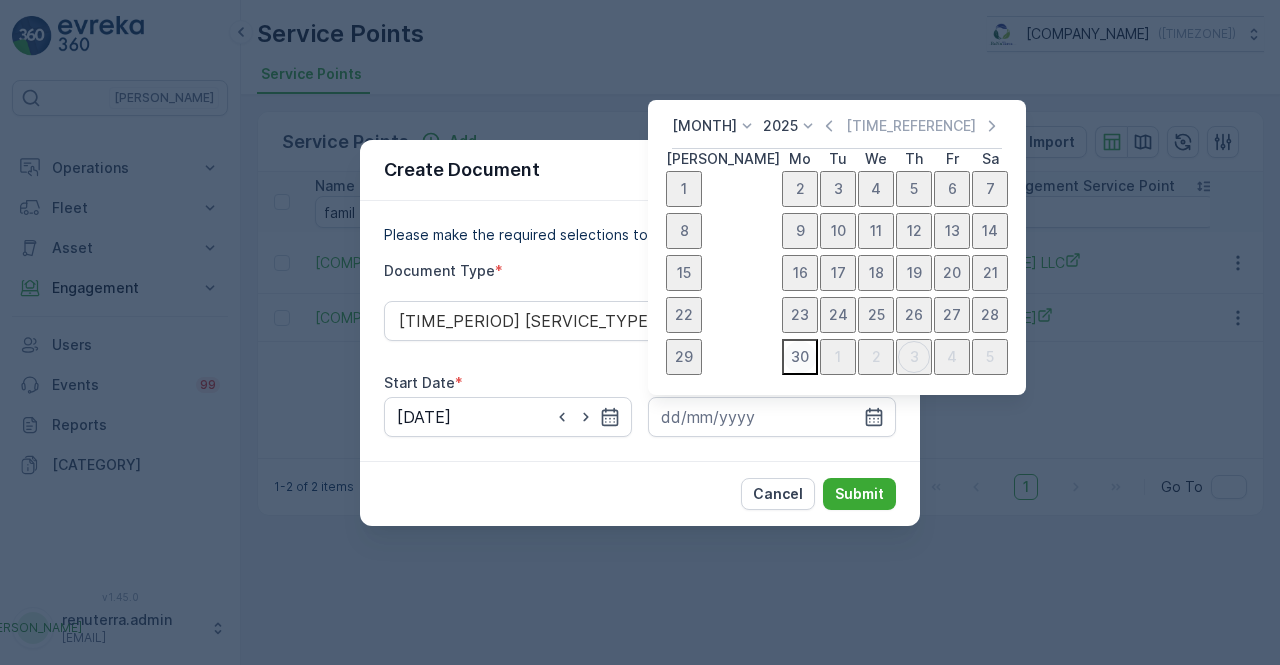 click on "30" at bounding box center (800, 357) 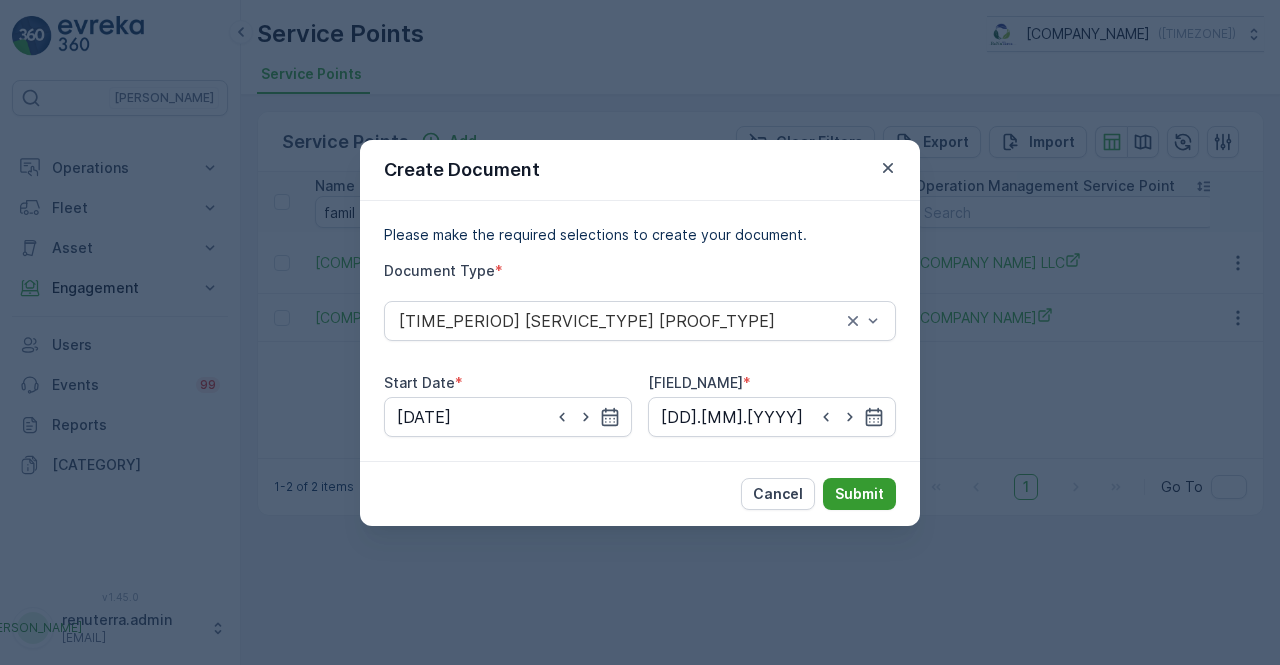 click on "Submit" at bounding box center (859, 494) 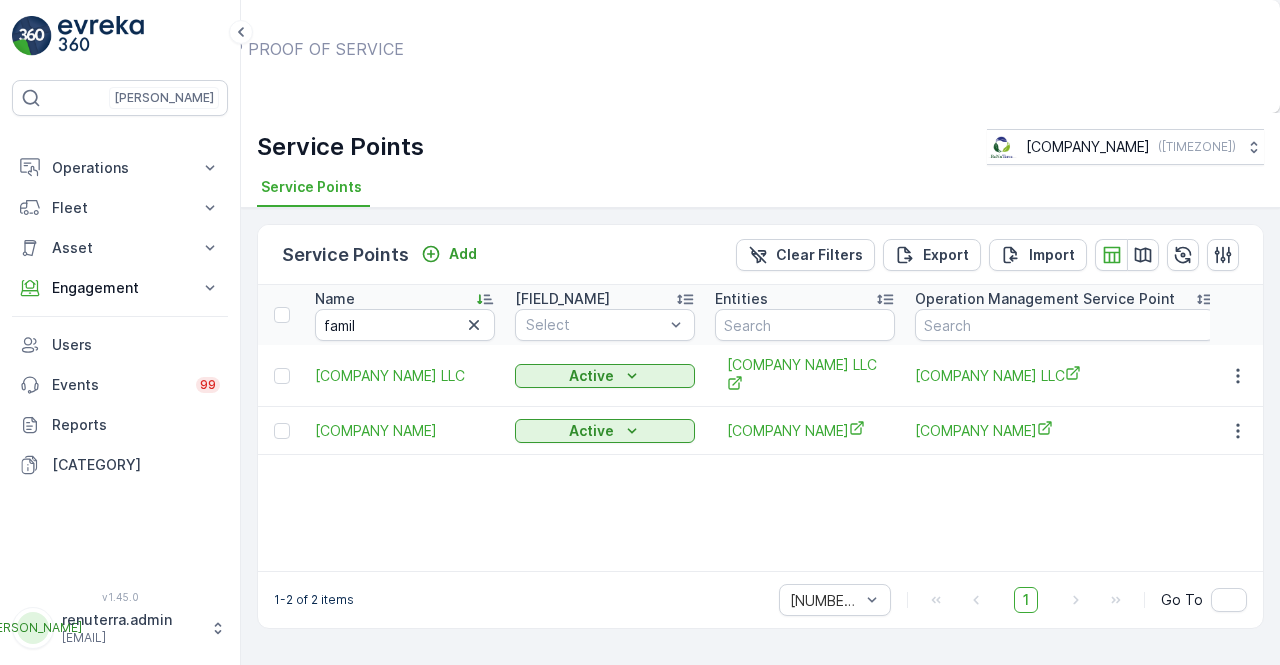 click on "Show Documents" at bounding box center (657, 68) 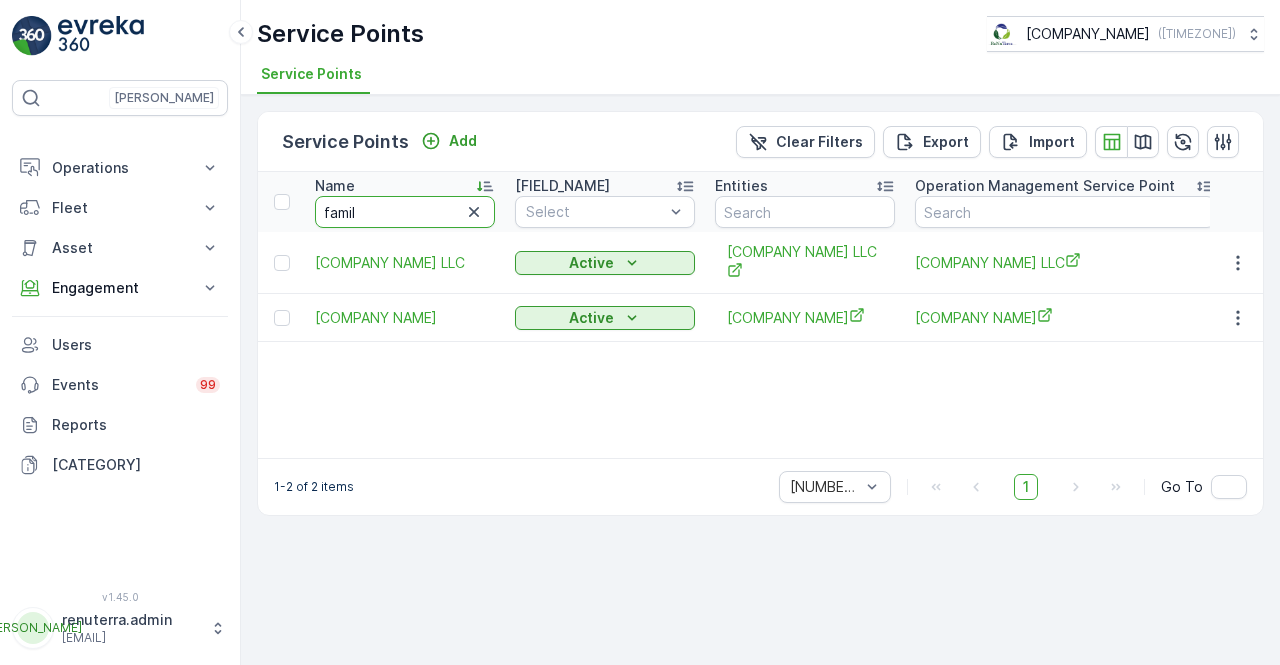 drag, startPoint x: 386, startPoint y: 214, endPoint x: 264, endPoint y: 208, distance: 122.14745 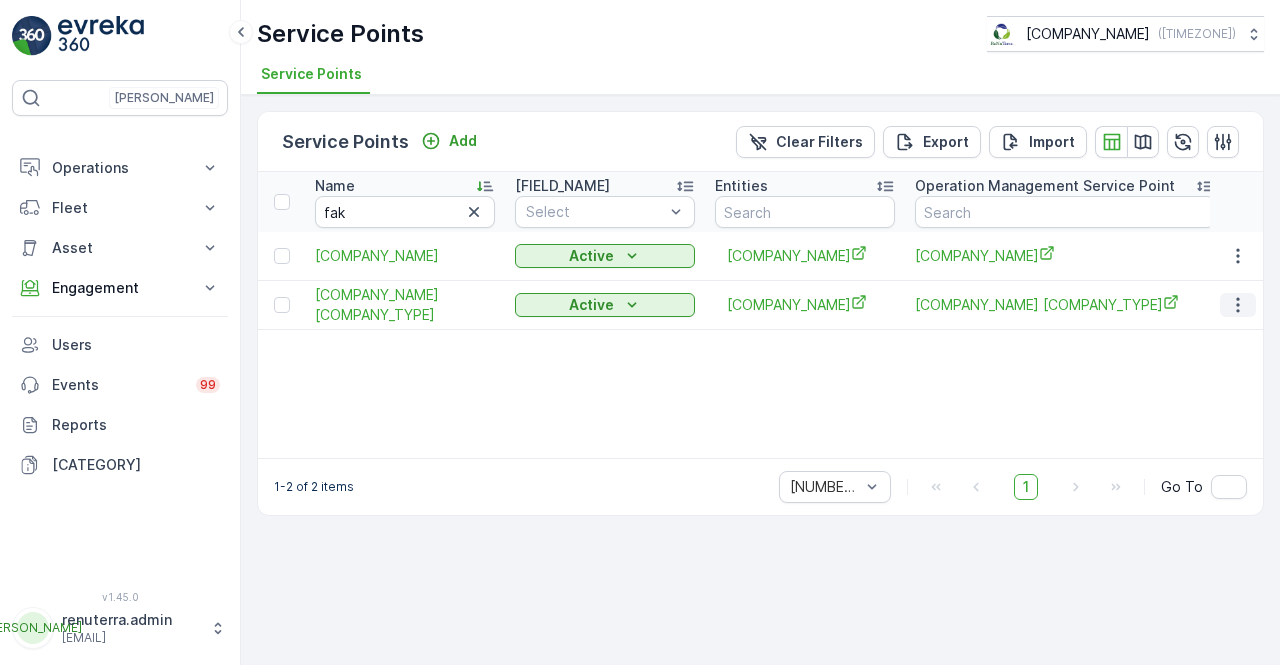 click at bounding box center (1238, 305) 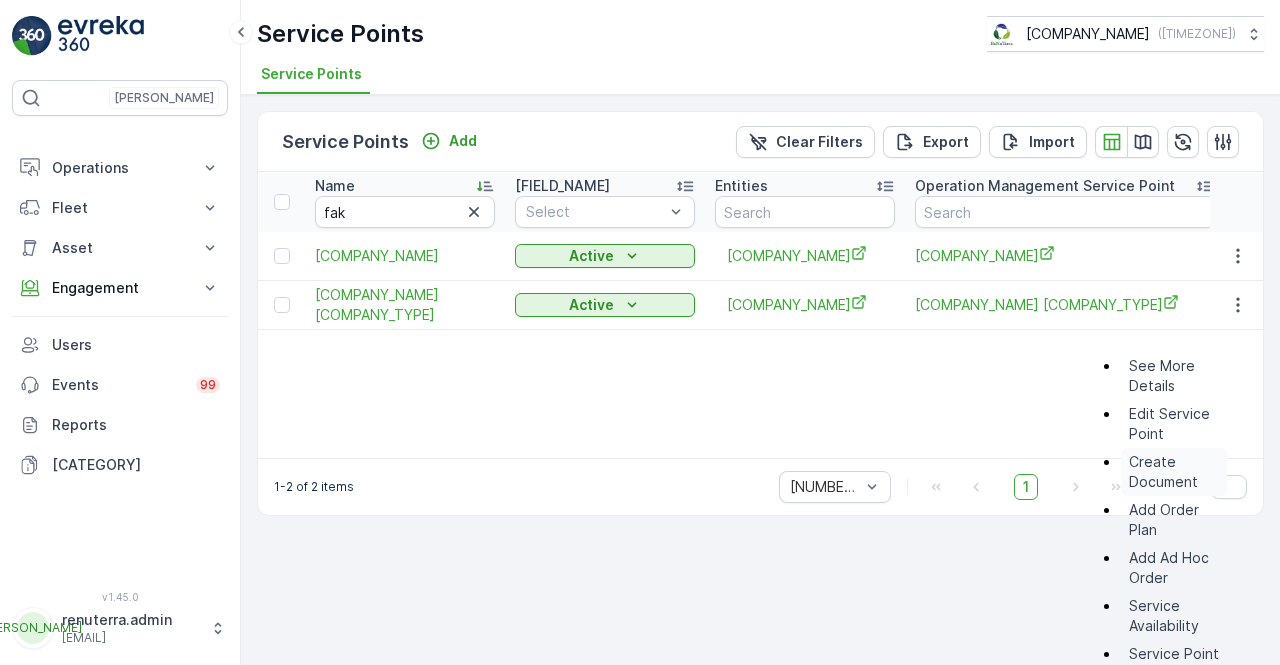 click on "Create Document" at bounding box center [1174, 472] 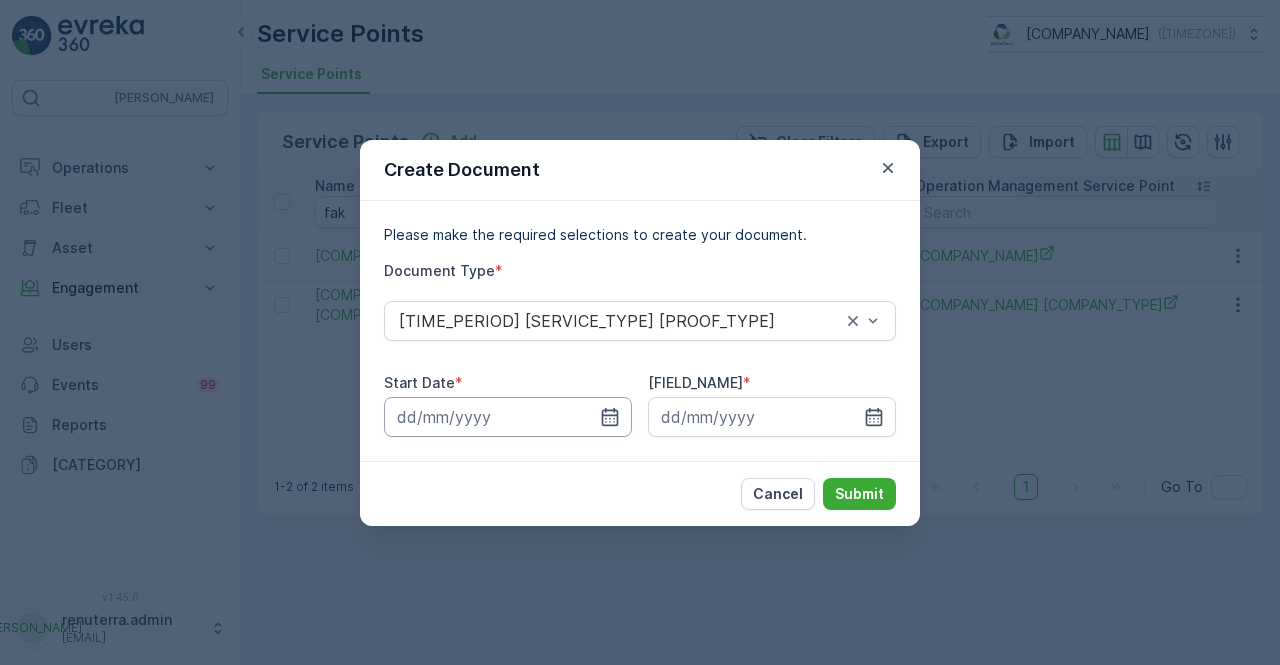 drag, startPoint x: 608, startPoint y: 417, endPoint x: 603, endPoint y: 397, distance: 20.615528 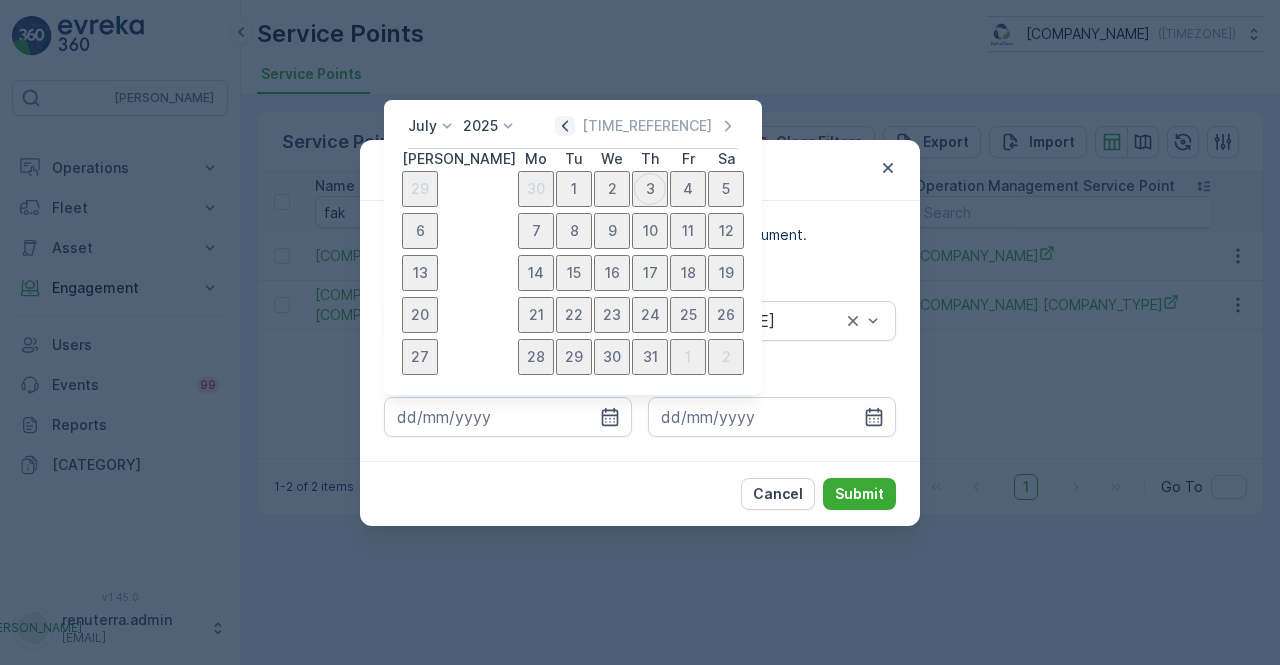 click at bounding box center (565, 126) 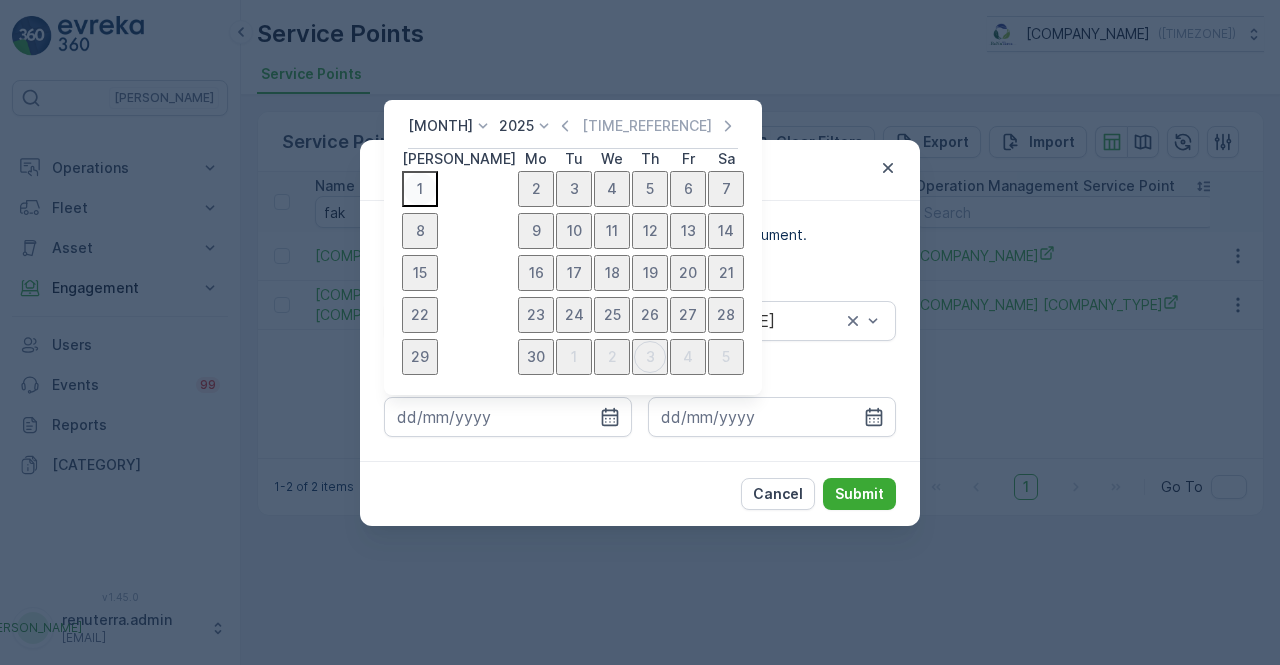 click on "1" at bounding box center [420, 189] 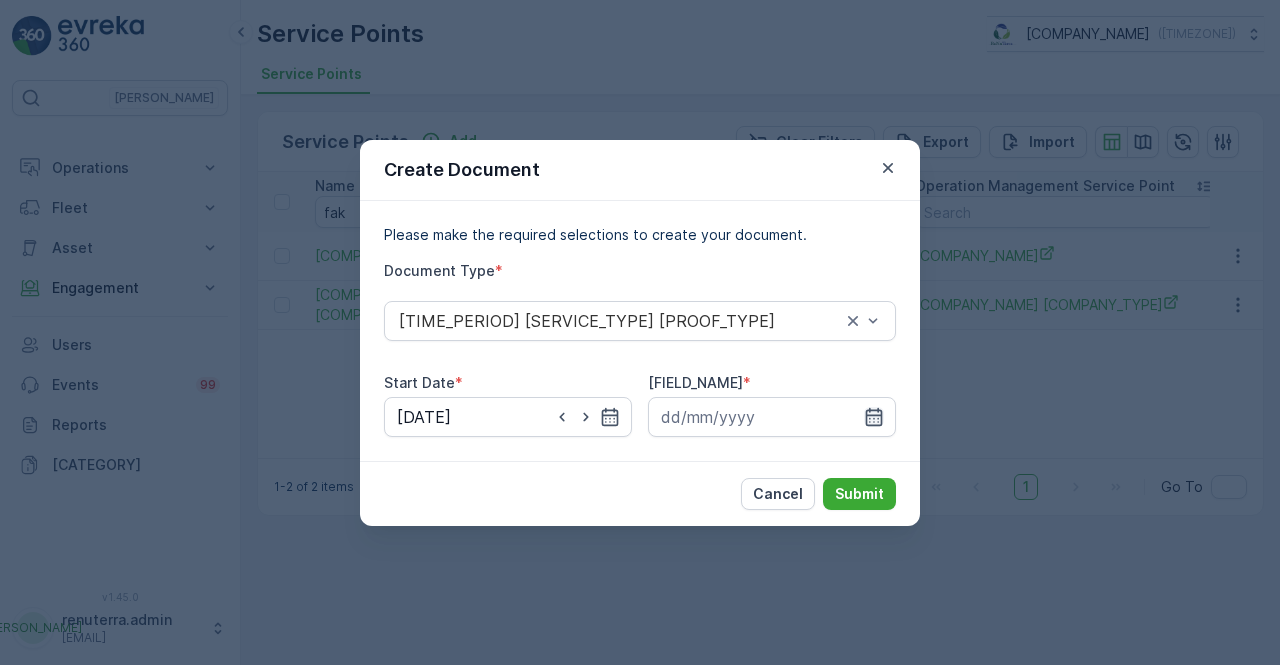 click at bounding box center (610, 416) 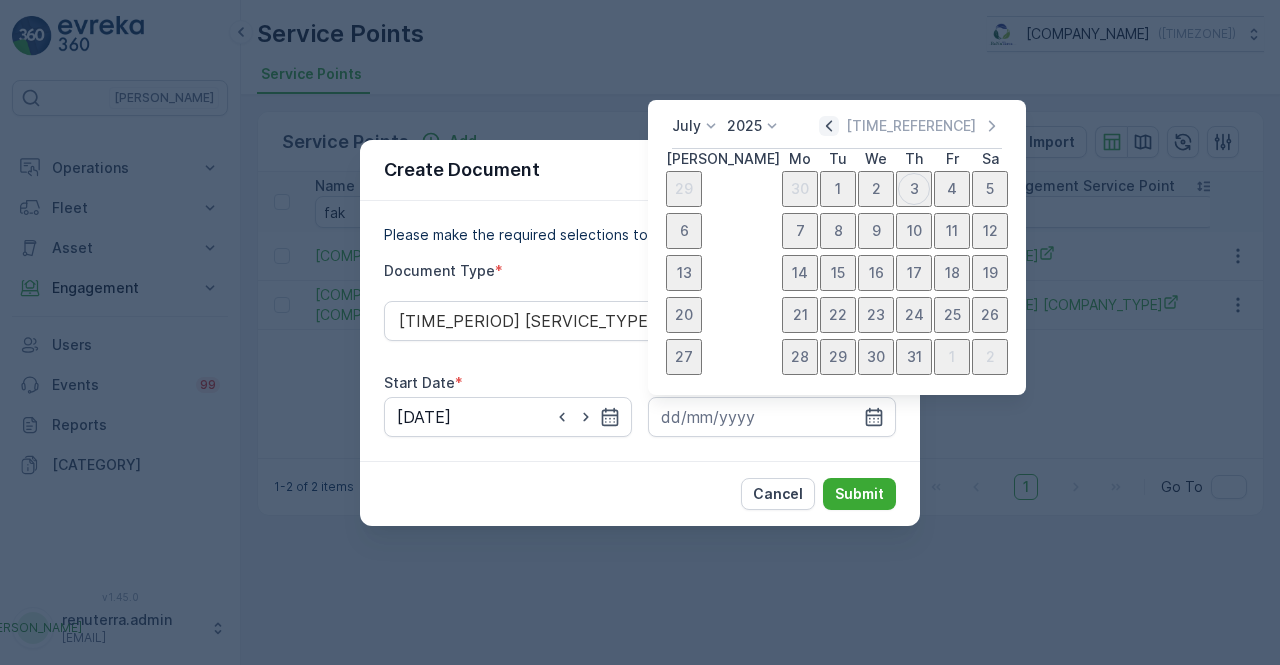 click at bounding box center (829, 126) 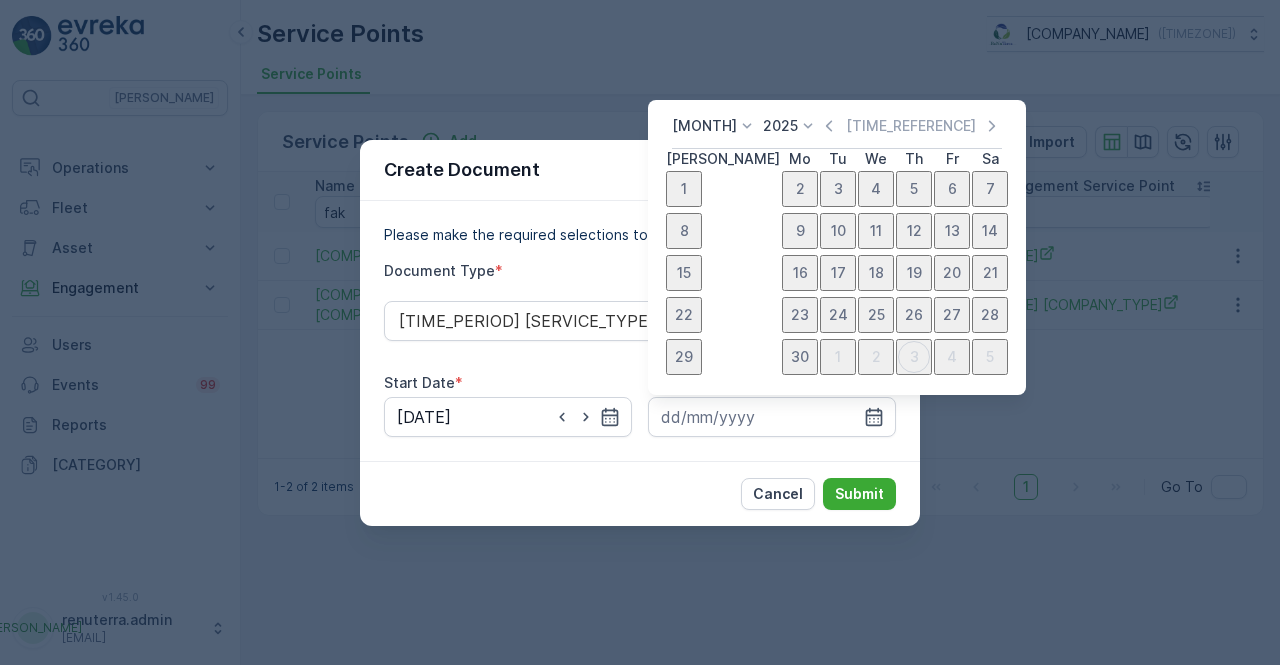 drag, startPoint x: 717, startPoint y: 350, endPoint x: 736, endPoint y: 446, distance: 97.862144 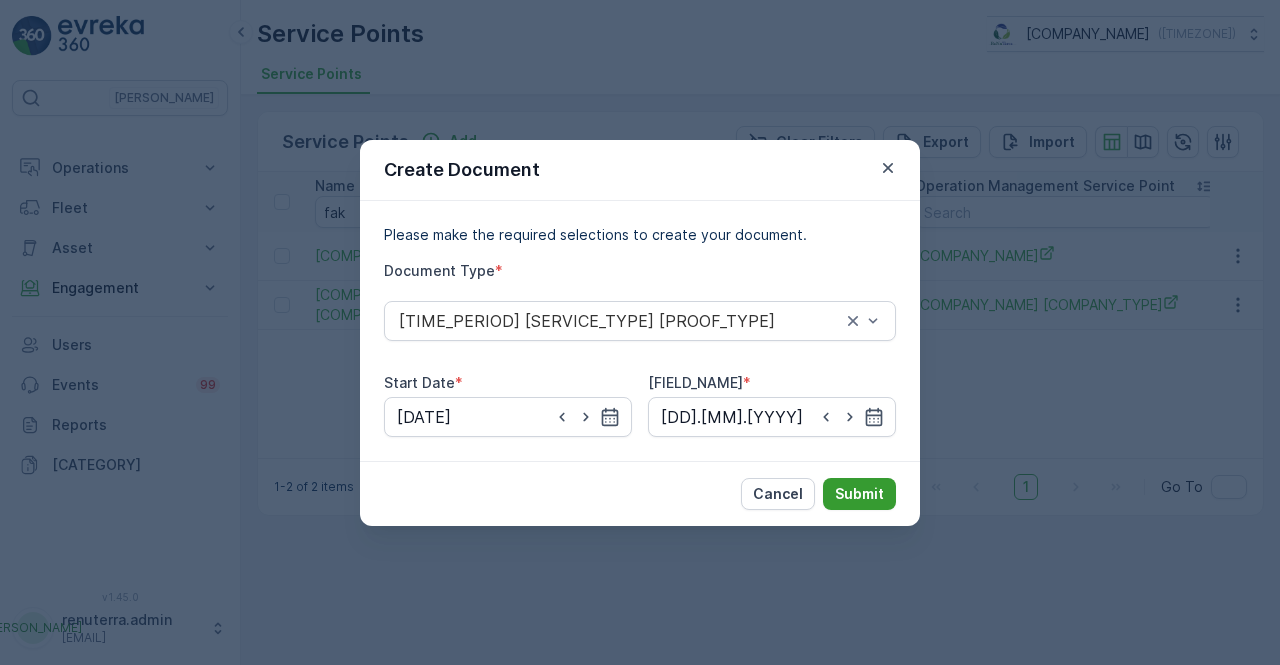 click on "Submit" at bounding box center [859, 494] 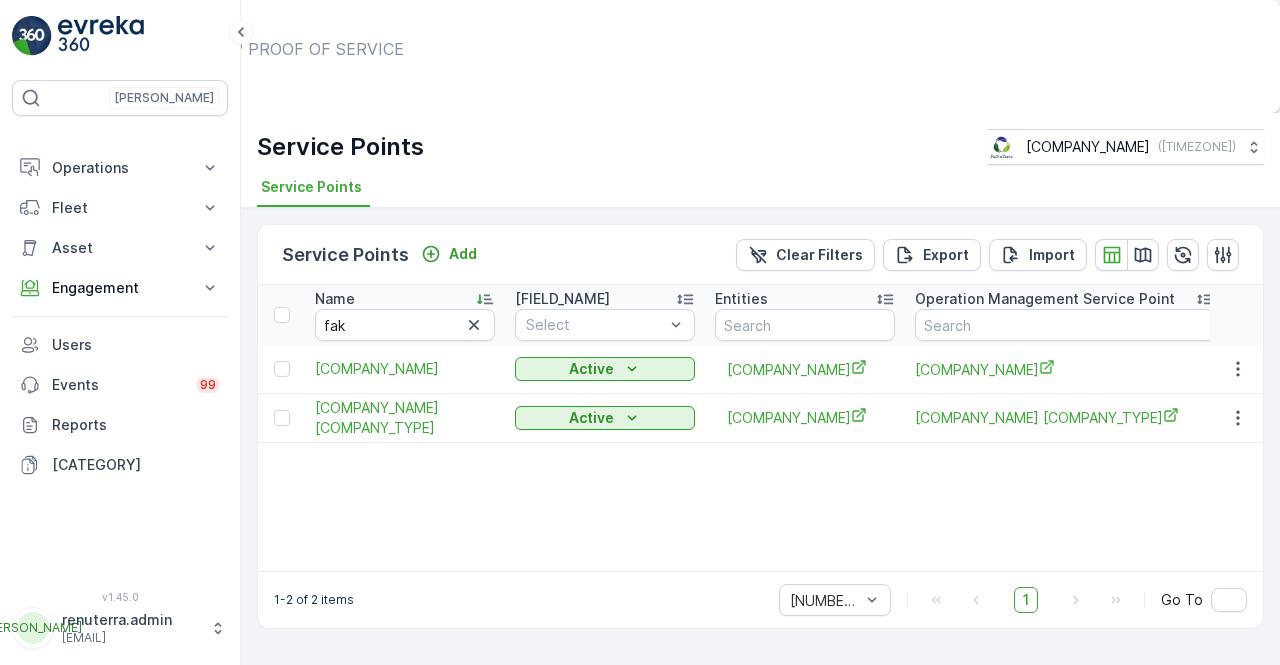 click on "Show Documents" at bounding box center (657, 68) 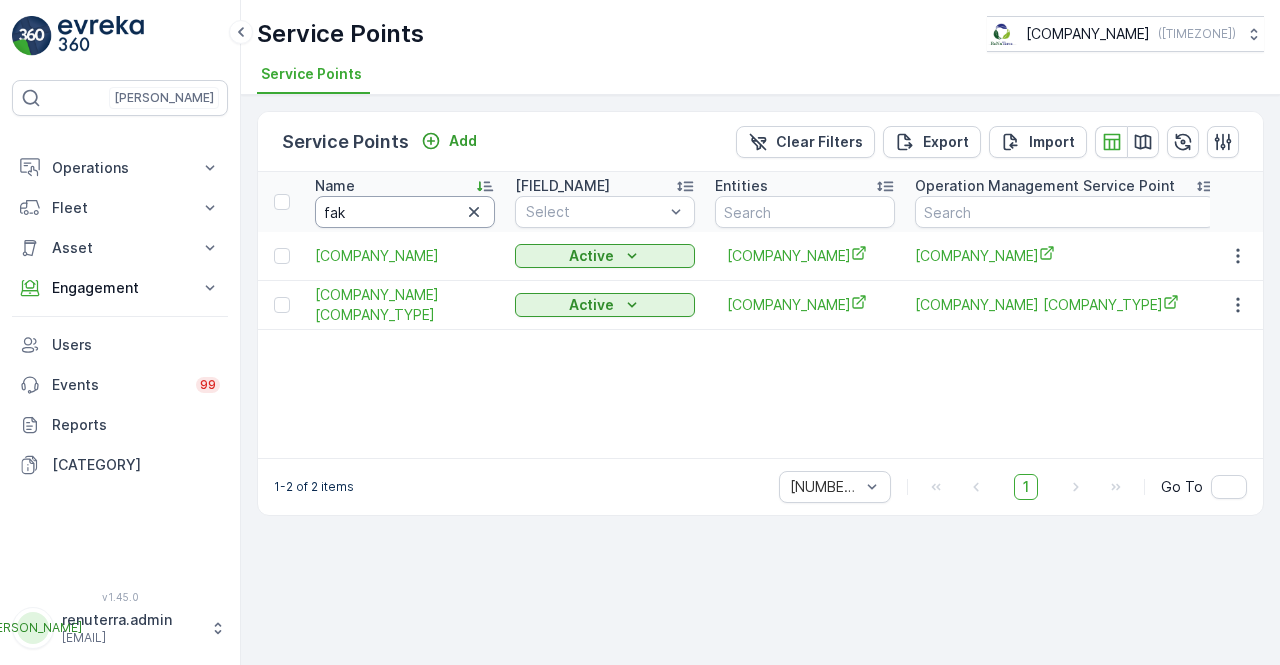 click on "fak" at bounding box center [405, 212] 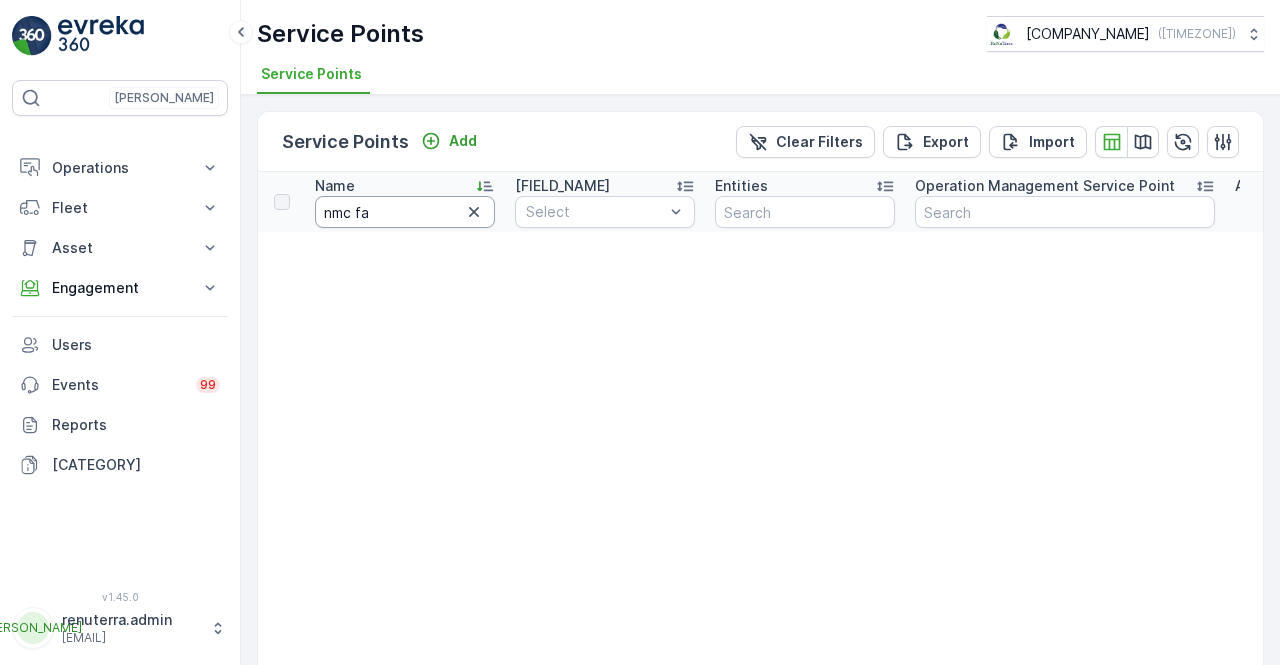 click on "nmc fa" at bounding box center [405, 212] 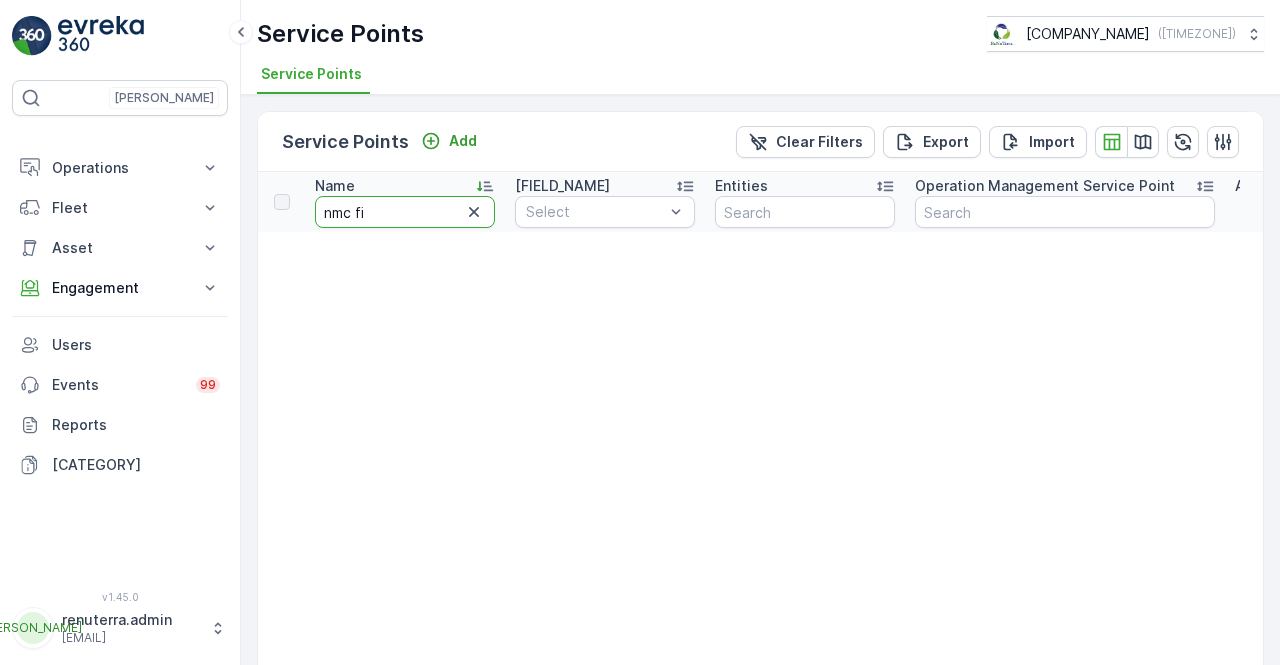 click on "nmc fi" at bounding box center [405, 212] 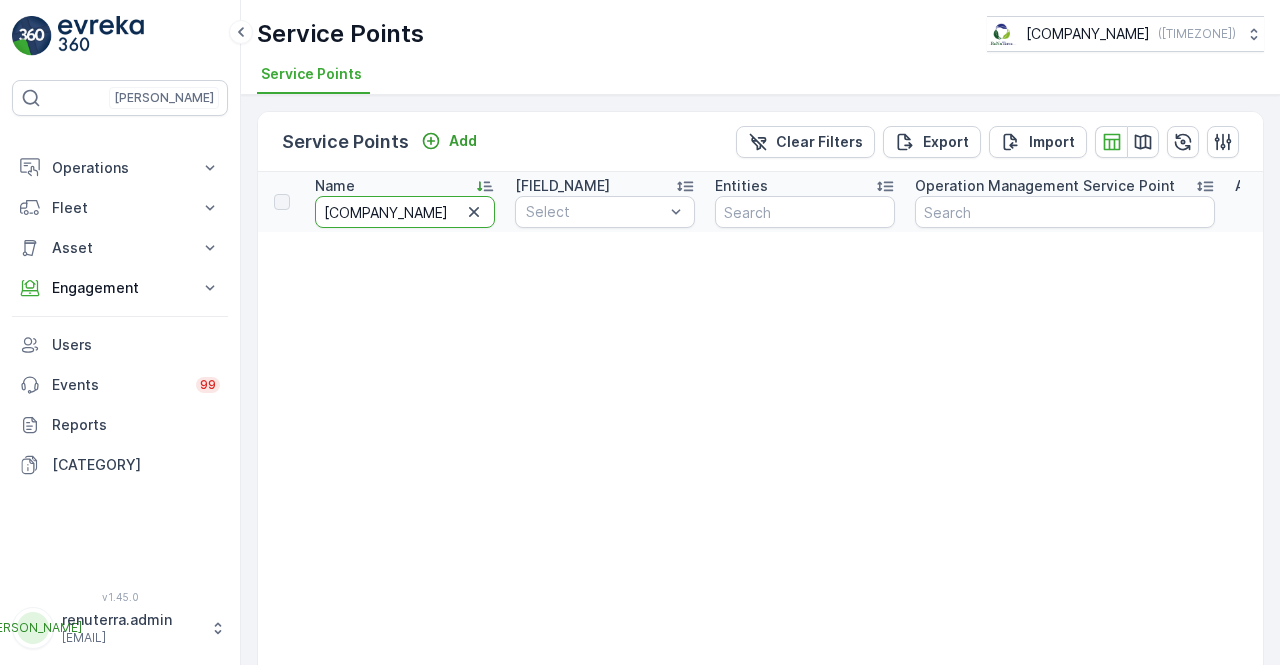 click on "nmc fim" at bounding box center (405, 212) 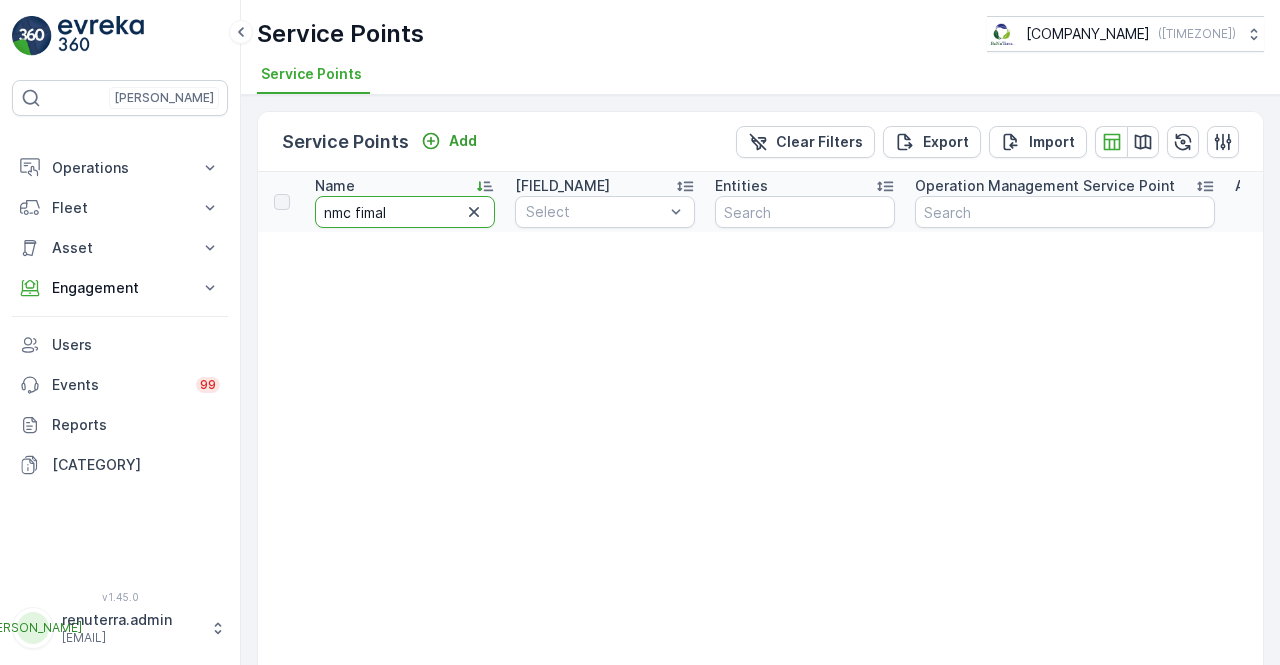 click on "nmc fimal" at bounding box center (405, 212) 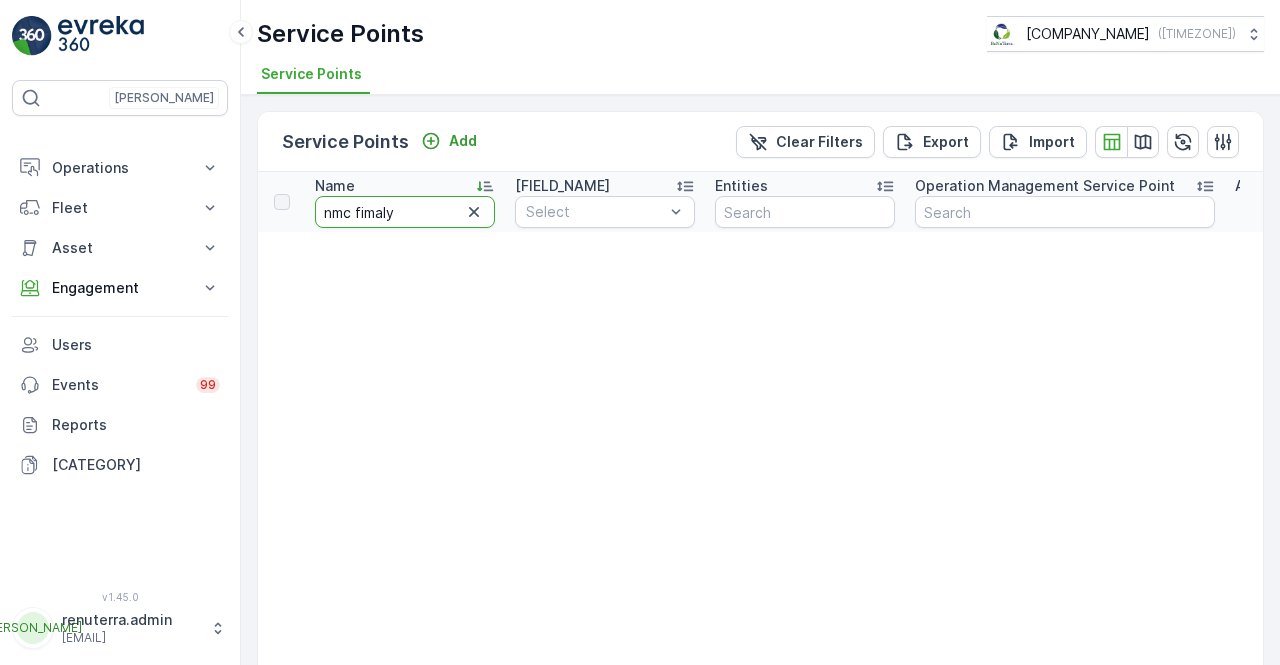 drag, startPoint x: 407, startPoint y: 209, endPoint x: 302, endPoint y: 209, distance: 105 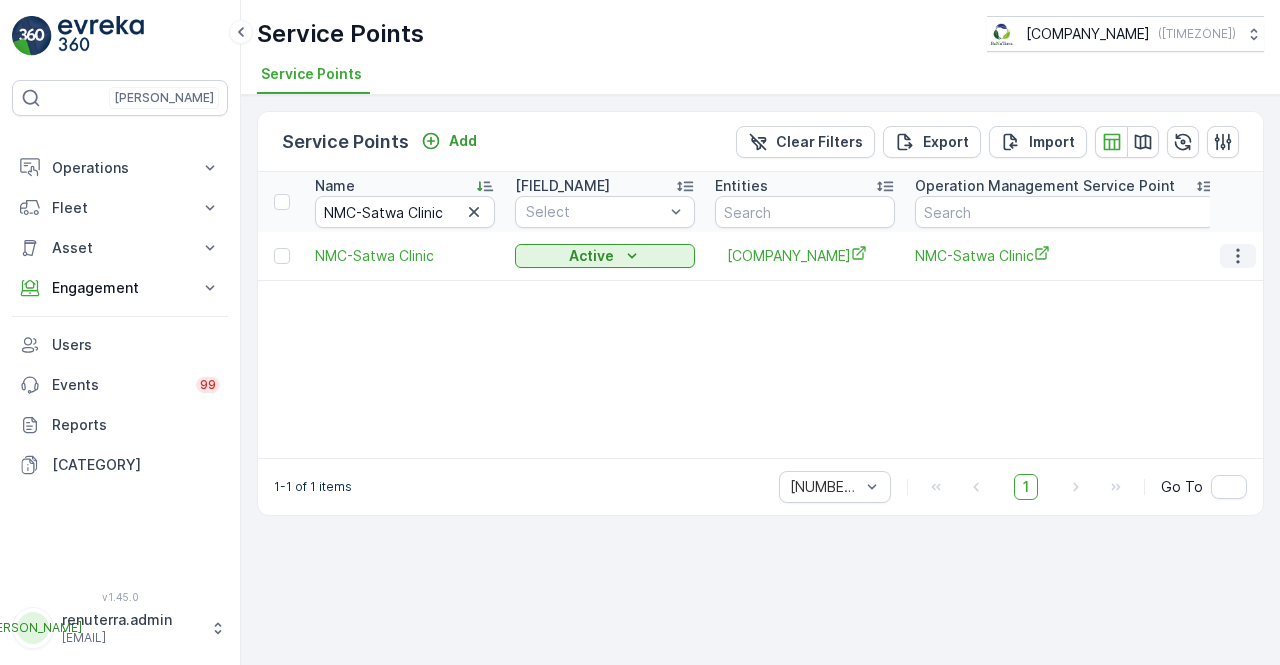 click at bounding box center [1238, 256] 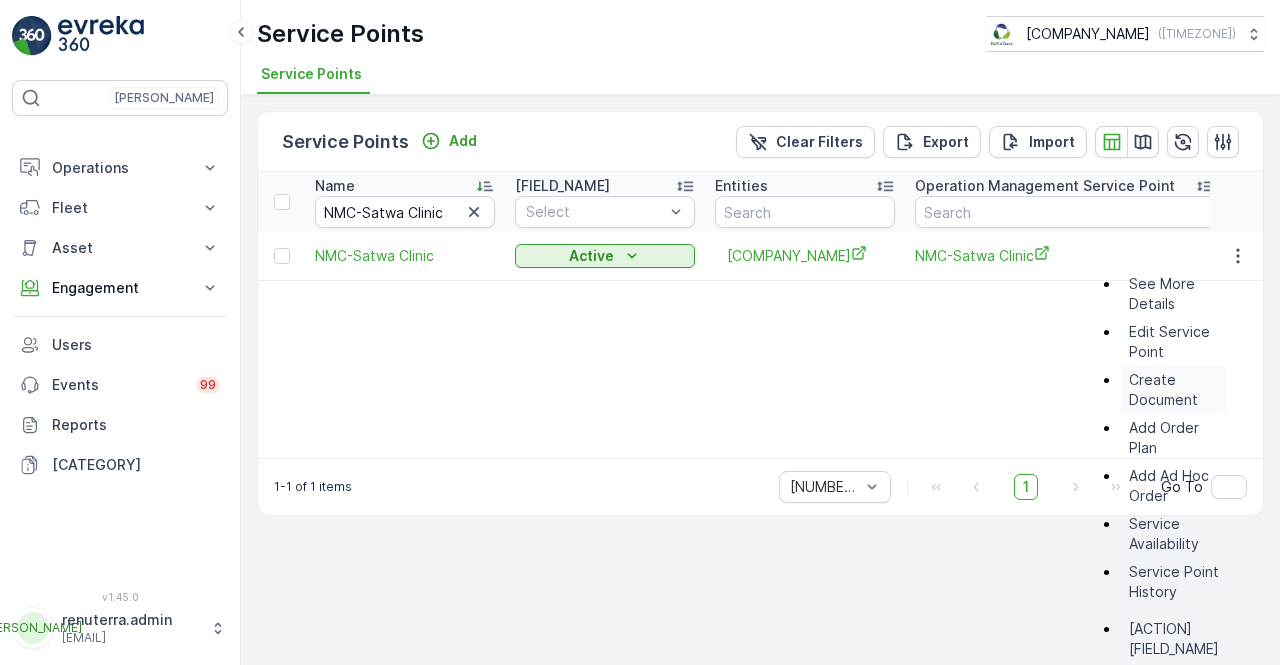 click on "Create Document" at bounding box center [1174, 390] 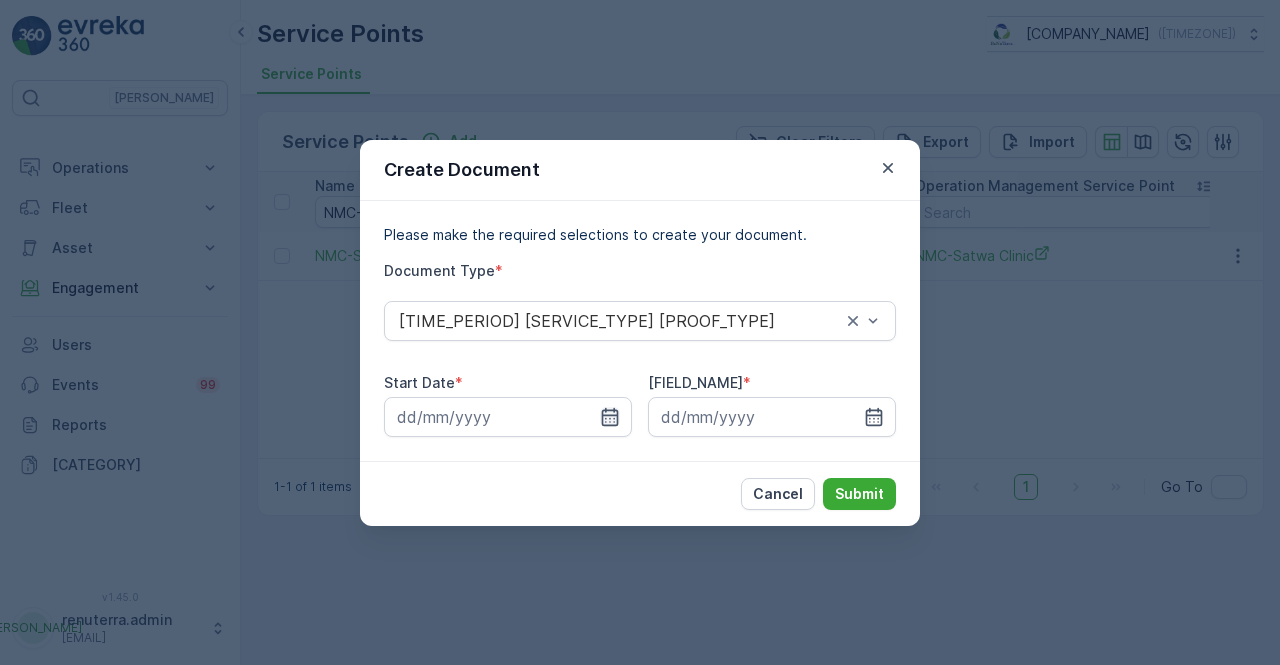 click at bounding box center (508, 417) 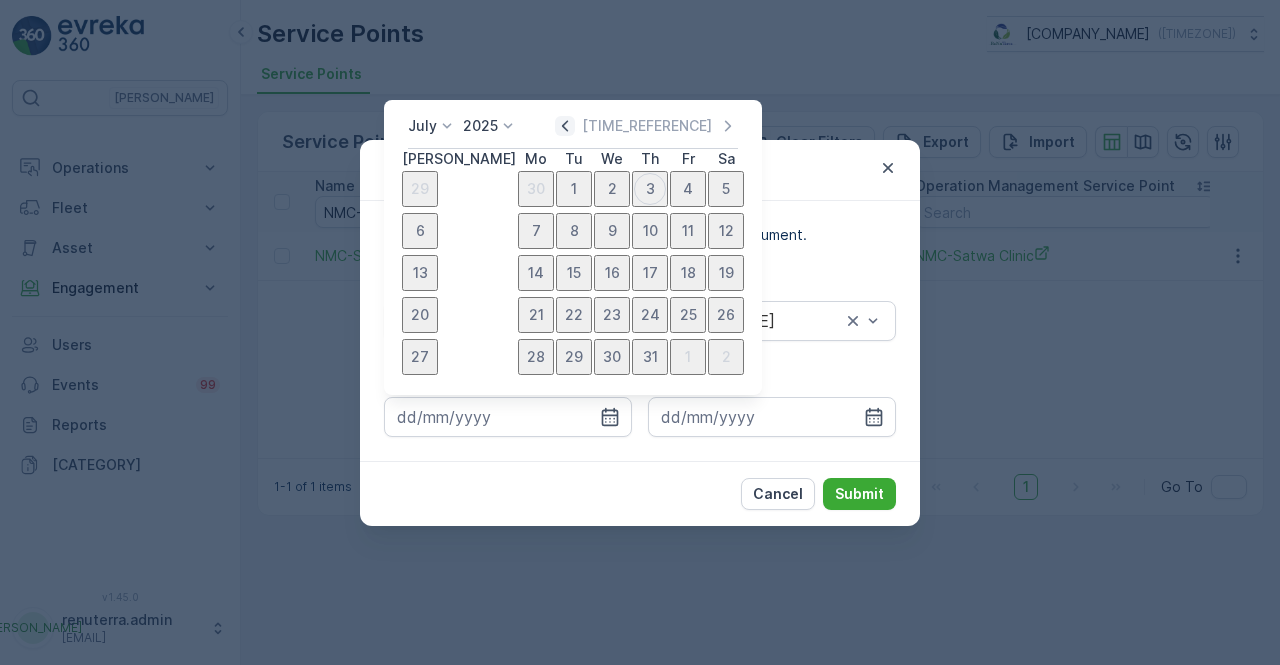 click at bounding box center [565, 126] 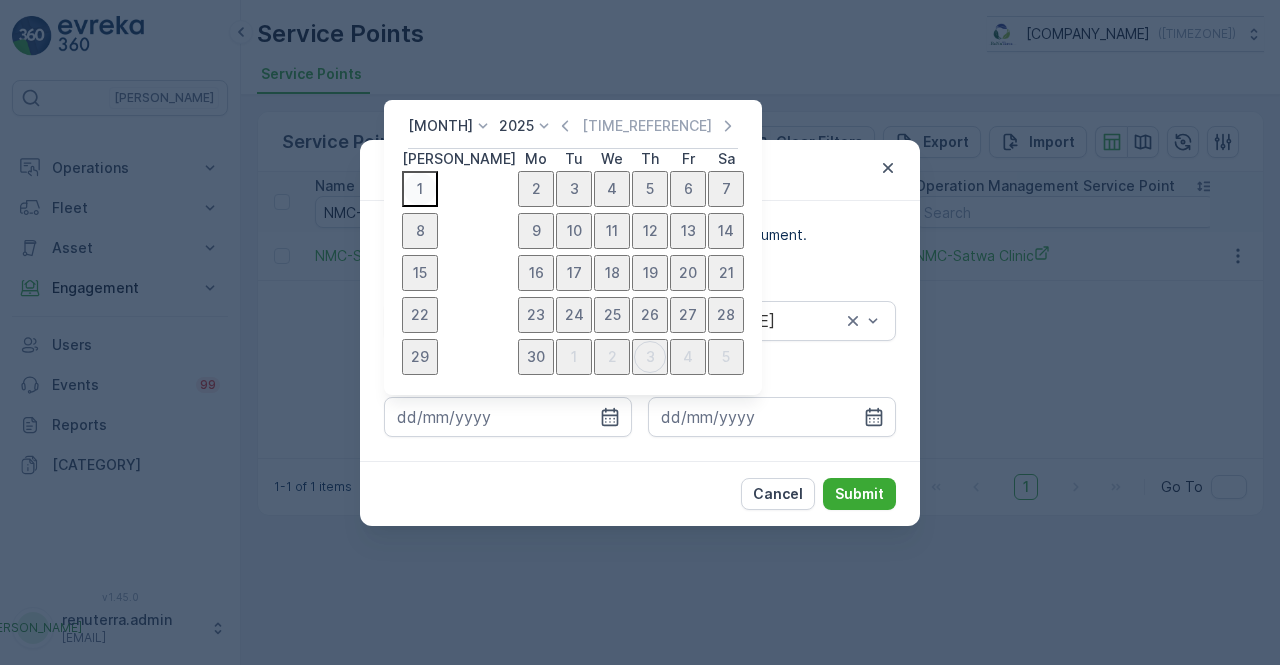 click on "1" at bounding box center (420, 189) 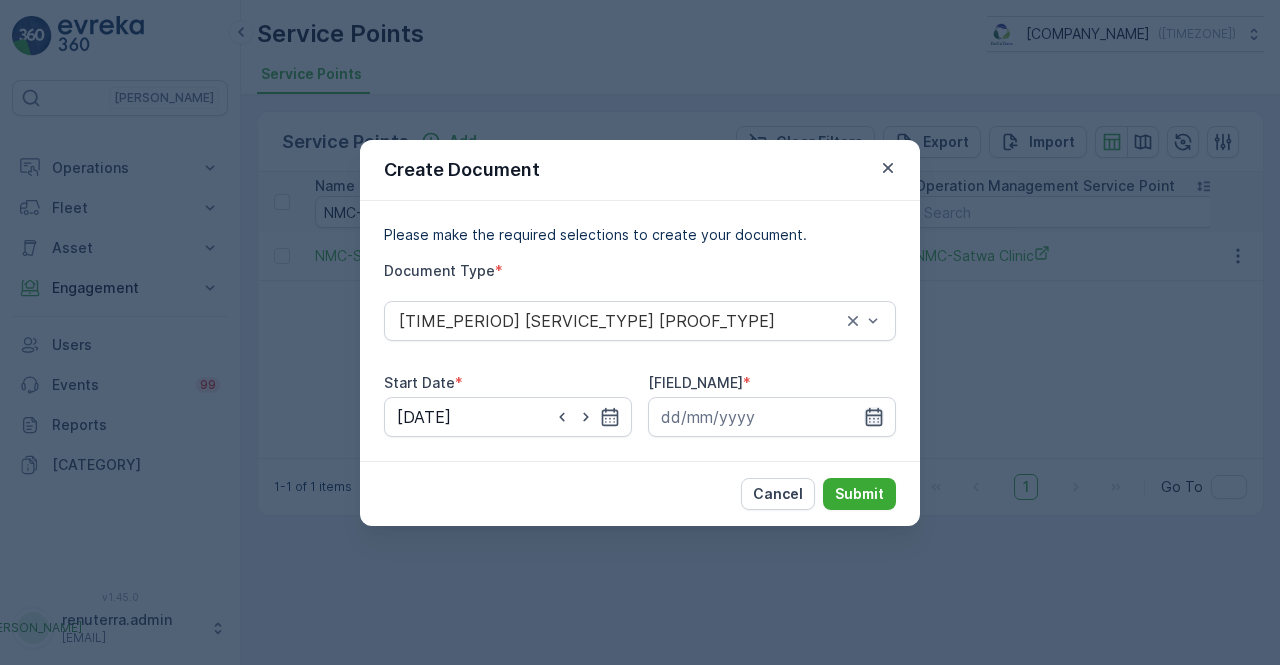 click at bounding box center (610, 417) 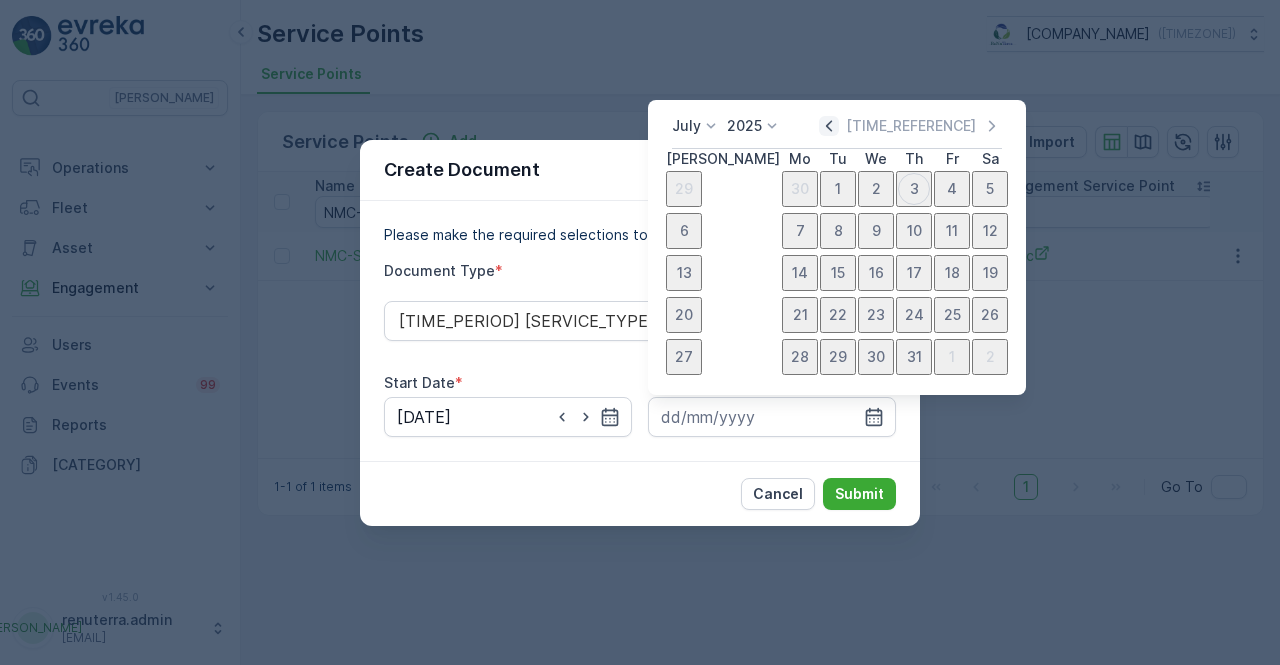 click at bounding box center [829, 126] 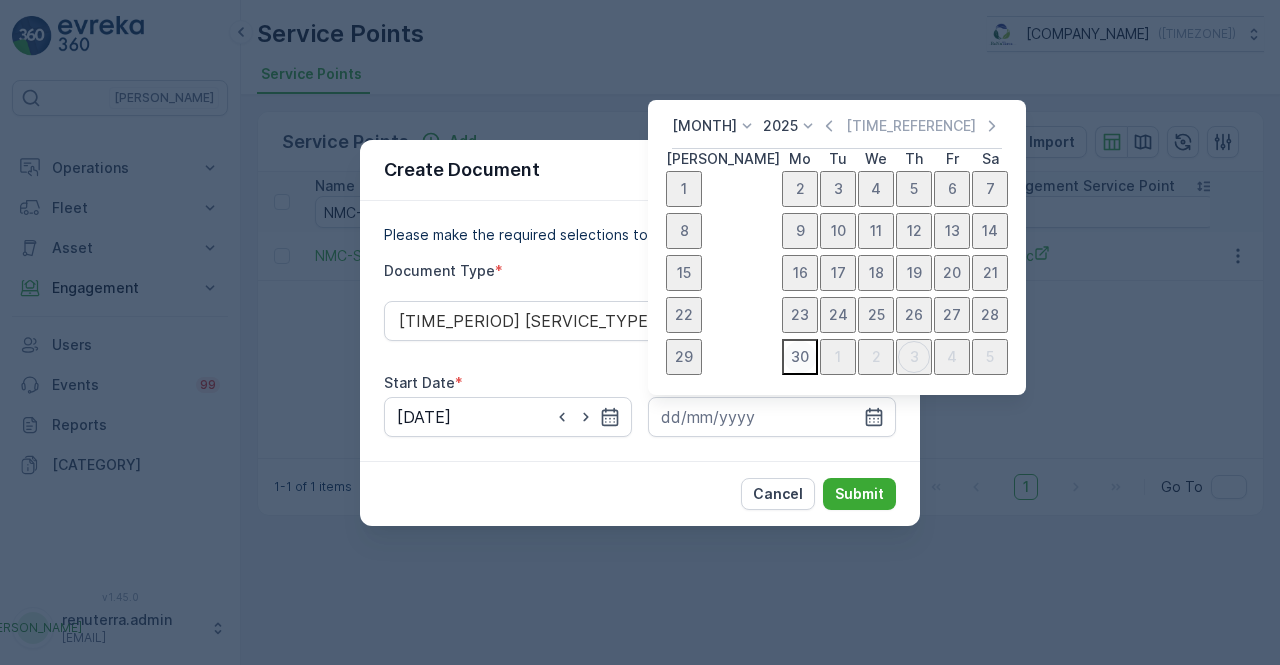 click on "30" at bounding box center (800, 357) 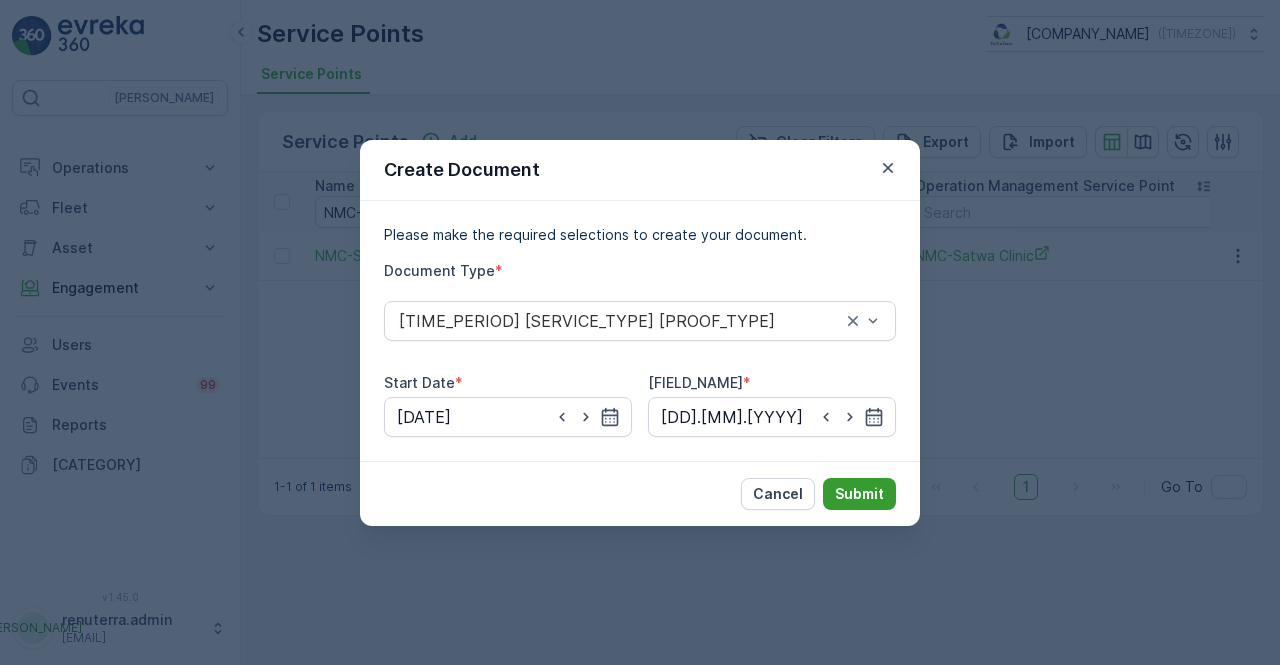 click on "Submit" at bounding box center [859, 494] 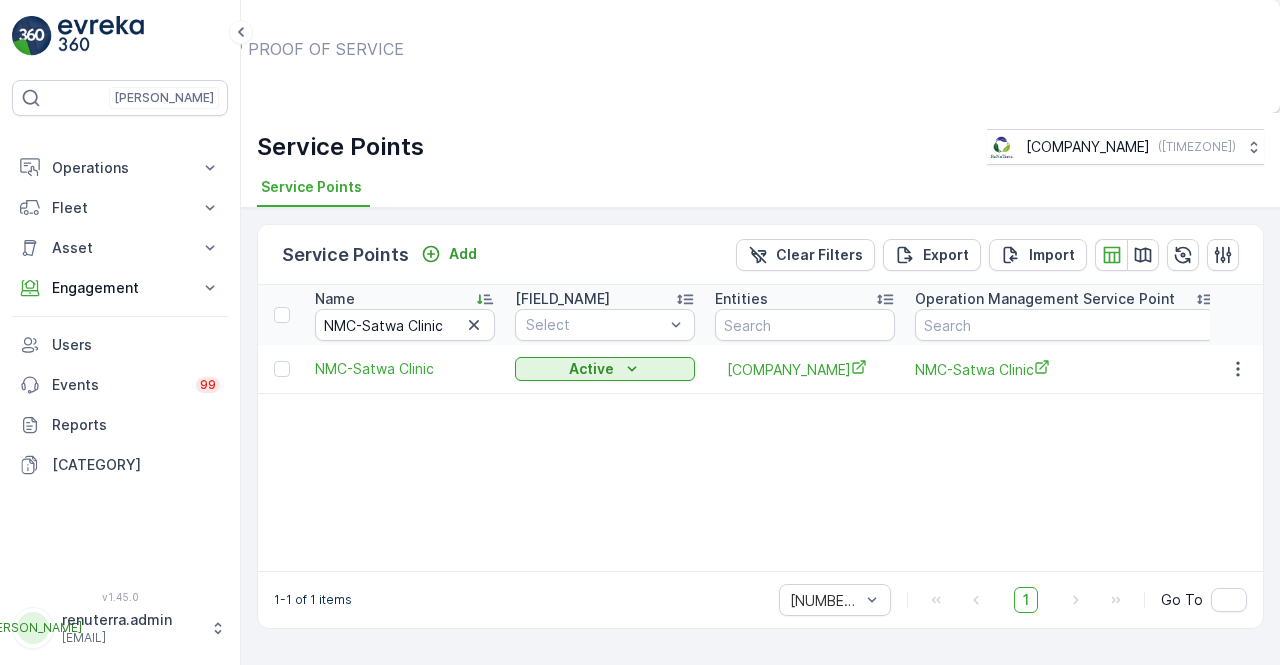 click on "Show Documents" at bounding box center [657, 68] 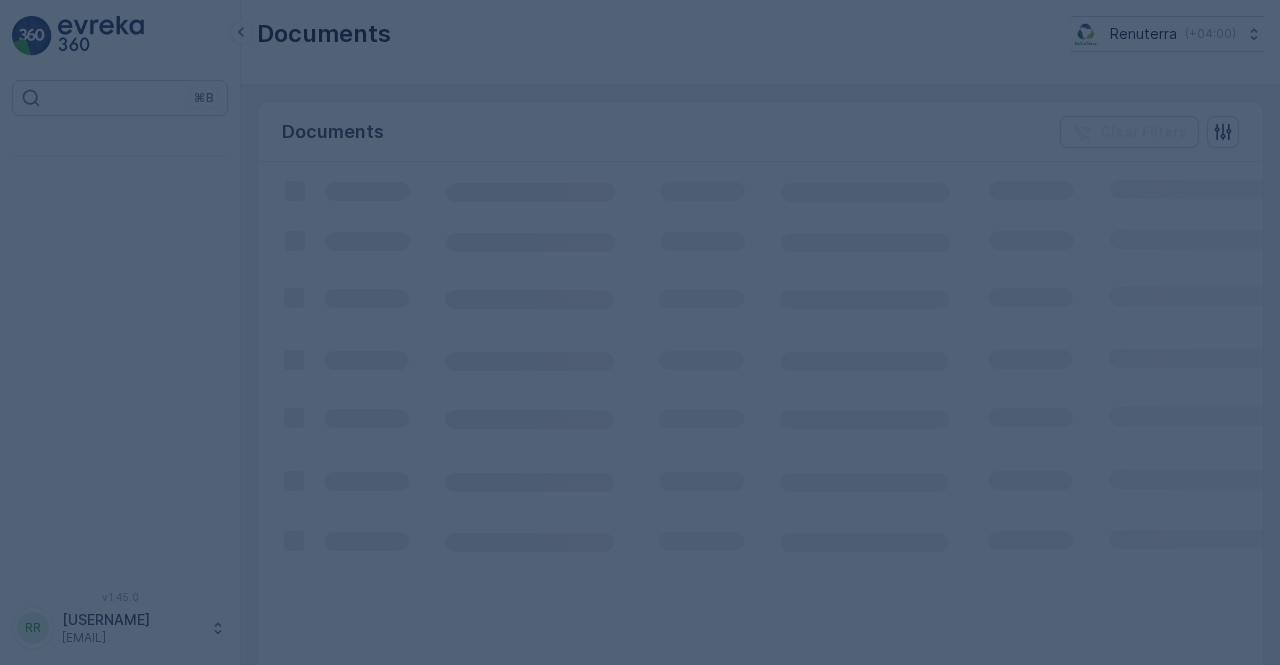 scroll, scrollTop: 0, scrollLeft: 0, axis: both 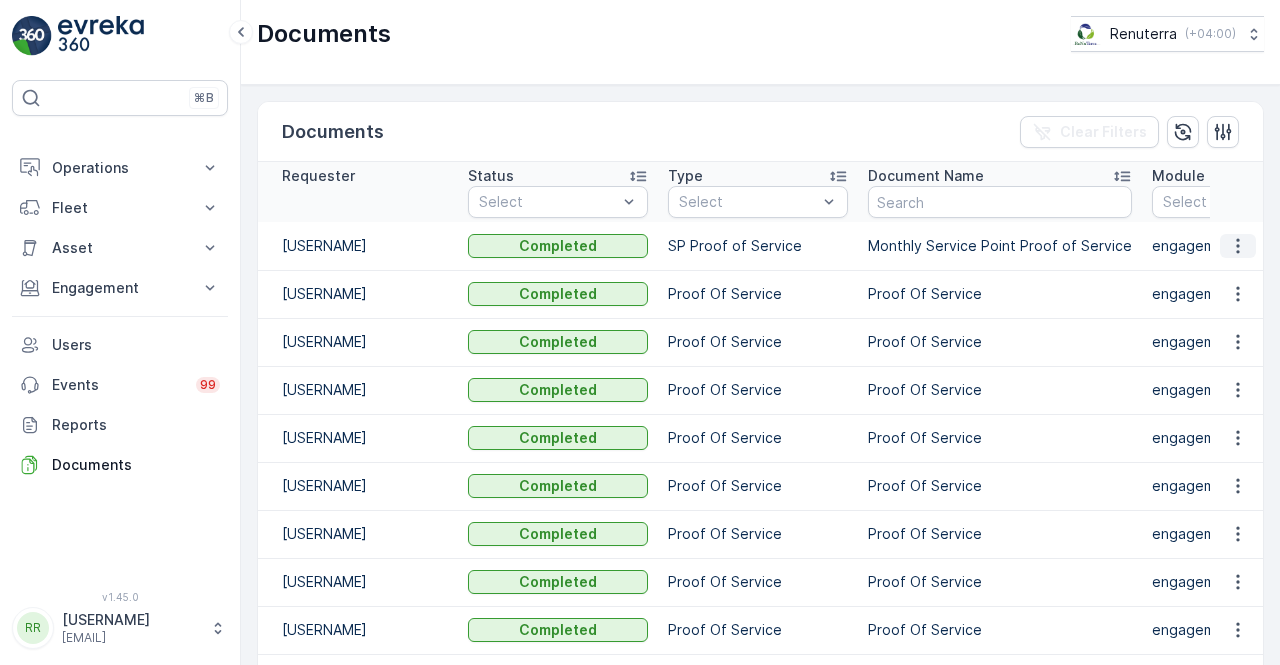 click at bounding box center [1238, 246] 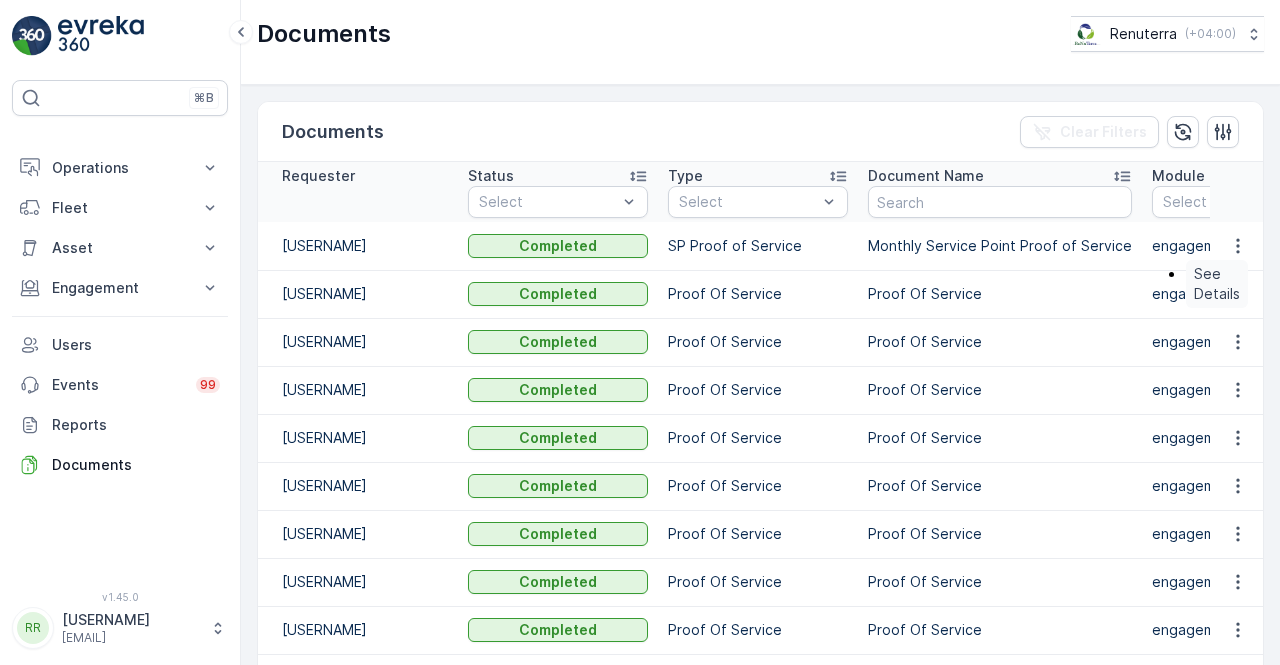 click on "See Details" at bounding box center (1217, 284) 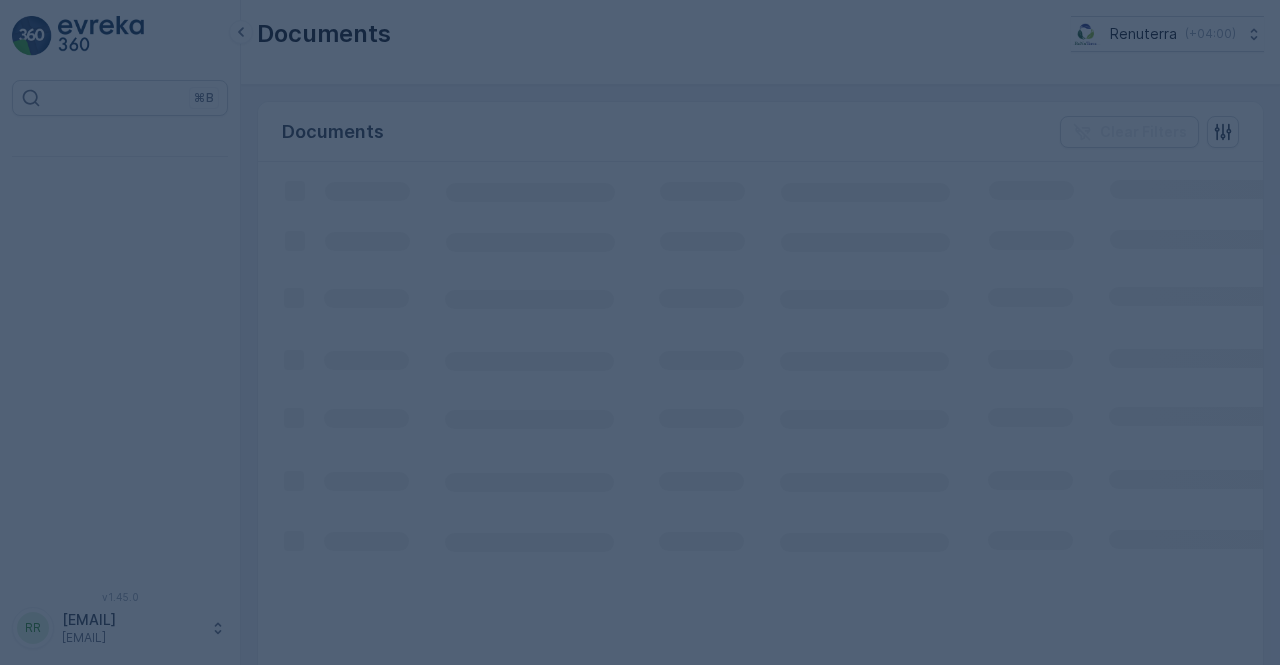 scroll, scrollTop: 0, scrollLeft: 0, axis: both 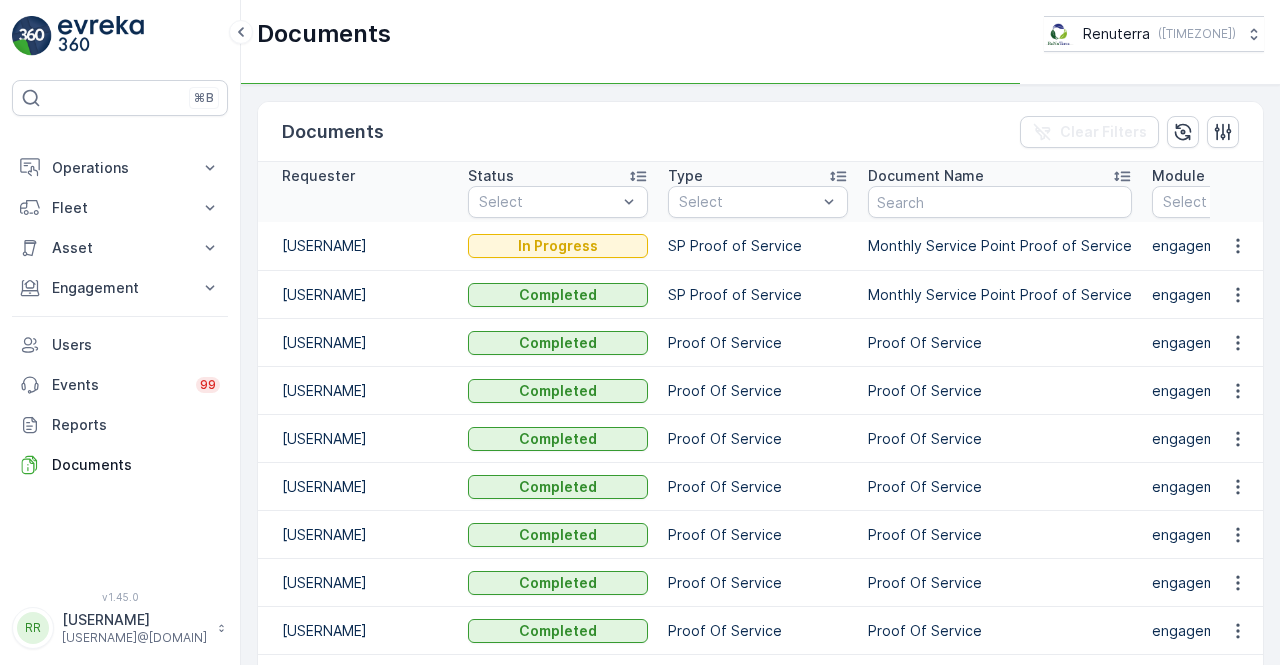 click on "Proof Of Service" at bounding box center [758, 343] 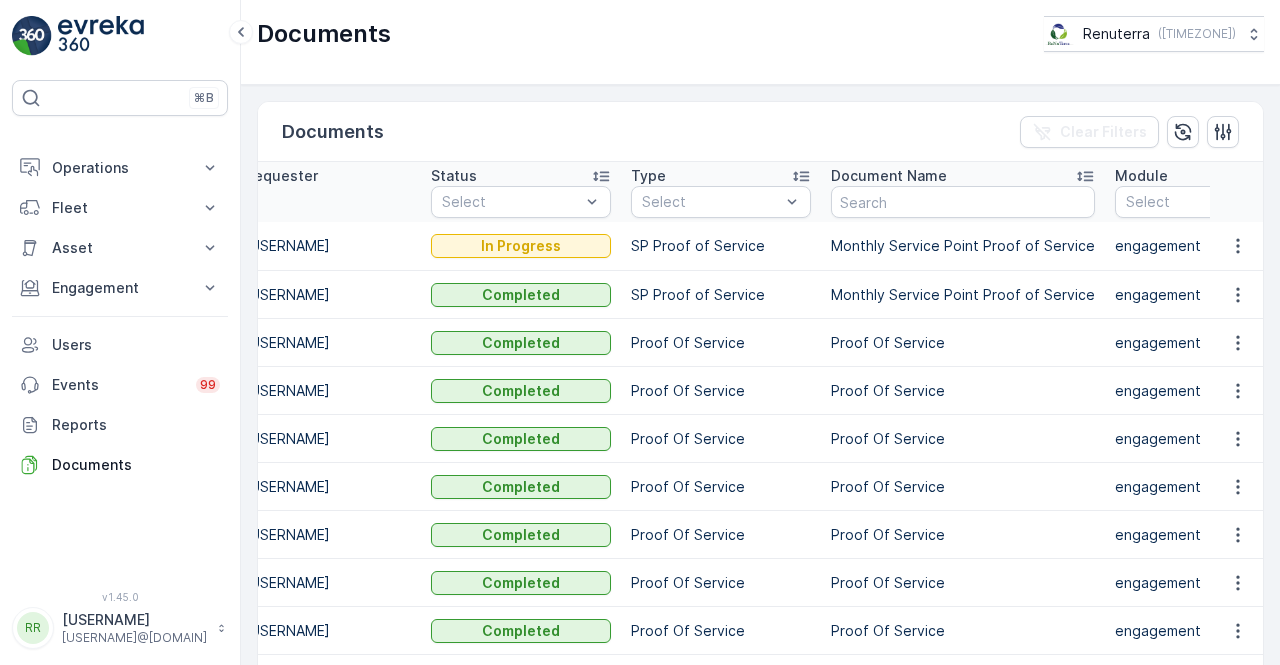 scroll, scrollTop: 0, scrollLeft: 40, axis: horizontal 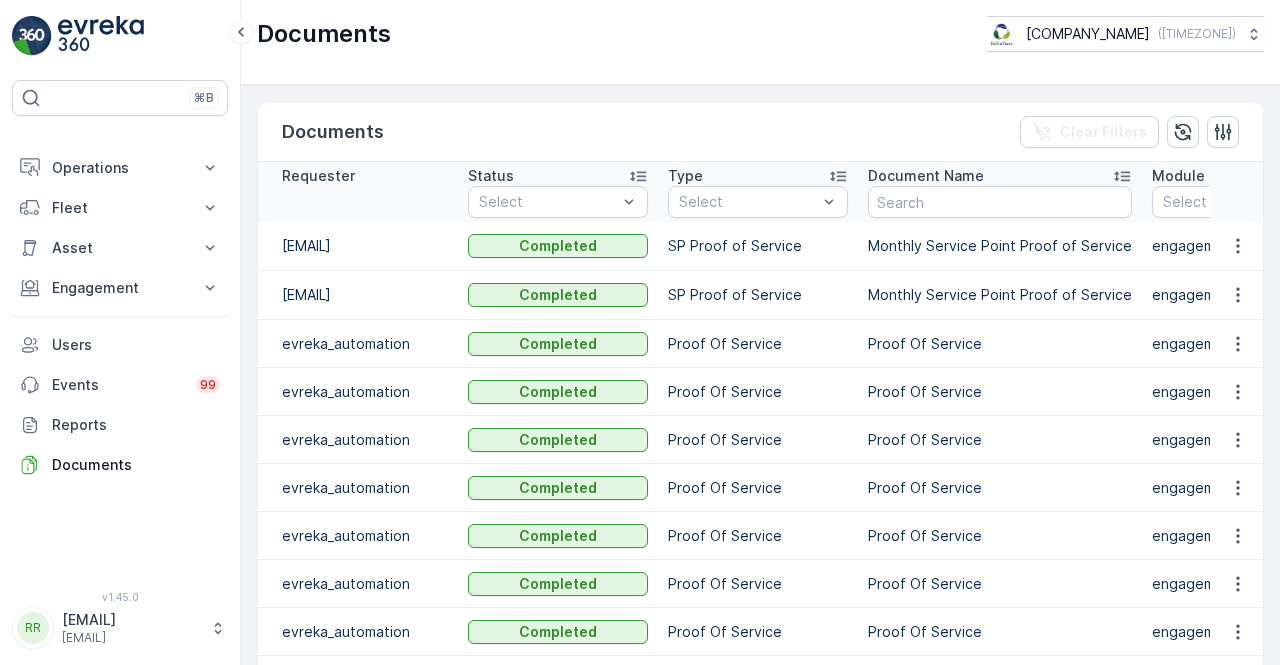 click on "Monthly Service Point Proof of Service" at bounding box center [1000, 295] 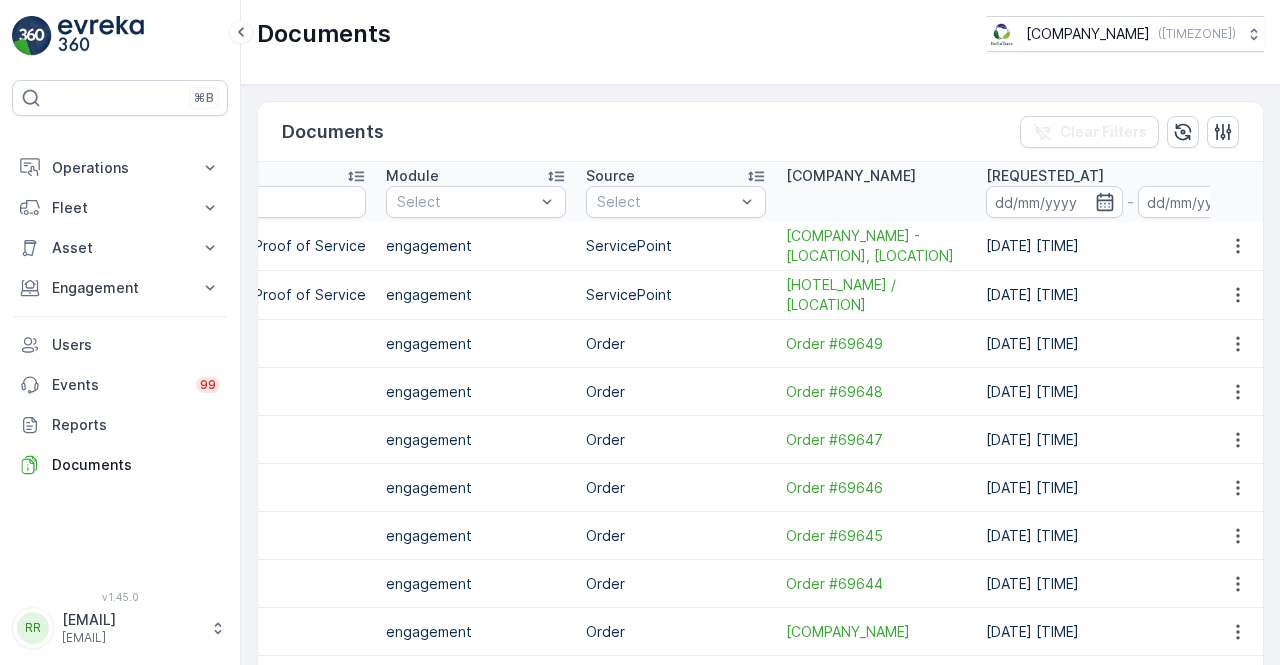 scroll, scrollTop: 0, scrollLeft: 836, axis: horizontal 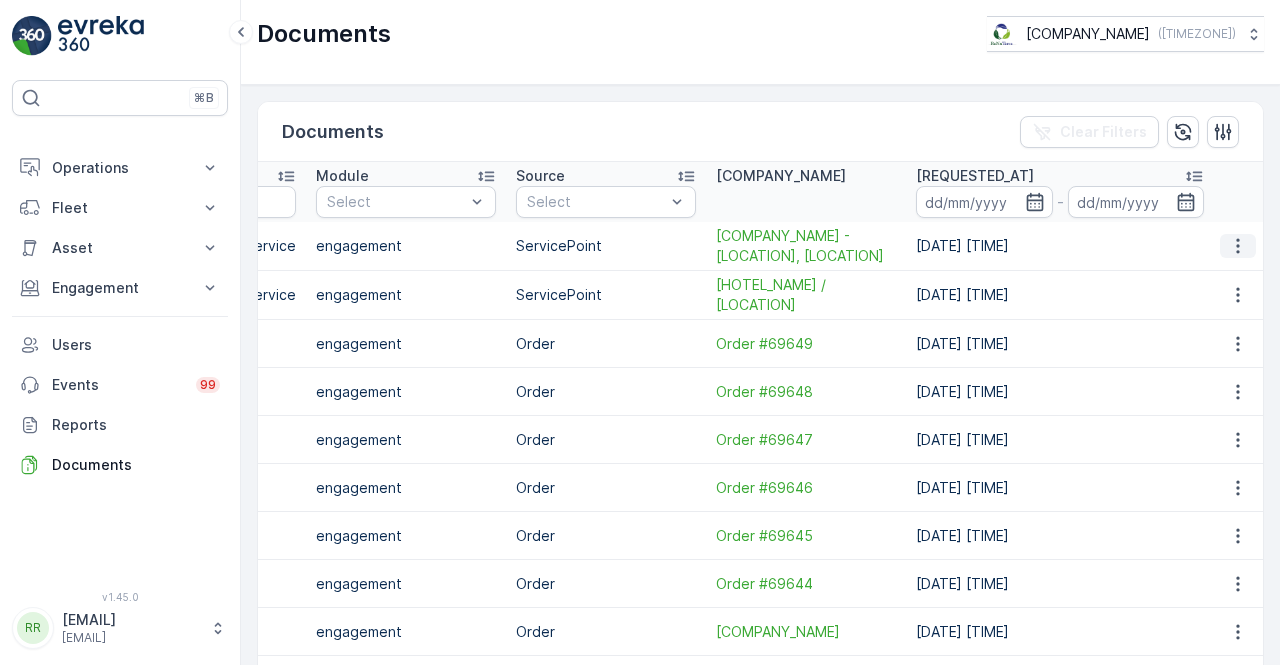 click at bounding box center (1238, 246) 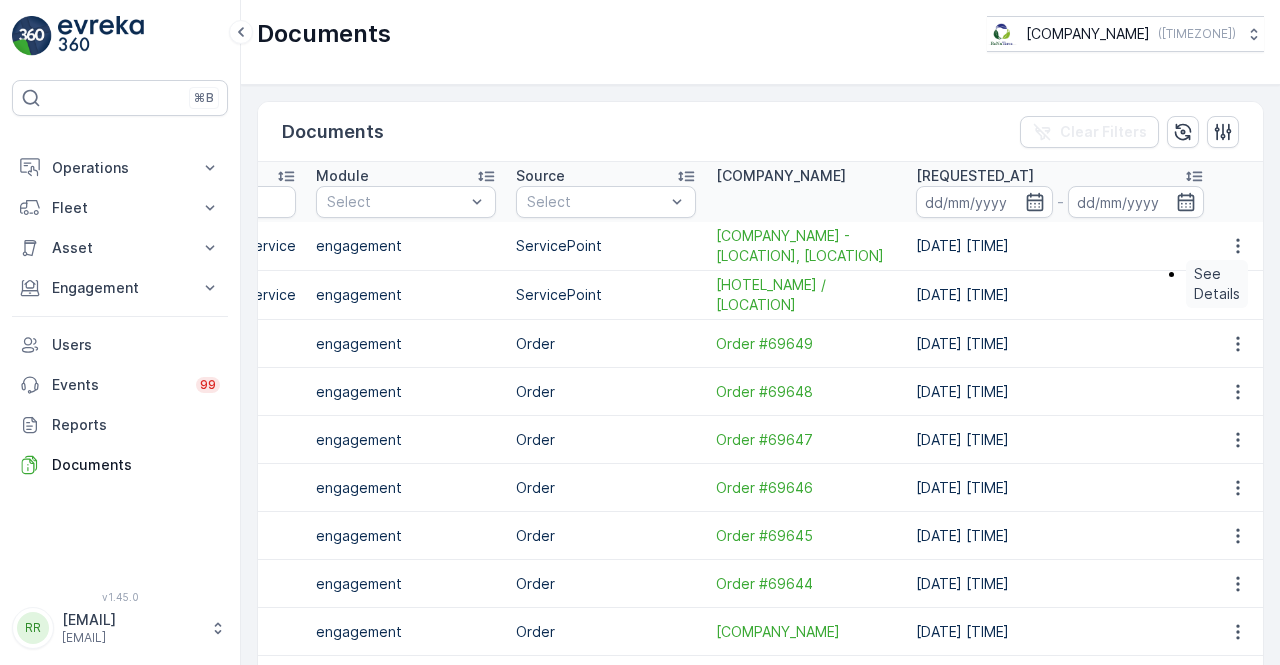 click on "See Details" at bounding box center [1217, 284] 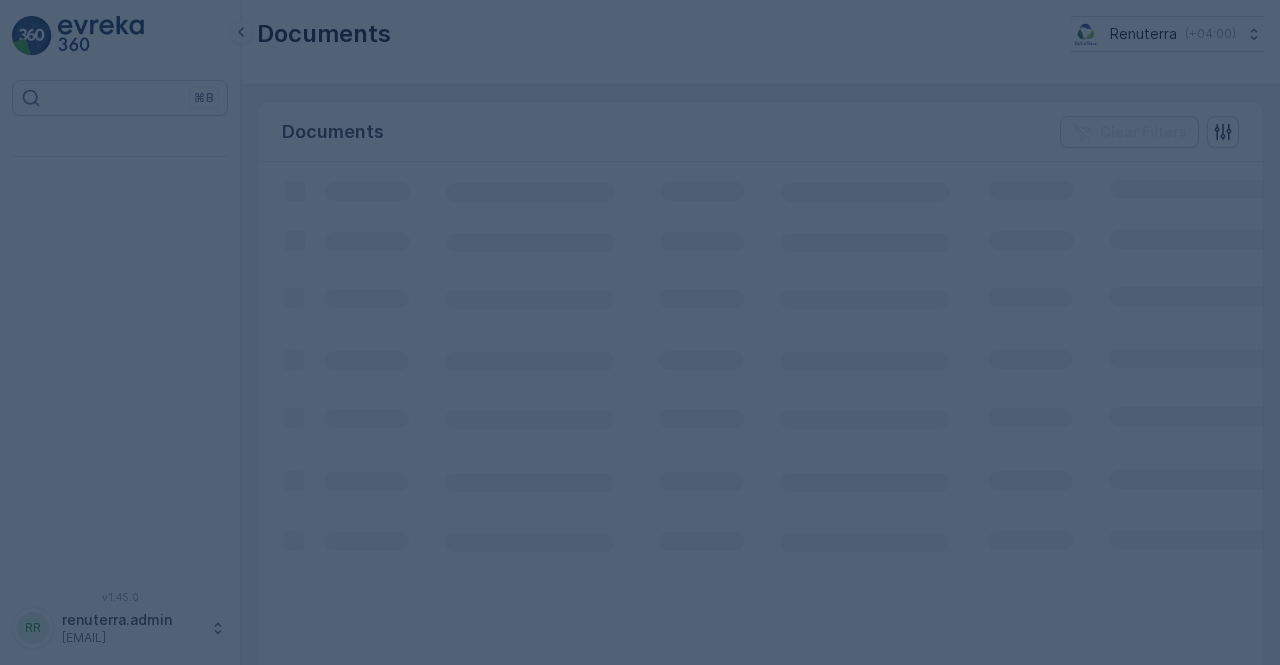scroll, scrollTop: 0, scrollLeft: 0, axis: both 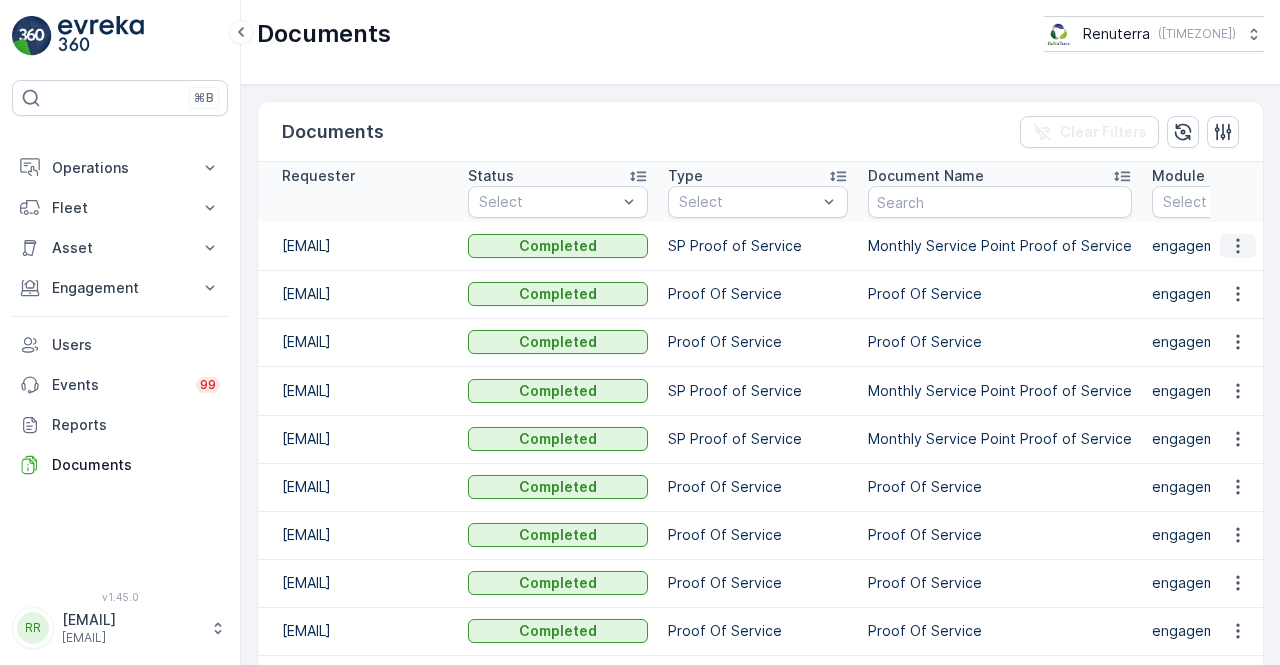 click at bounding box center (1238, 246) 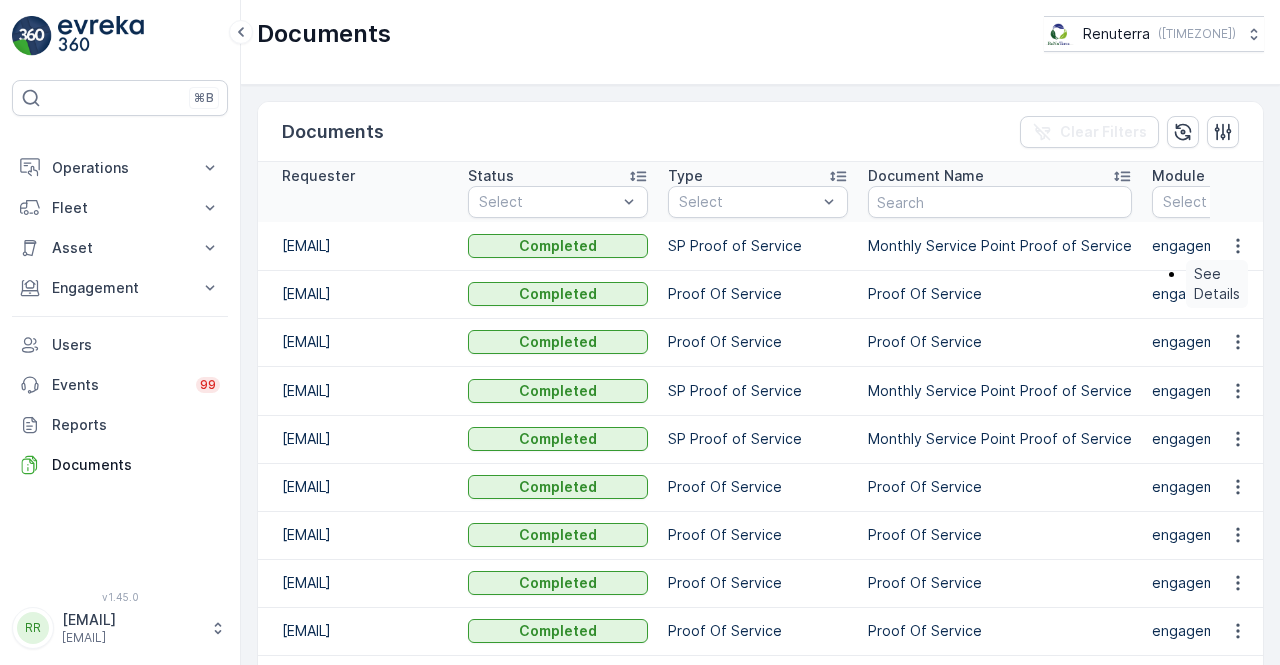 click on "See Details" at bounding box center (1217, 284) 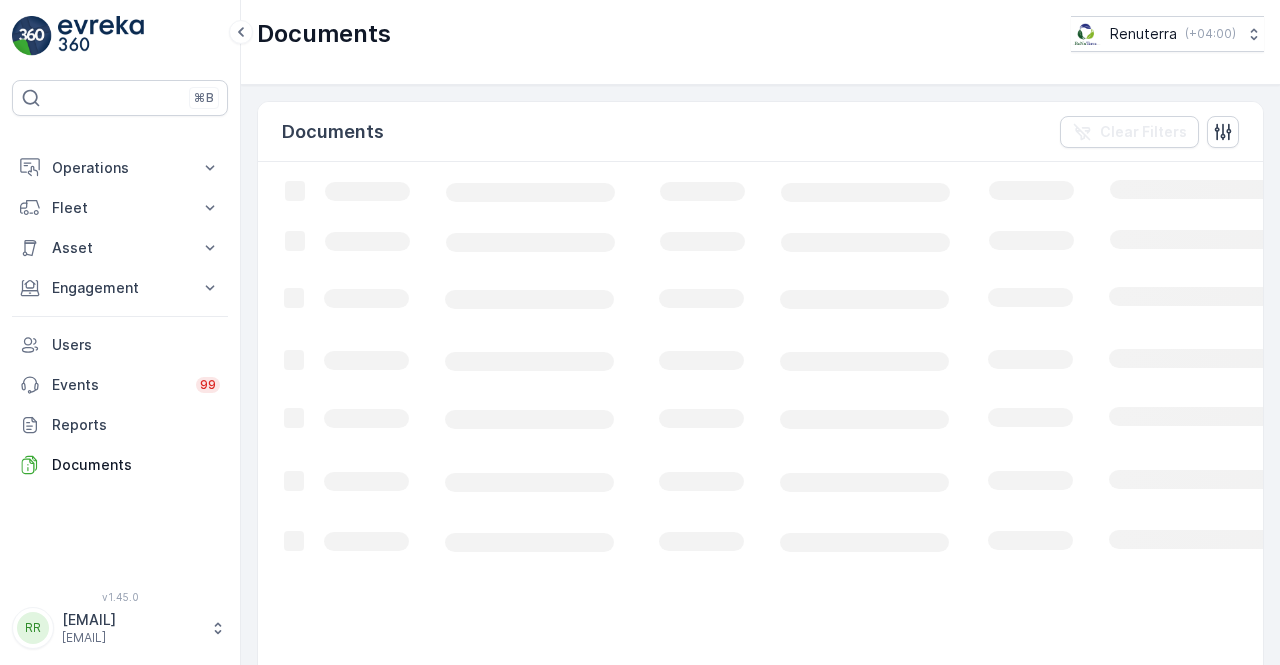 scroll, scrollTop: 0, scrollLeft: 0, axis: both 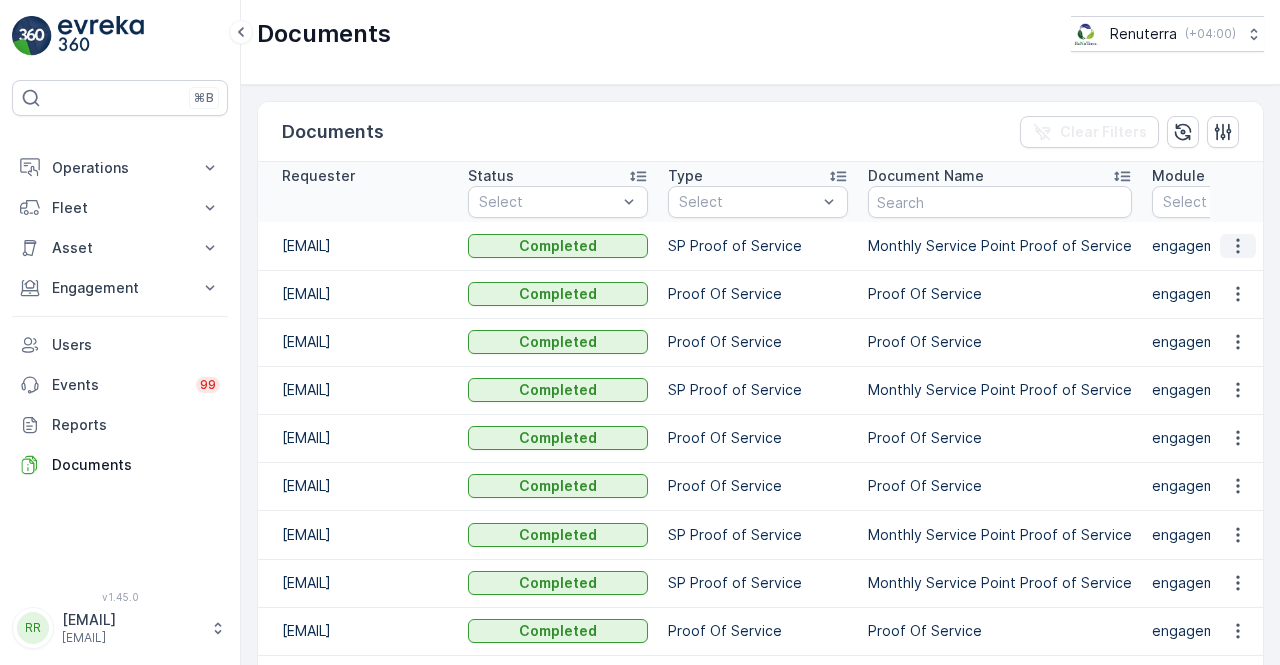 click at bounding box center [1238, 246] 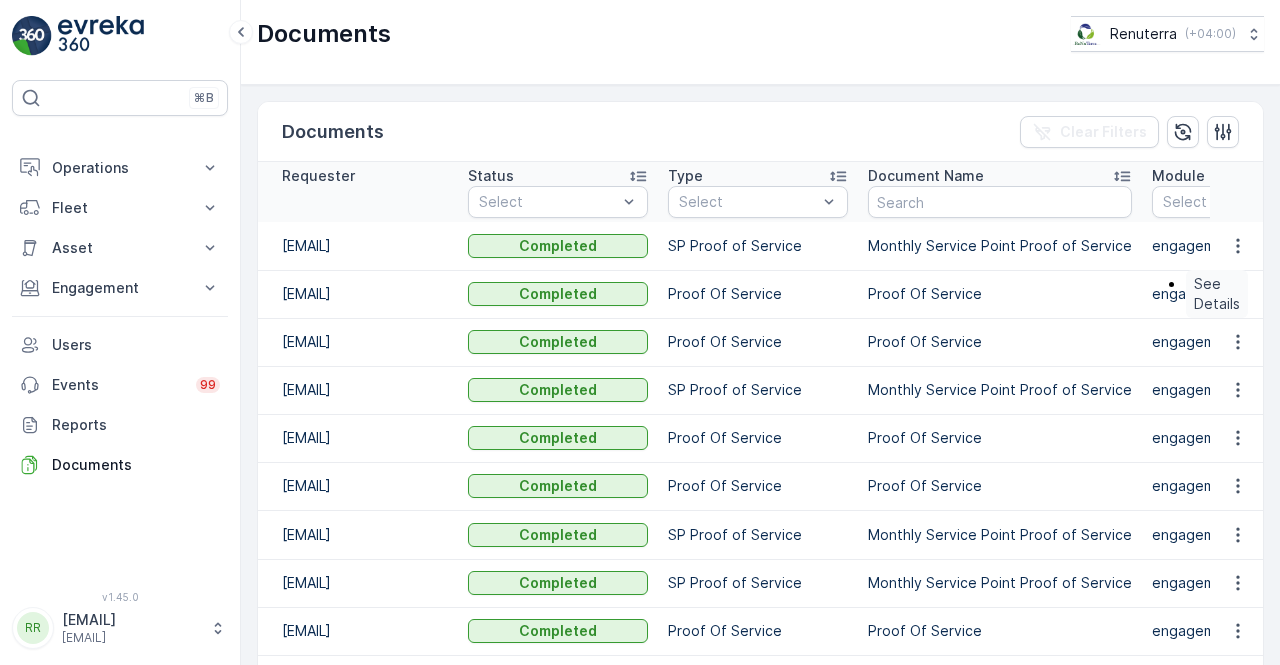 click on "See Details" at bounding box center (1217, 294) 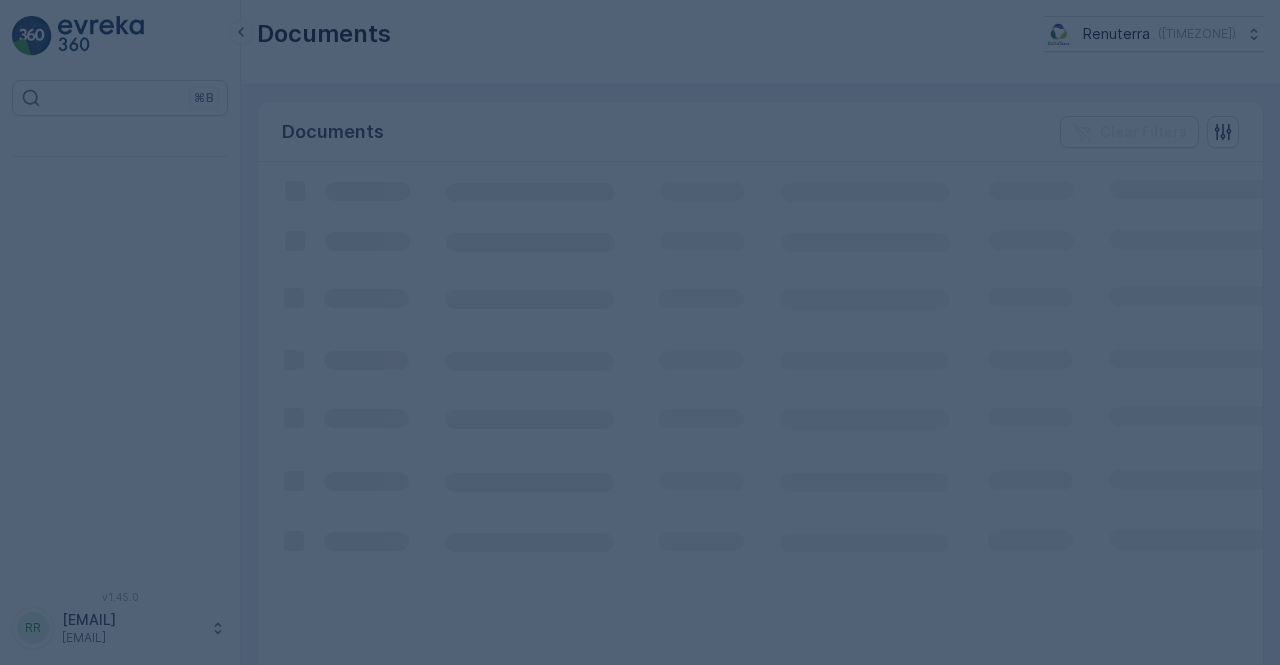 scroll, scrollTop: 0, scrollLeft: 0, axis: both 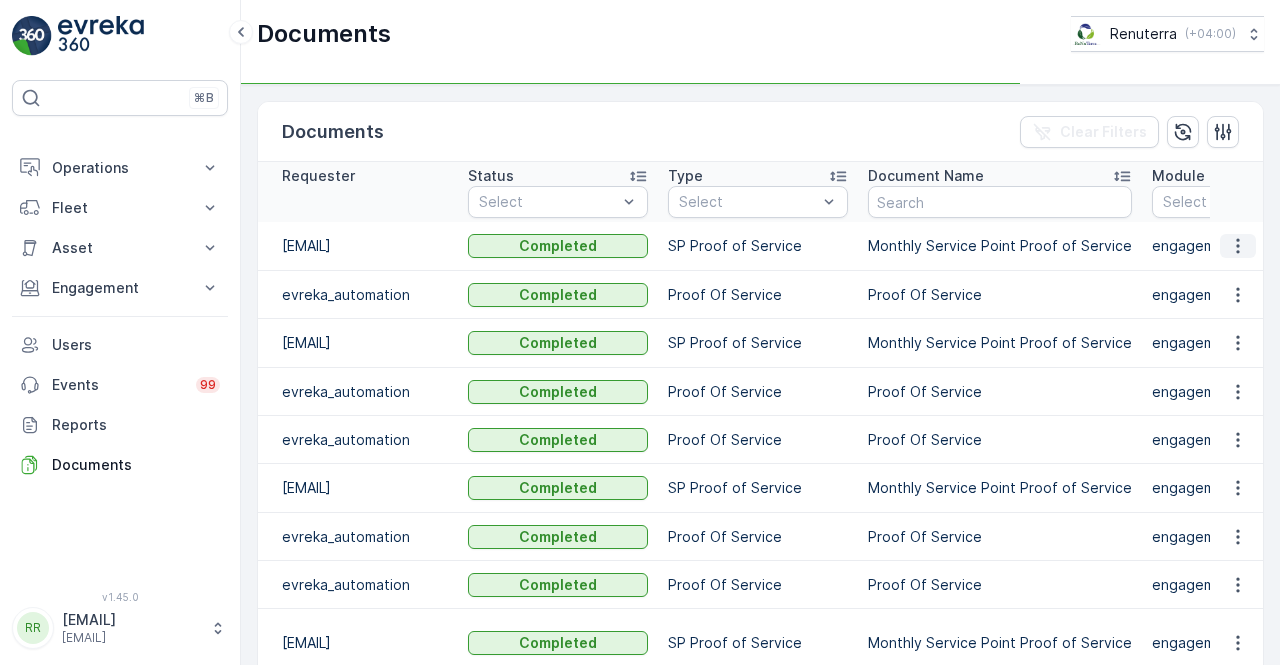 click at bounding box center [1238, 246] 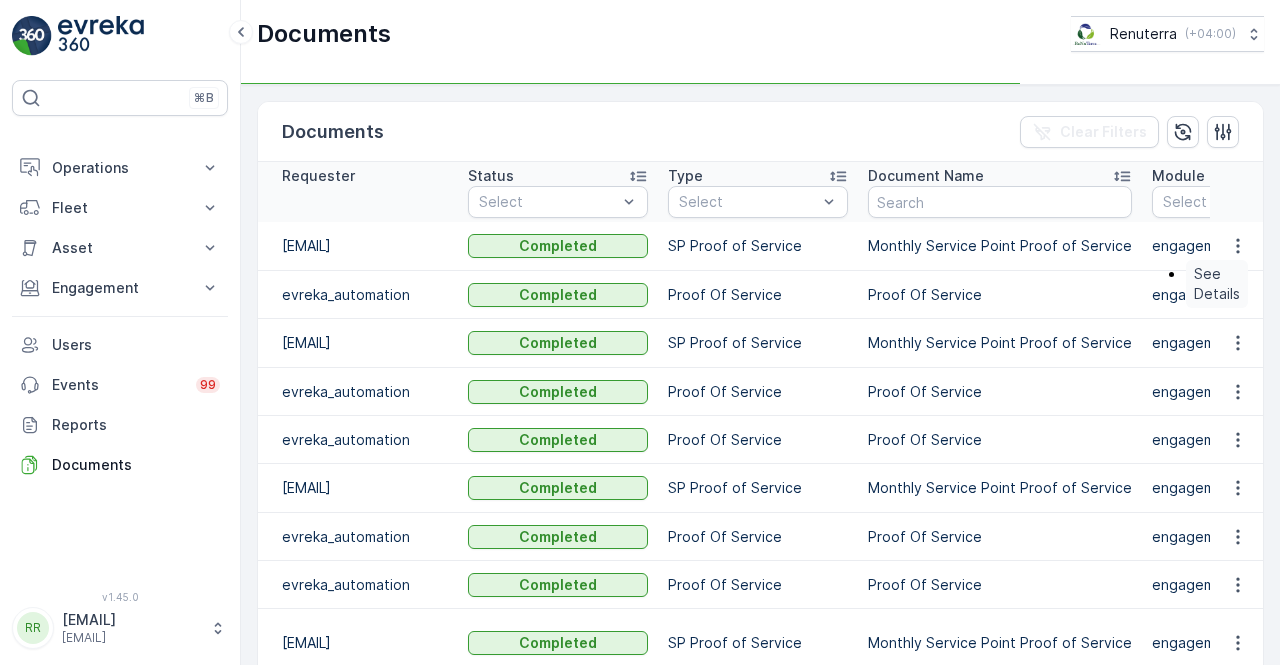 click at bounding box center [1237, 295] 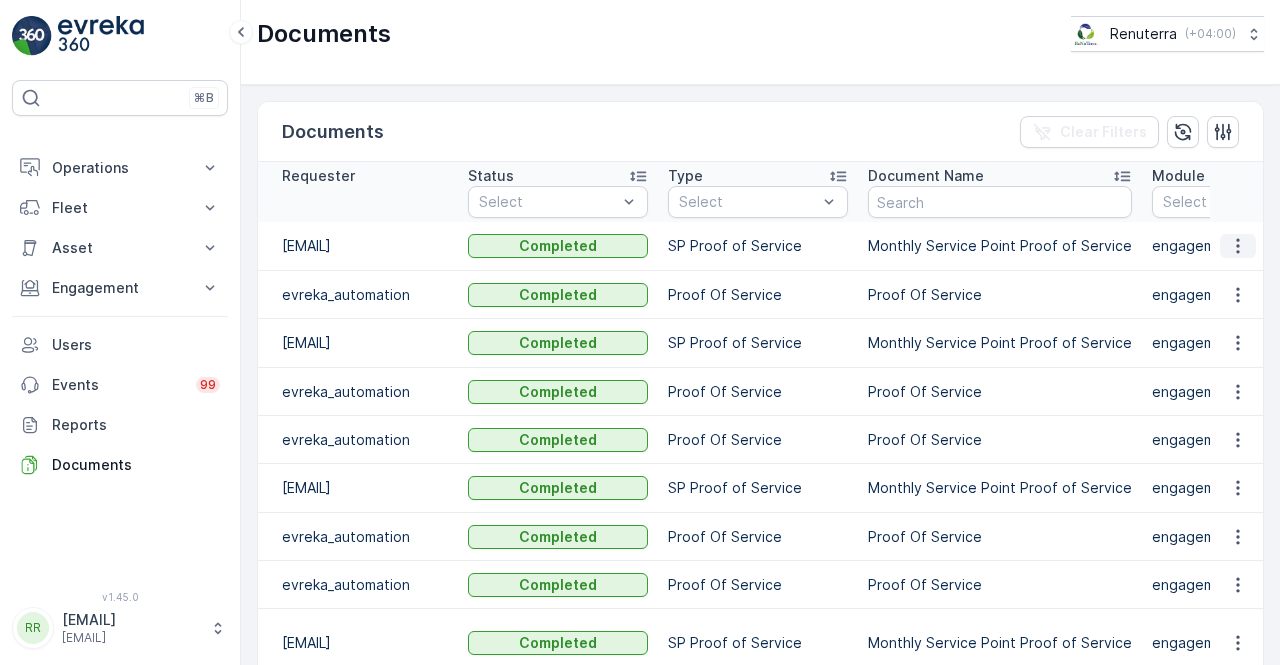 click at bounding box center [1238, 246] 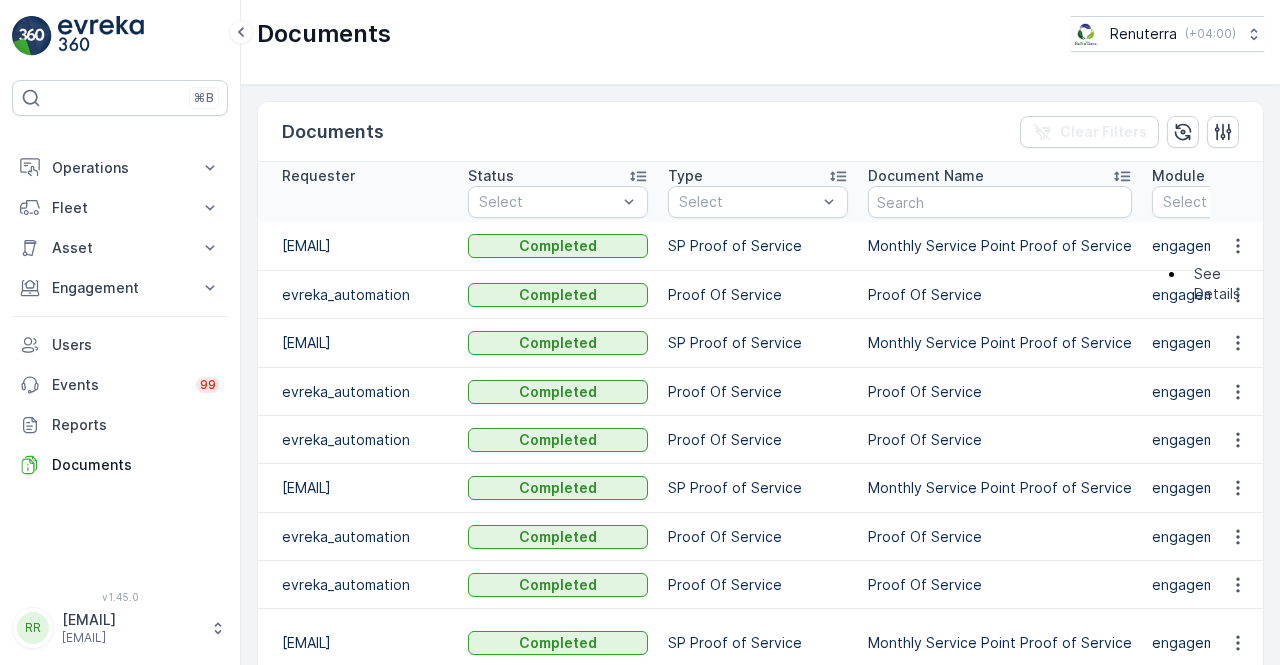 type 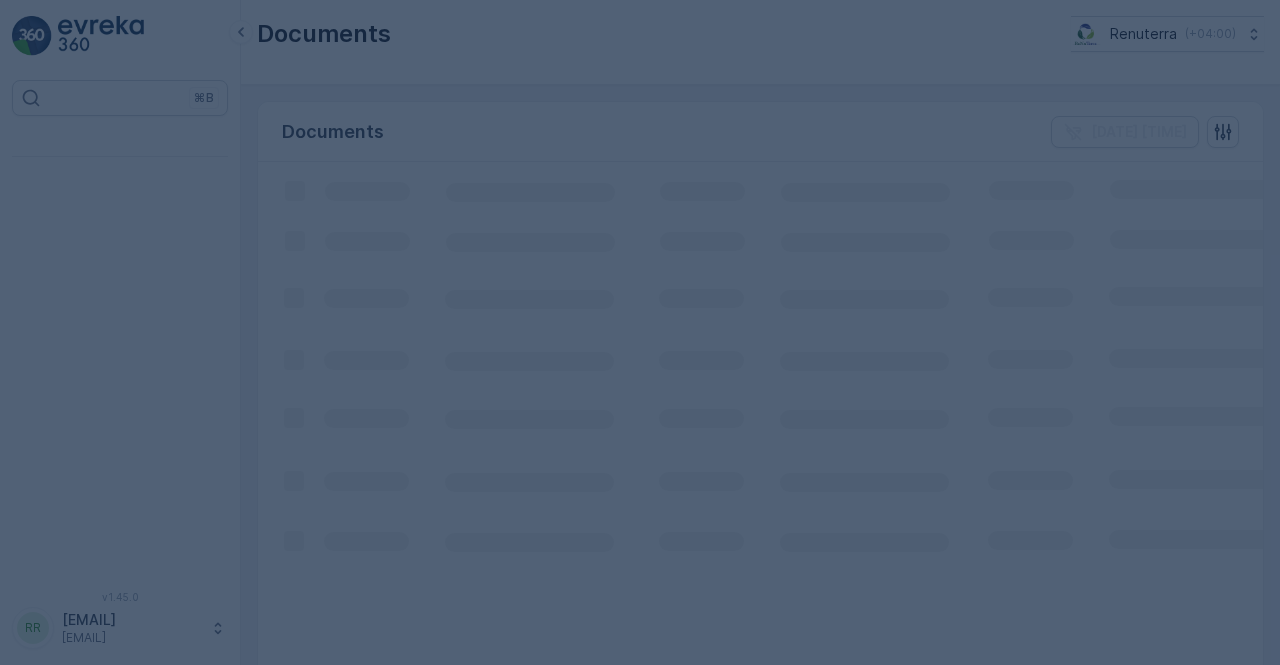 scroll, scrollTop: 0, scrollLeft: 0, axis: both 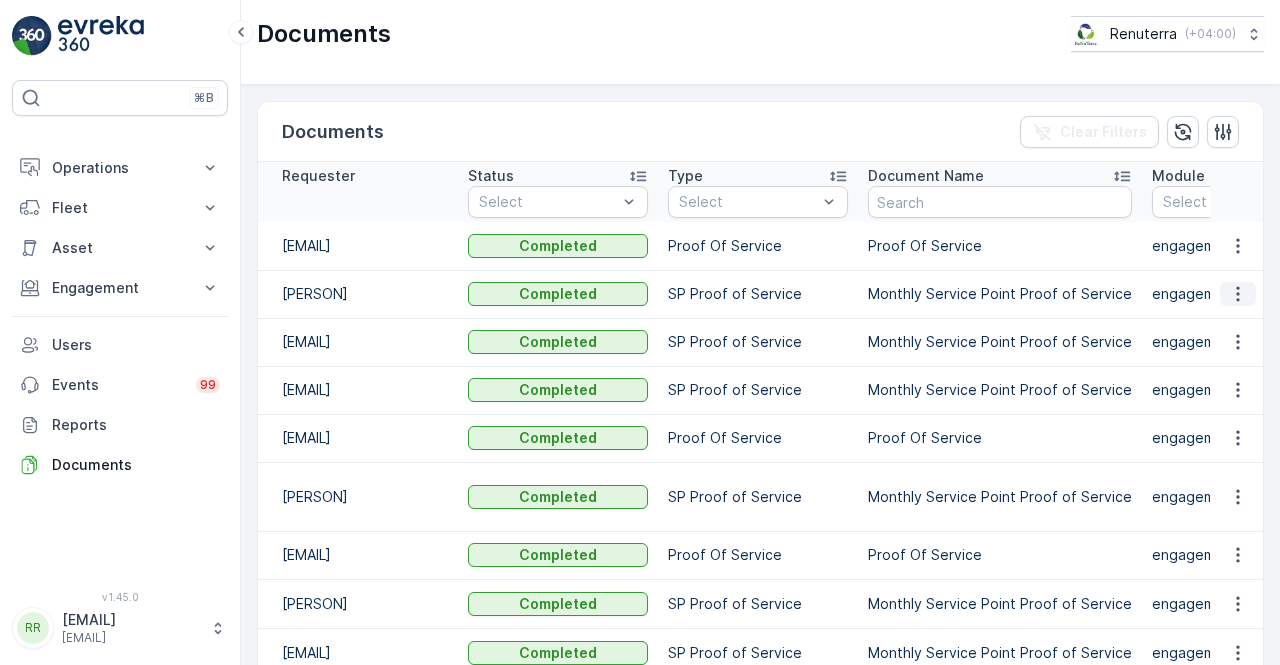 click at bounding box center [1238, 294] 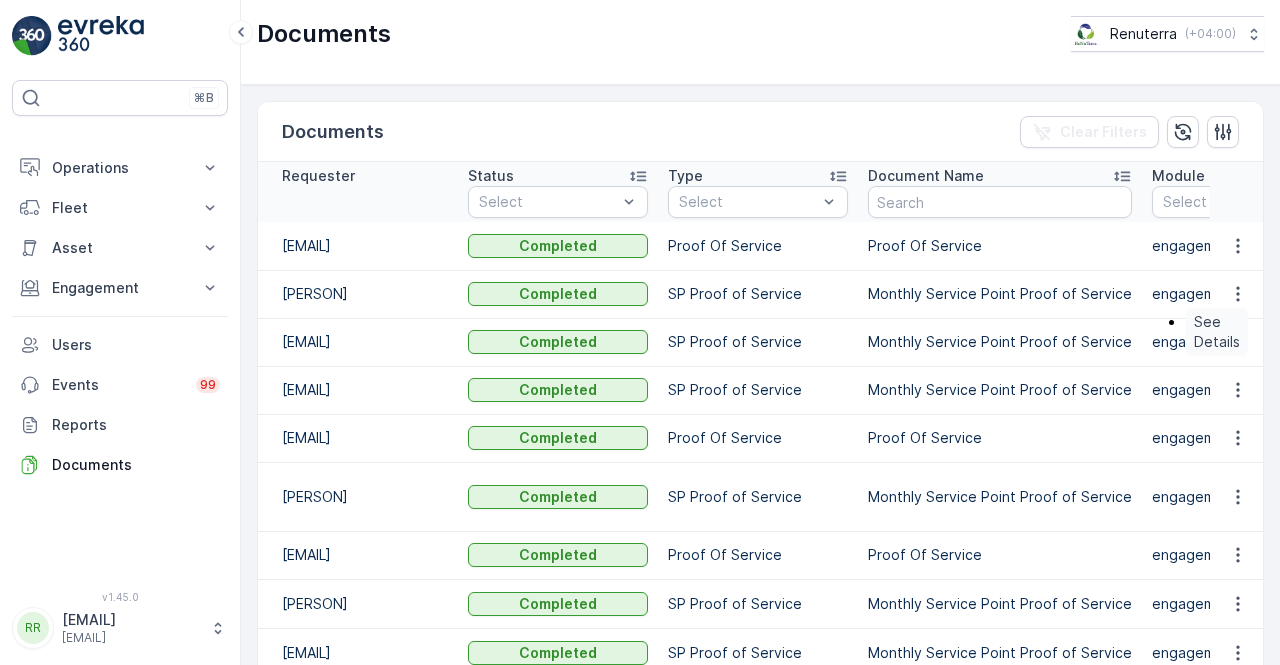 click on "See Details" at bounding box center [1217, 332] 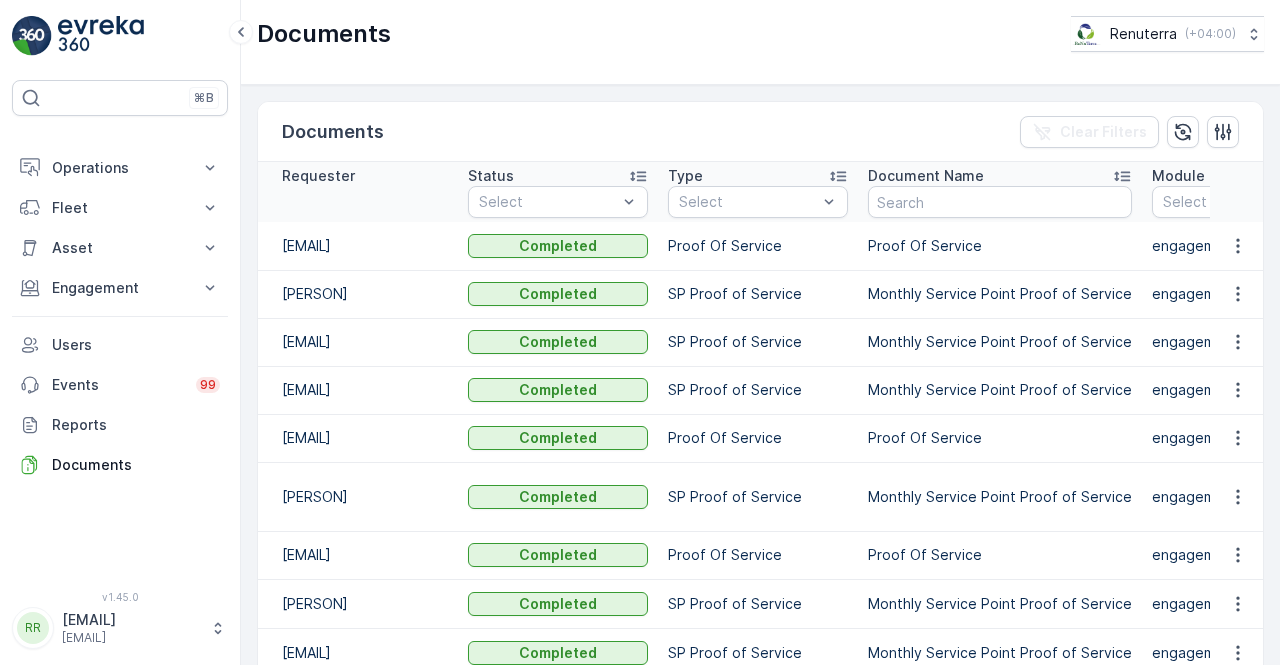click on "Monthly Service Point Proof of Service" at bounding box center (1000, 390) 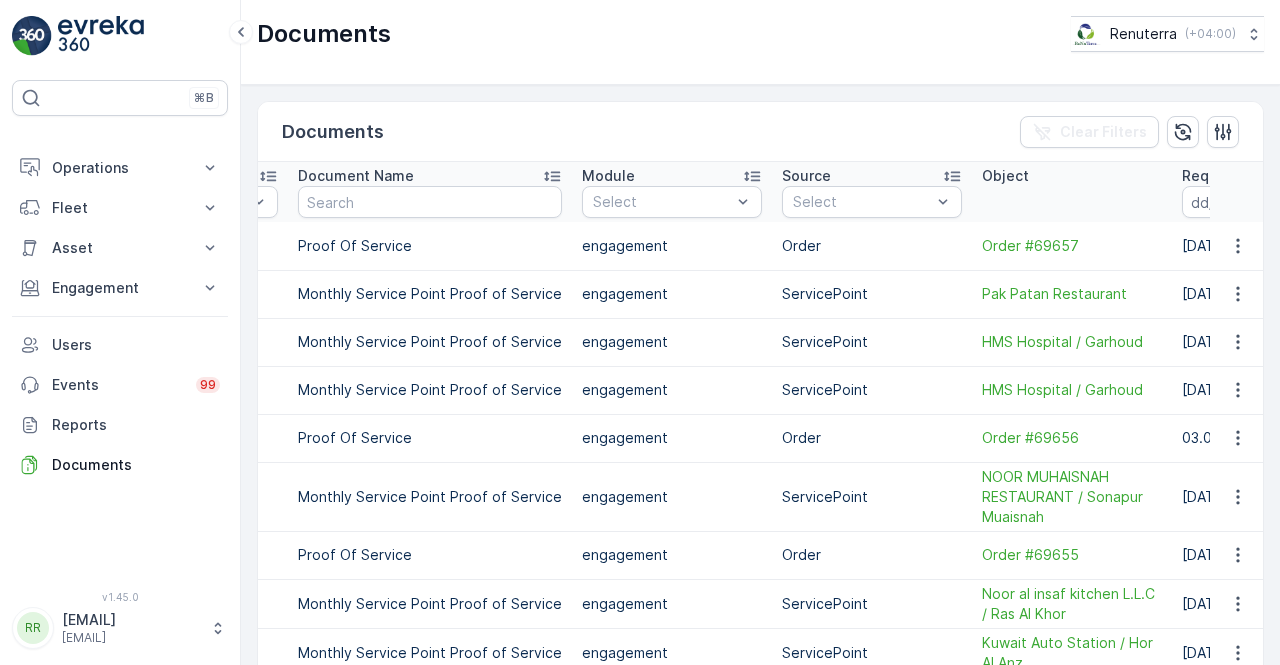 scroll, scrollTop: 0, scrollLeft: 600, axis: horizontal 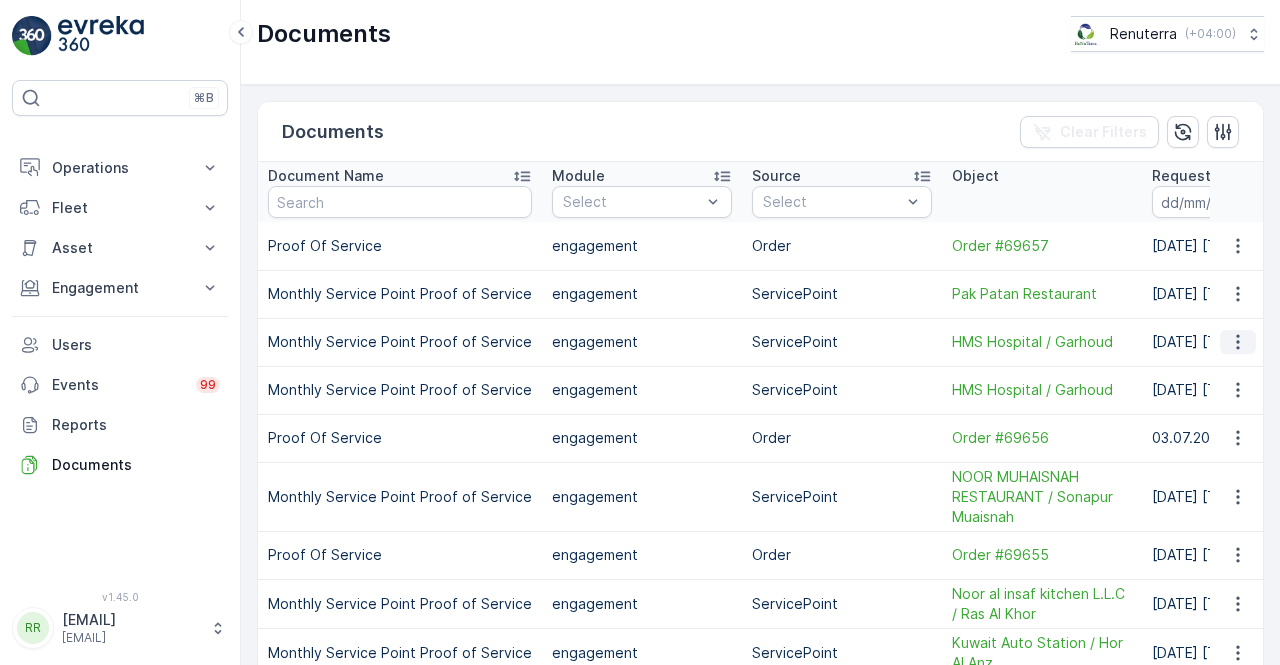 click at bounding box center (1238, 342) 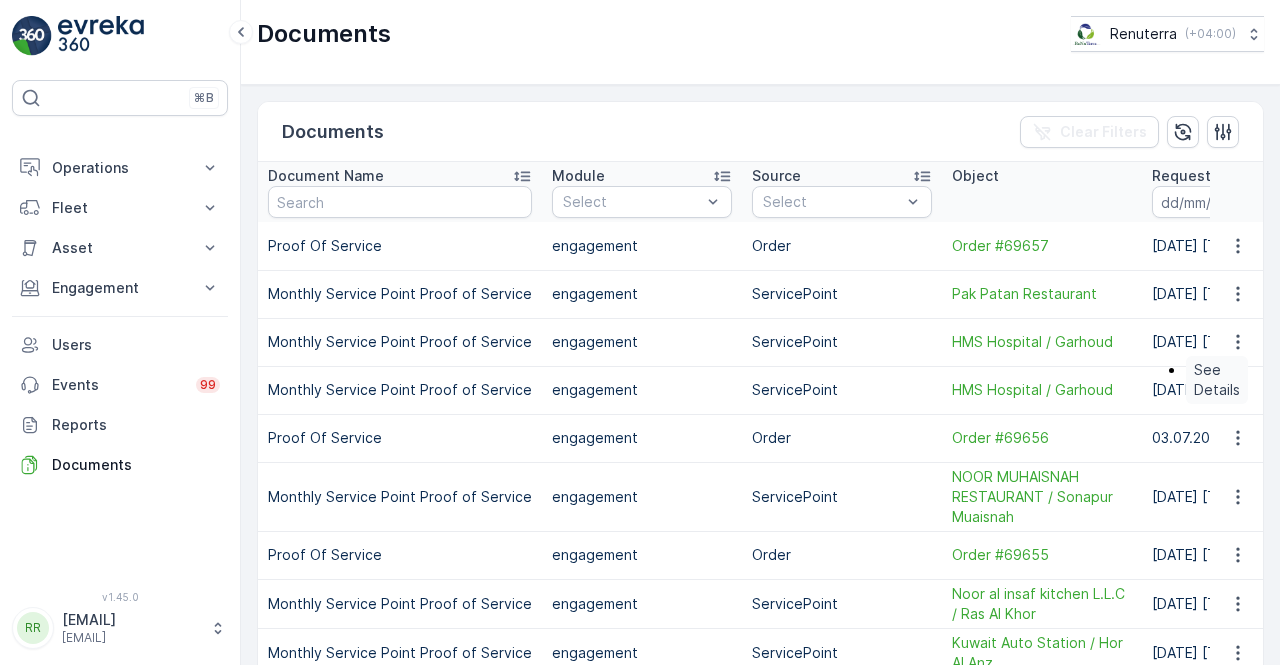 click on "See Details" at bounding box center [1217, 380] 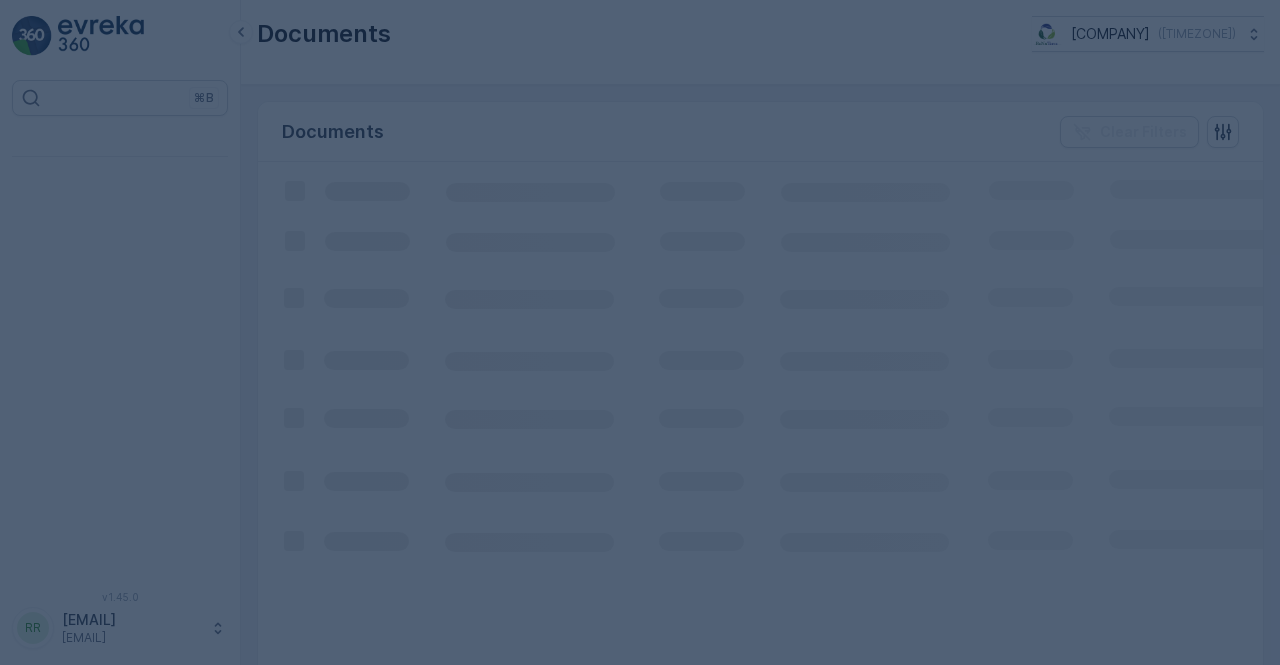 scroll, scrollTop: 0, scrollLeft: 0, axis: both 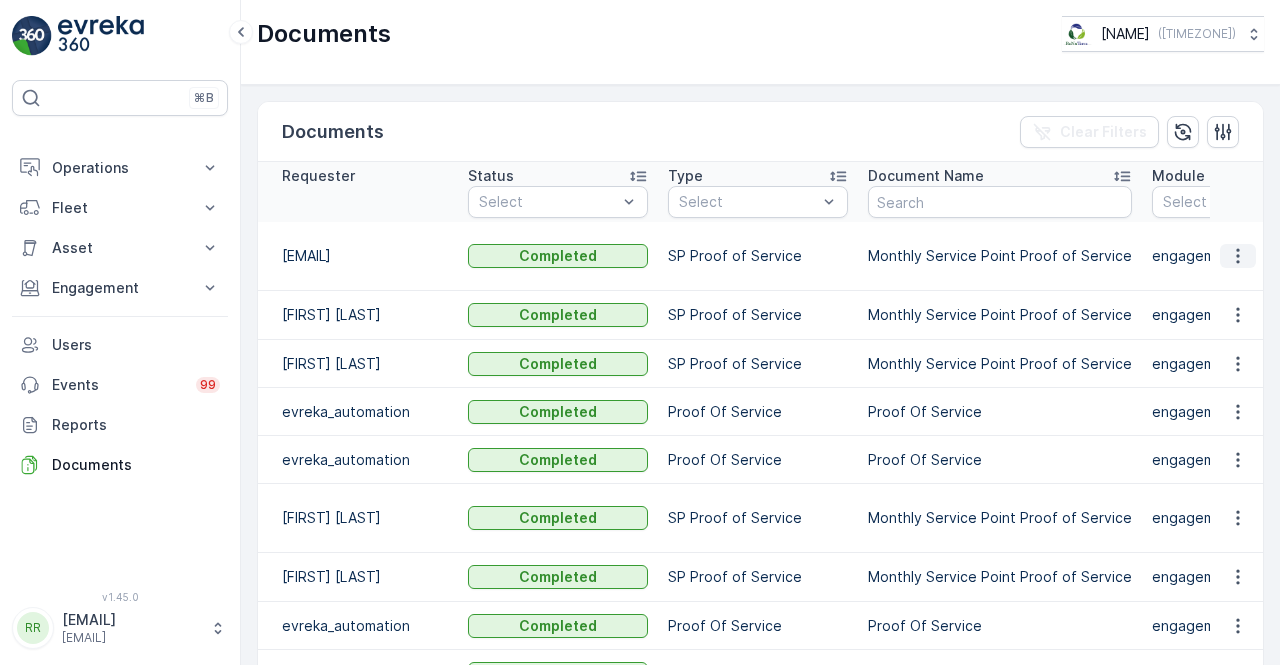 click at bounding box center [1238, 256] 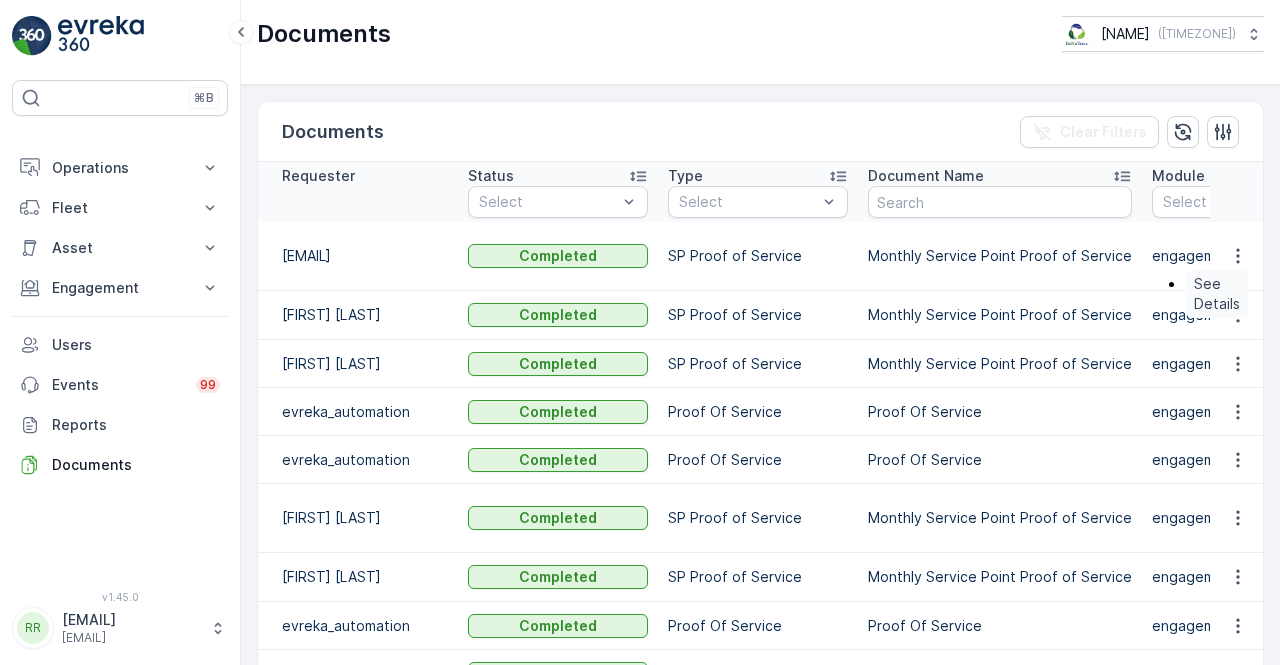 click on "See Details" at bounding box center (1217, 294) 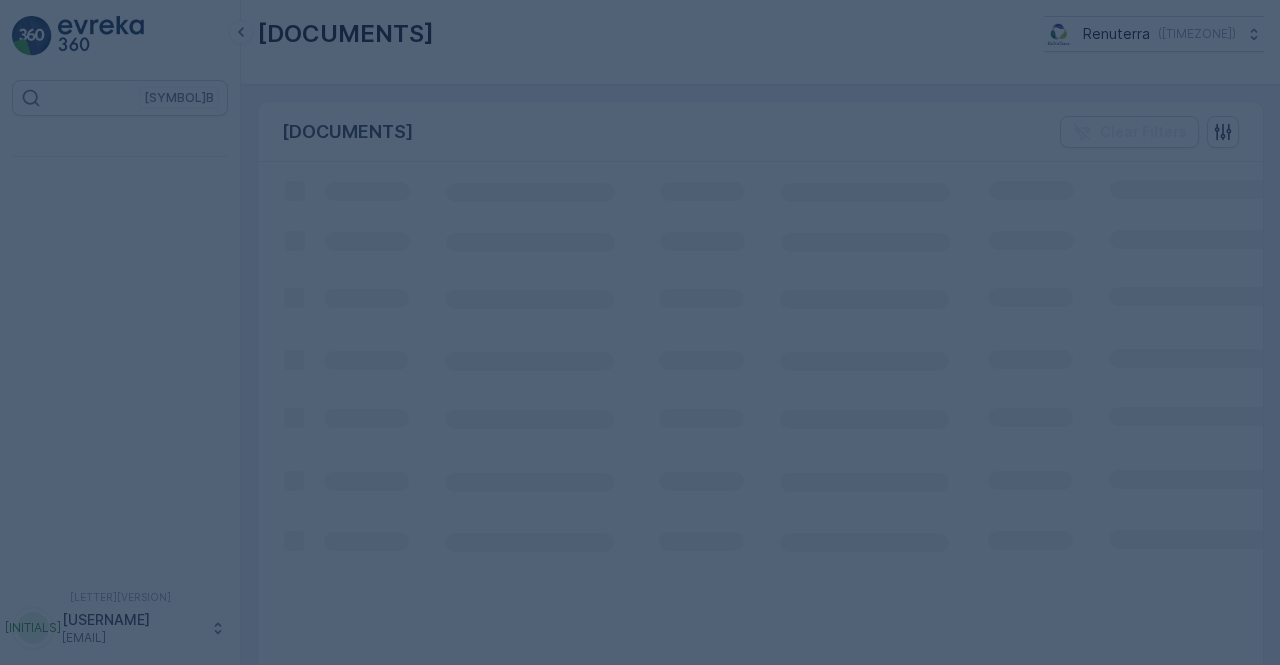 scroll, scrollTop: 0, scrollLeft: 0, axis: both 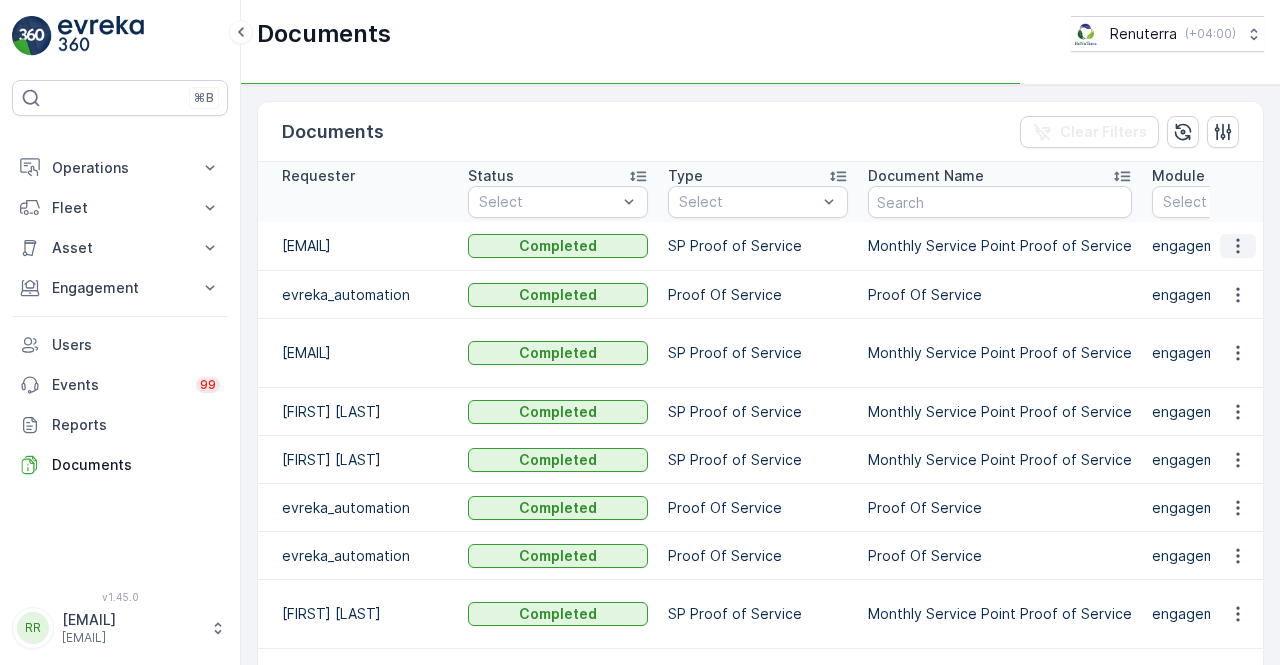 click at bounding box center [1238, 246] 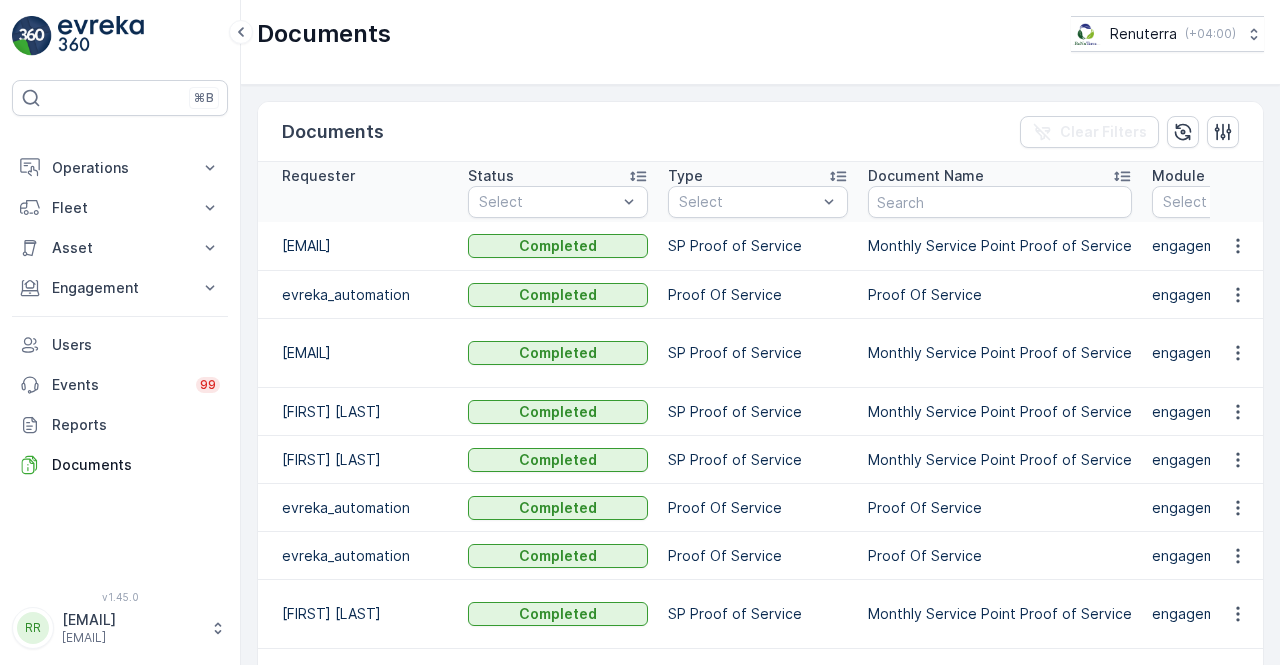 click at bounding box center [1238, 295] 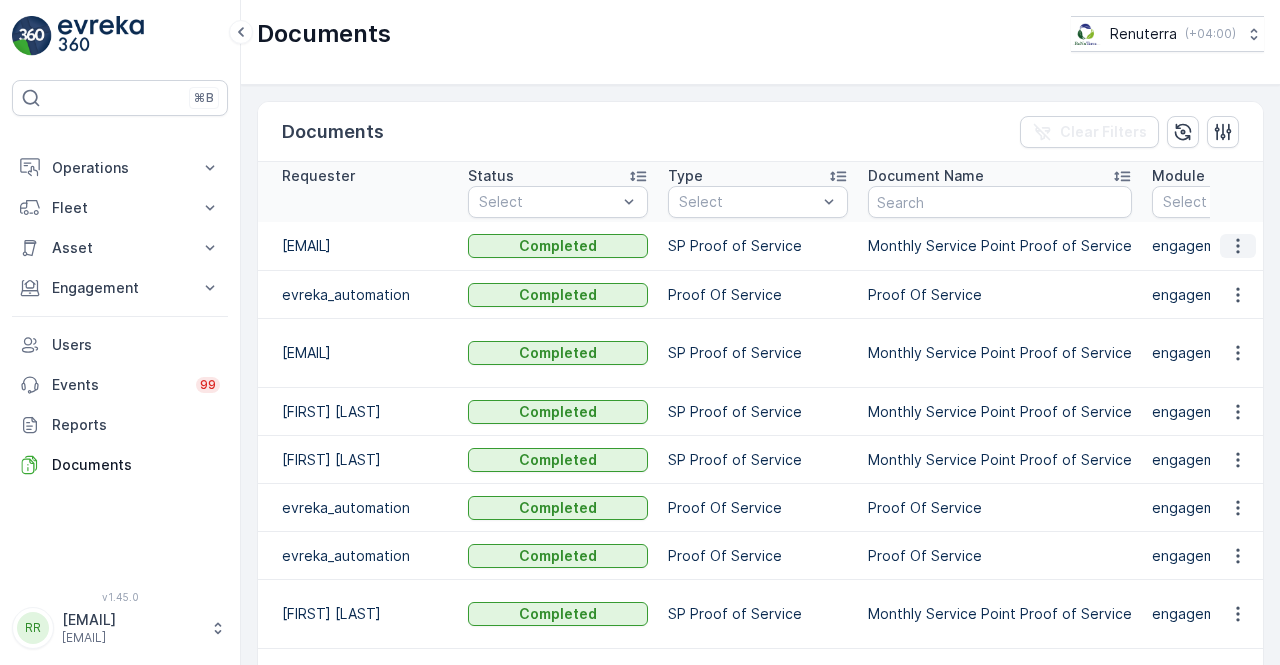 click at bounding box center [1238, 246] 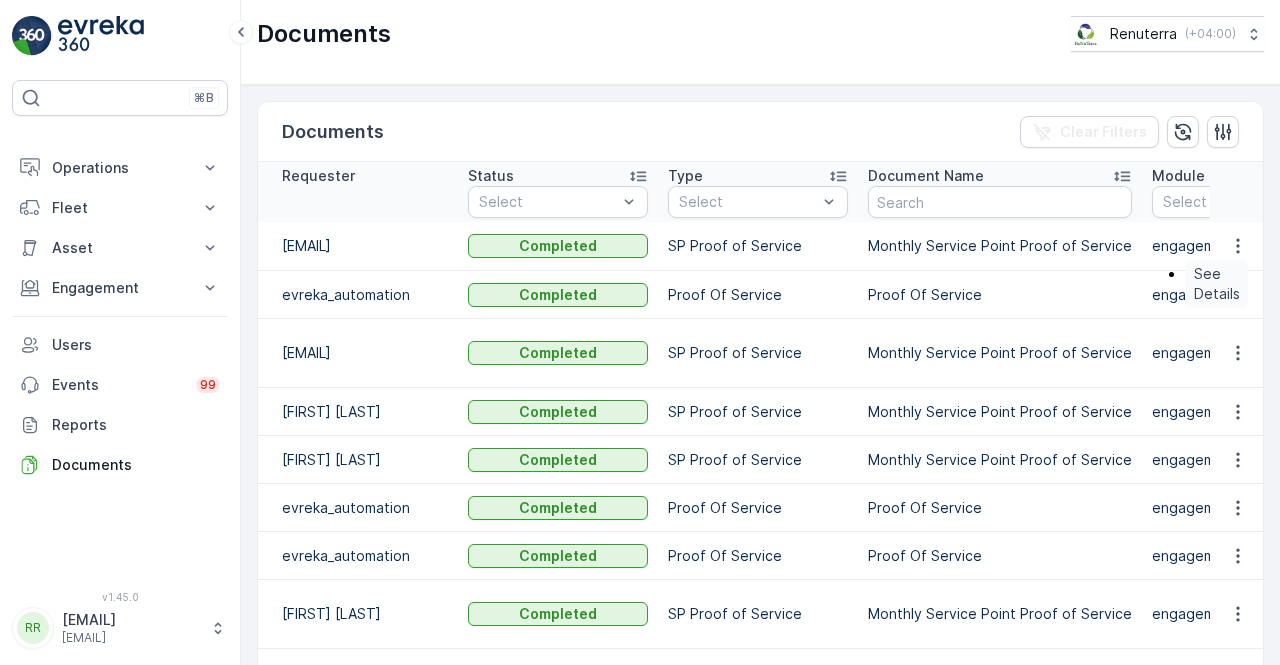 click on "See Details" at bounding box center [1217, 284] 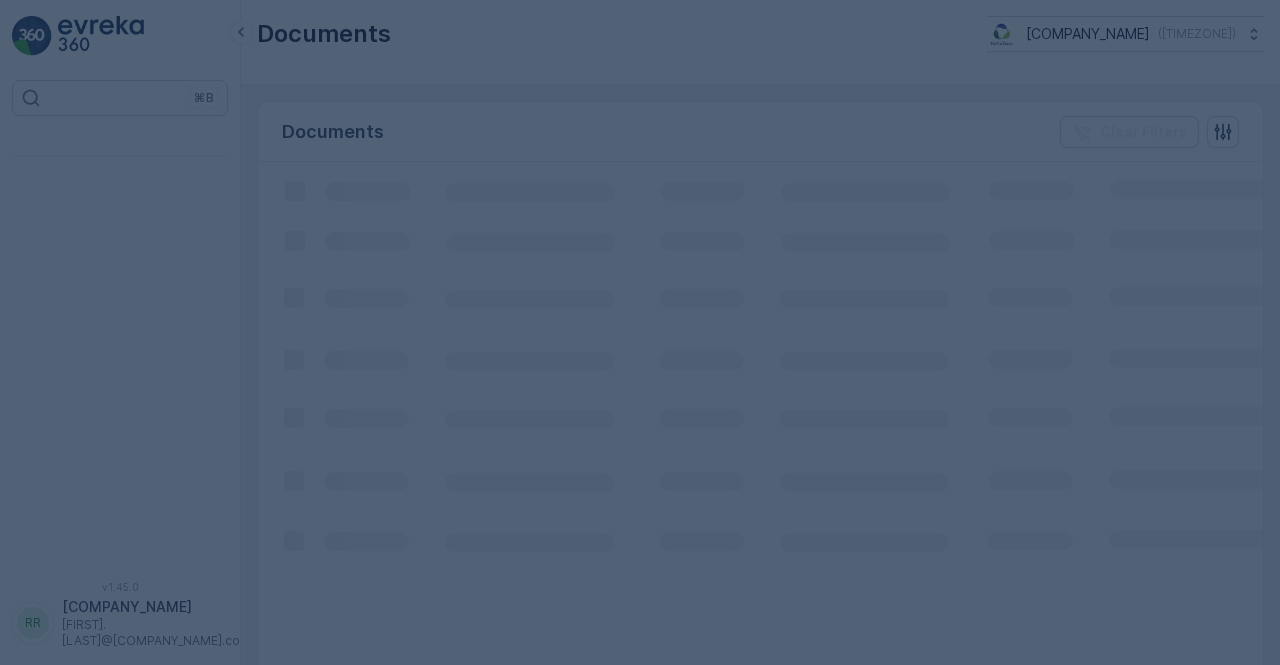 scroll, scrollTop: 0, scrollLeft: 0, axis: both 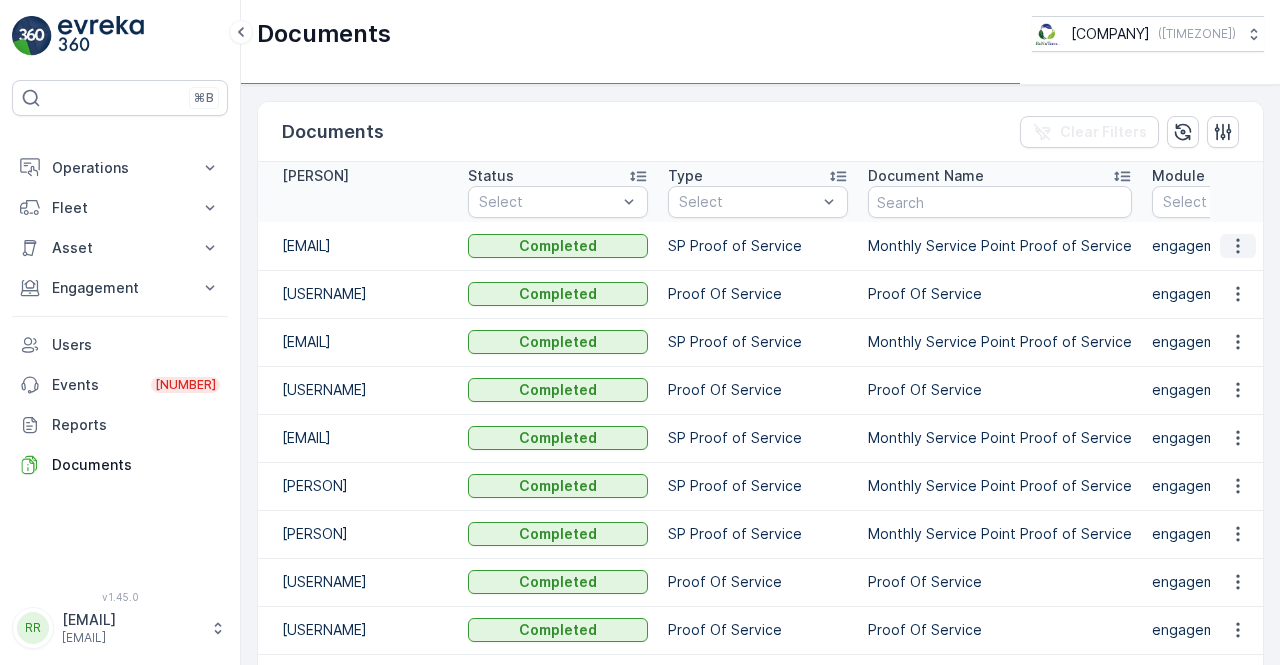 click at bounding box center [1238, 246] 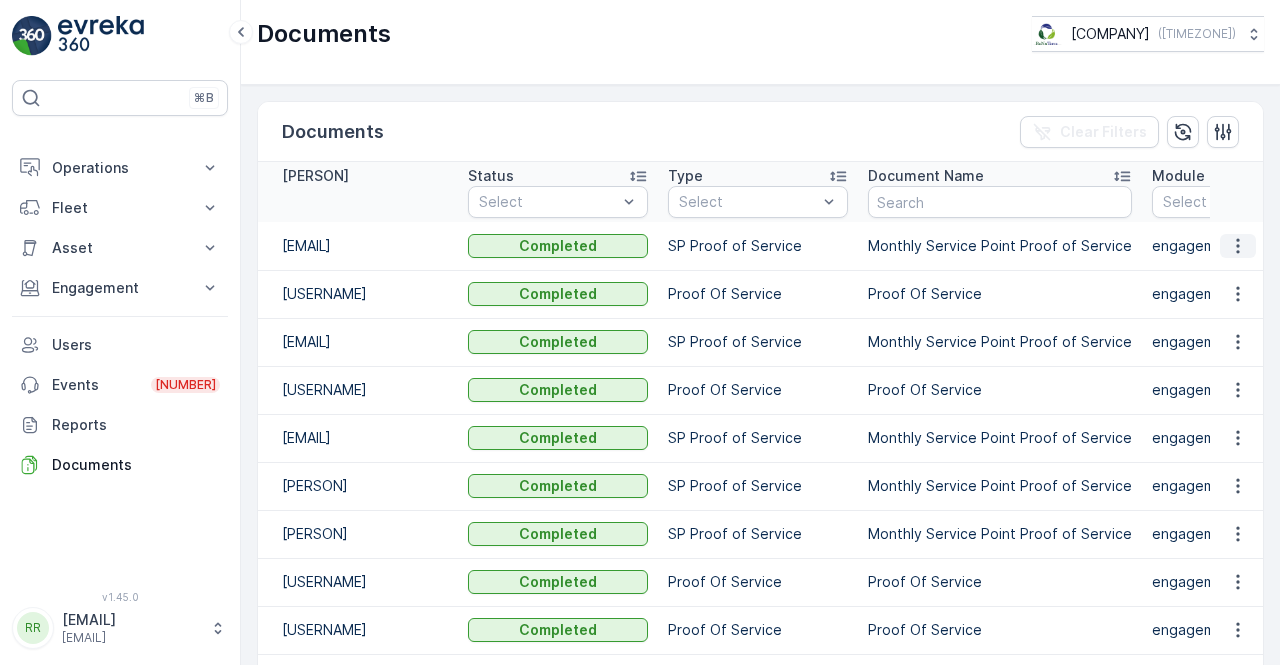click at bounding box center [1238, 246] 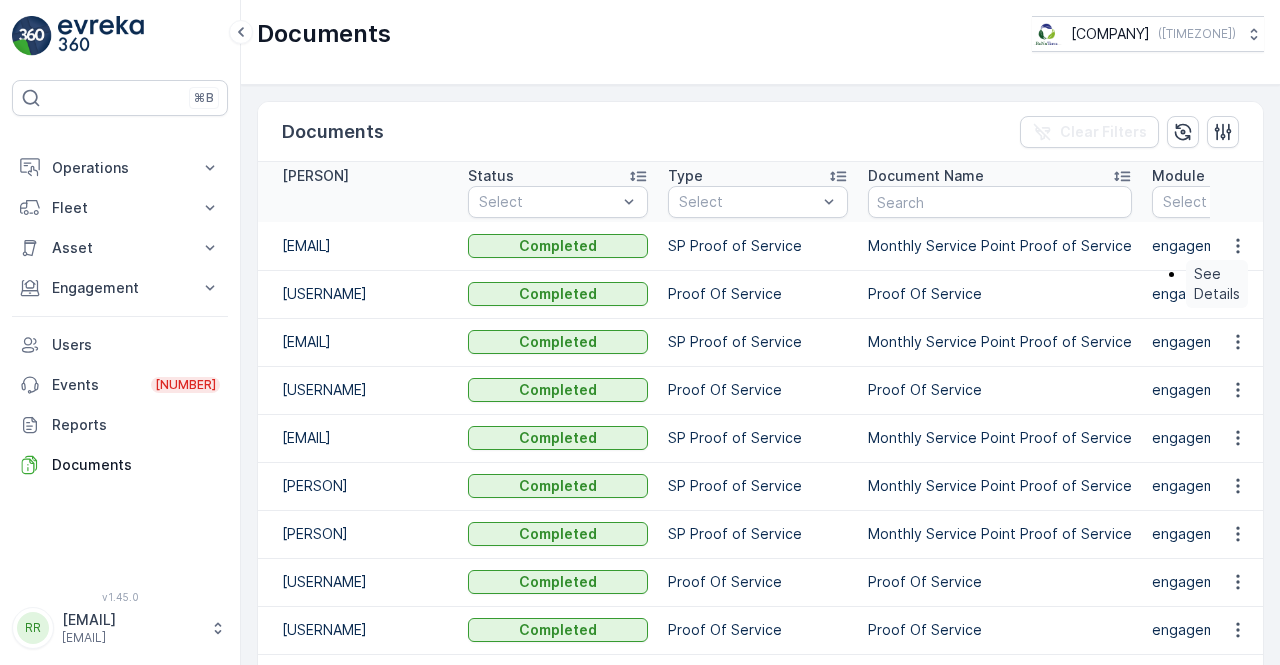 click on "See Details" at bounding box center [1217, 284] 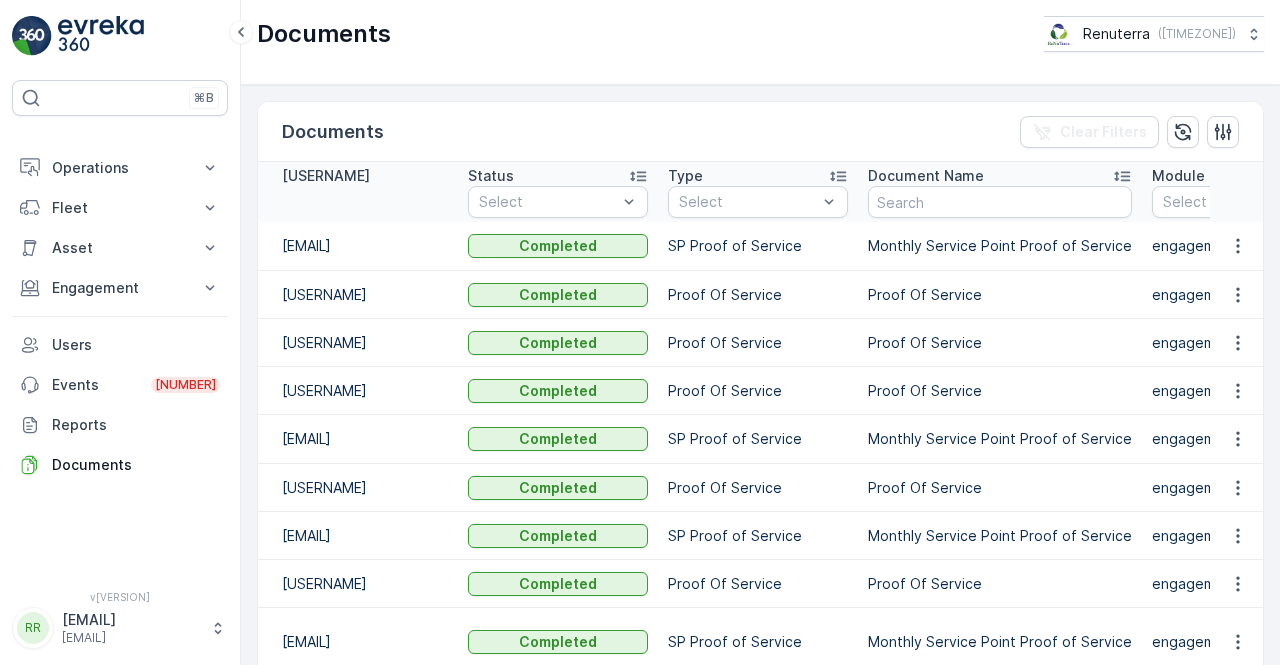 scroll, scrollTop: 0, scrollLeft: 0, axis: both 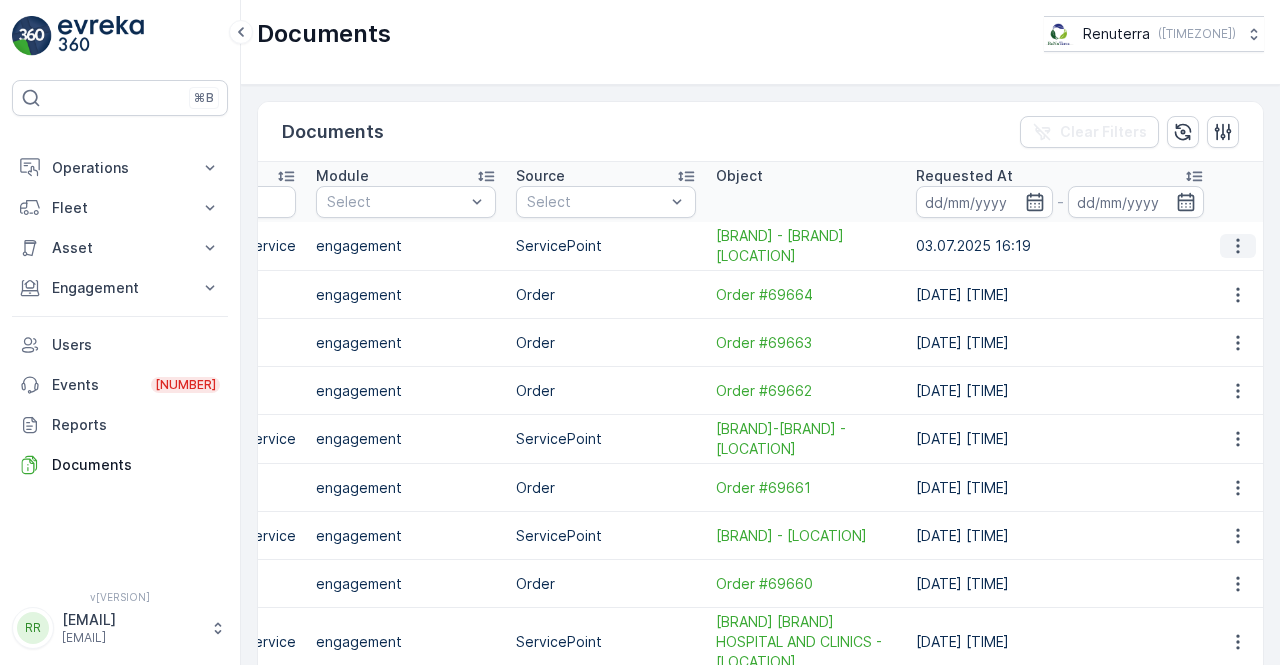 click at bounding box center [1238, 246] 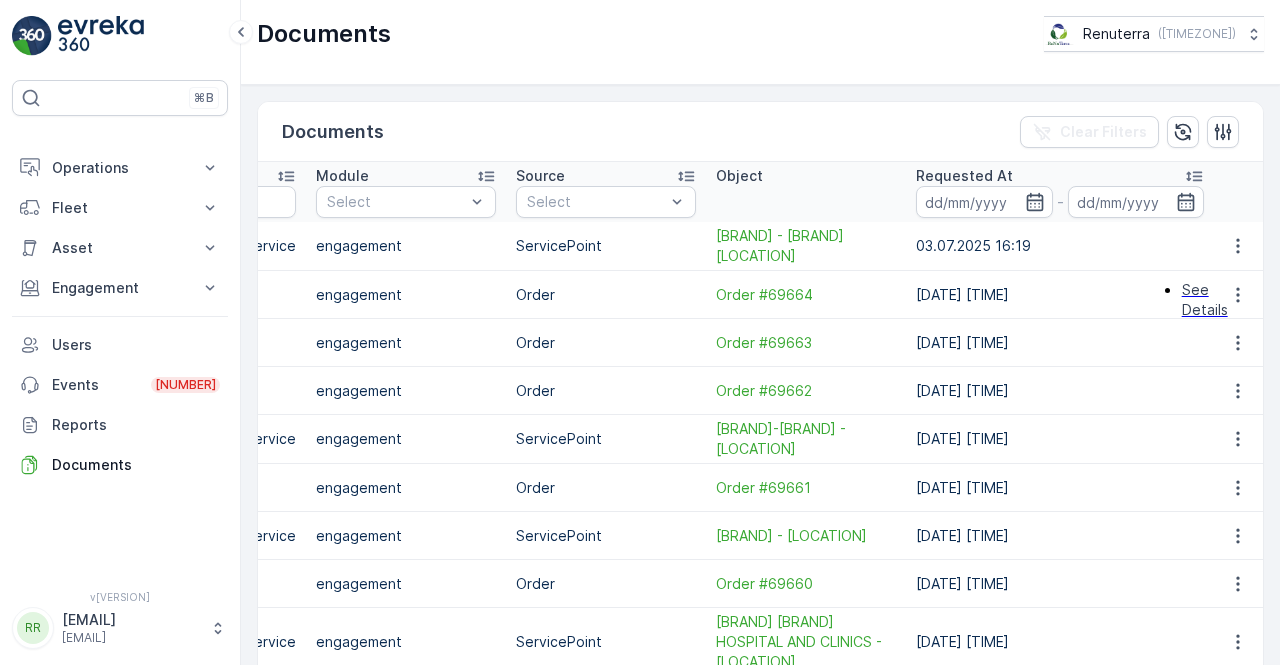 click on "See Details" at bounding box center (1205, 300) 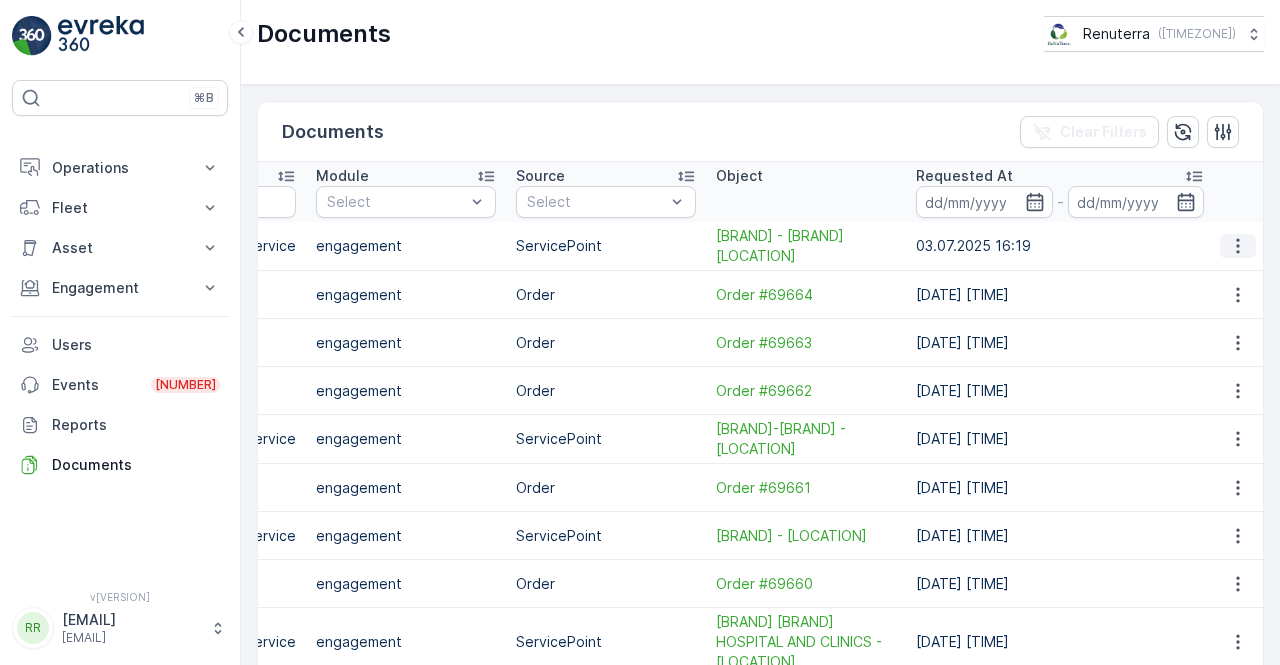 click at bounding box center (1238, 246) 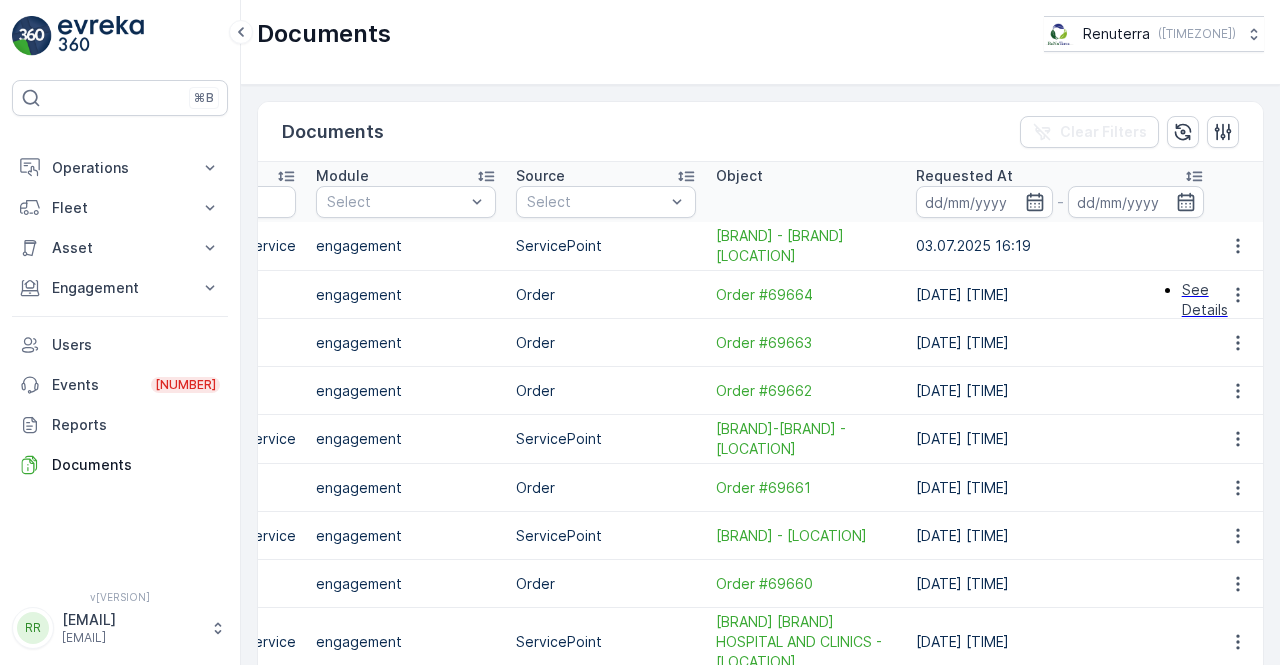 click on "See Details" at bounding box center (1205, 300) 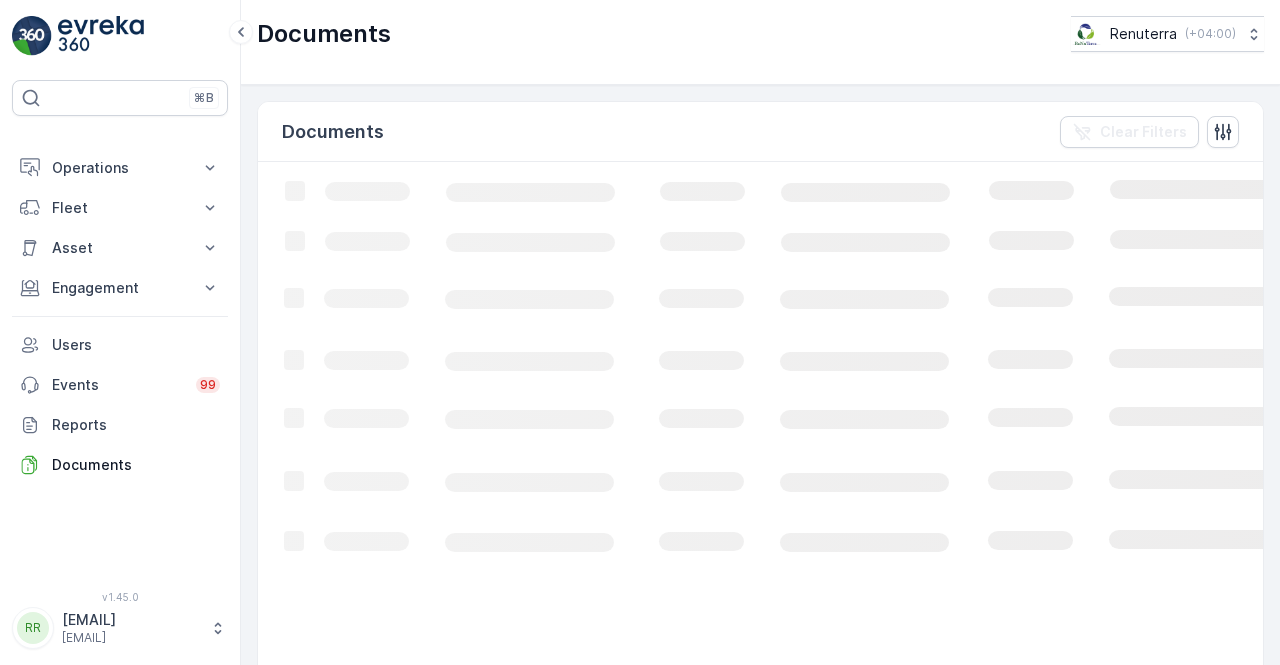 scroll, scrollTop: 0, scrollLeft: 0, axis: both 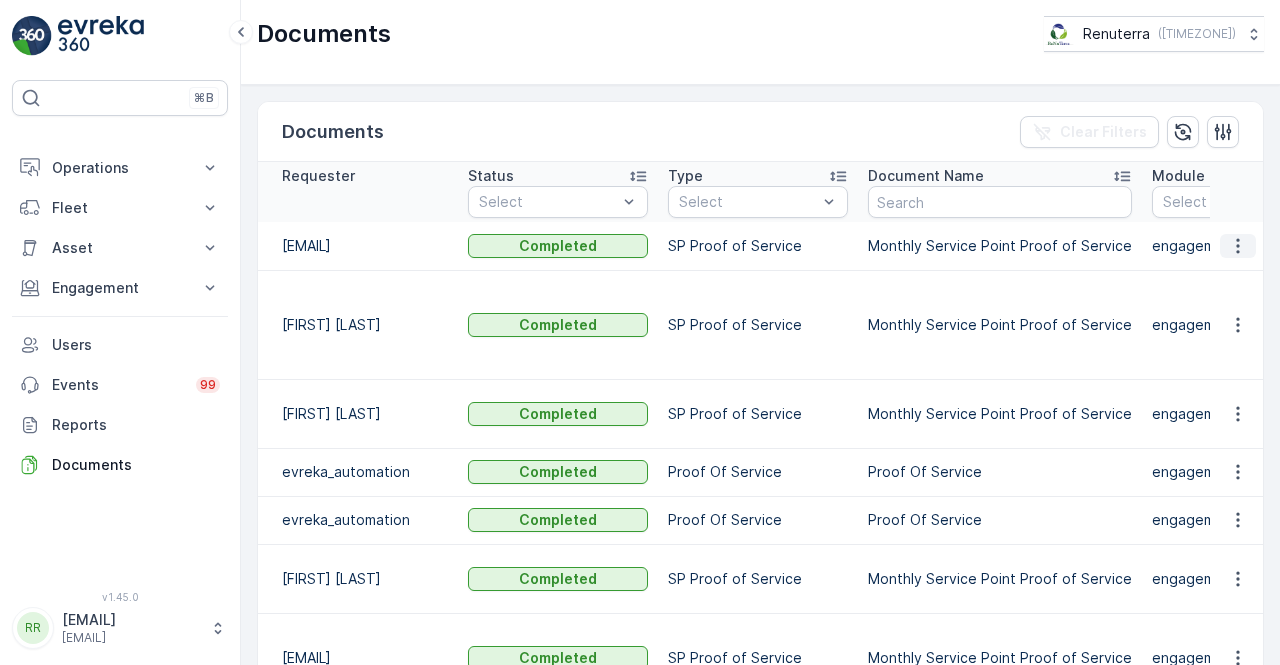 click at bounding box center [1238, 246] 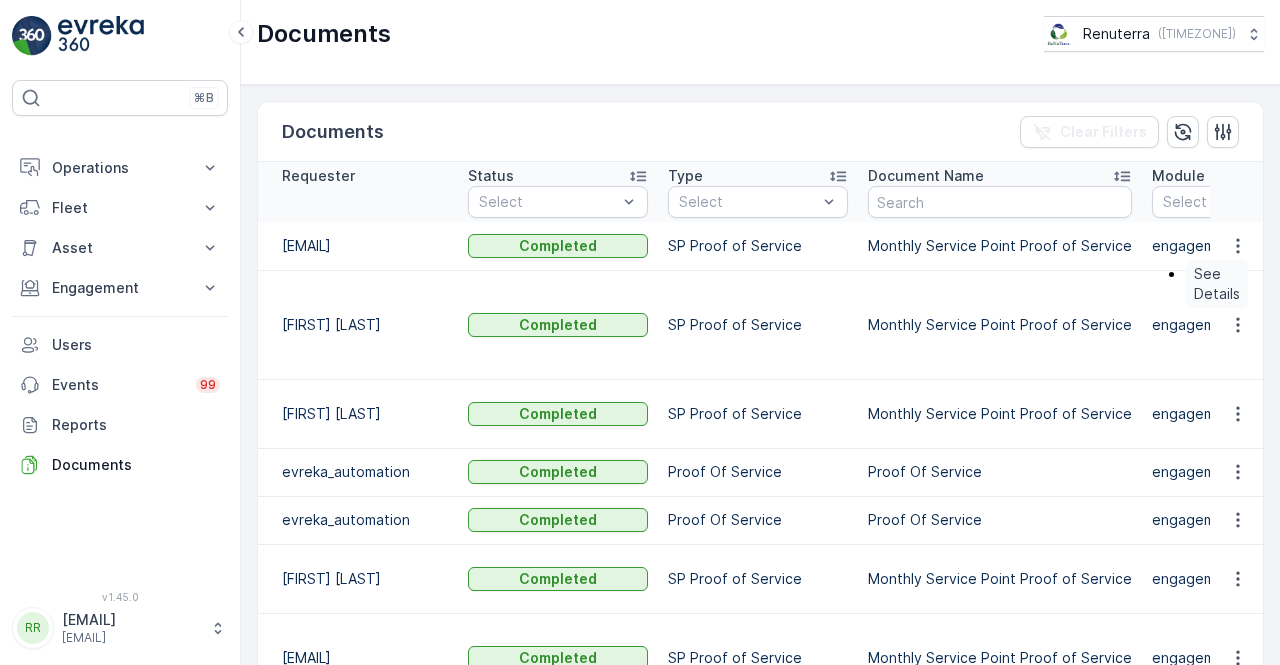 click on "See Details" at bounding box center (1217, 284) 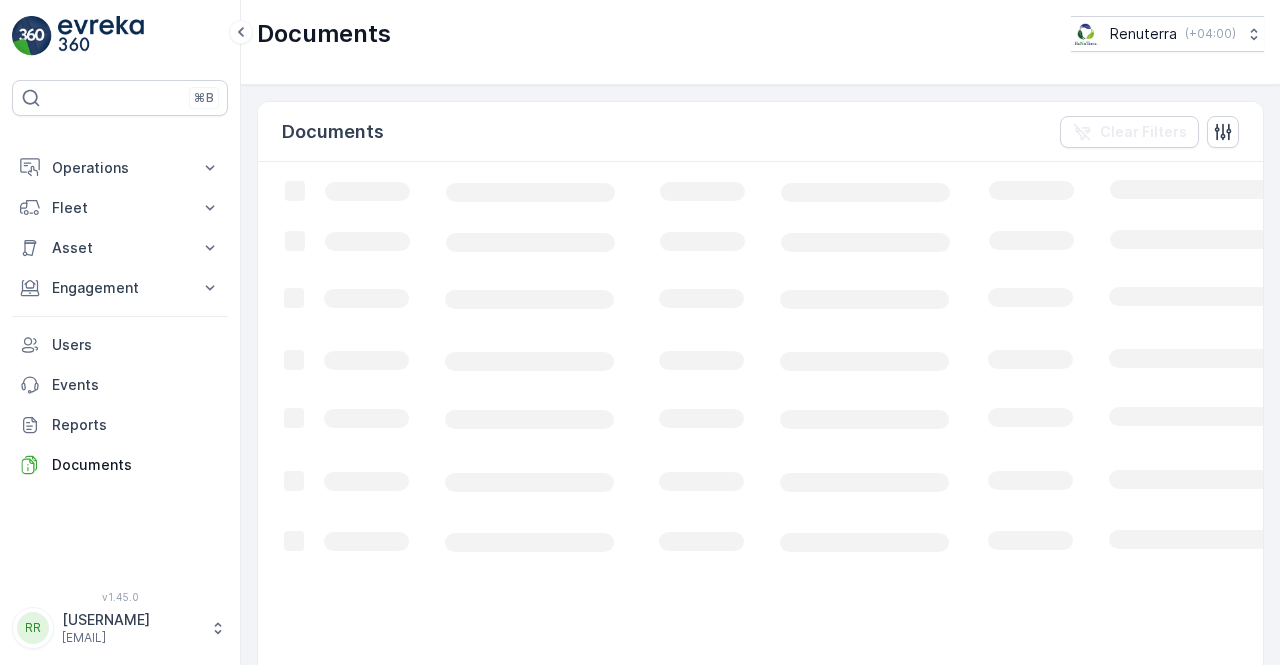 scroll, scrollTop: 0, scrollLeft: 0, axis: both 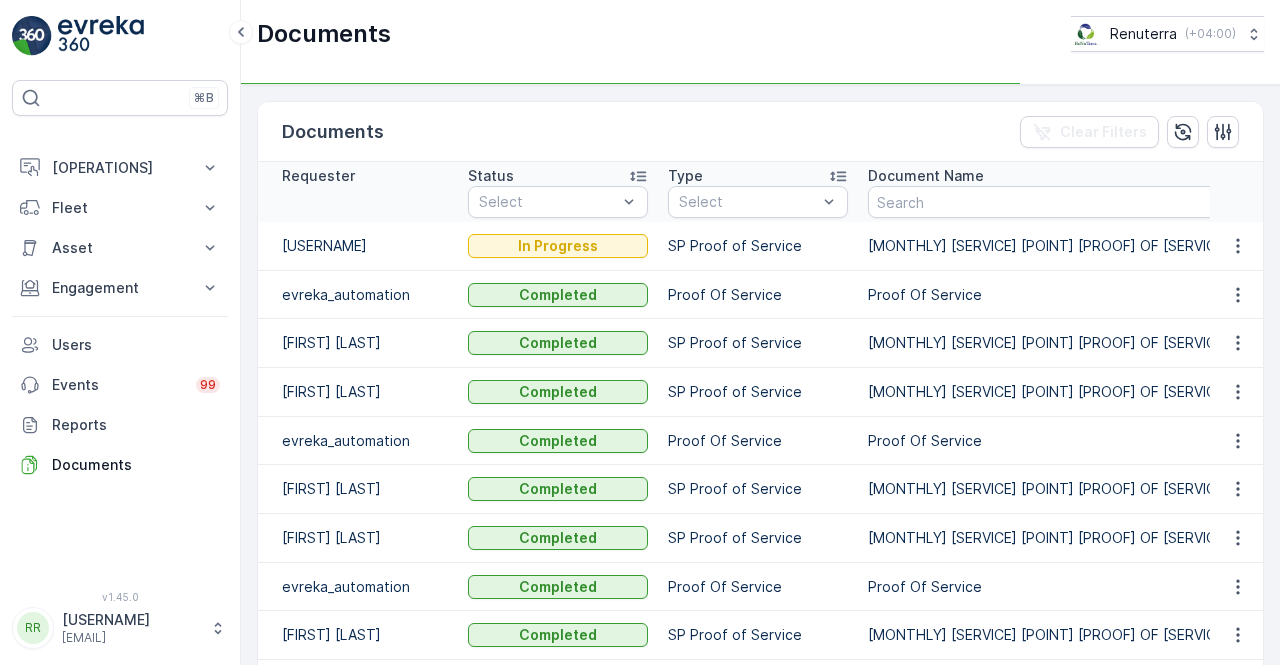click on "[MONTHLY] [SERVICE] [POINT] [PROOF] OF [SERVICE]" at bounding box center [1048, 343] 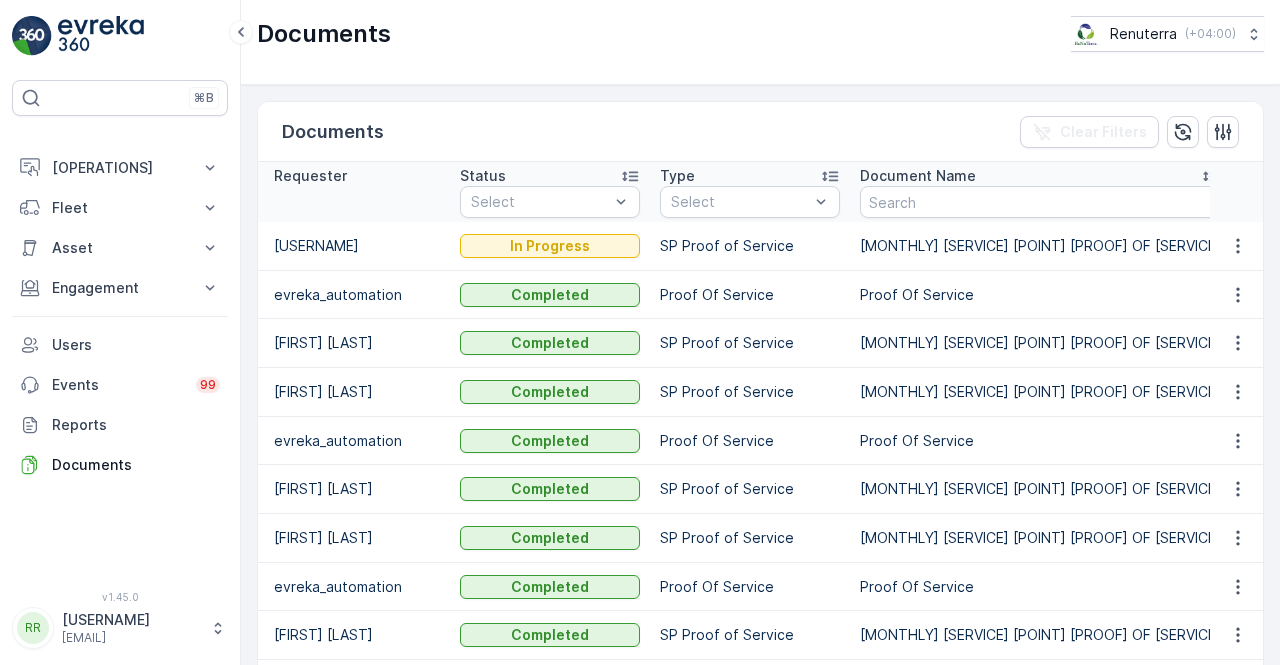 scroll, scrollTop: 0, scrollLeft: 0, axis: both 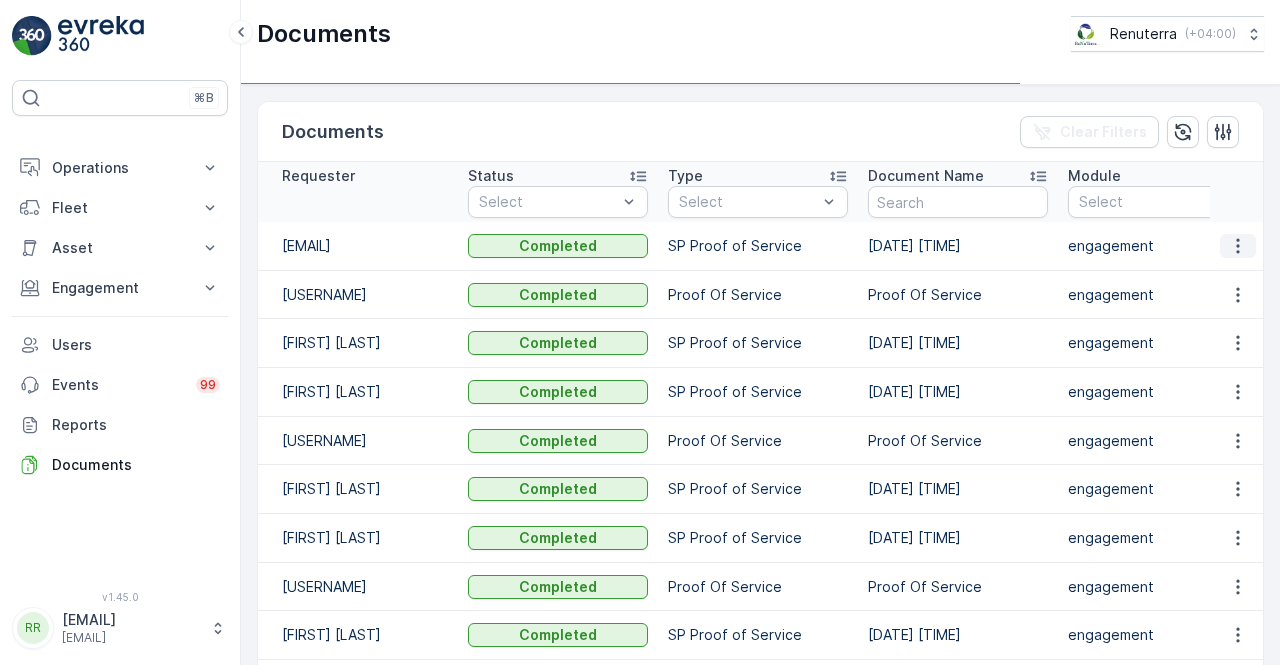 click at bounding box center [1238, 246] 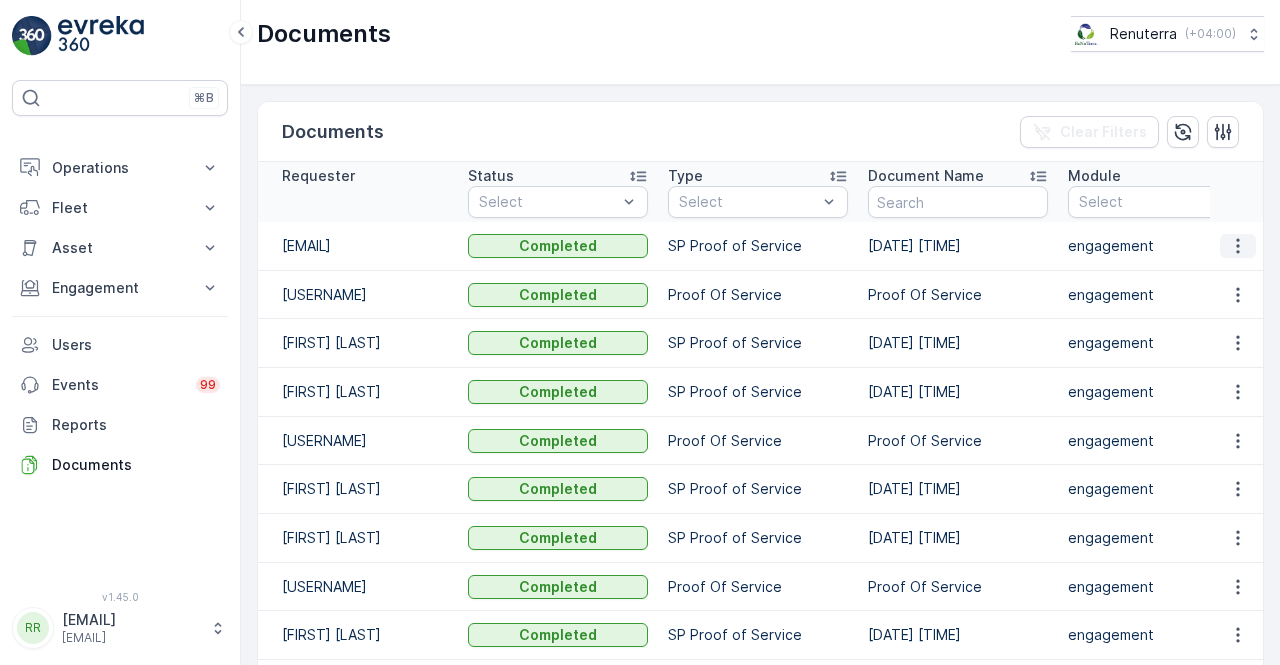 click at bounding box center (1238, 246) 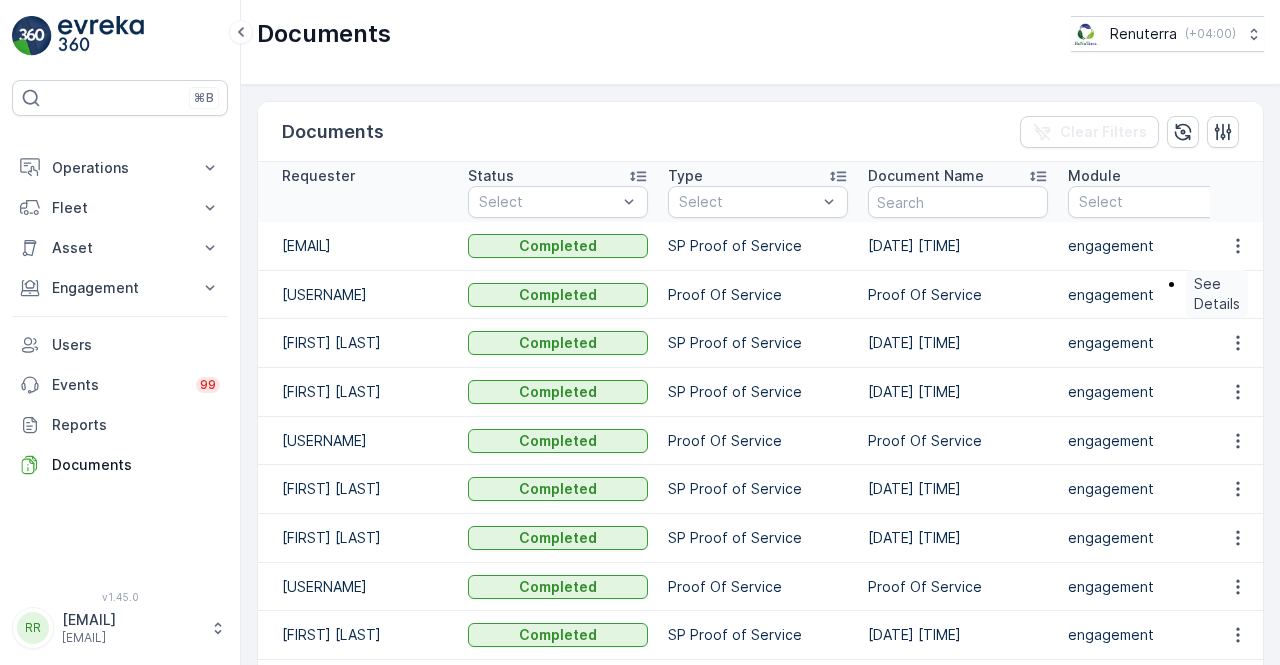click on "See Details" at bounding box center (1217, 294) 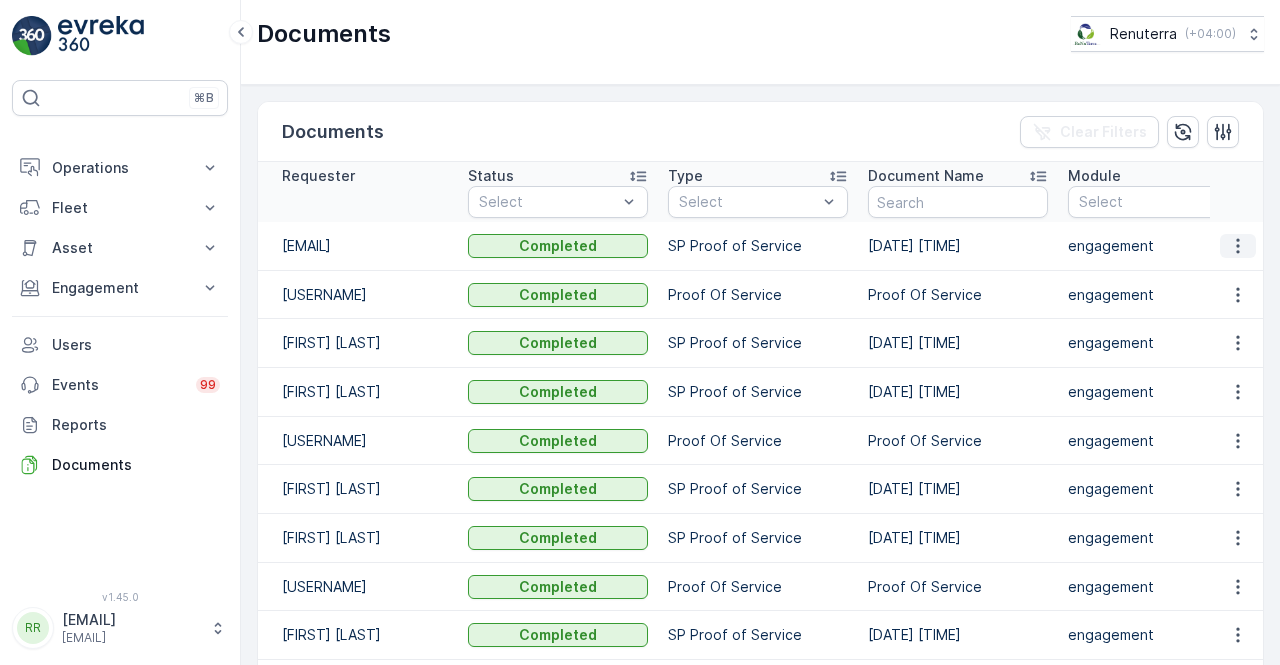 click at bounding box center [1238, 246] 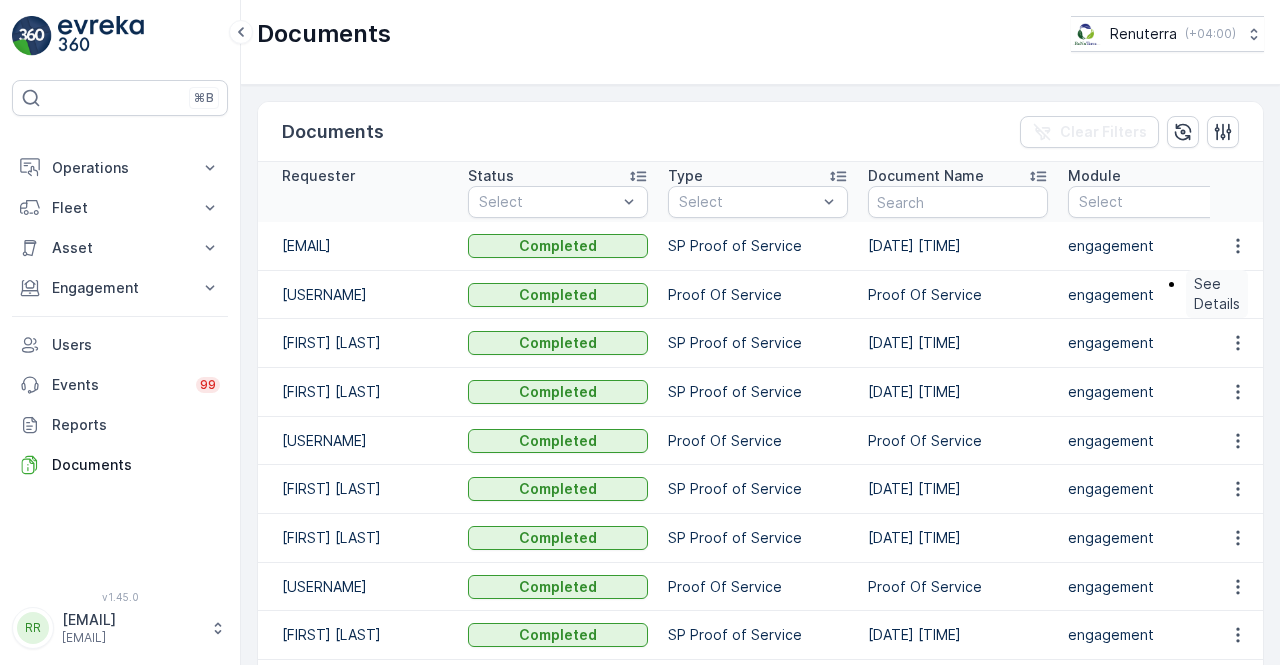 click on "See Details" at bounding box center [1217, 294] 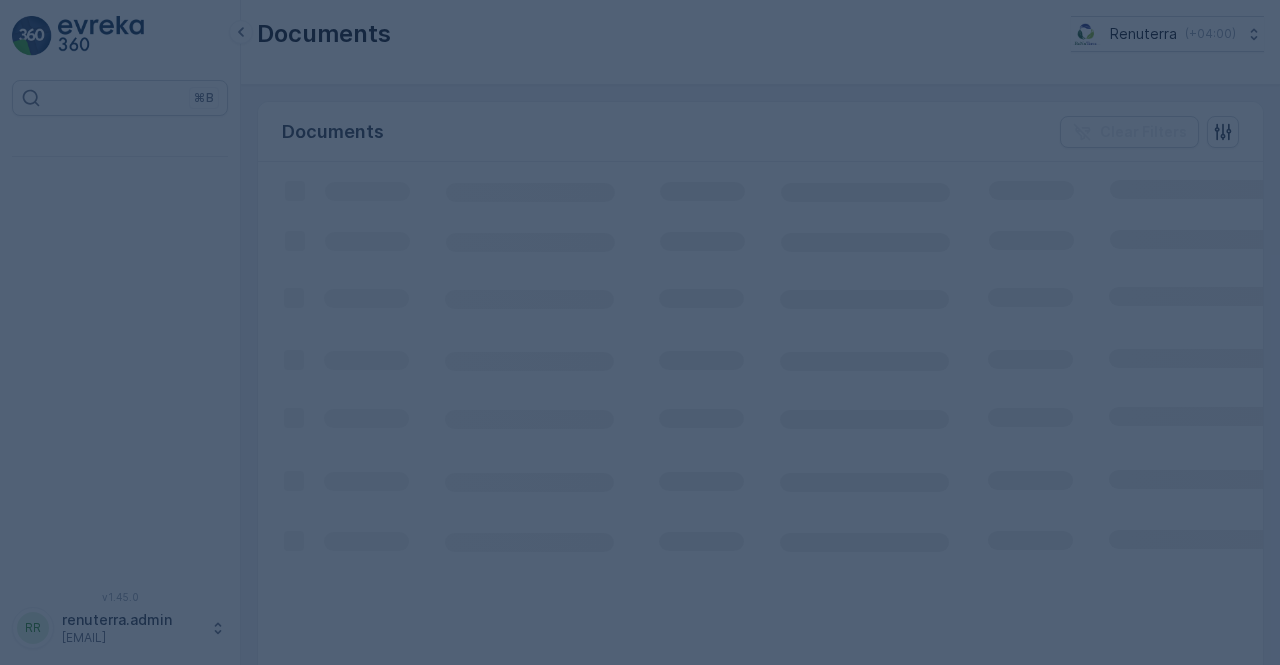 scroll, scrollTop: 0, scrollLeft: 0, axis: both 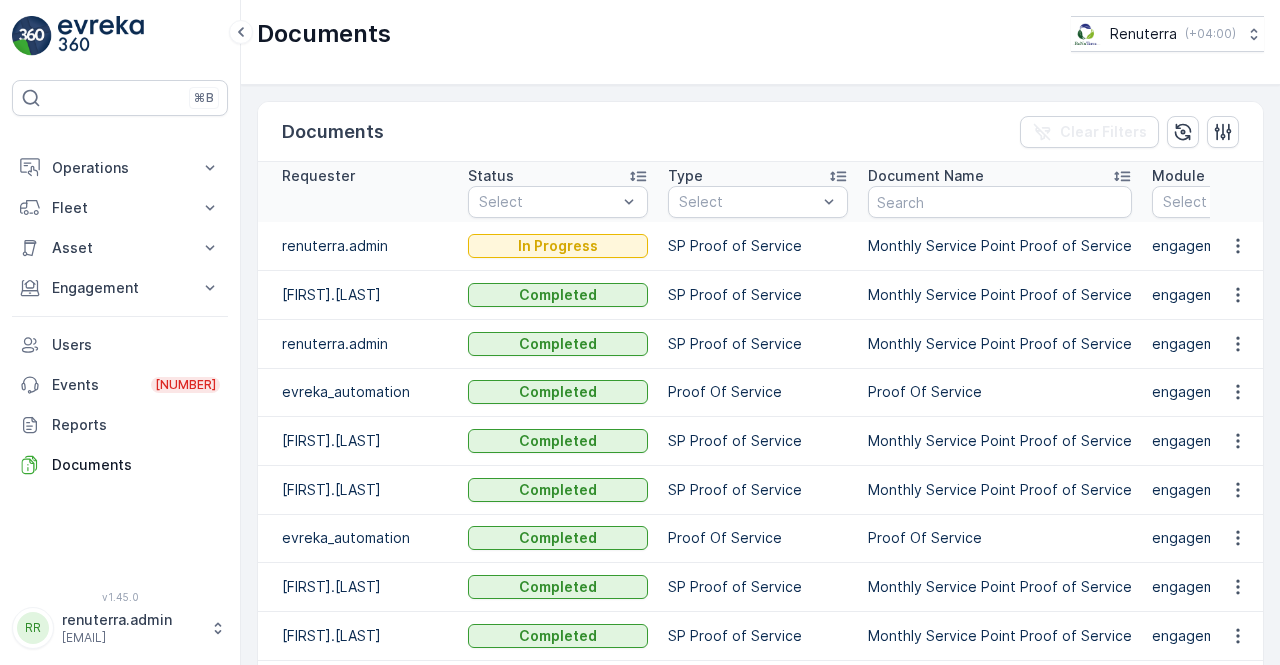click at bounding box center (1237, 246) 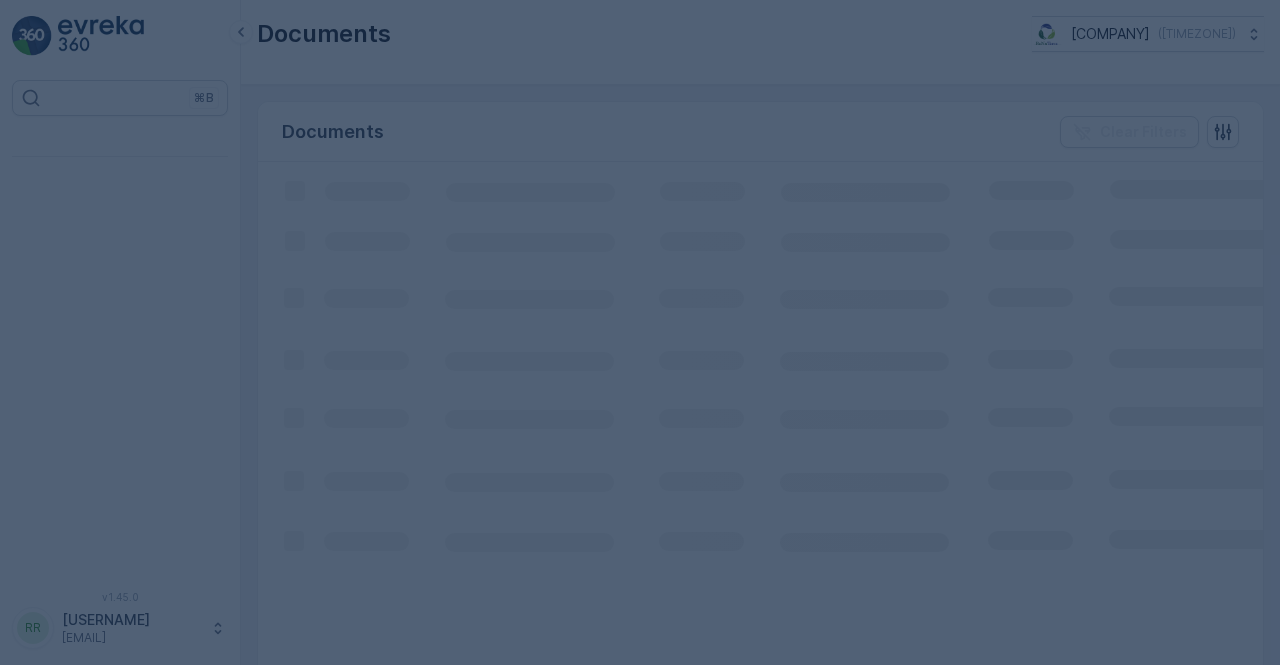 scroll, scrollTop: 0, scrollLeft: 0, axis: both 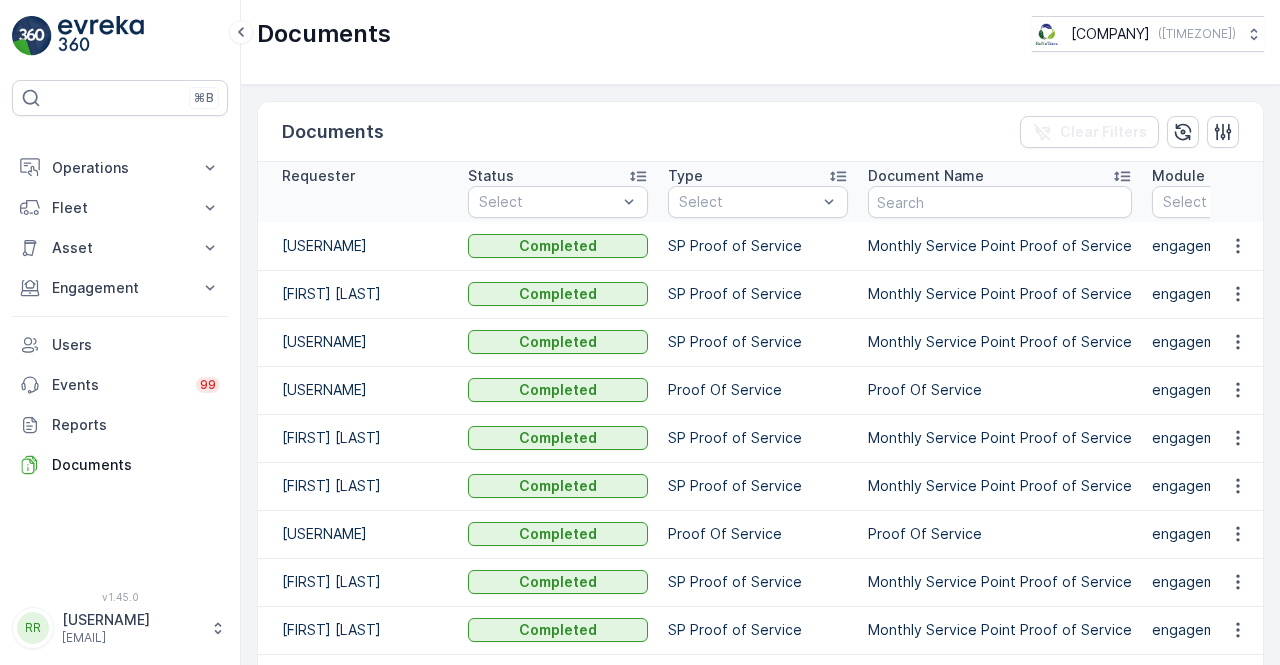 click at bounding box center (1237, 246) 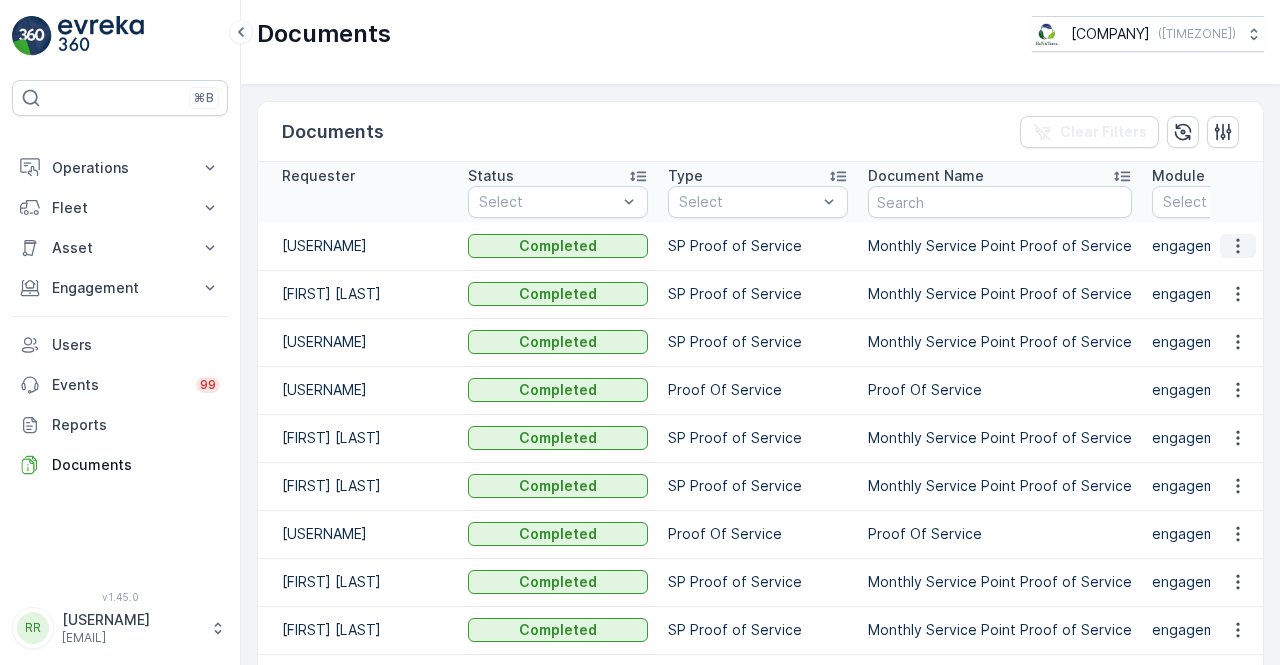 click at bounding box center (1238, 246) 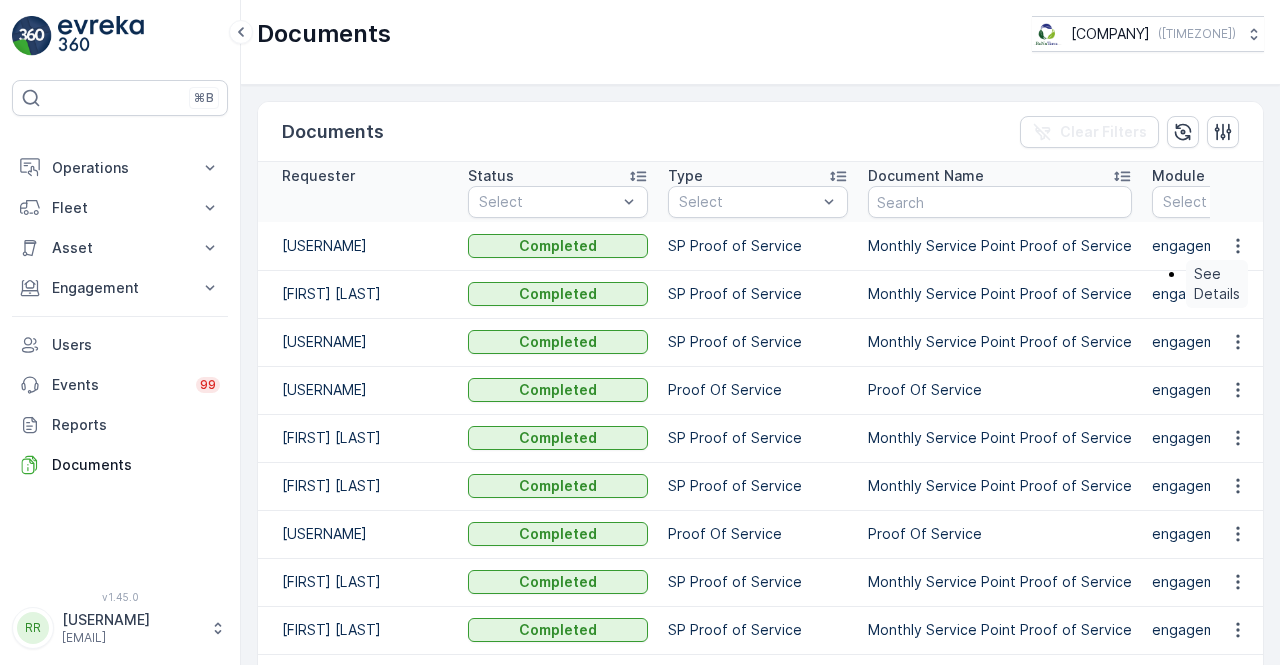 click on "See Details" at bounding box center (1217, 284) 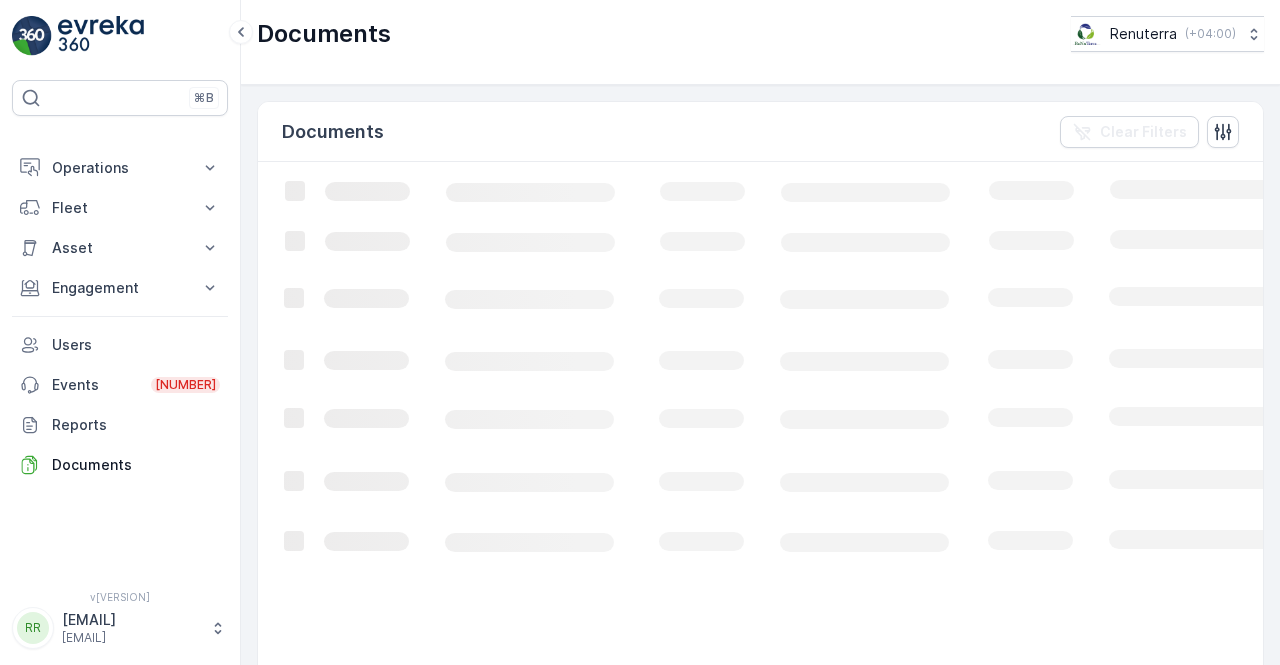 scroll, scrollTop: 0, scrollLeft: 0, axis: both 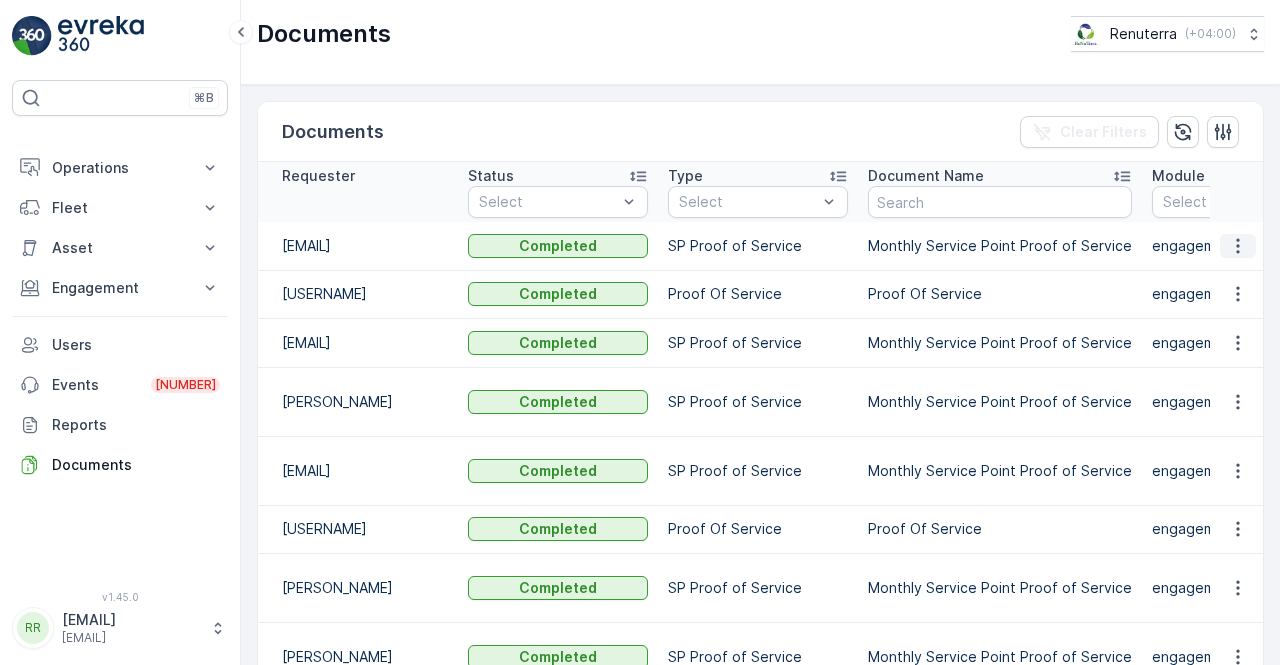 drag, startPoint x: 1244, startPoint y: 247, endPoint x: 1234, endPoint y: 241, distance: 11.661903 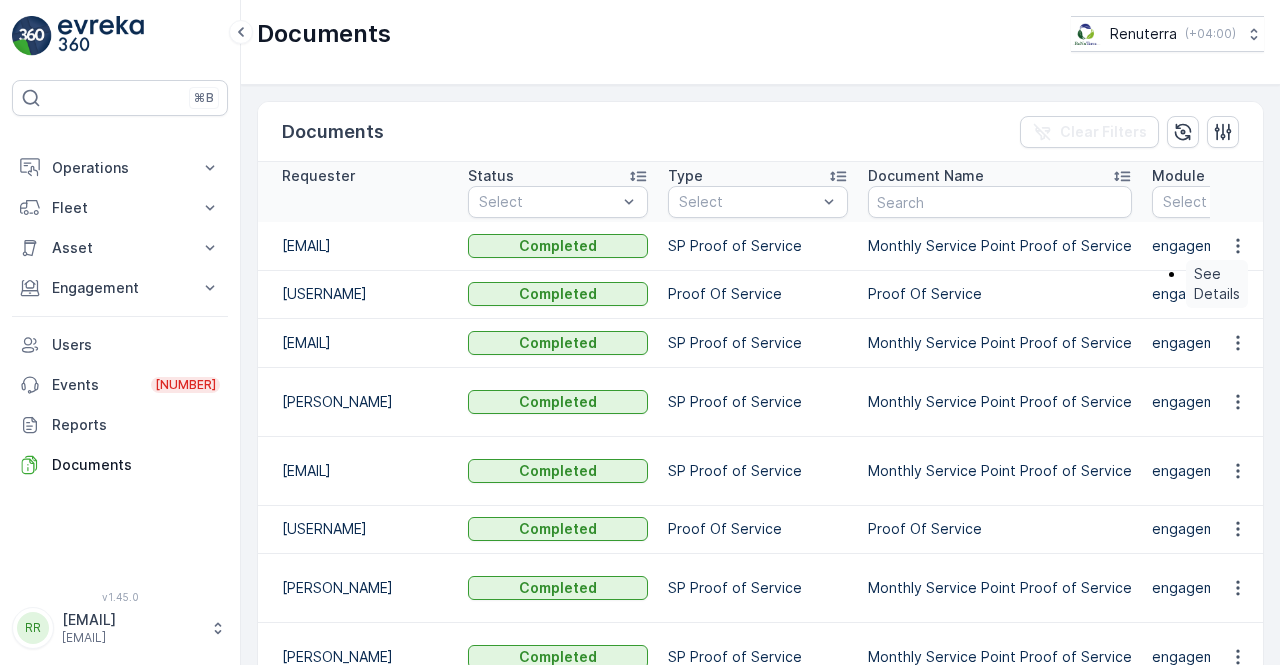 click on "See Details" at bounding box center (1217, 284) 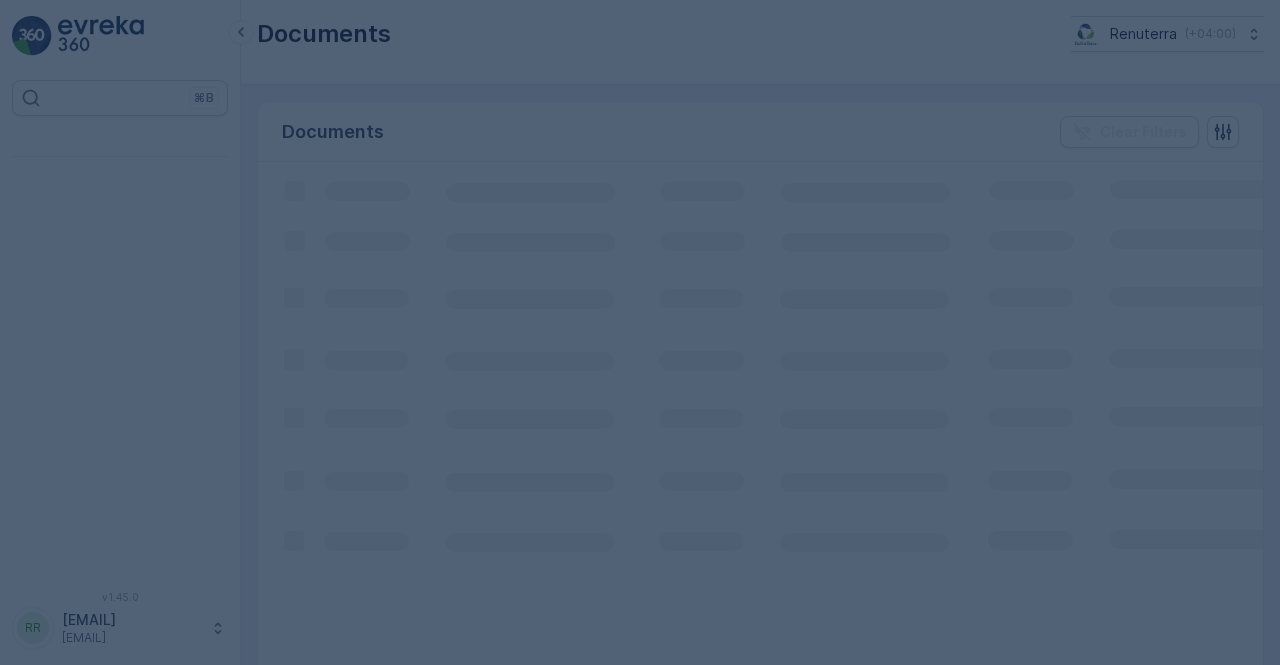 scroll, scrollTop: 0, scrollLeft: 0, axis: both 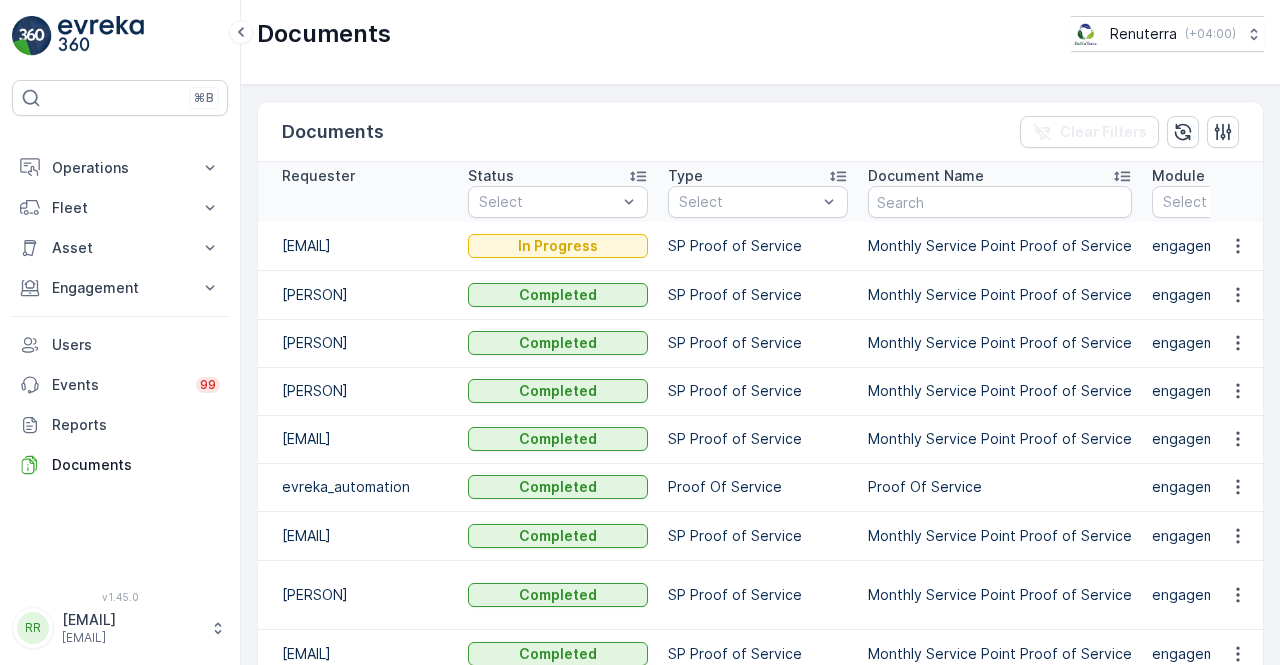 click on "SP Proof of Service" at bounding box center [758, 294] 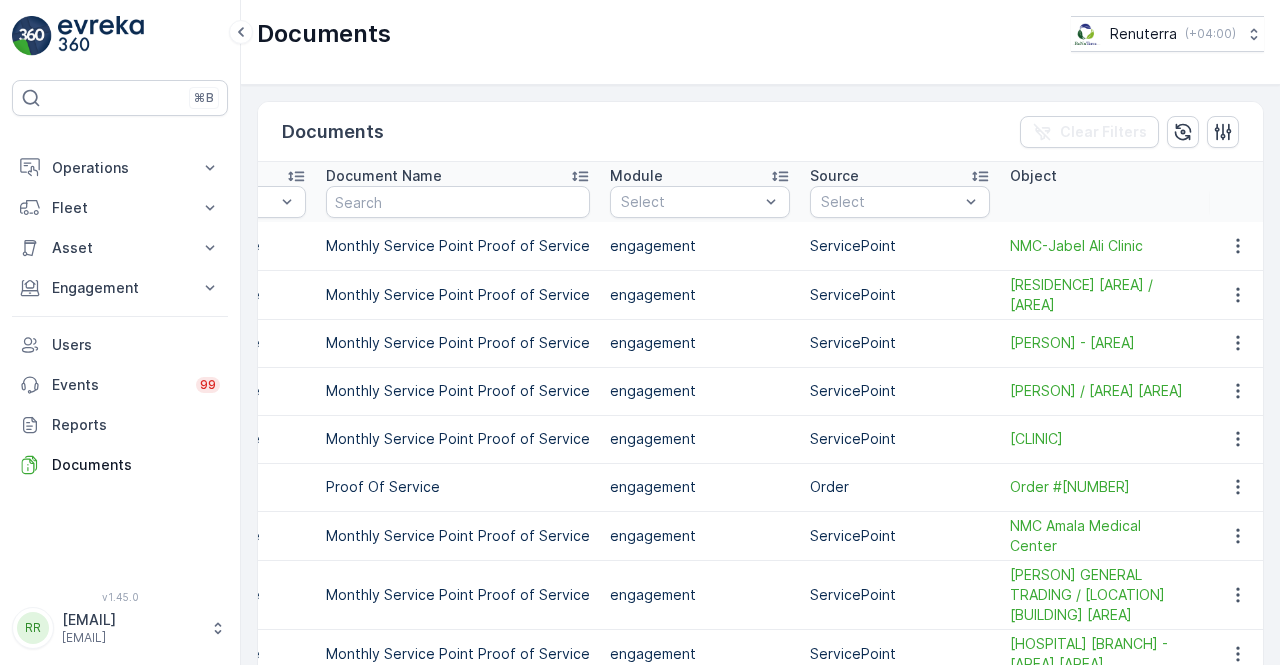 scroll, scrollTop: 0, scrollLeft: 800, axis: horizontal 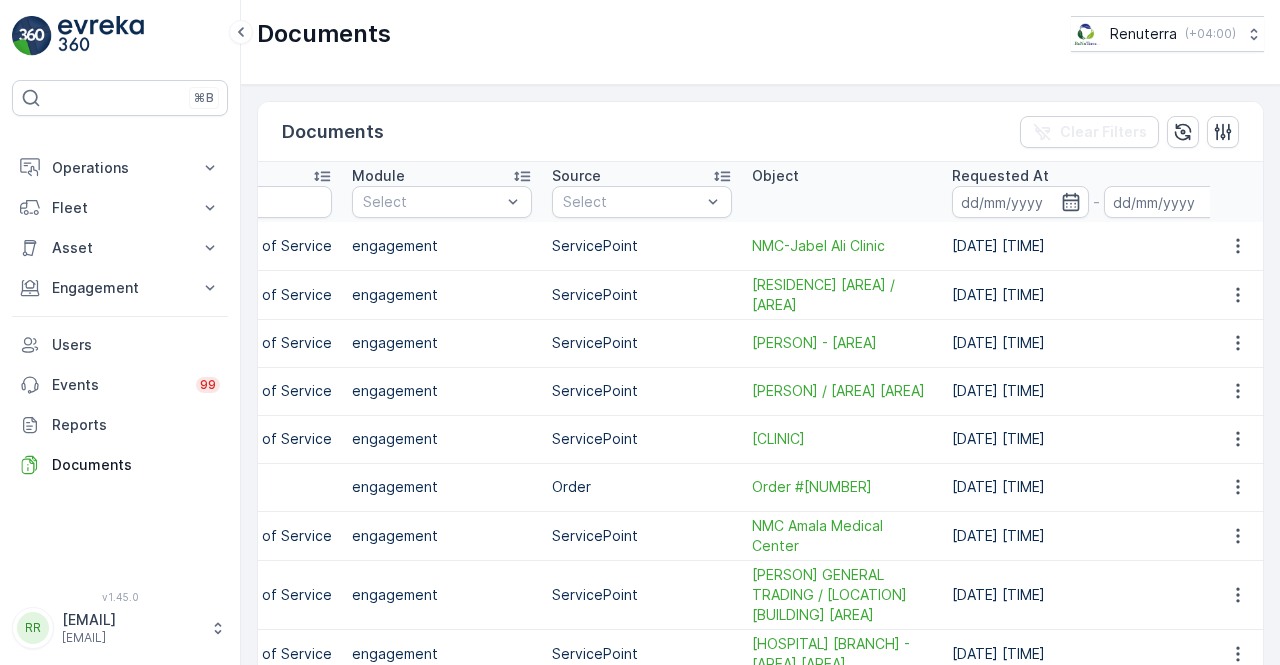 click on "ServicePoint" at bounding box center [642, 343] 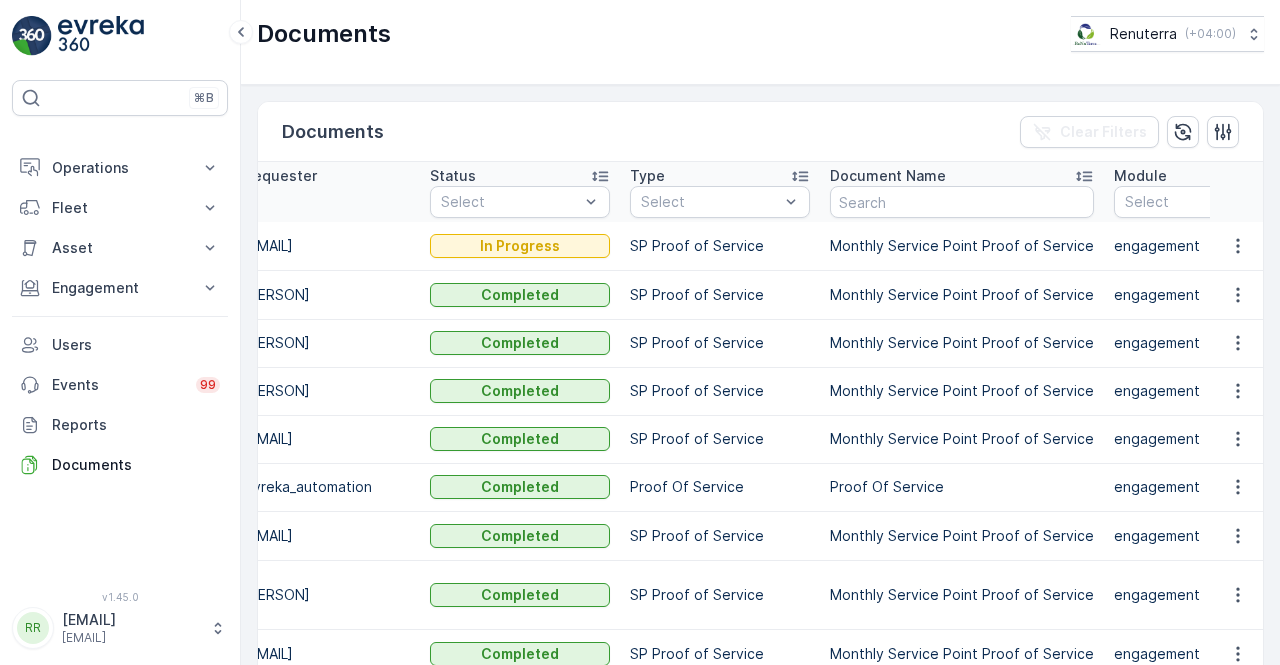 scroll, scrollTop: 0, scrollLeft: 0, axis: both 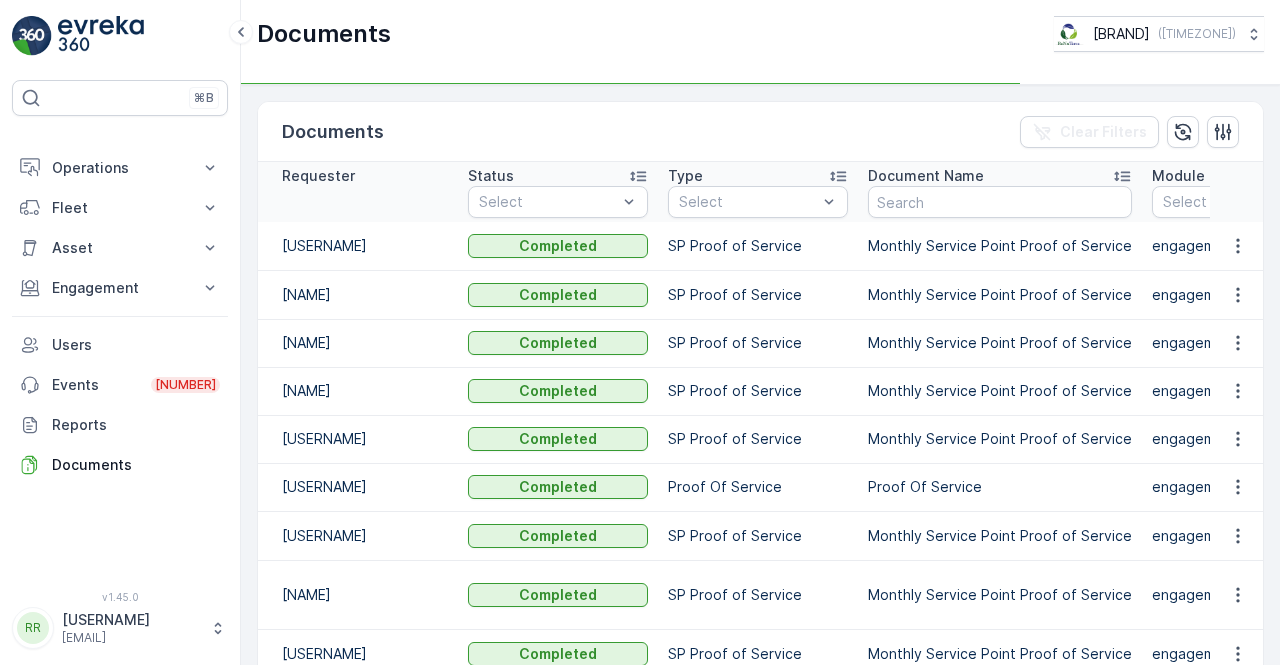 click on "SP Proof of Service" at bounding box center [758, 294] 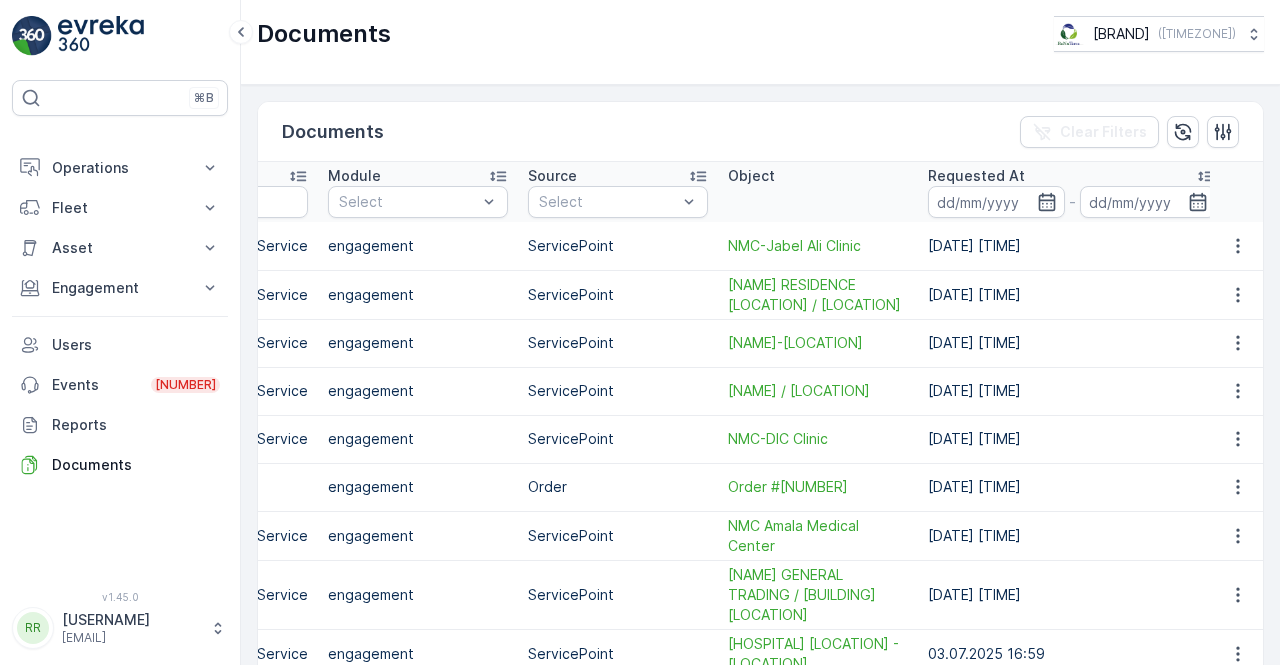scroll, scrollTop: 0, scrollLeft: 836, axis: horizontal 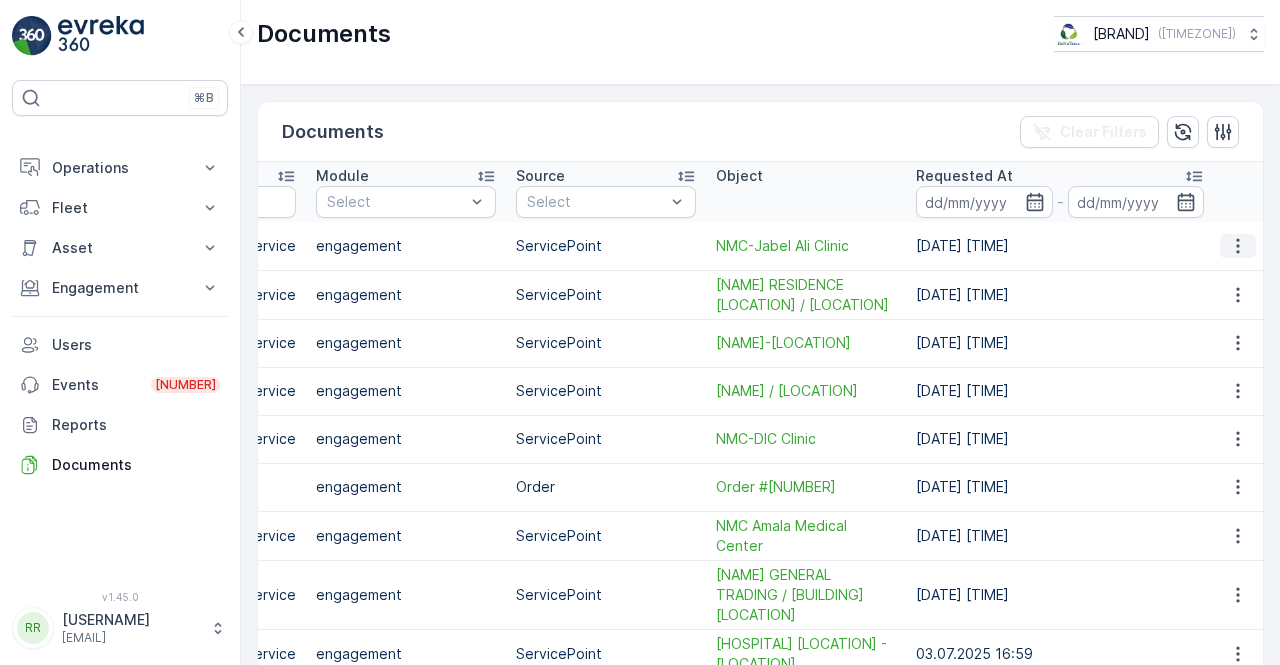 click at bounding box center [1238, 246] 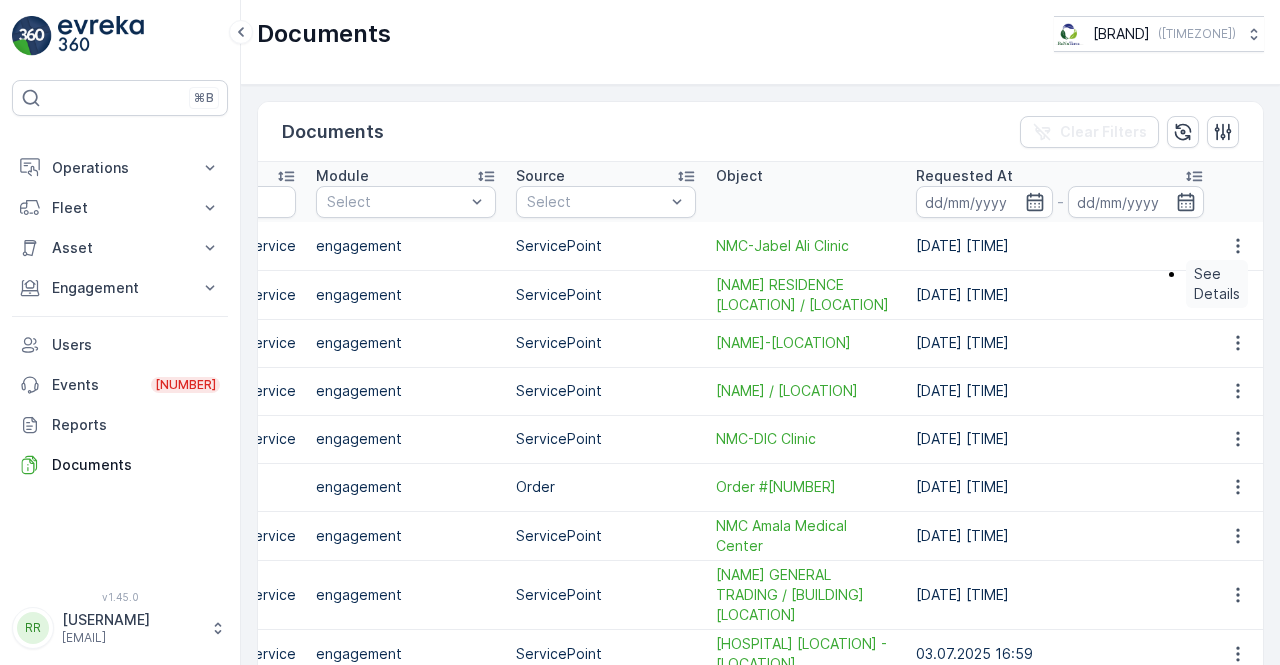 click on "See Details" at bounding box center (1217, 284) 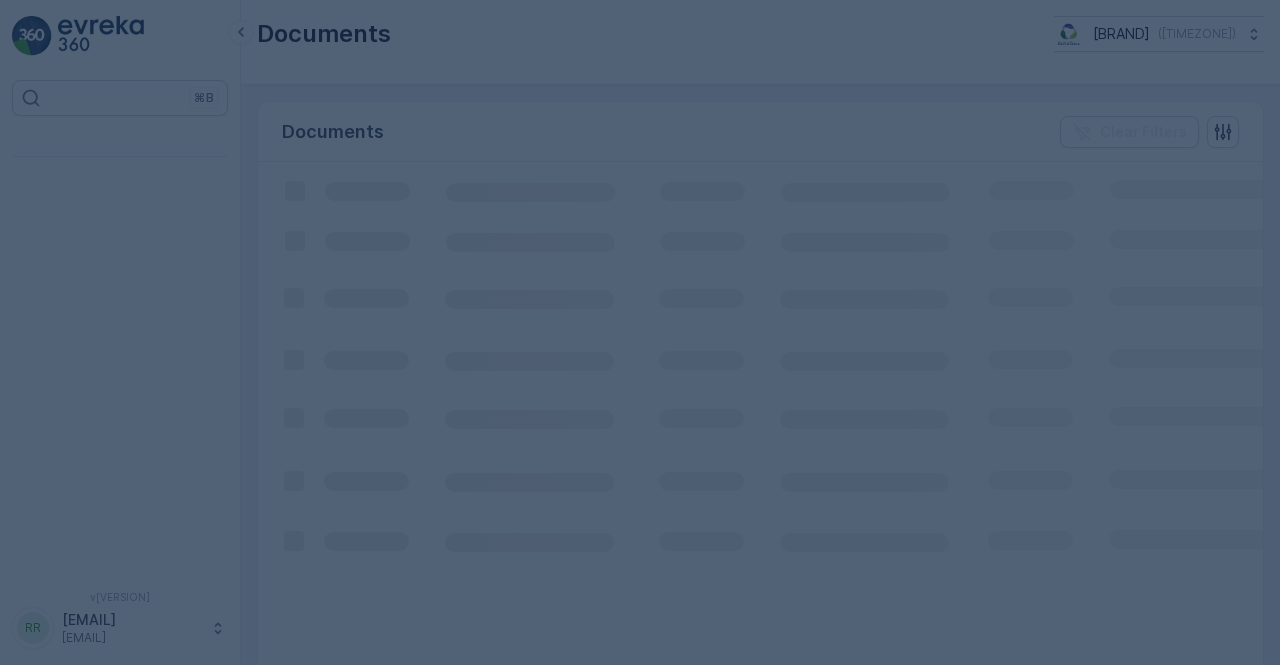 scroll, scrollTop: 0, scrollLeft: 0, axis: both 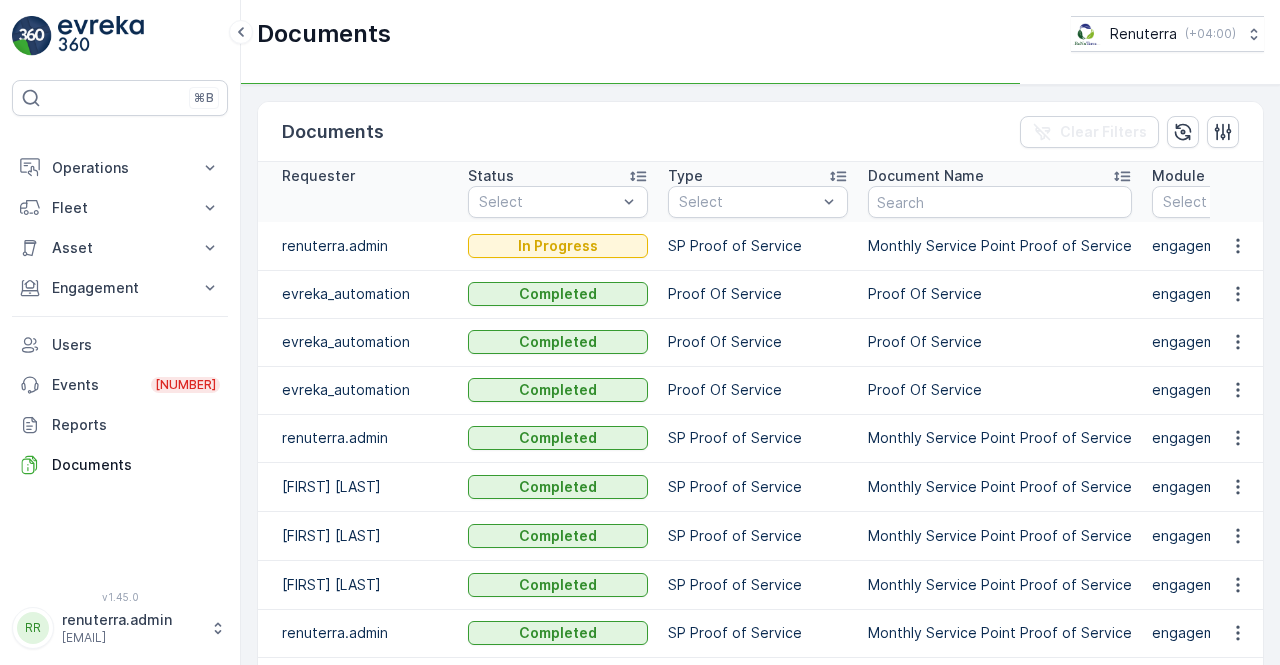 click on "Proof Of Service" at bounding box center (1000, 342) 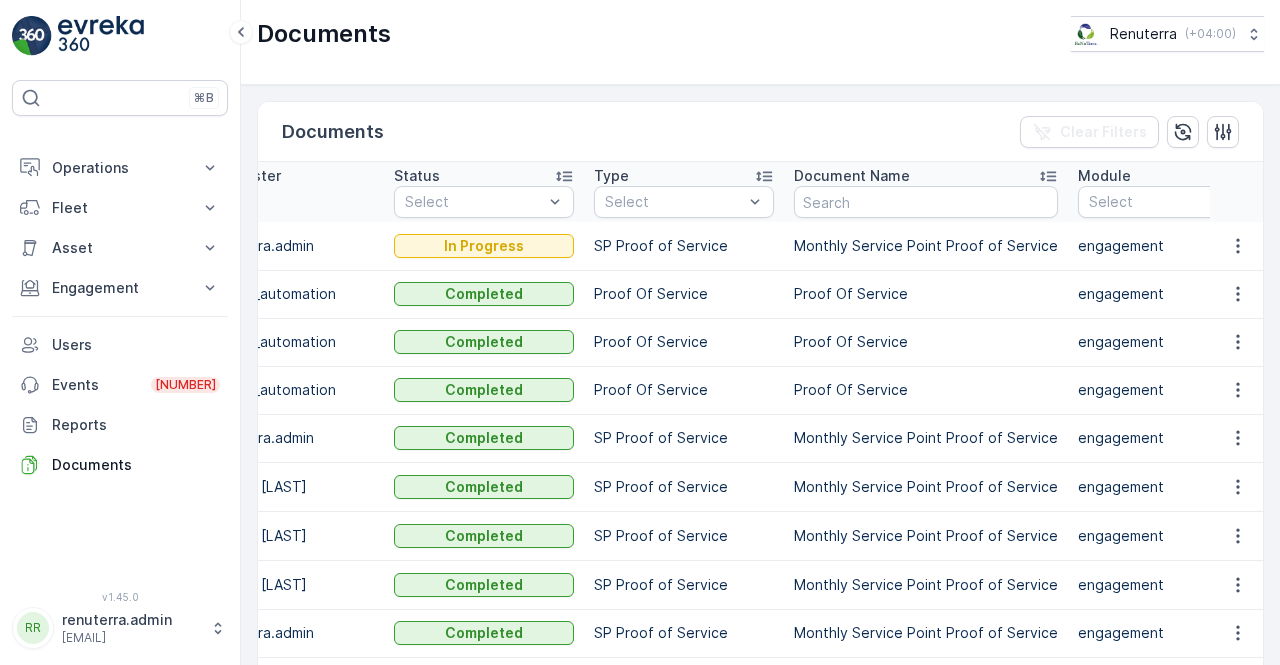scroll, scrollTop: 0, scrollLeft: 0, axis: both 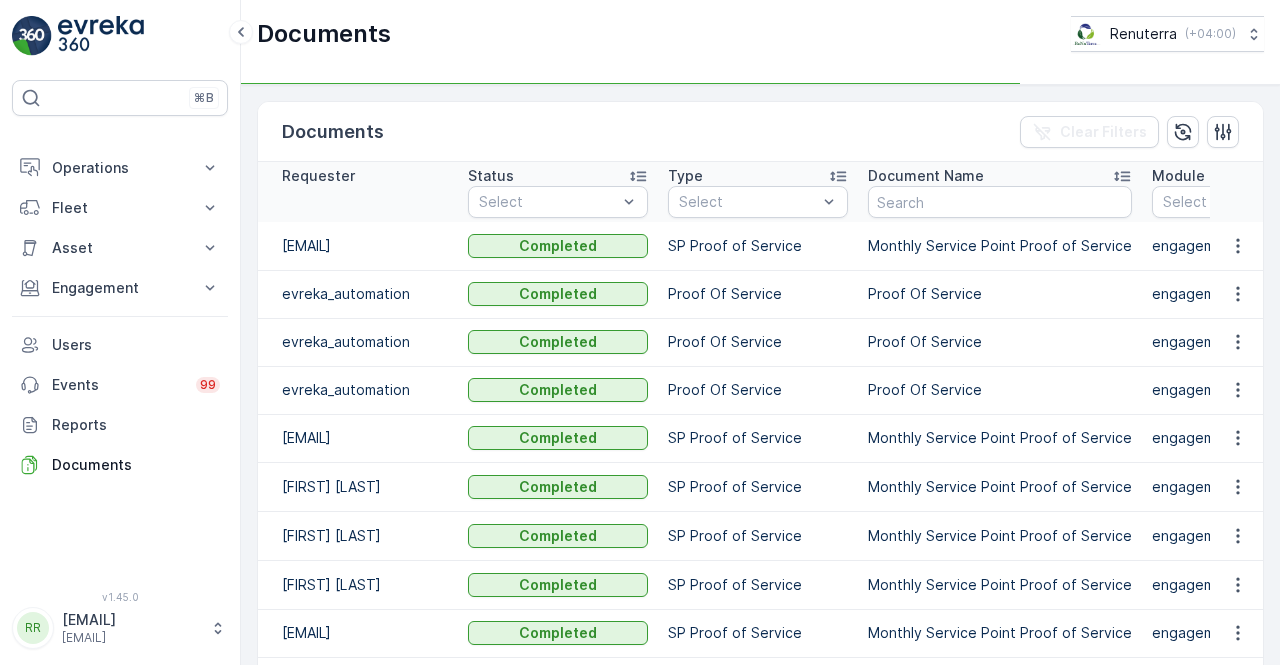 click on "Proof Of Service" at bounding box center [758, 294] 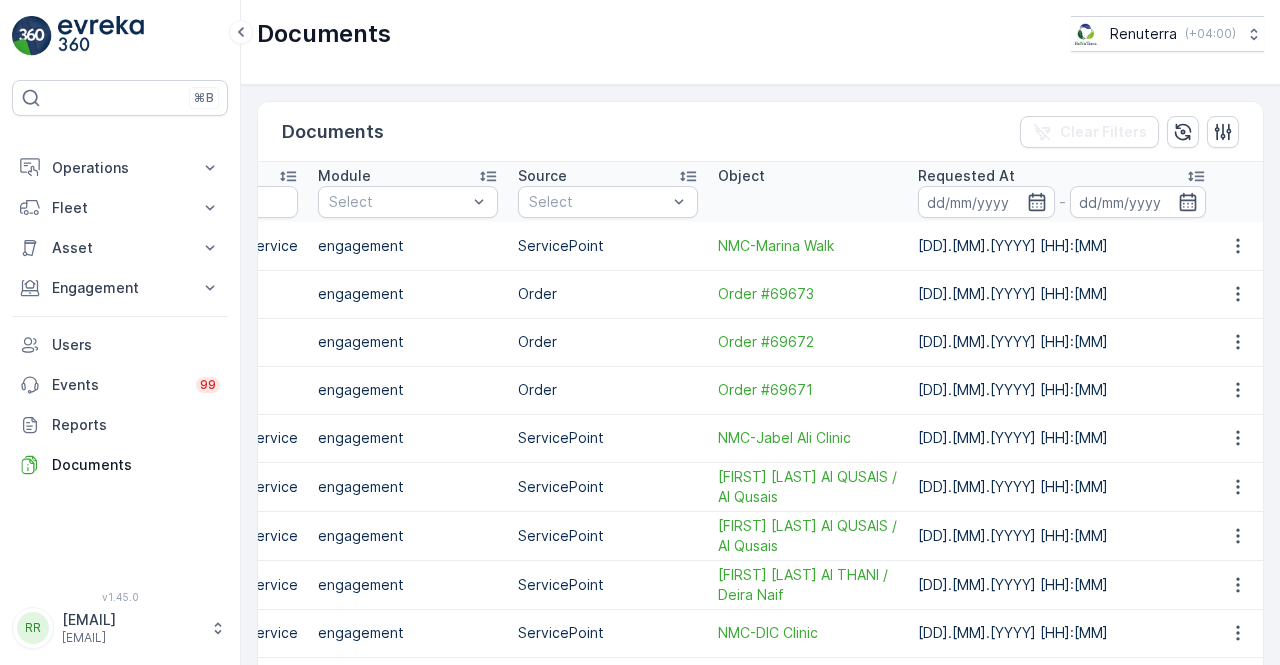 scroll, scrollTop: 0, scrollLeft: 836, axis: horizontal 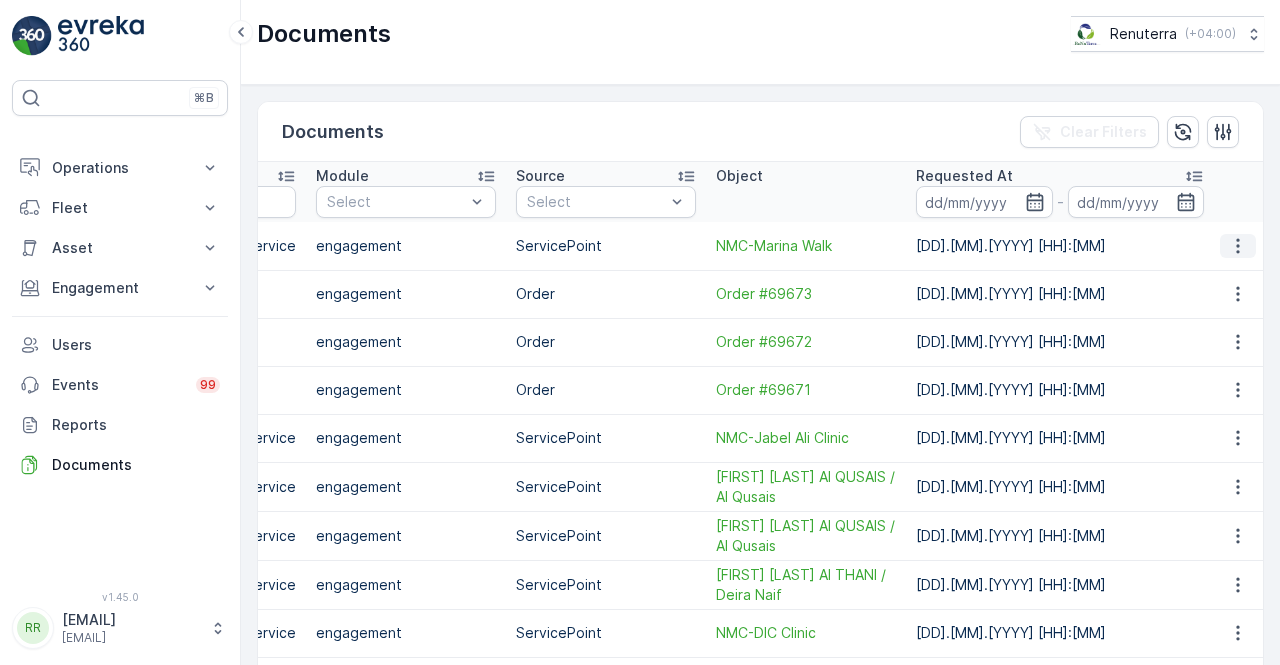 click at bounding box center [1238, 246] 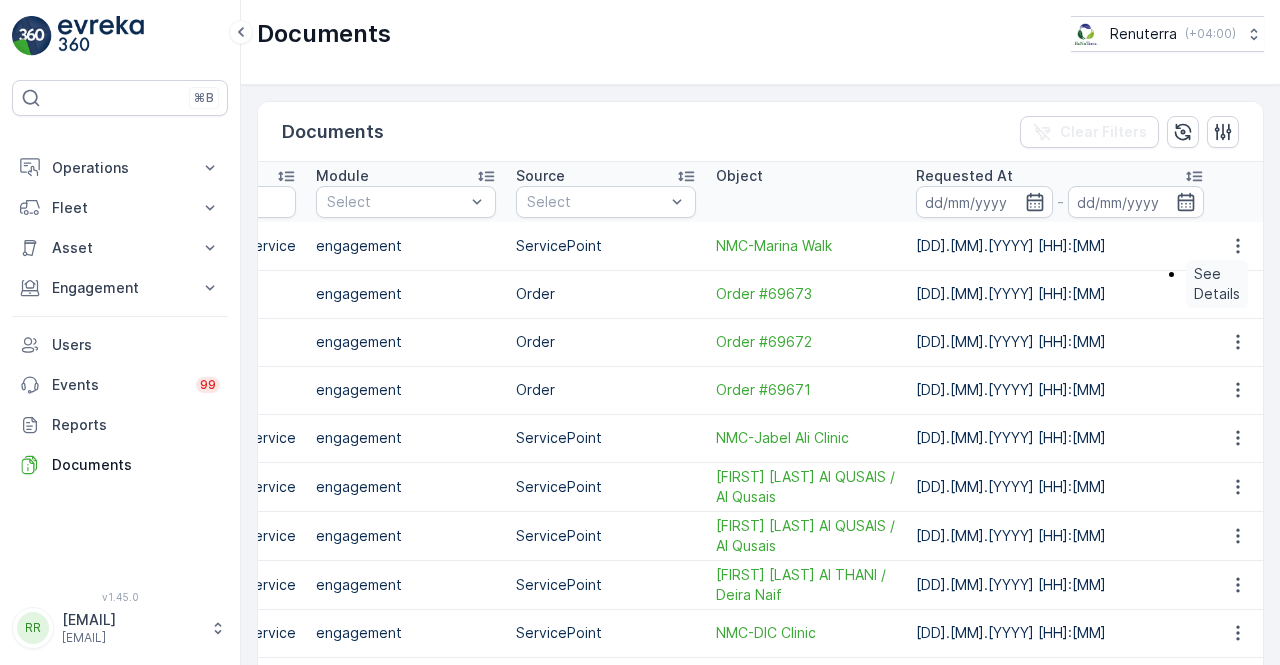 click on "See Details" at bounding box center [1217, 284] 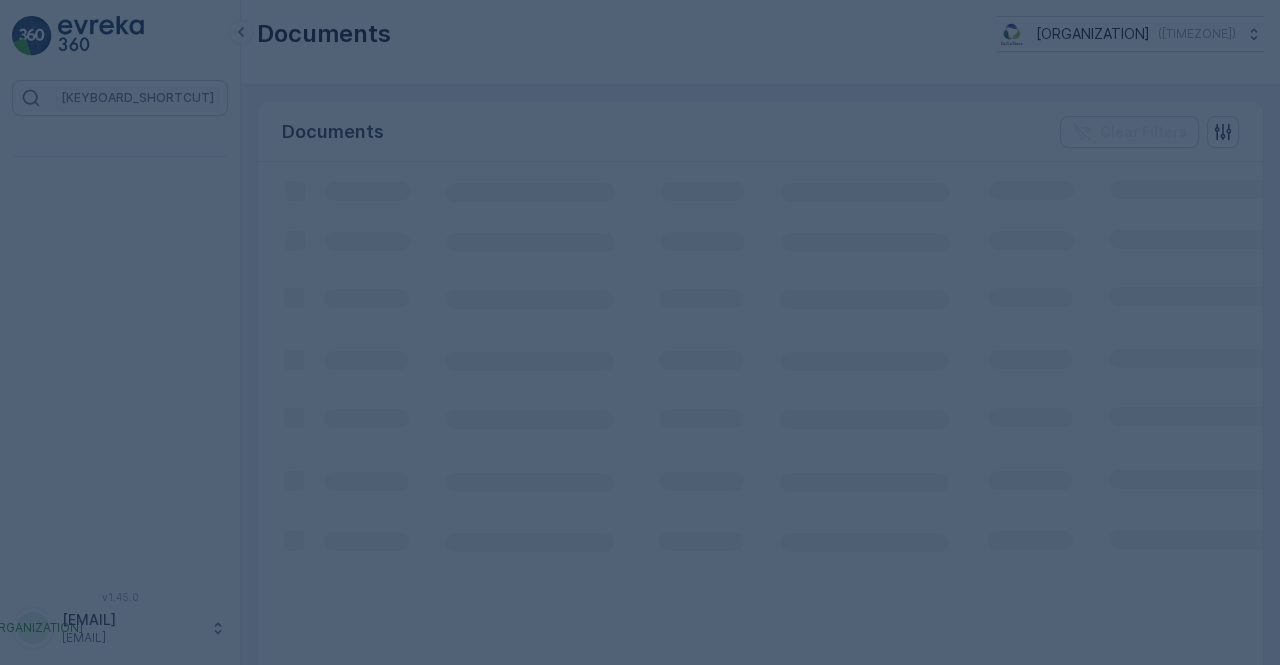 scroll, scrollTop: 0, scrollLeft: 0, axis: both 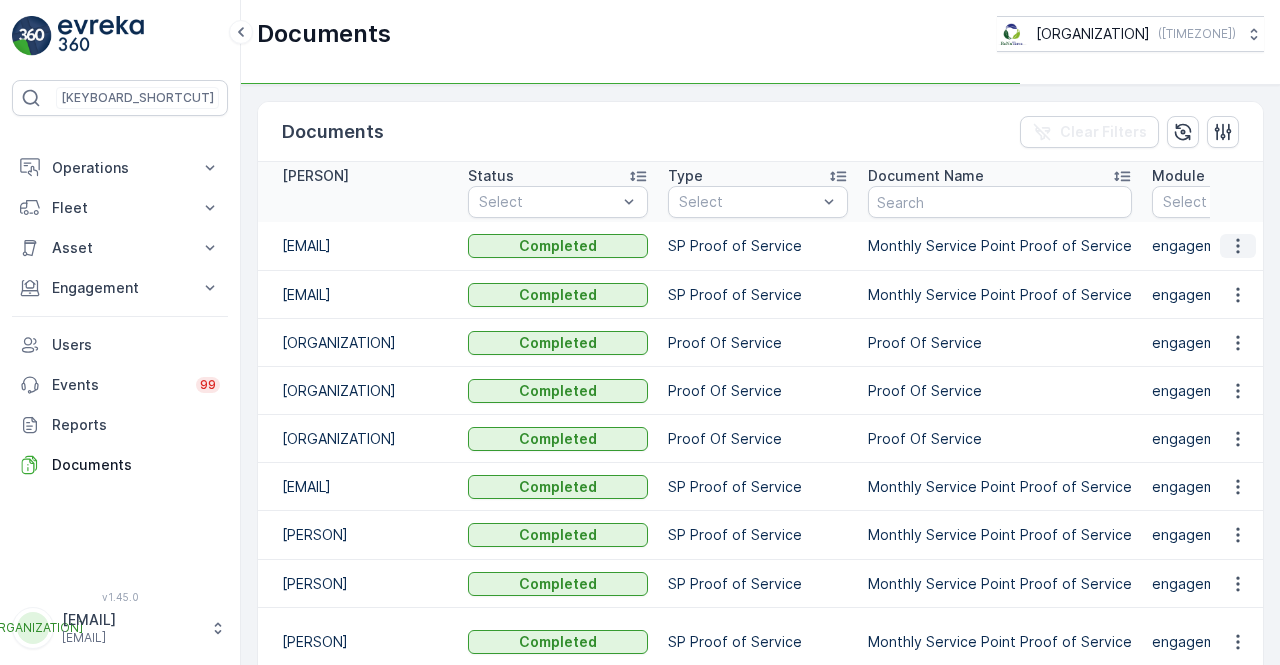click at bounding box center [1238, 246] 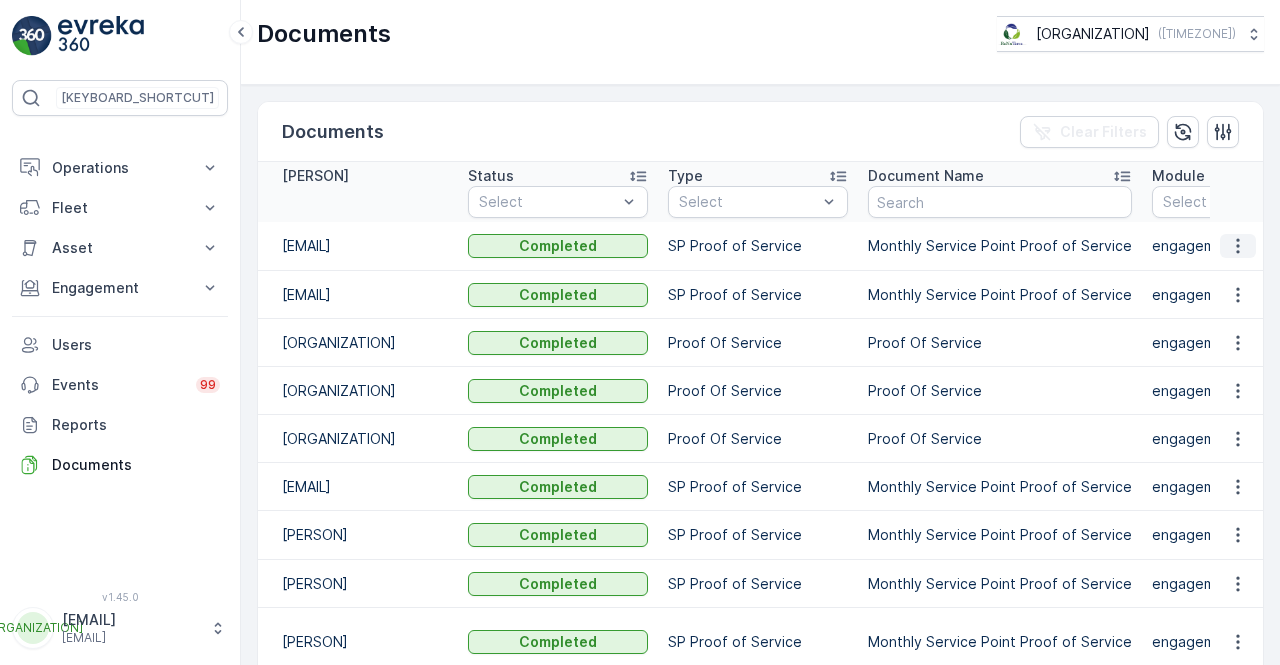 click at bounding box center (1237, 246) 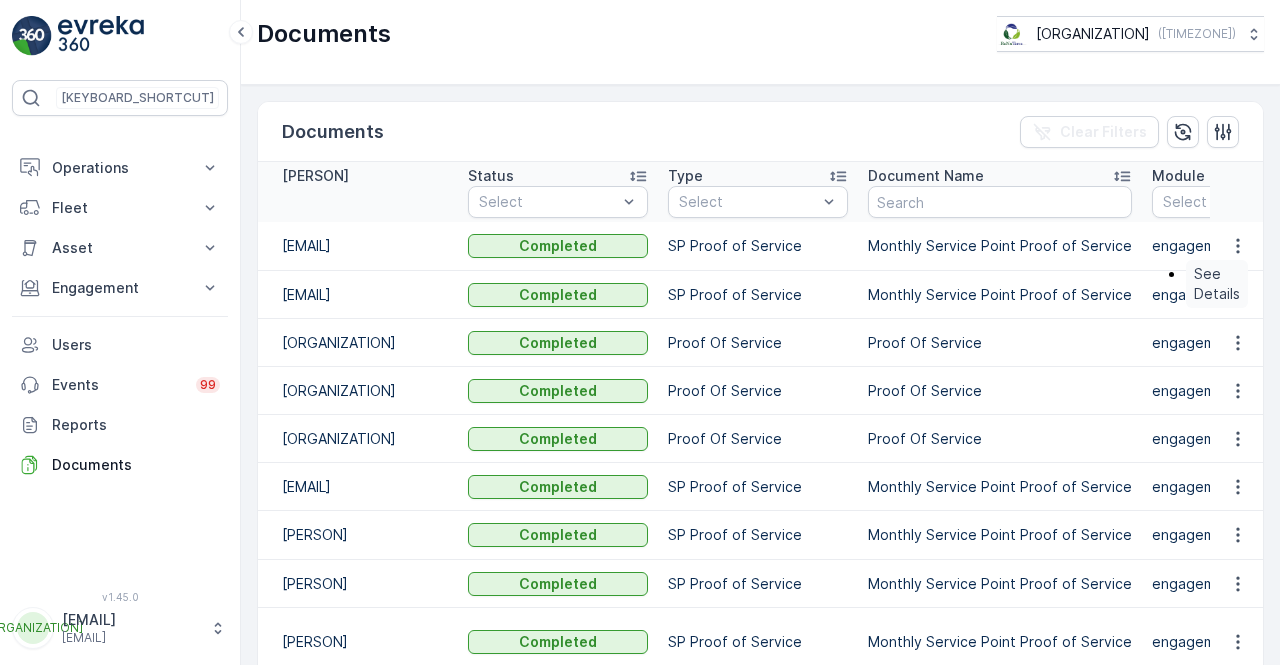 click on "See Details" at bounding box center [1217, 284] 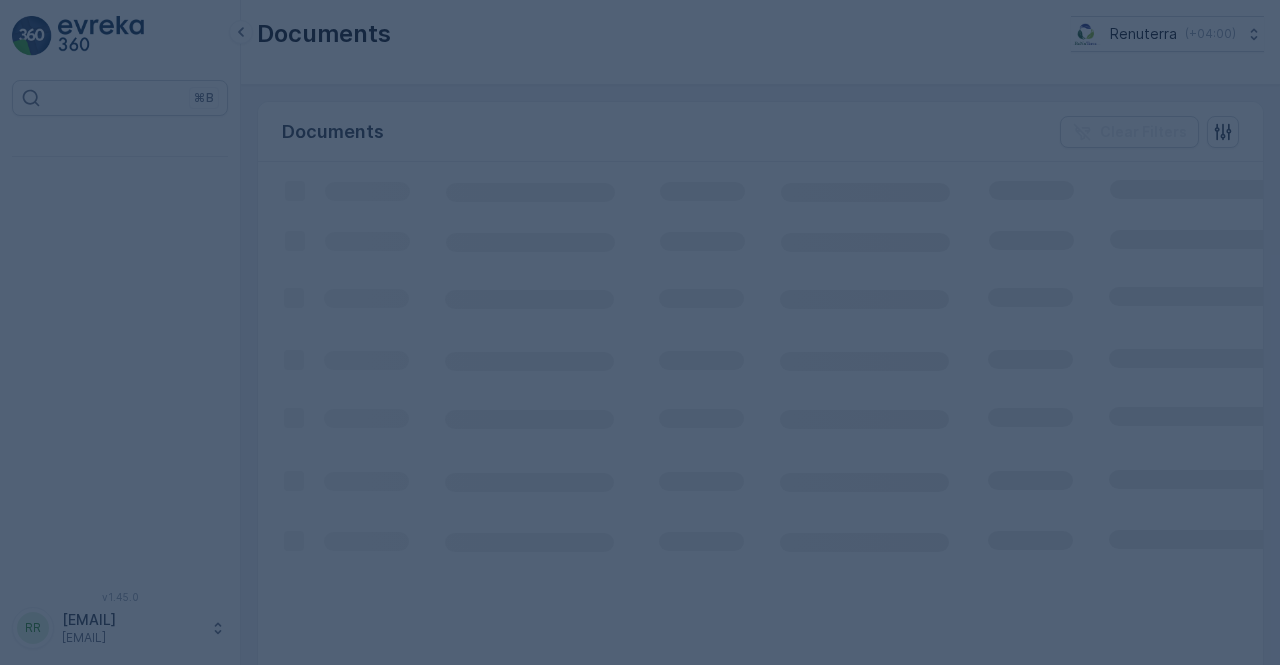 scroll, scrollTop: 0, scrollLeft: 0, axis: both 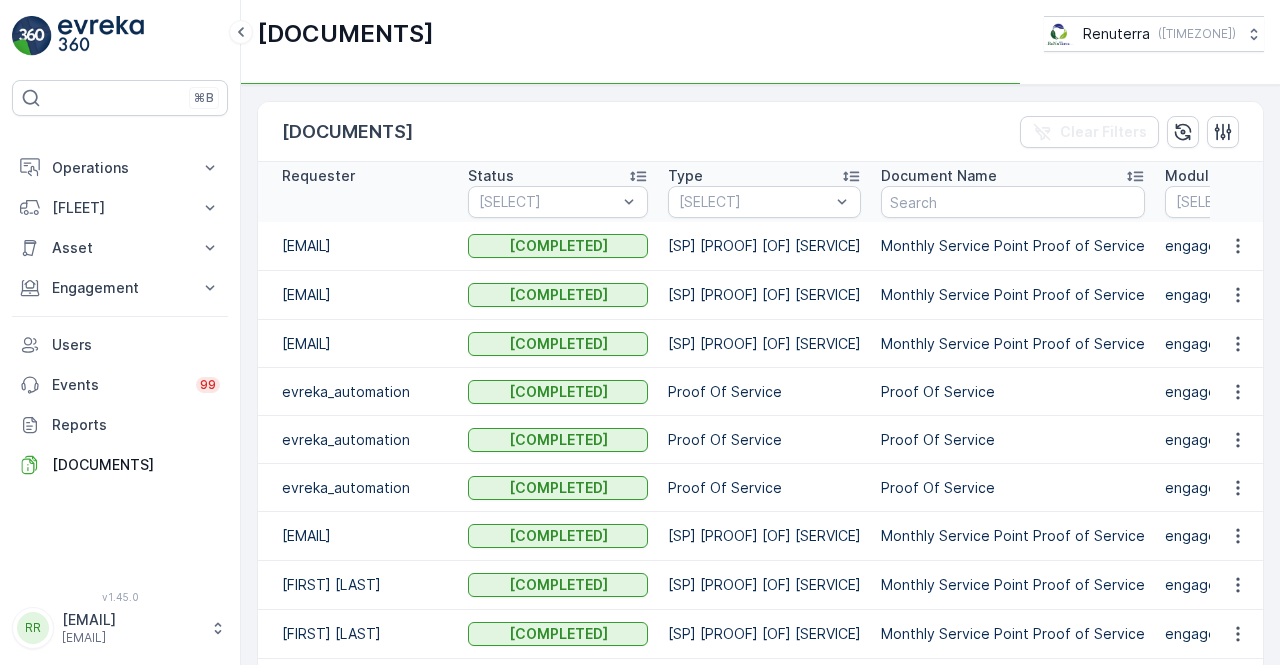 click on "Monthly Service Point Proof of Service" at bounding box center [1013, 344] 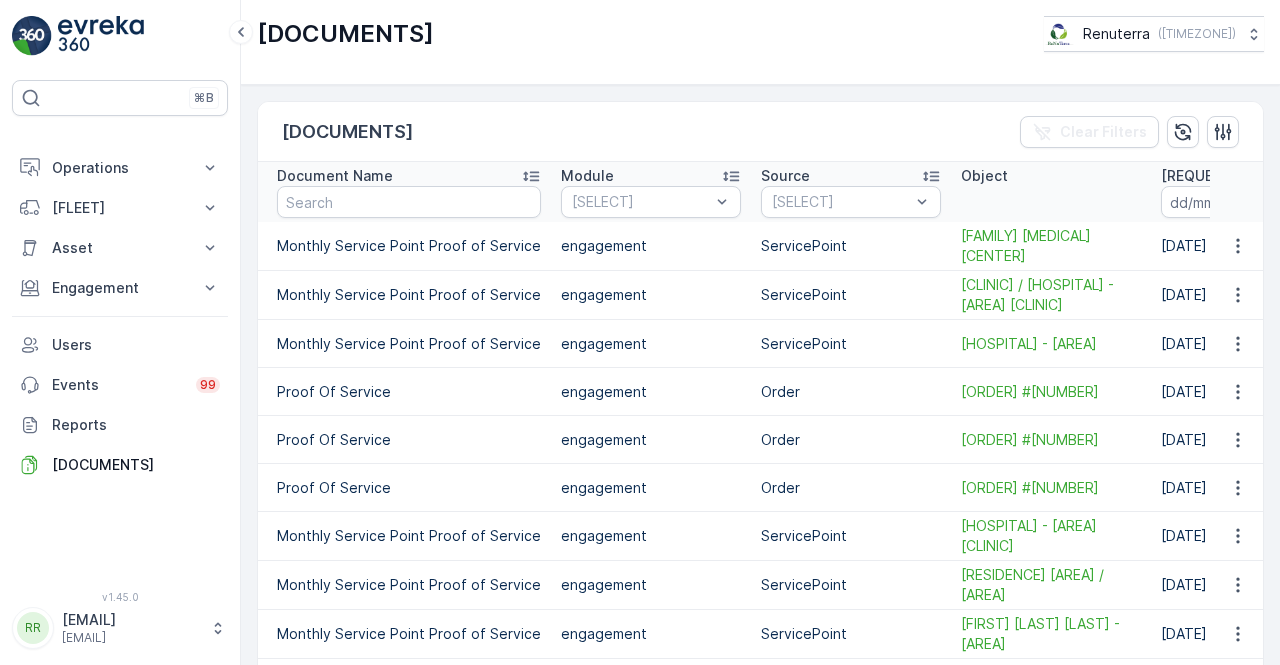 scroll, scrollTop: 0, scrollLeft: 720, axis: horizontal 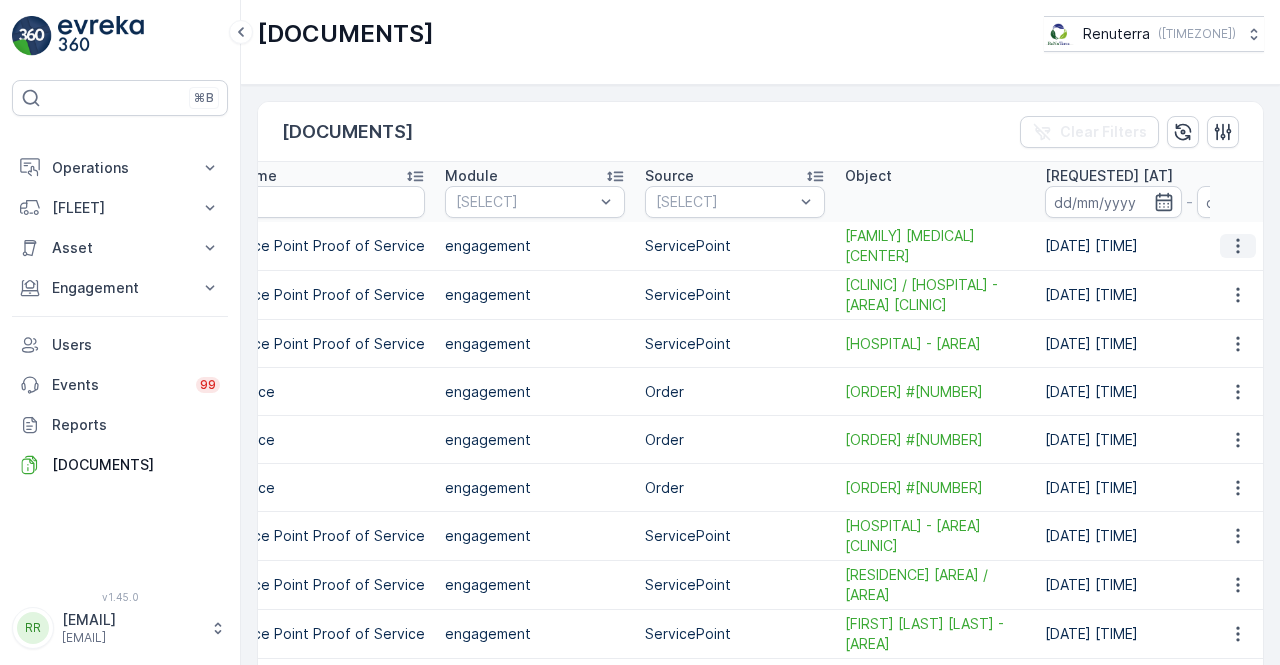 click at bounding box center [1238, 246] 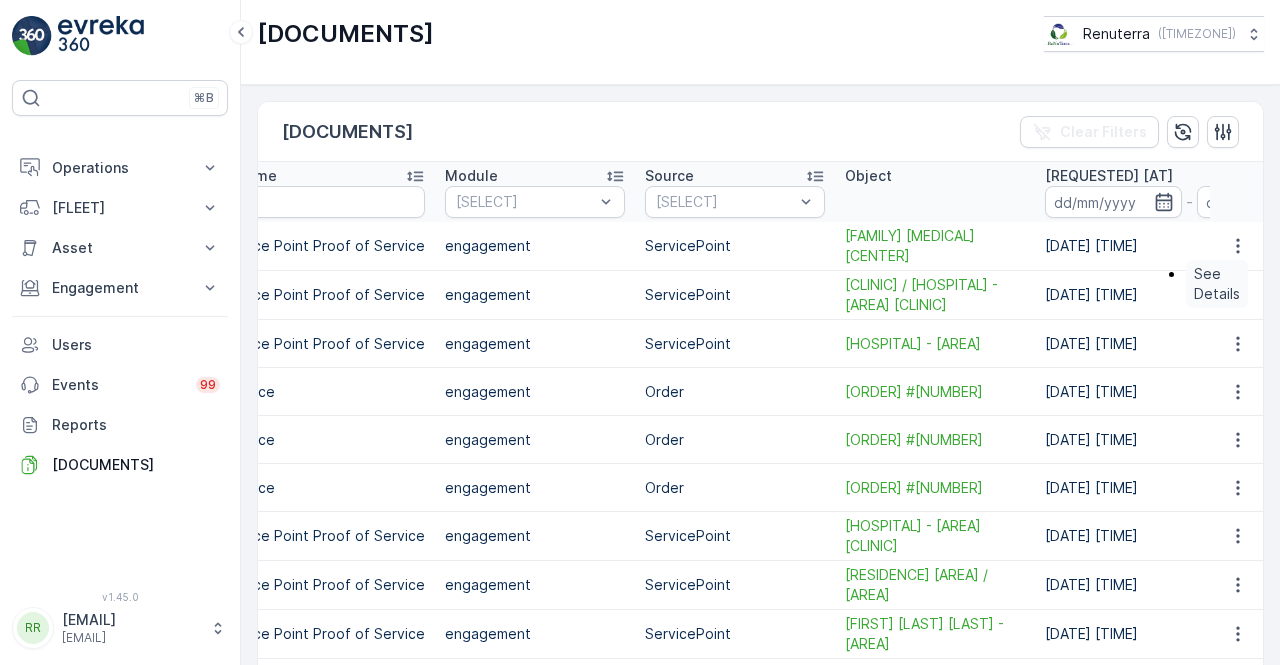click on "See Details" at bounding box center (1217, 284) 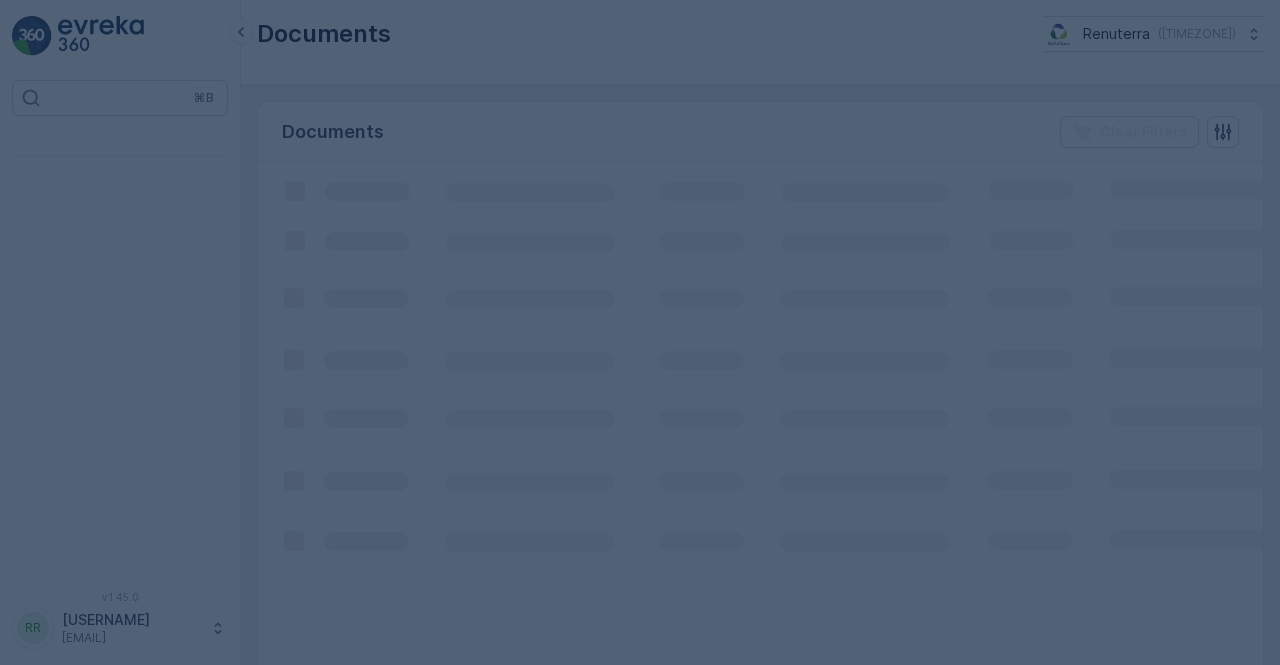 scroll, scrollTop: 0, scrollLeft: 0, axis: both 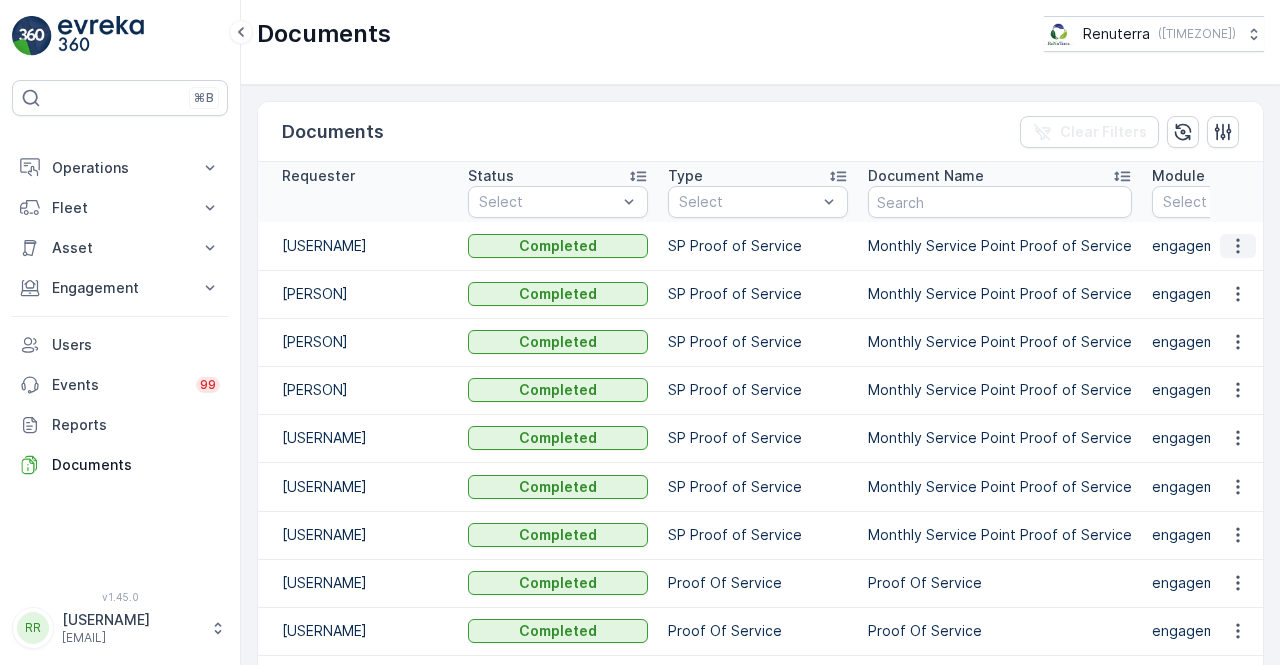 click at bounding box center [1238, 246] 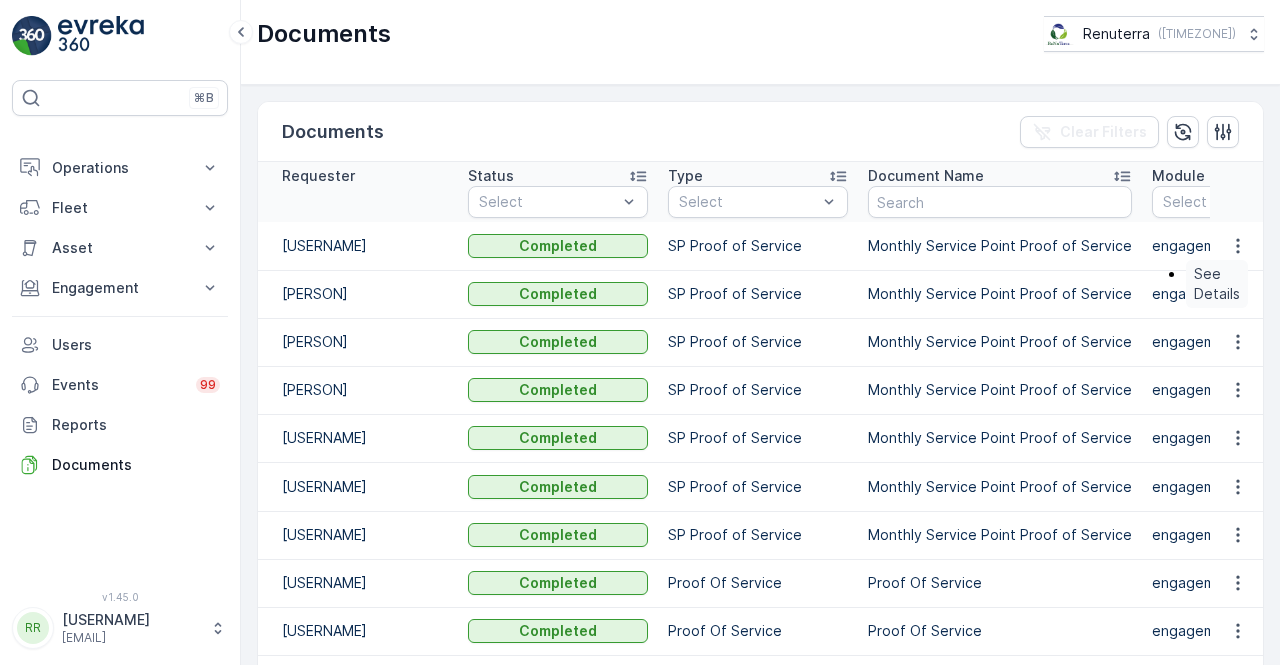 click on "See Details" at bounding box center (1217, 284) 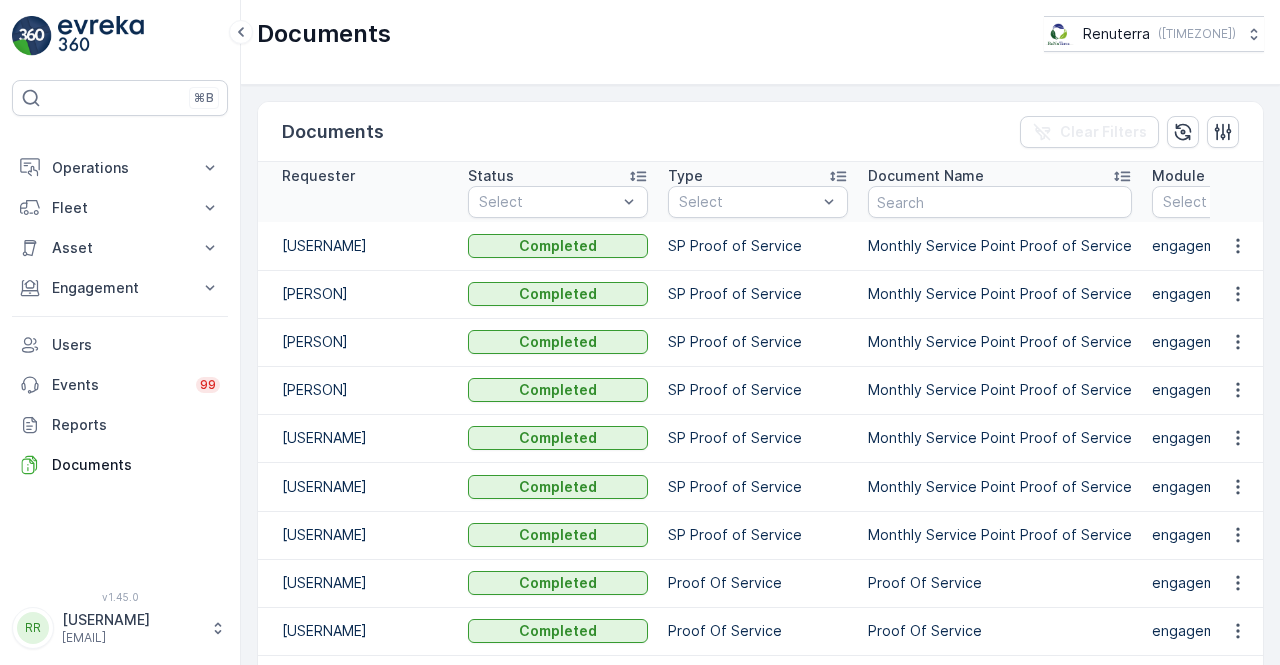 click on "[MONTH] [SERVICE_POINT_PROOF_OF_SERVICE]" at bounding box center [1000, 390] 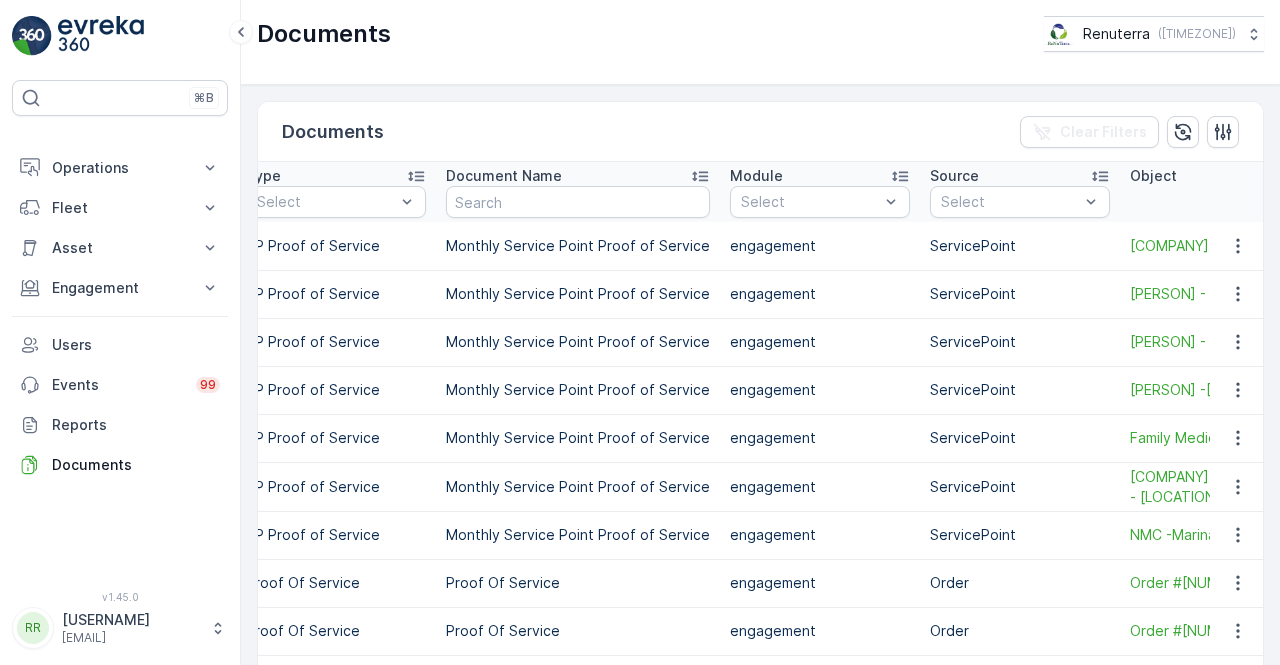 scroll, scrollTop: 0, scrollLeft: 560, axis: horizontal 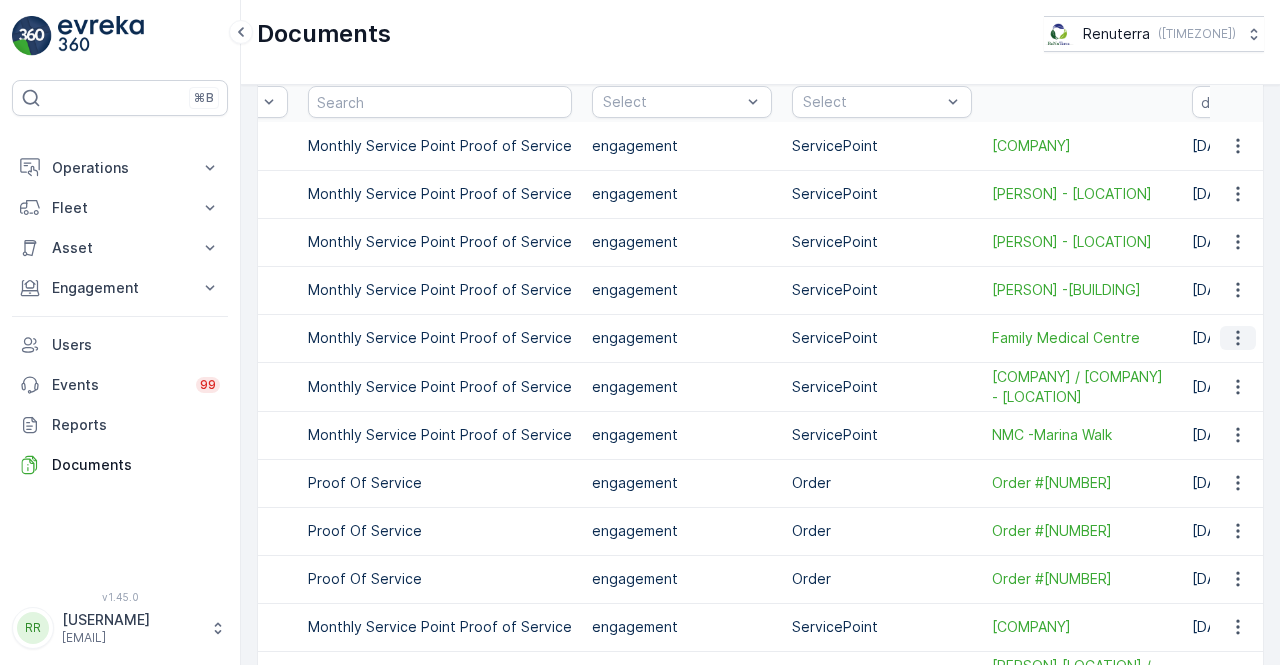 click at bounding box center (1238, 338) 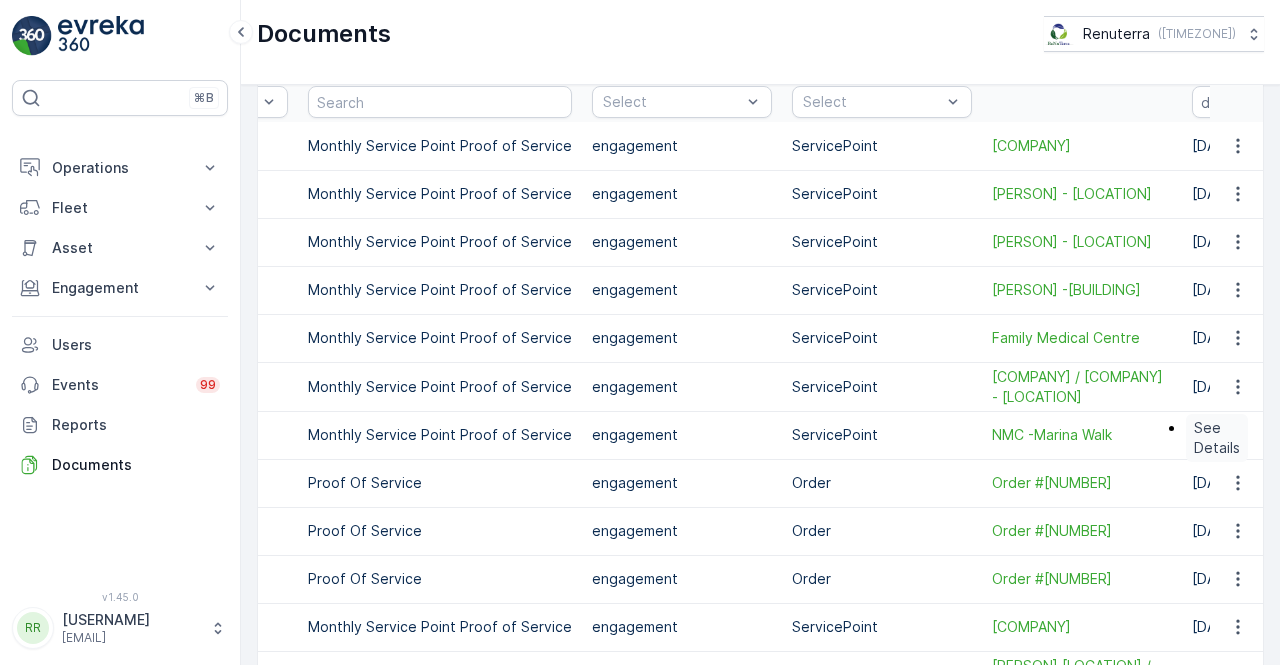 click on "See Details" at bounding box center (1217, 438) 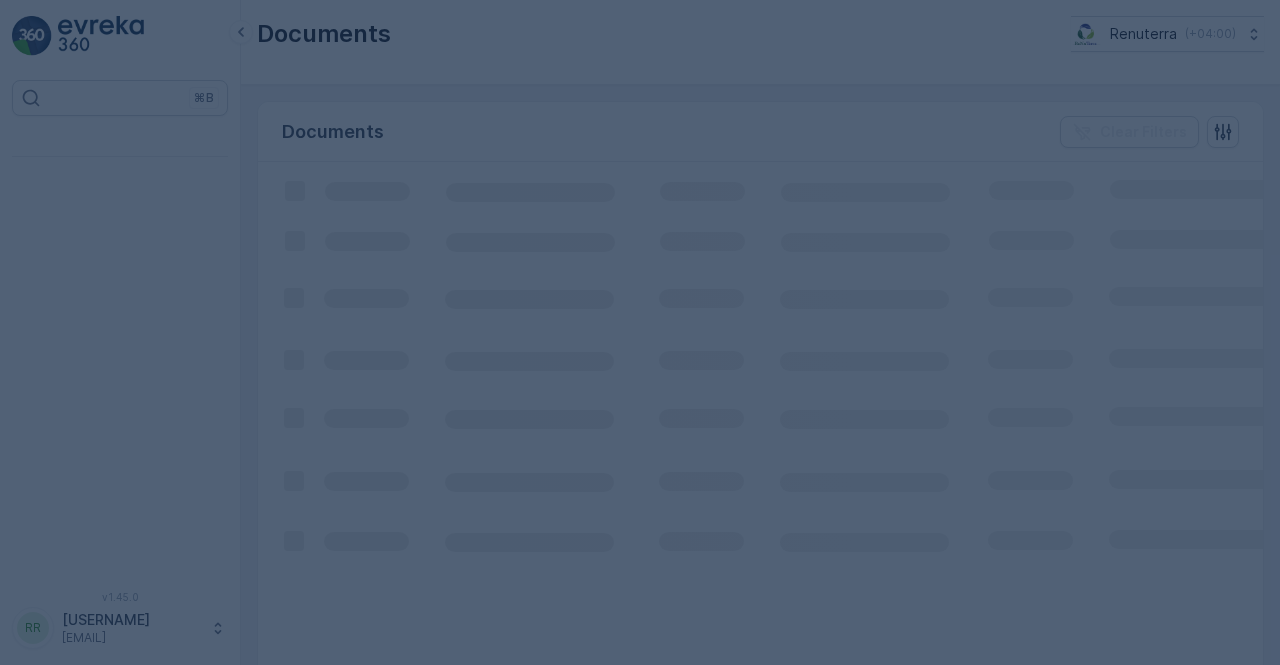 scroll, scrollTop: 0, scrollLeft: 0, axis: both 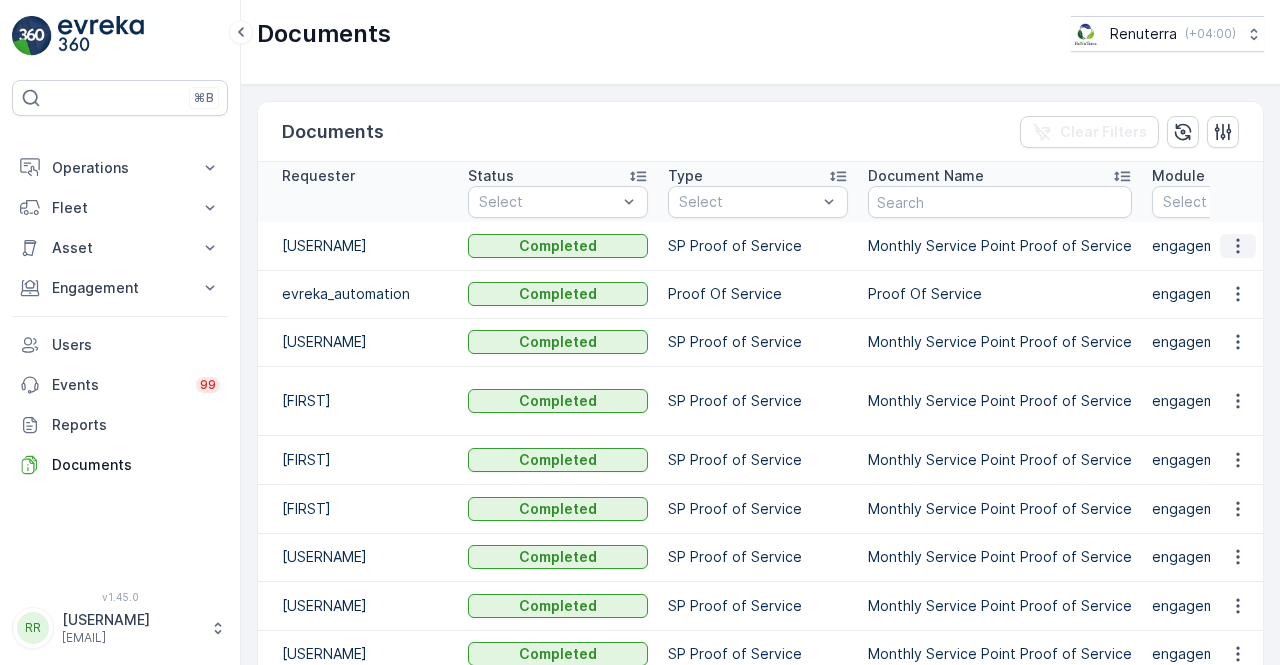 click at bounding box center (1238, 246) 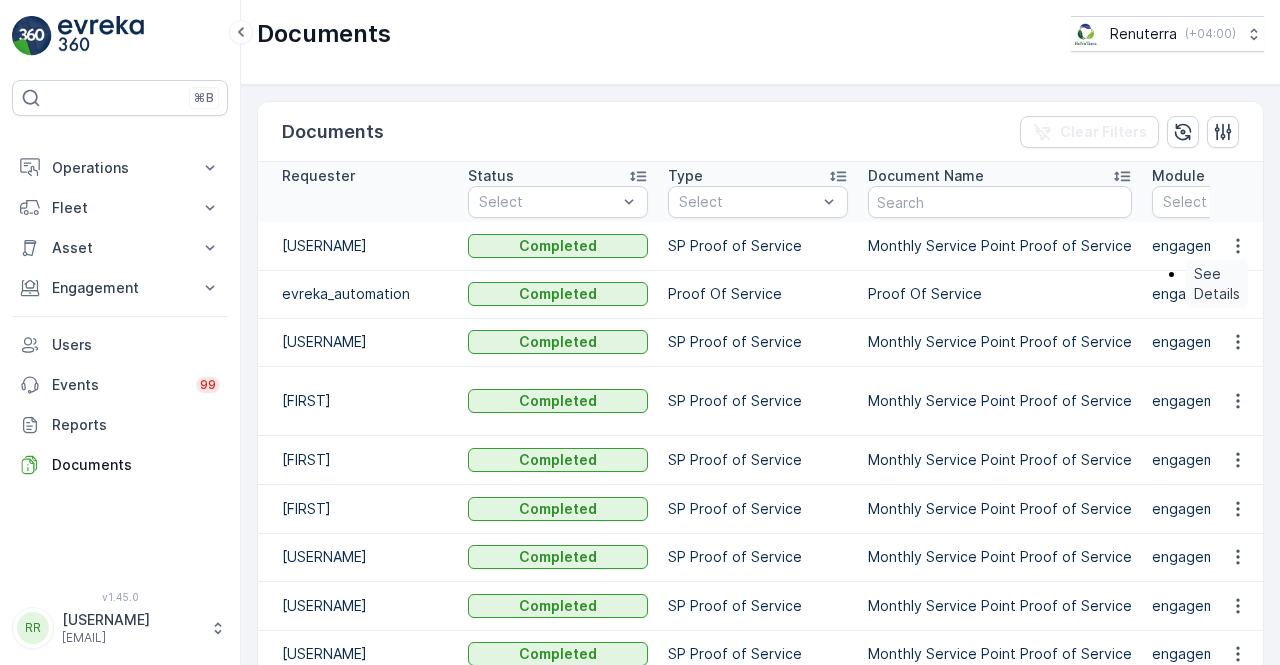 click on "See Details" at bounding box center (1217, 284) 